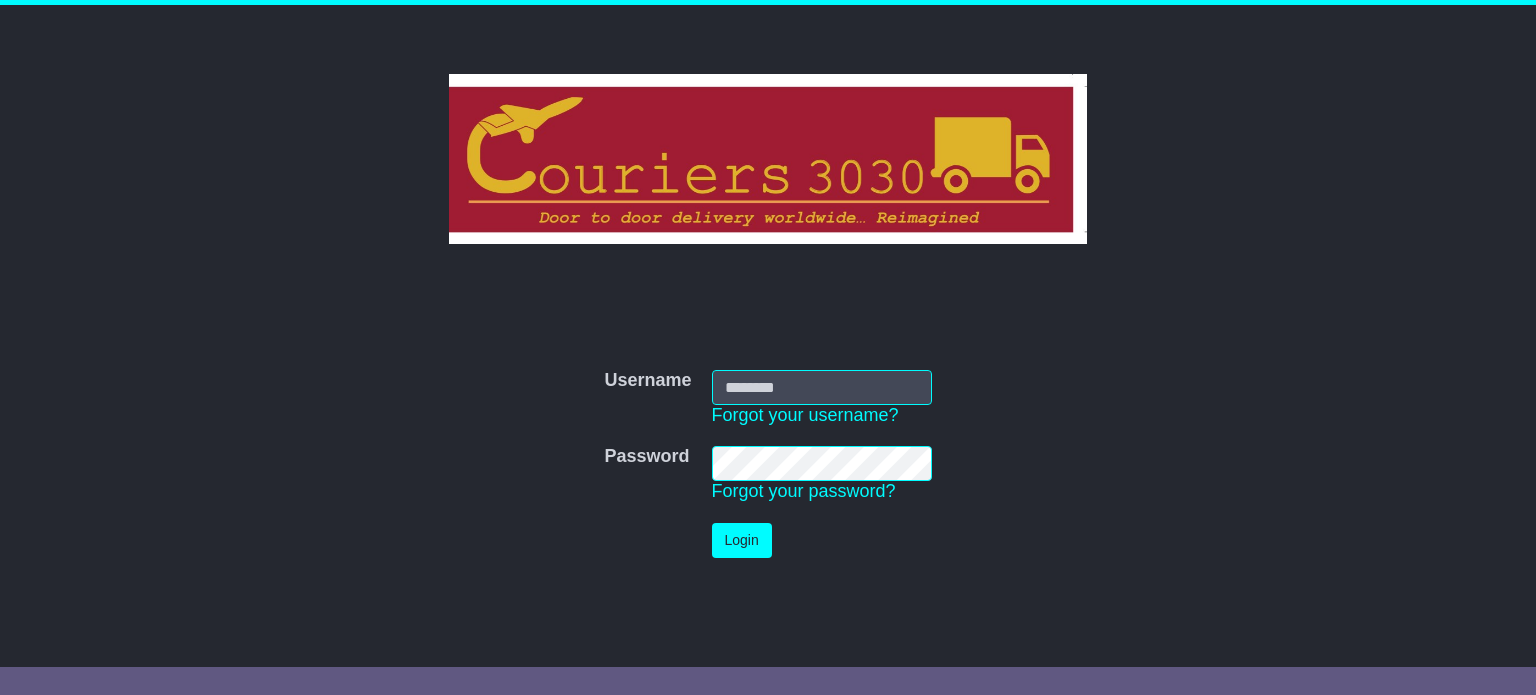 scroll, scrollTop: 0, scrollLeft: 0, axis: both 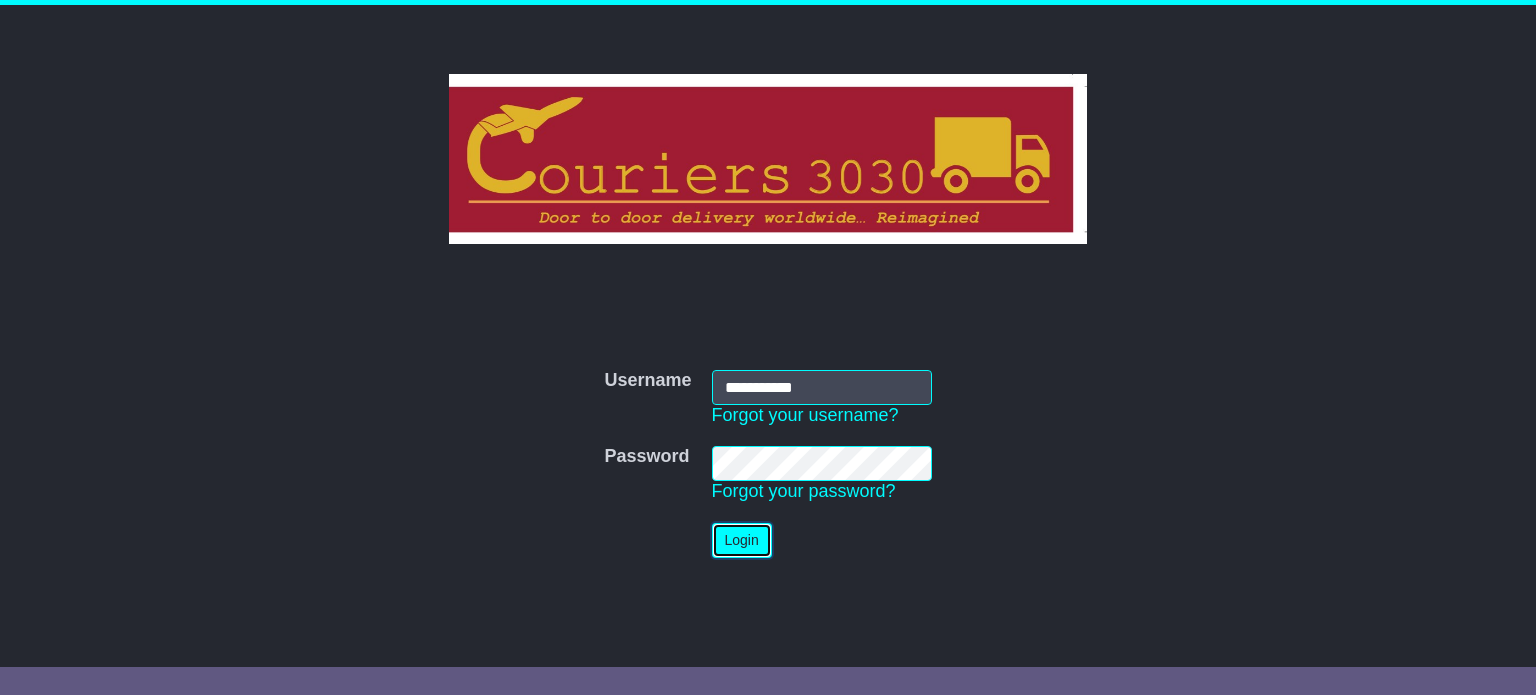 click on "Login" at bounding box center [742, 540] 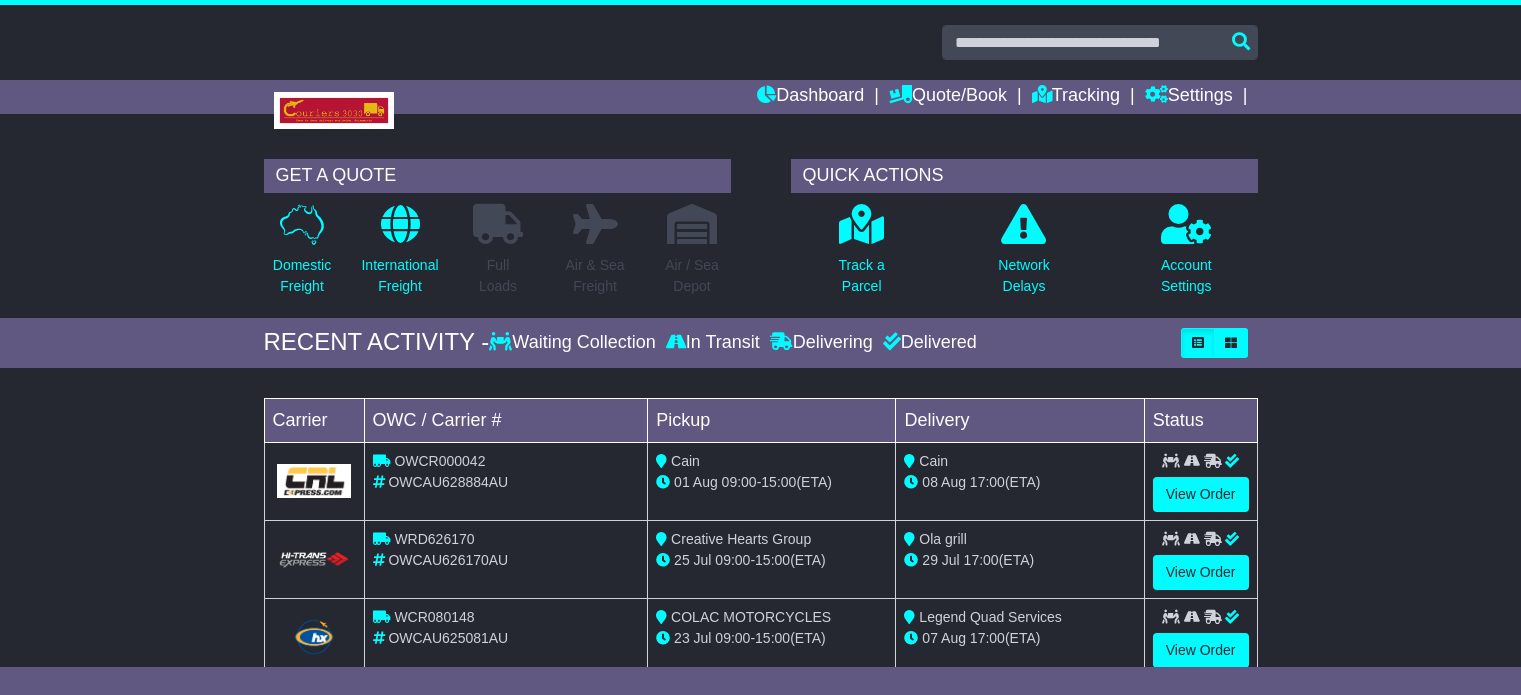 scroll, scrollTop: 0, scrollLeft: 0, axis: both 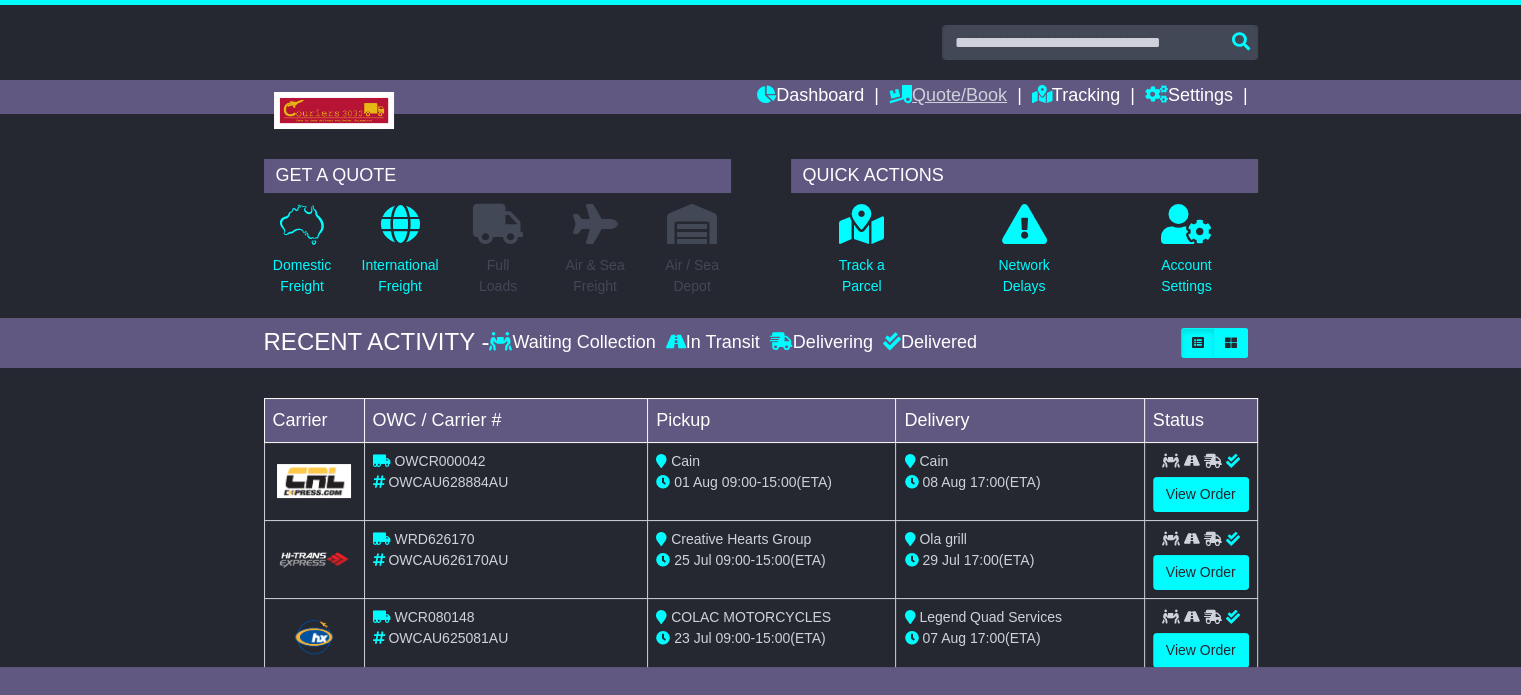 click on "Quote/Book" at bounding box center [948, 97] 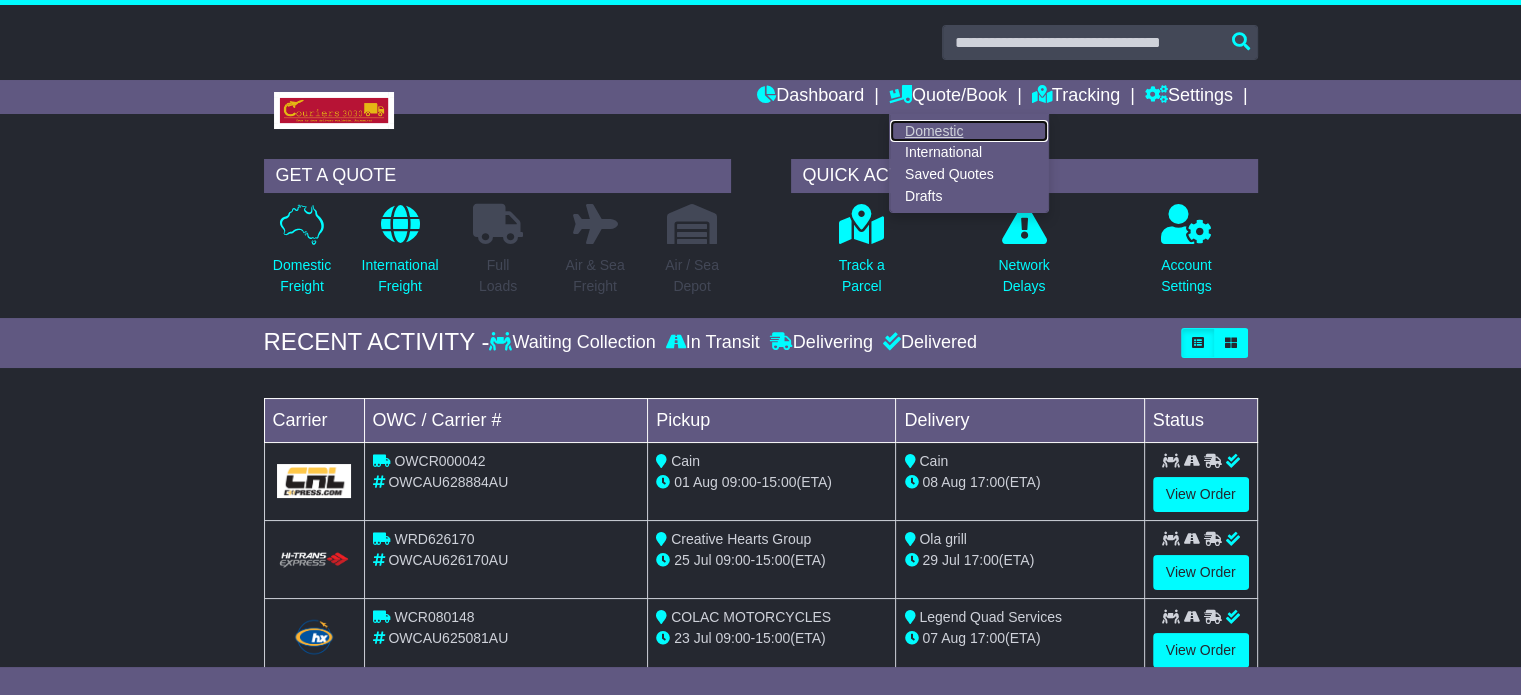 click on "Domestic" at bounding box center [969, 131] 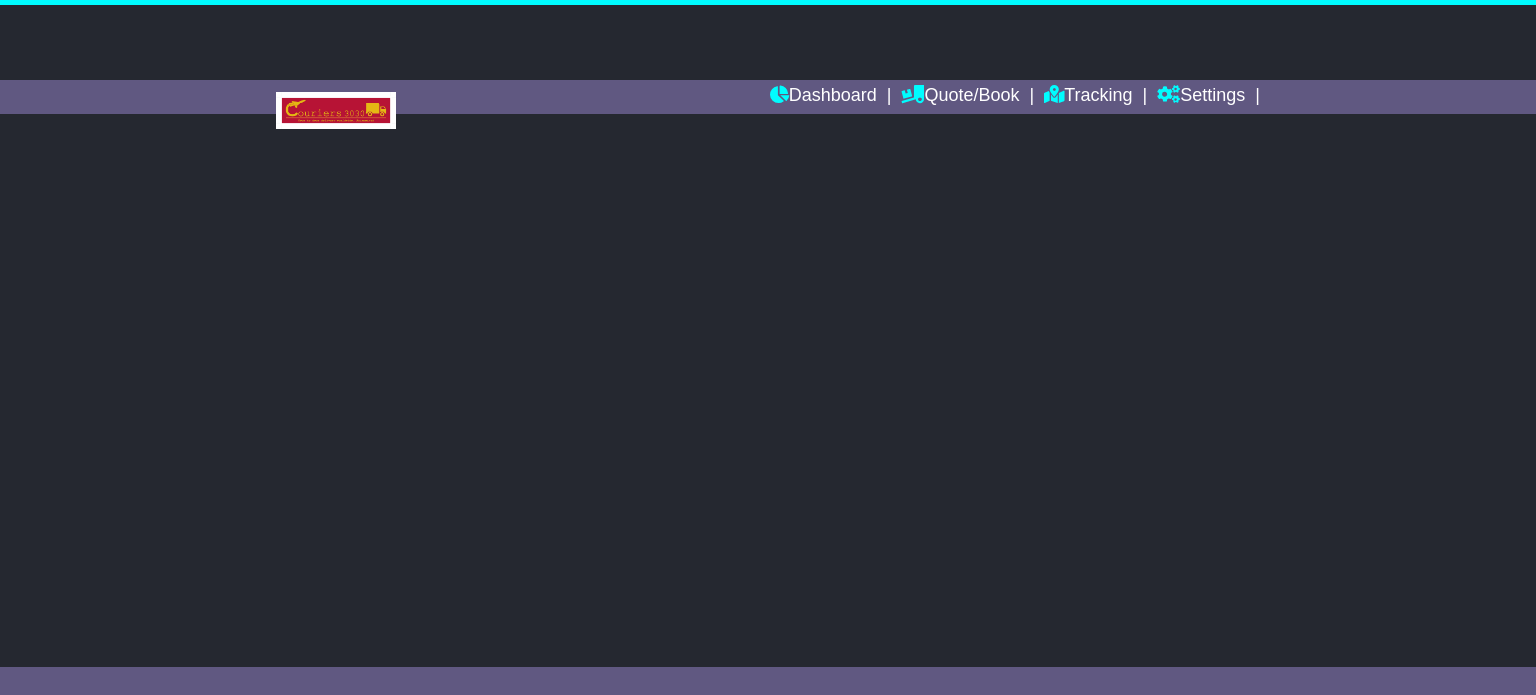 scroll, scrollTop: 0, scrollLeft: 0, axis: both 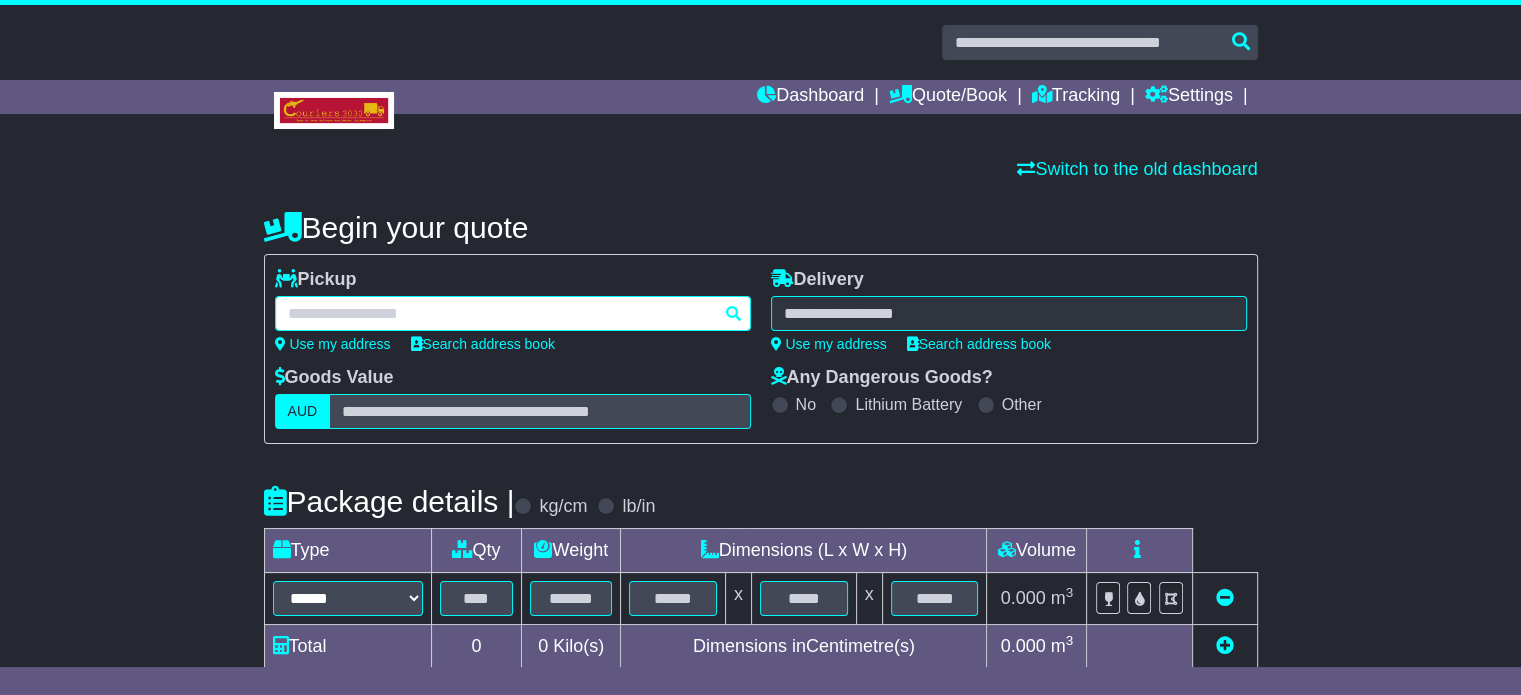 click at bounding box center (513, 313) 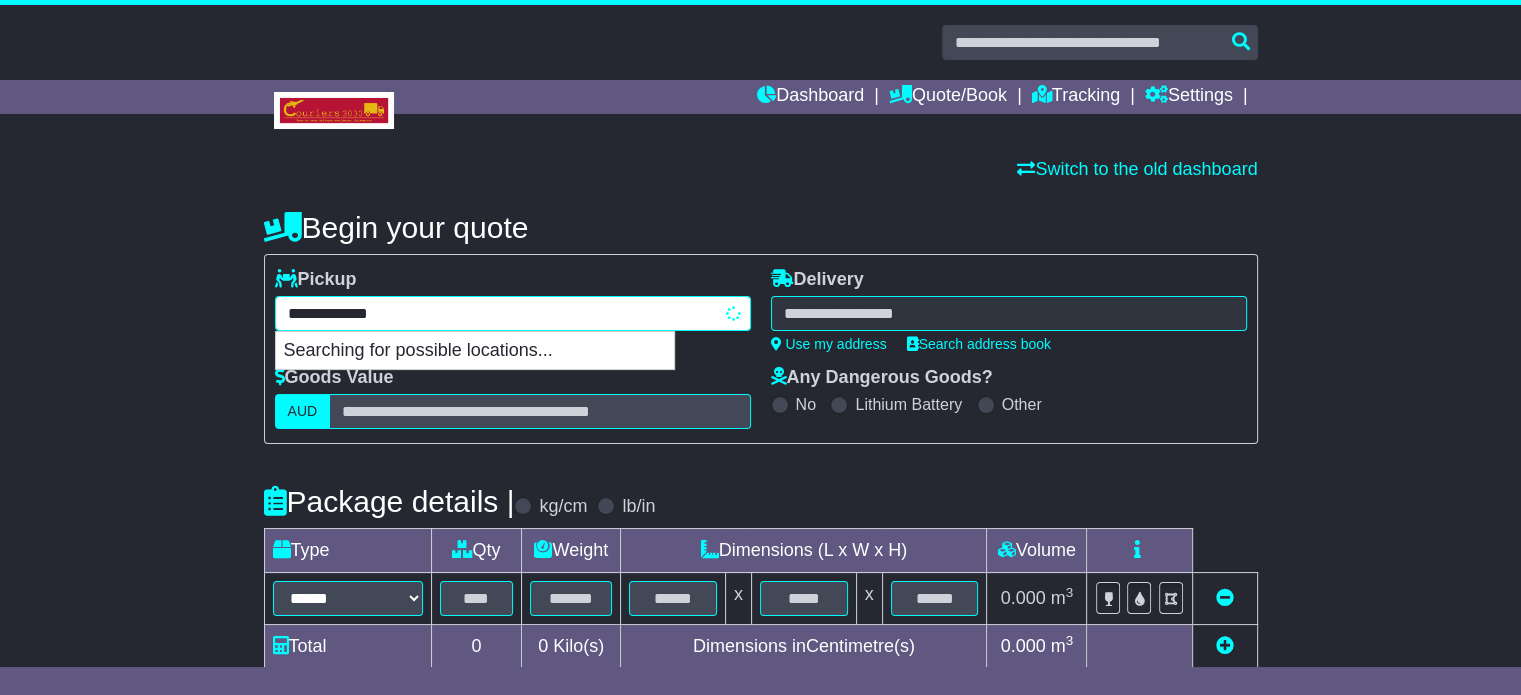 scroll, scrollTop: 200, scrollLeft: 0, axis: vertical 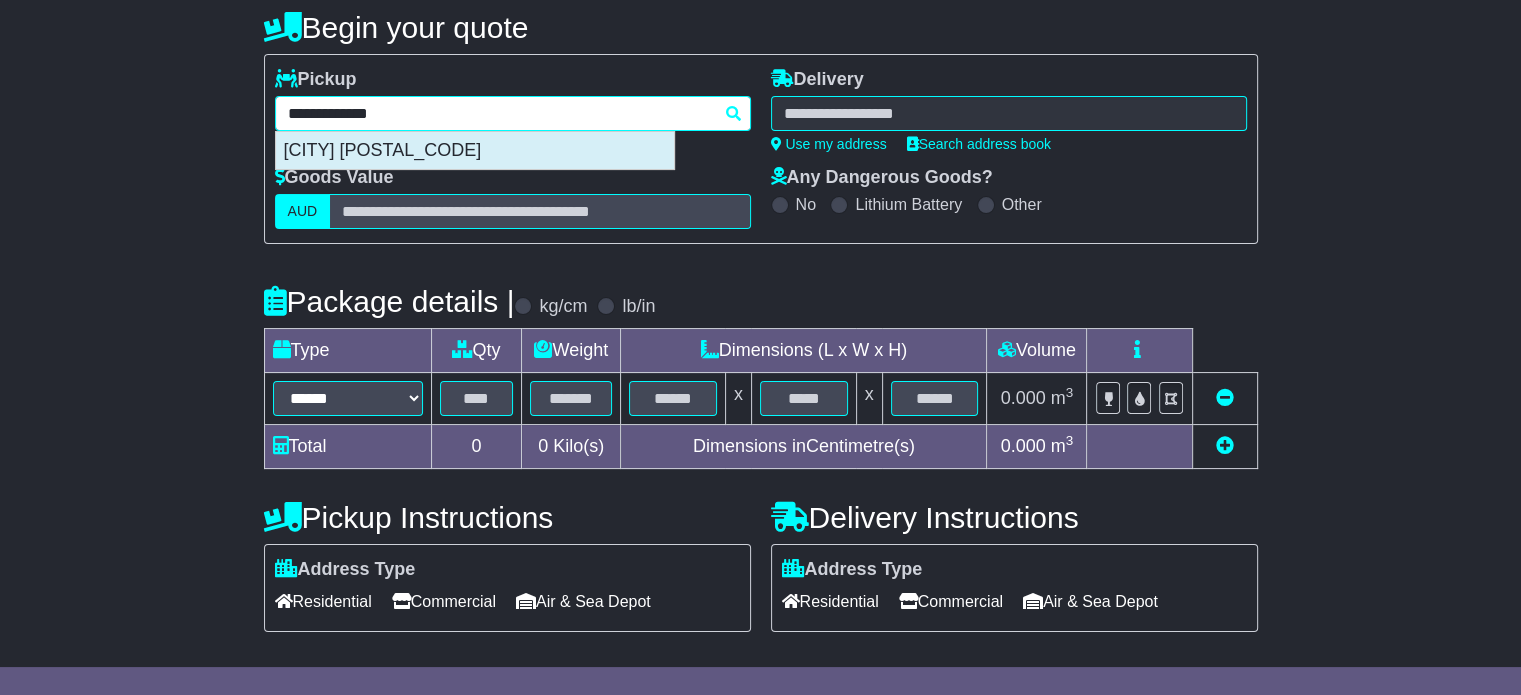 click on "EVERTON HILLS 4053" at bounding box center (475, 151) 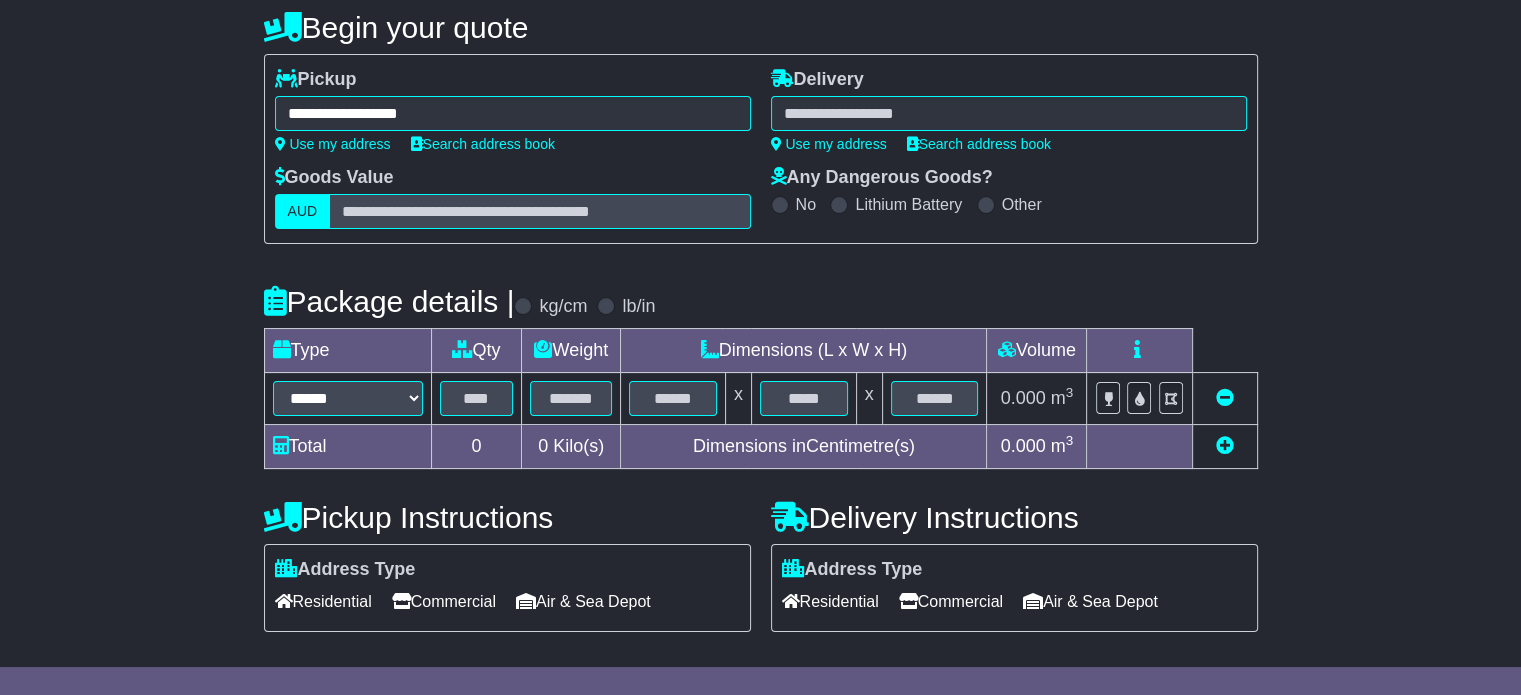 type on "**********" 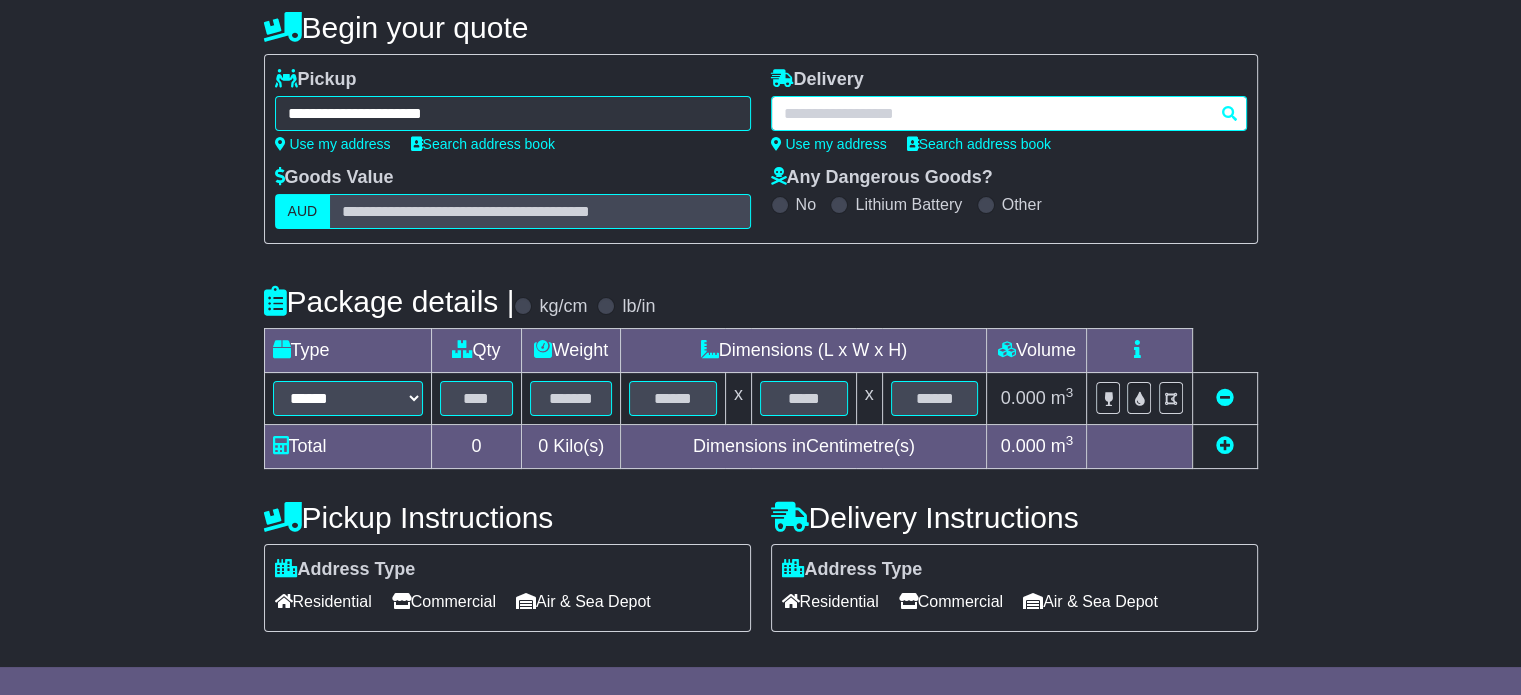 click at bounding box center [1009, 113] 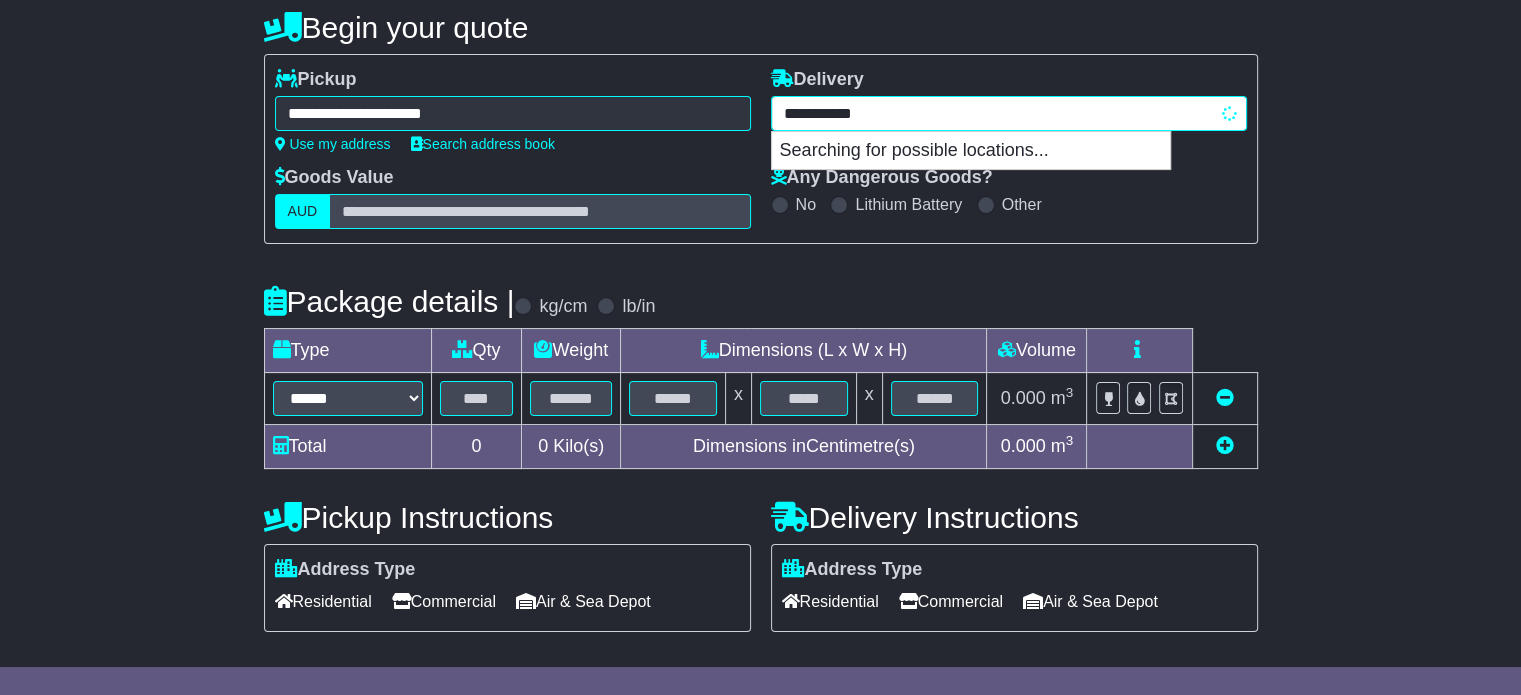 type on "**********" 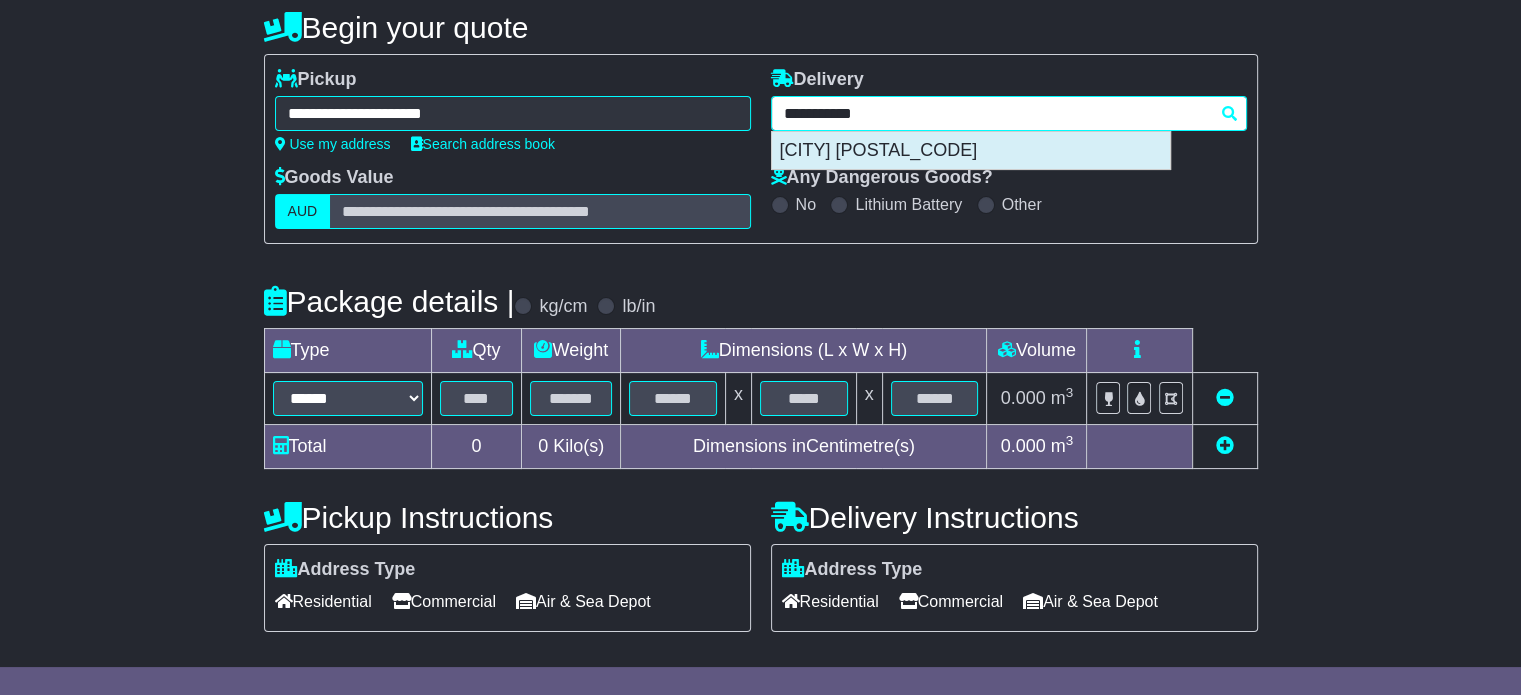click on "MOUNT LARCOM 4695" at bounding box center [971, 151] 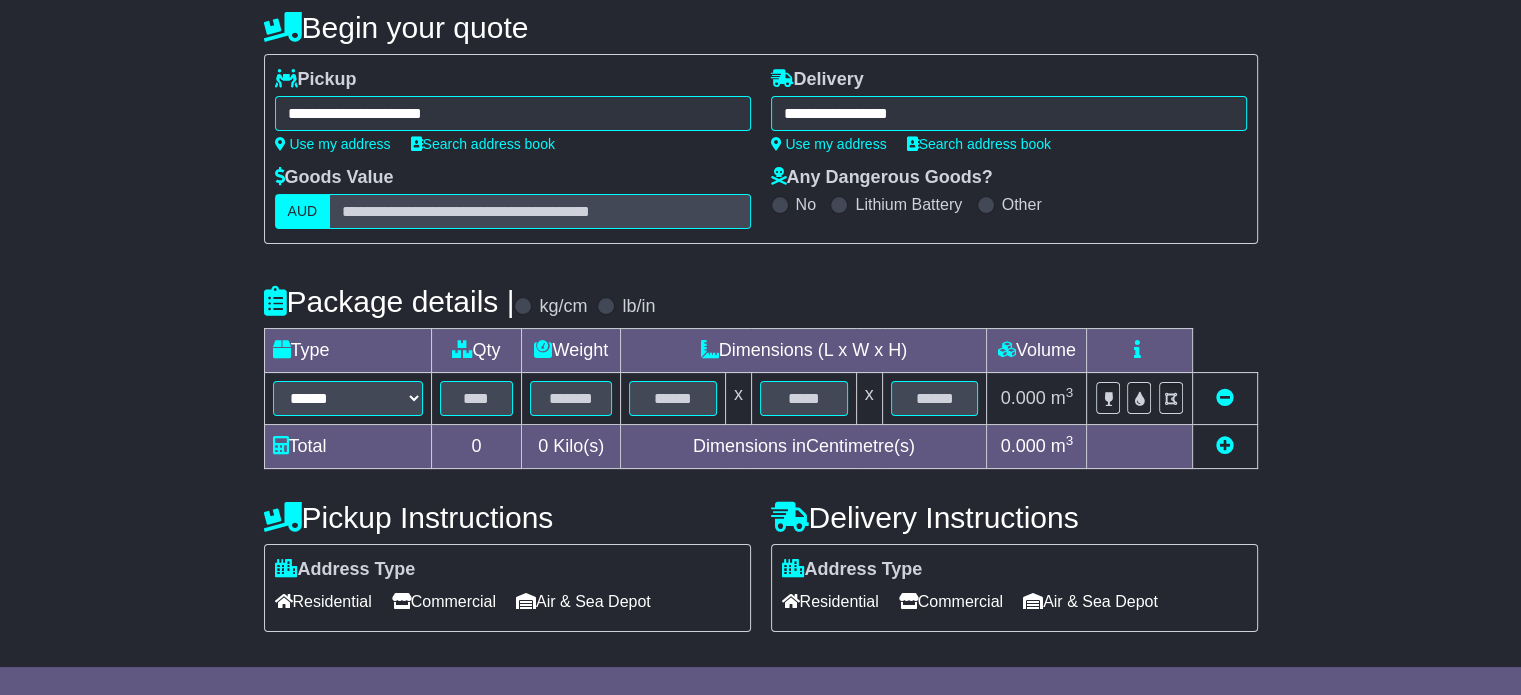 type on "**********" 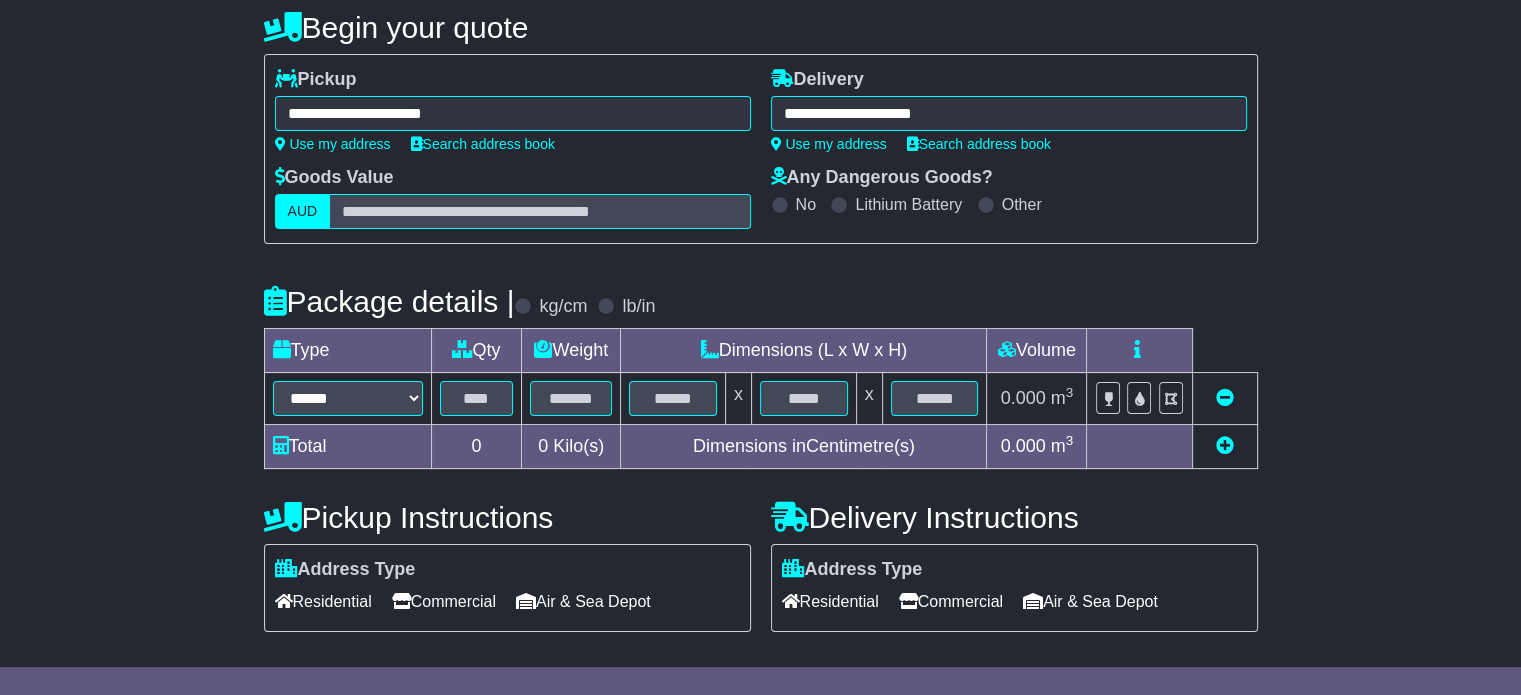 scroll, scrollTop: 360, scrollLeft: 0, axis: vertical 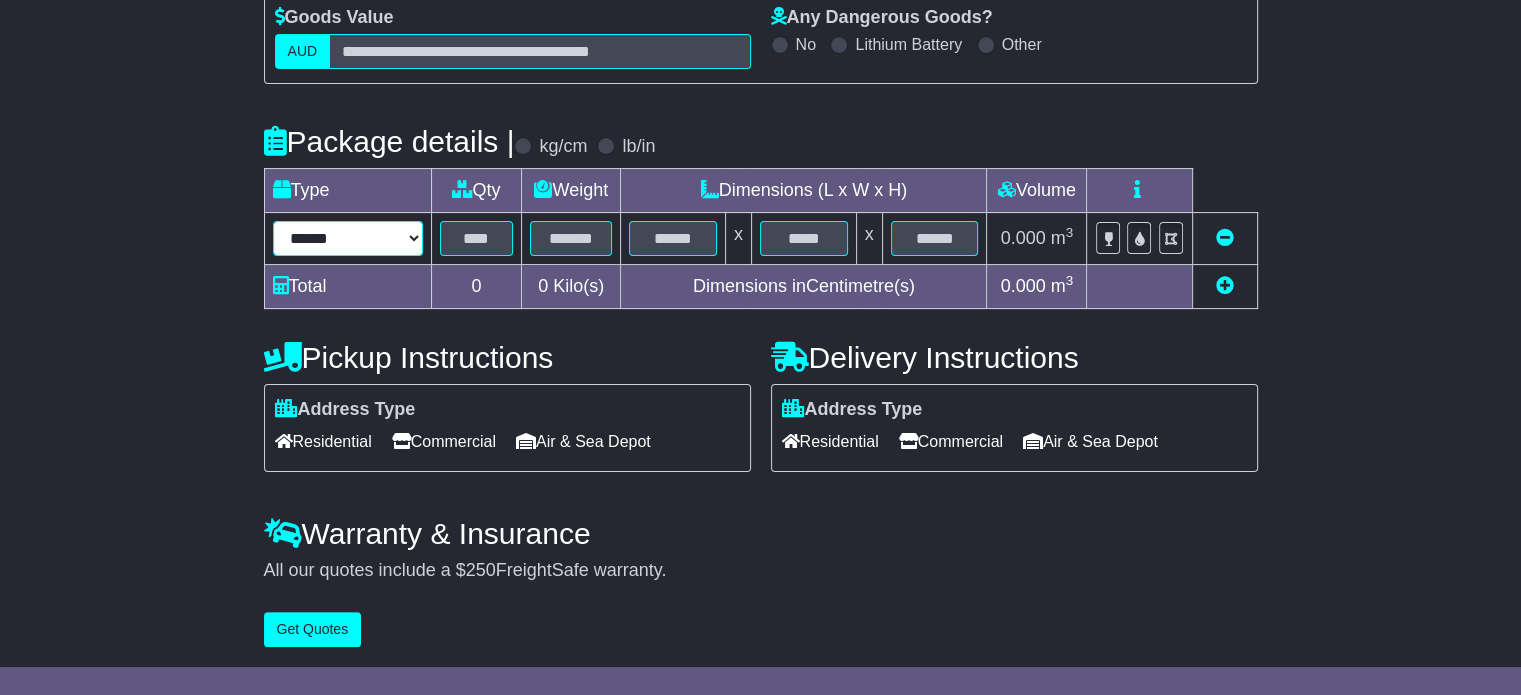 click on "****** ****** *** ******** ***** **** **** ****** *** *******" at bounding box center (348, 238) 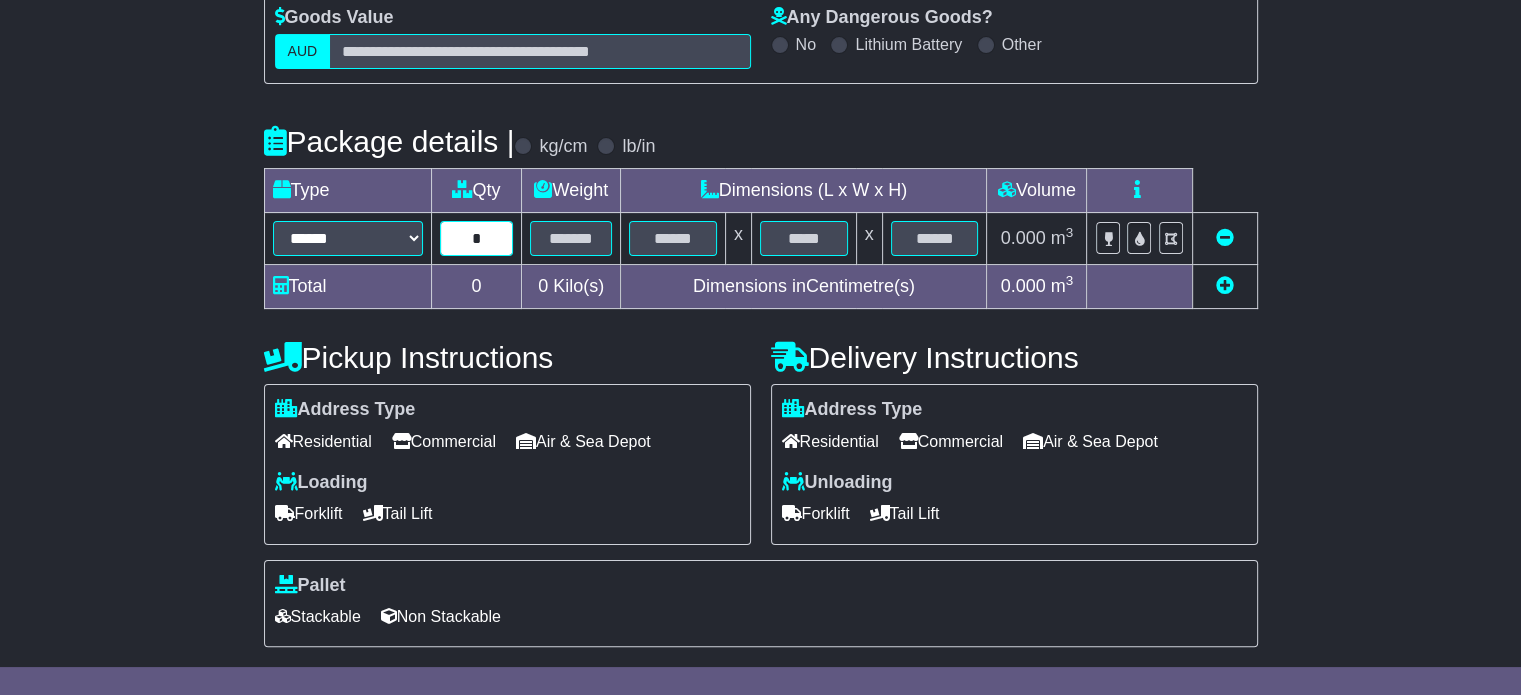 type on "*" 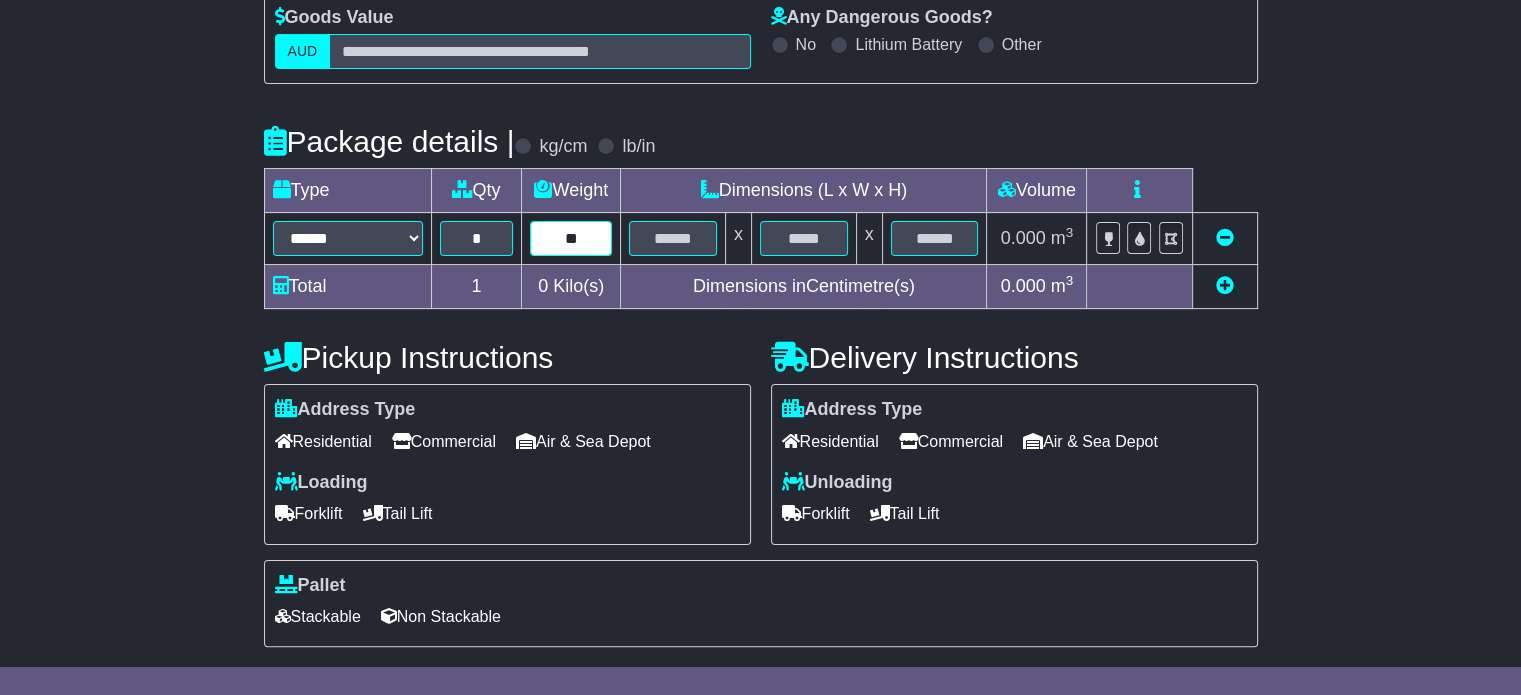 type on "**" 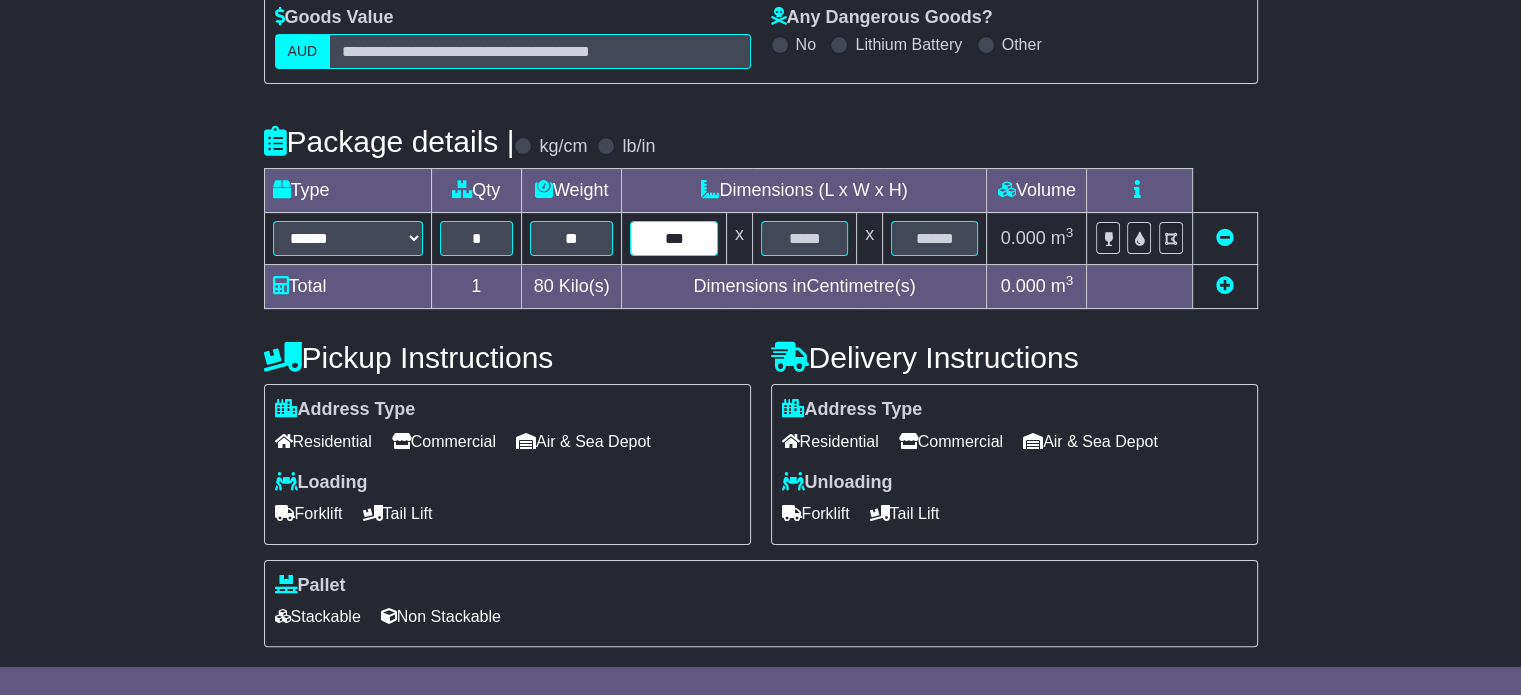 type on "***" 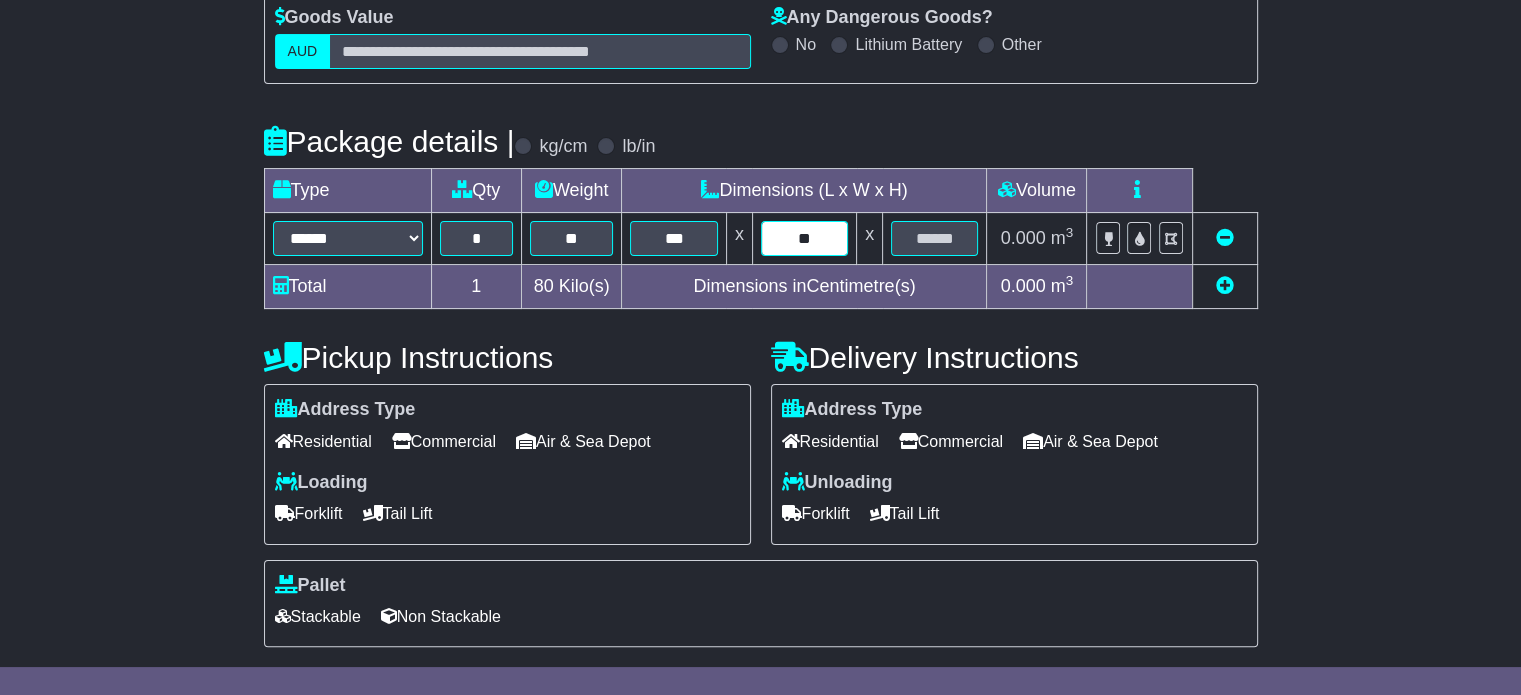 type on "**" 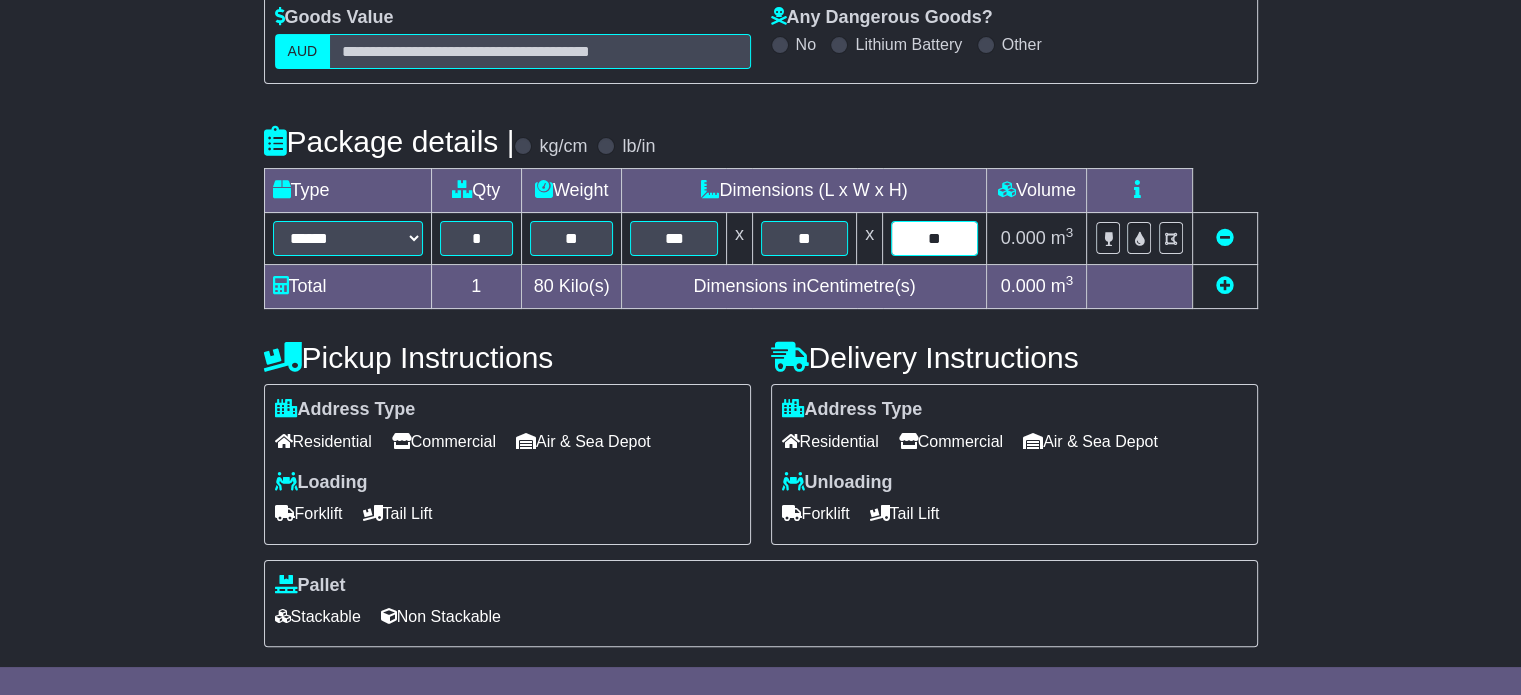 type on "**" 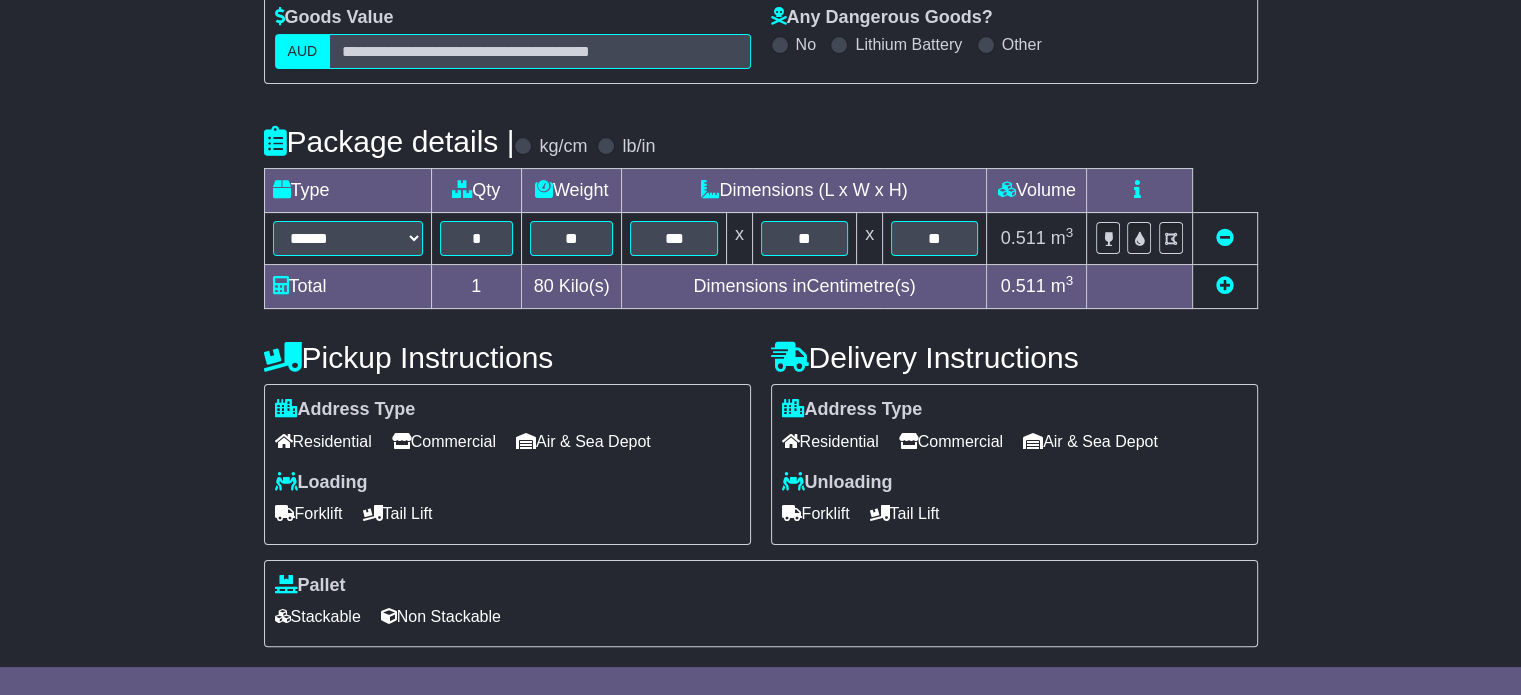 type 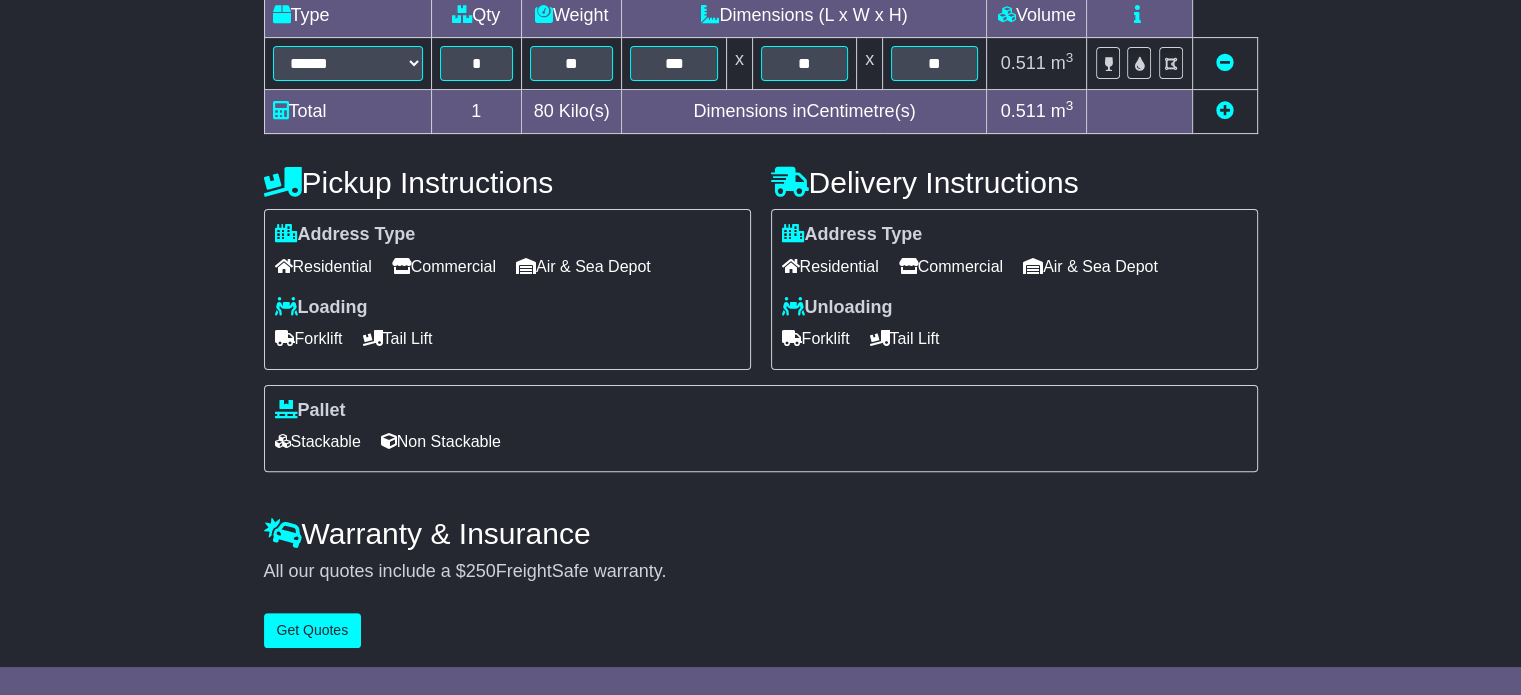 click on "Commercial" at bounding box center [444, 266] 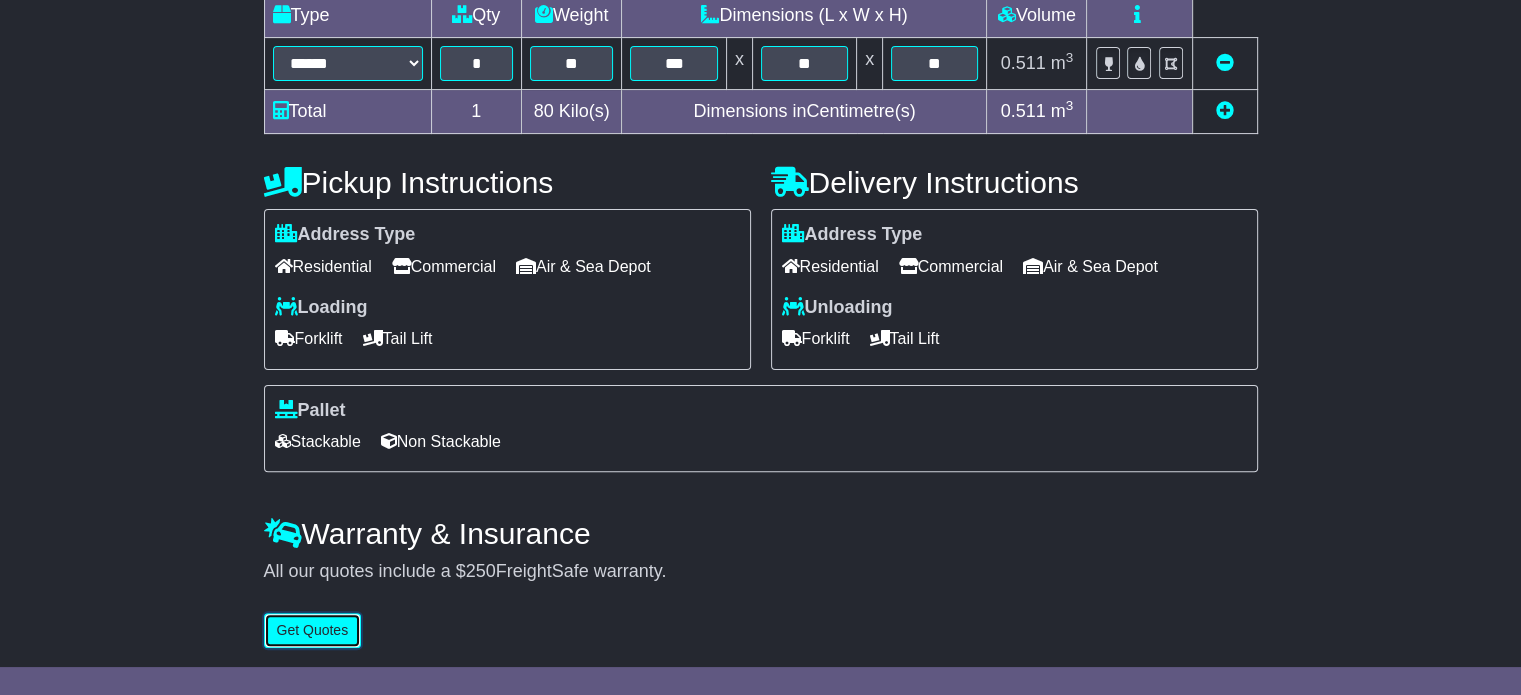 click on "Get Quotes" at bounding box center (313, 630) 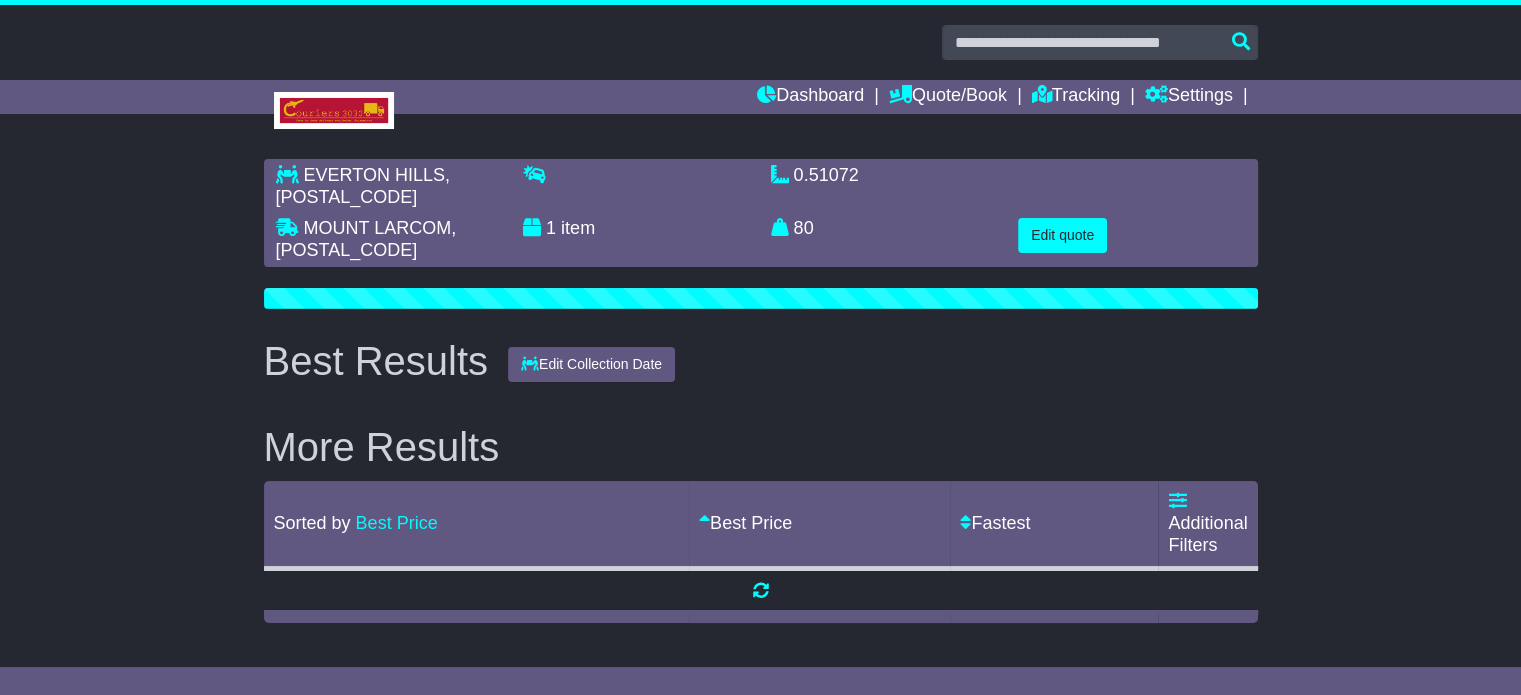 scroll, scrollTop: 0, scrollLeft: 0, axis: both 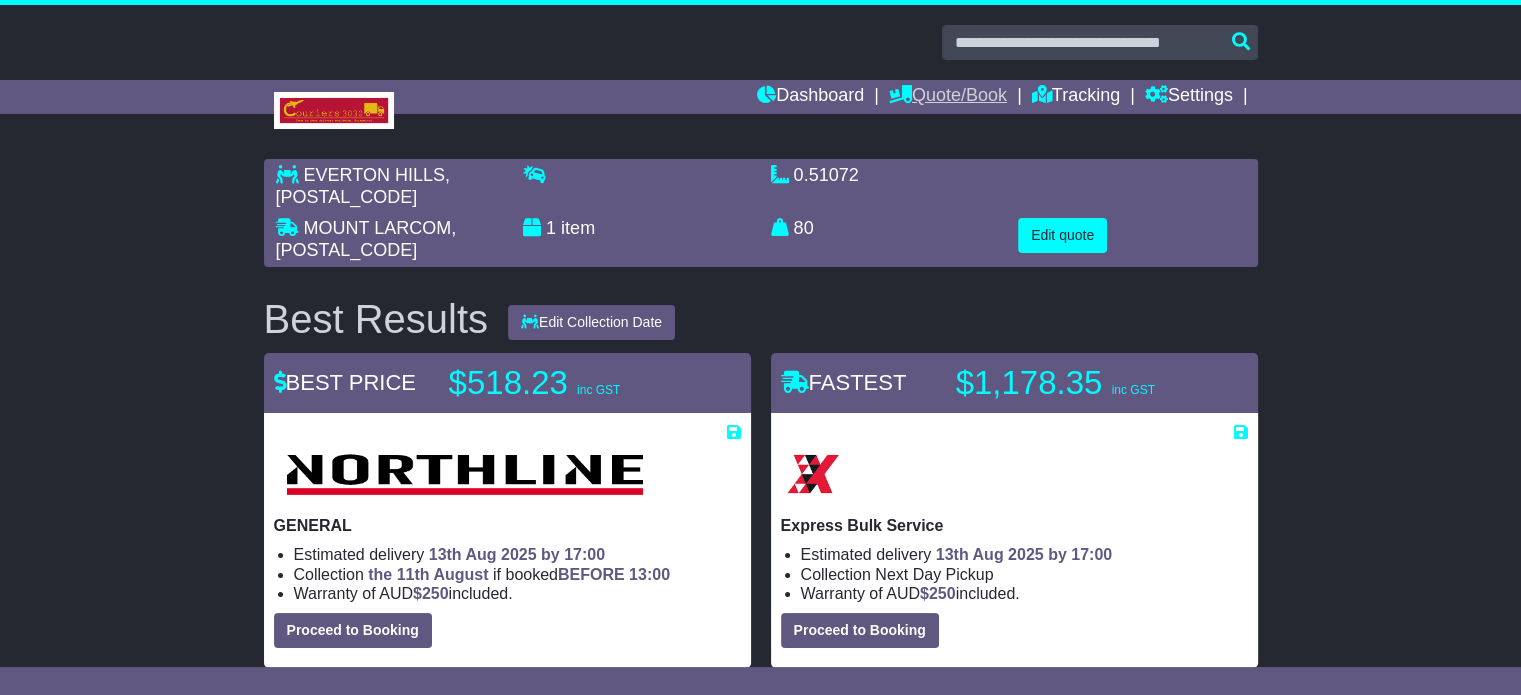 click on "Quote/Book" at bounding box center (948, 97) 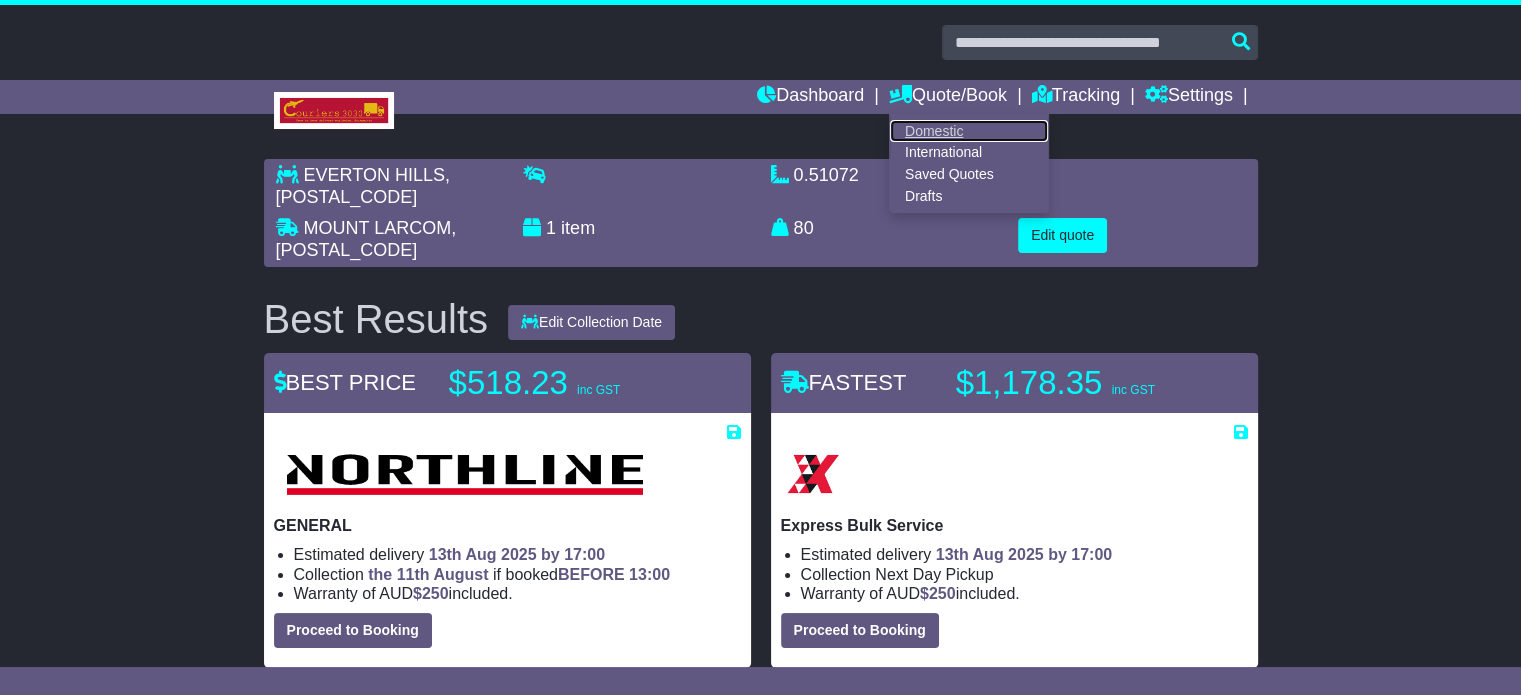 click on "Domestic" at bounding box center (969, 131) 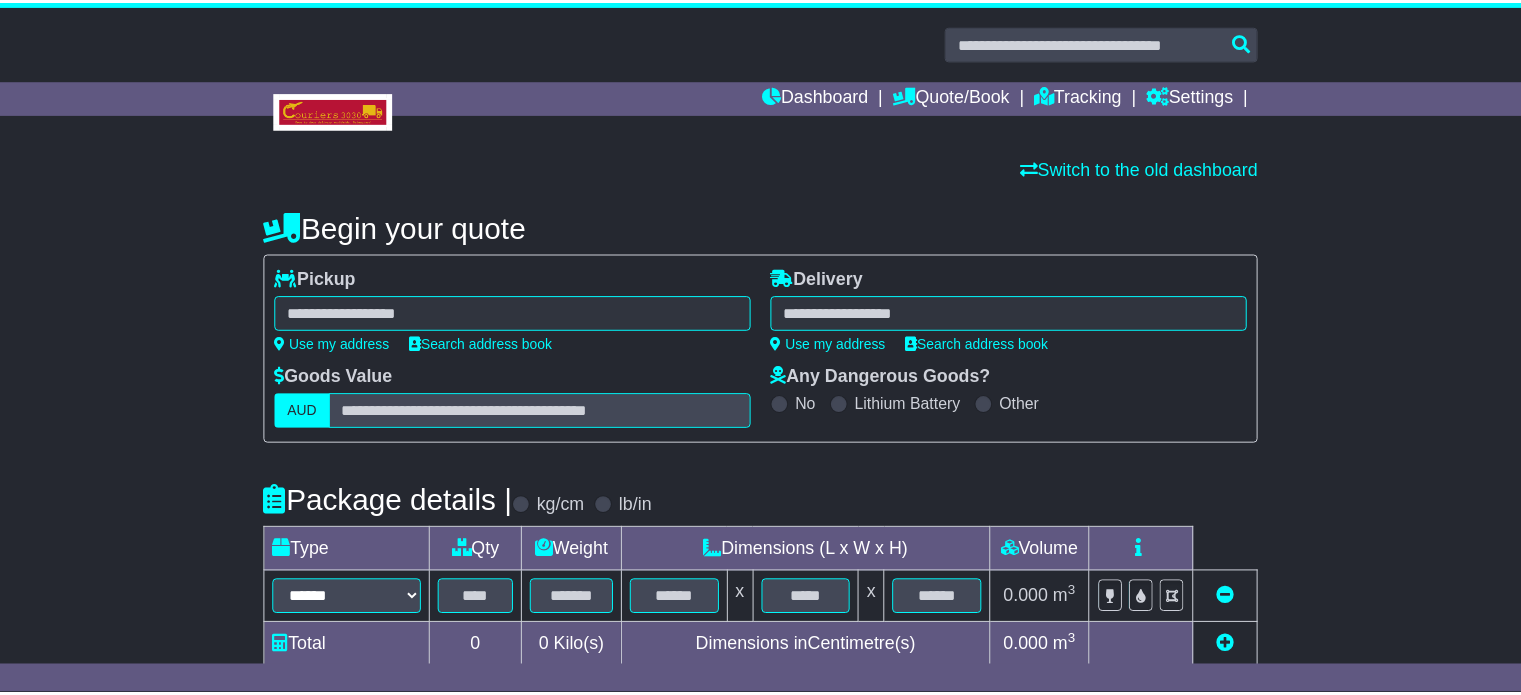 scroll, scrollTop: 0, scrollLeft: 0, axis: both 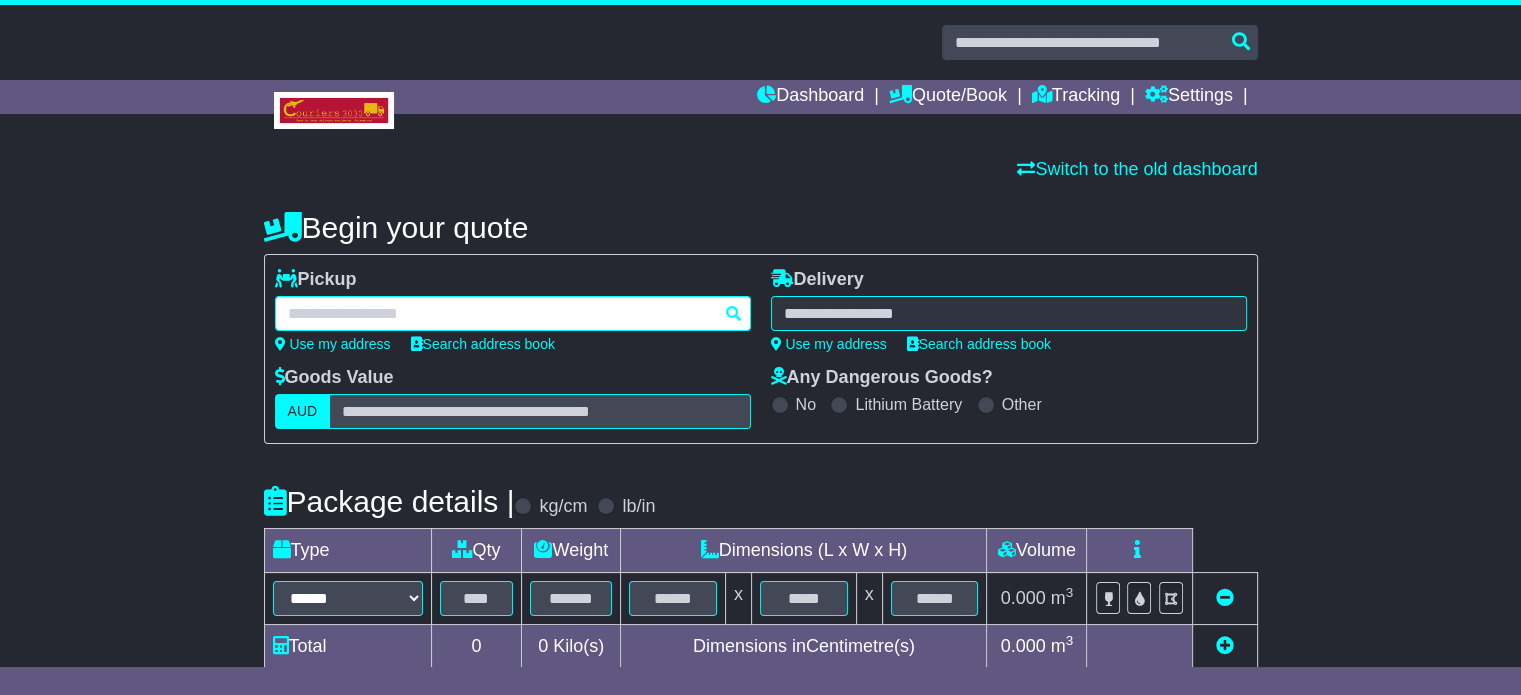 click at bounding box center (513, 313) 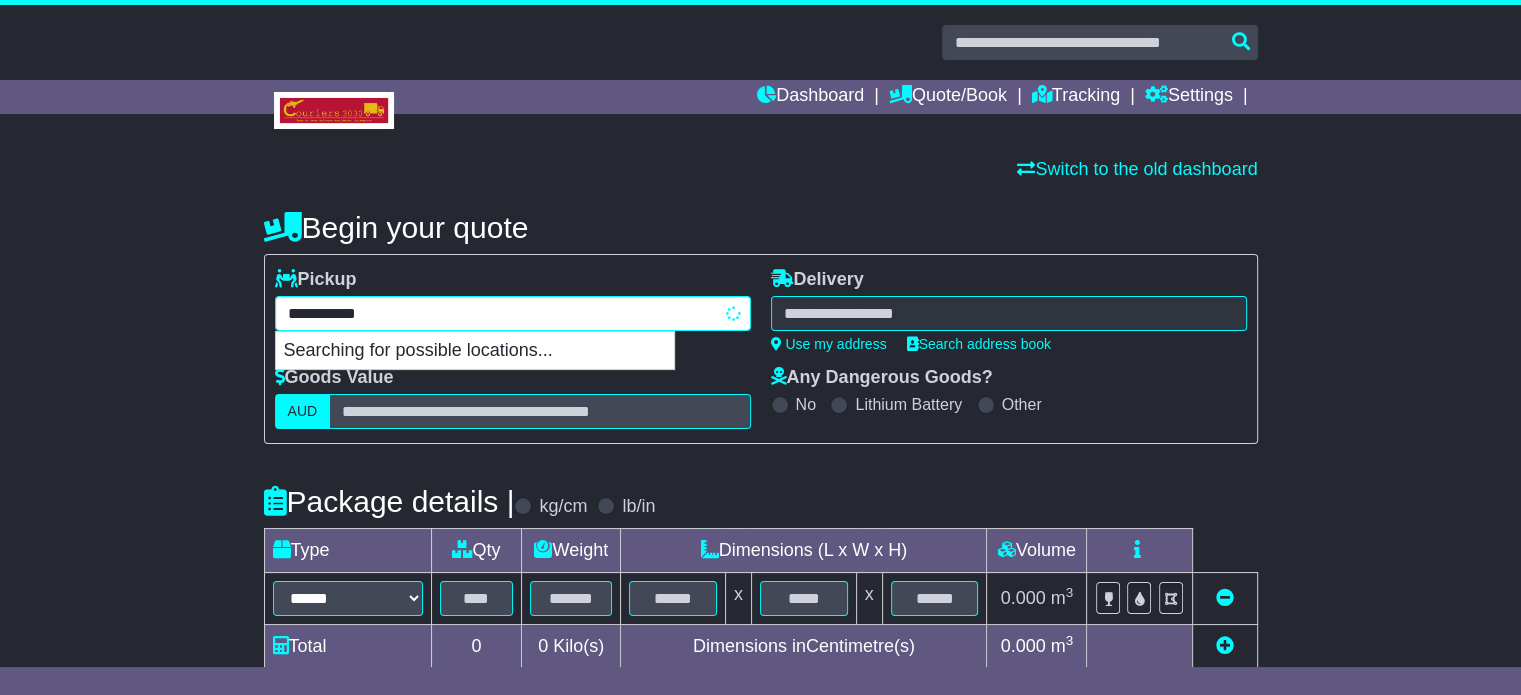 type on "**********" 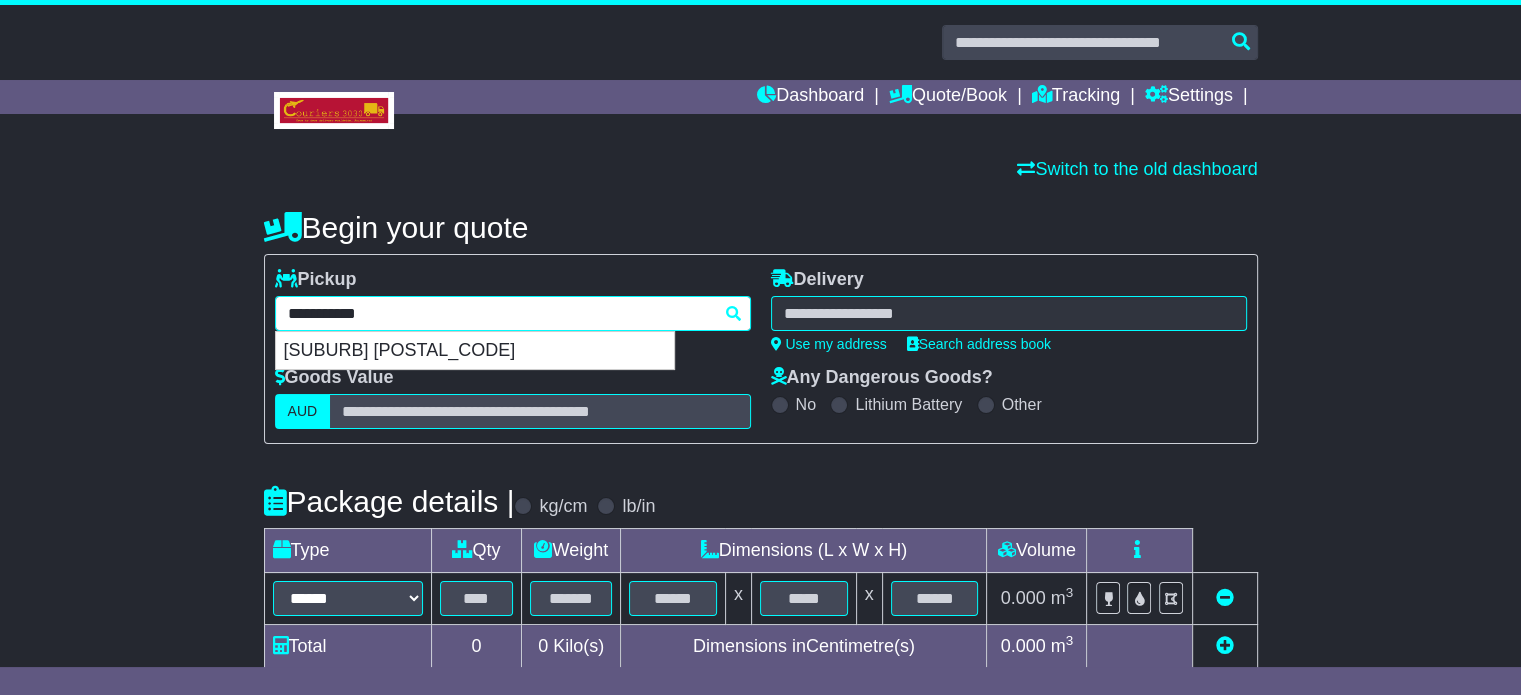 click on "BANKSIA PARK 5091" at bounding box center (475, 351) 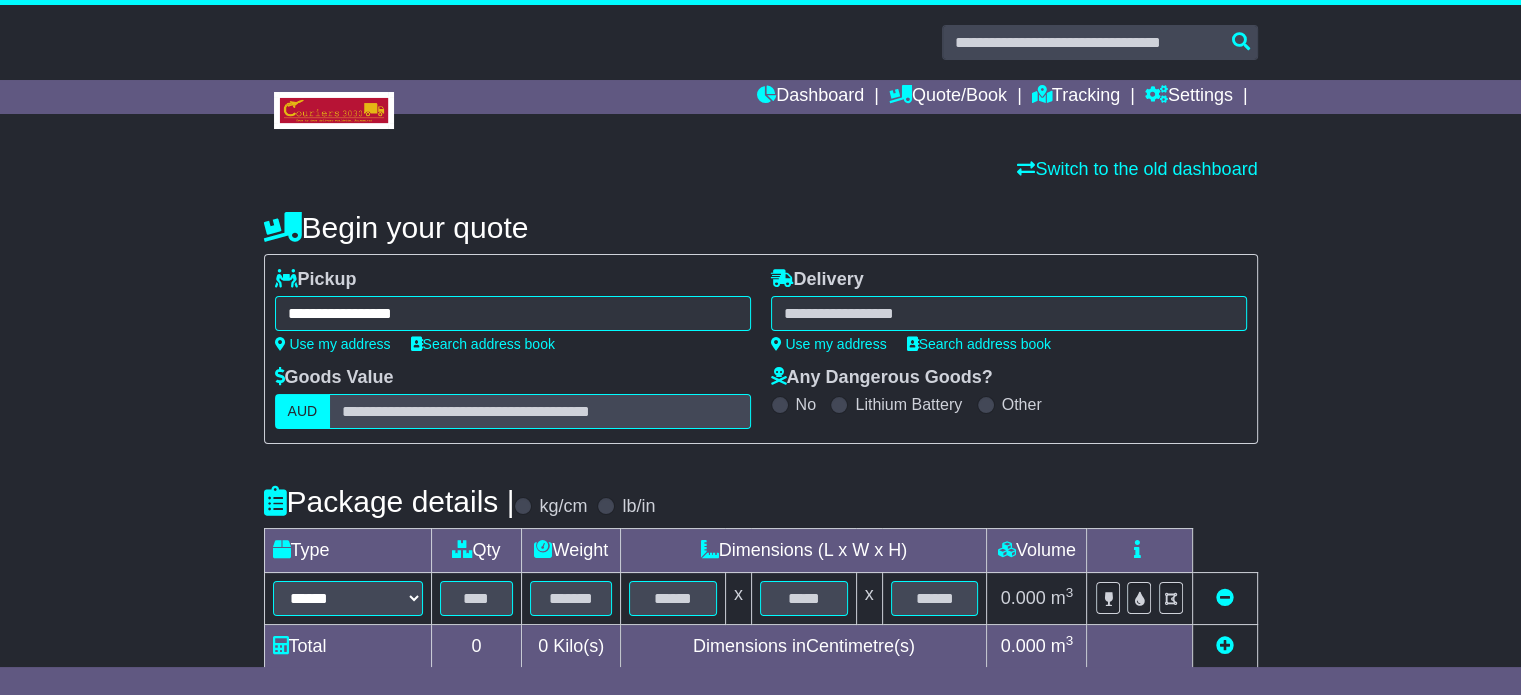 type on "**********" 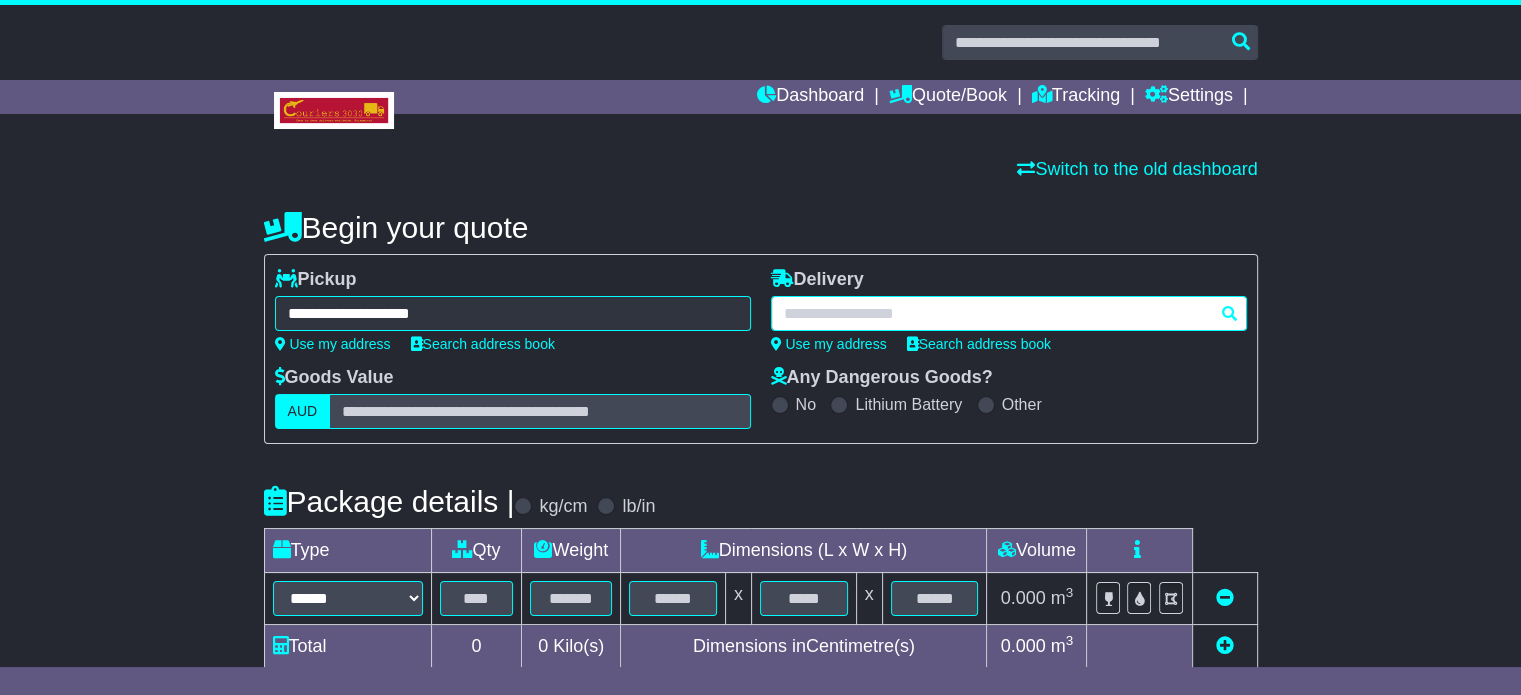 click at bounding box center (1009, 313) 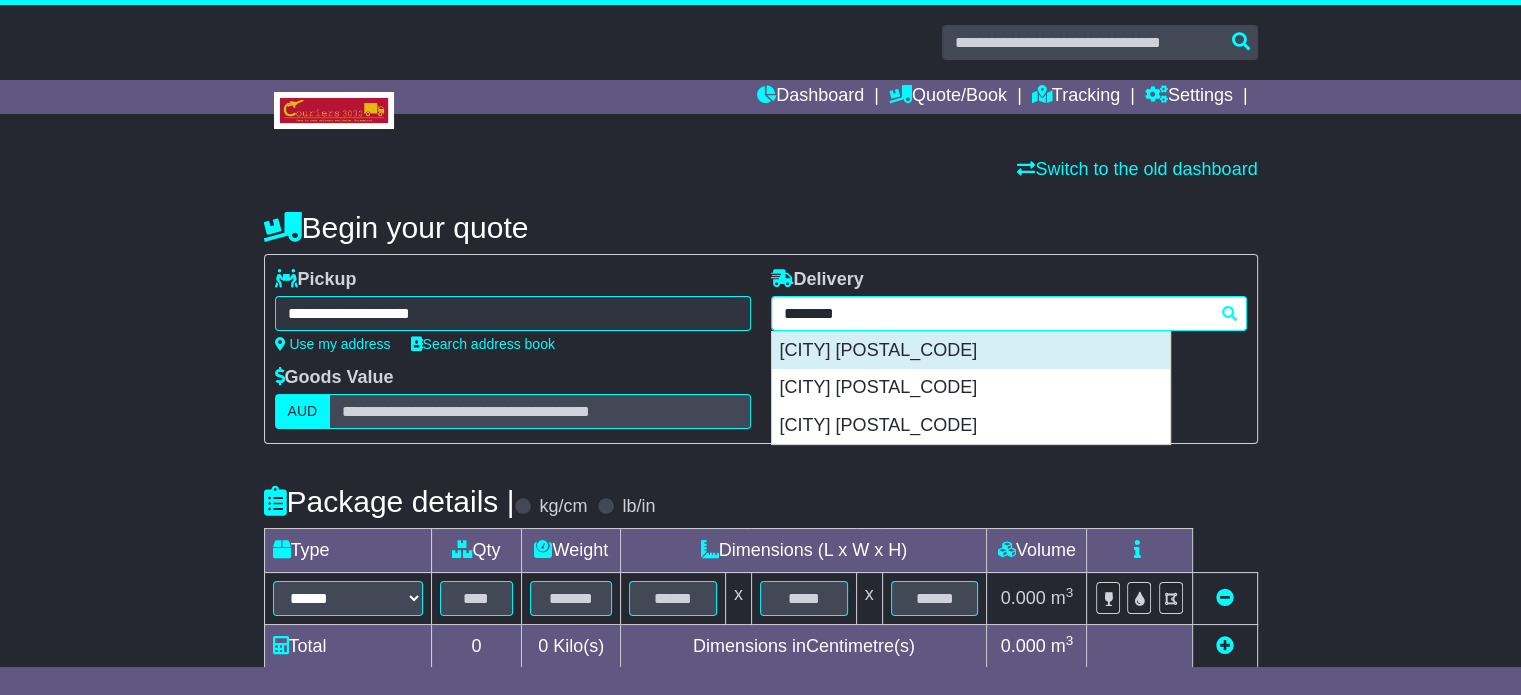click on "CANBERRA 2600" at bounding box center [971, 351] 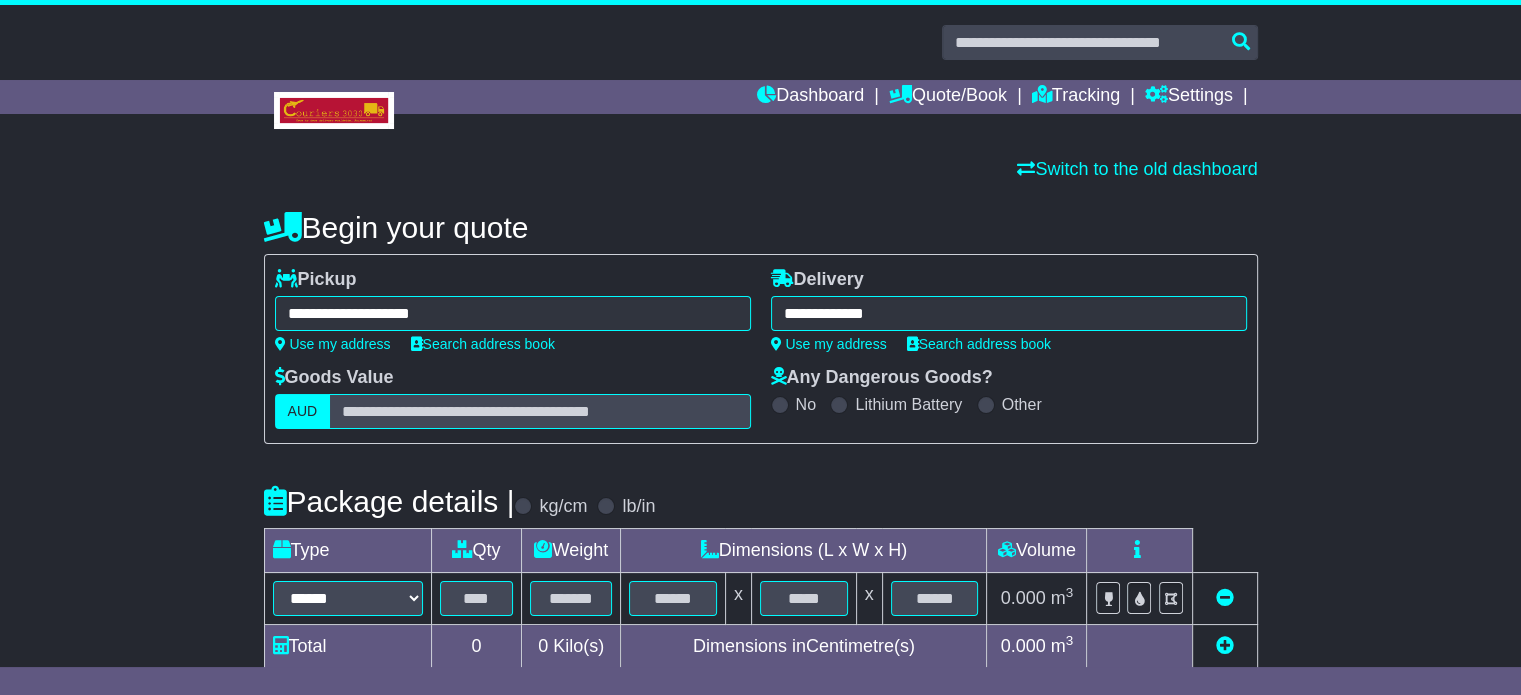type on "**********" 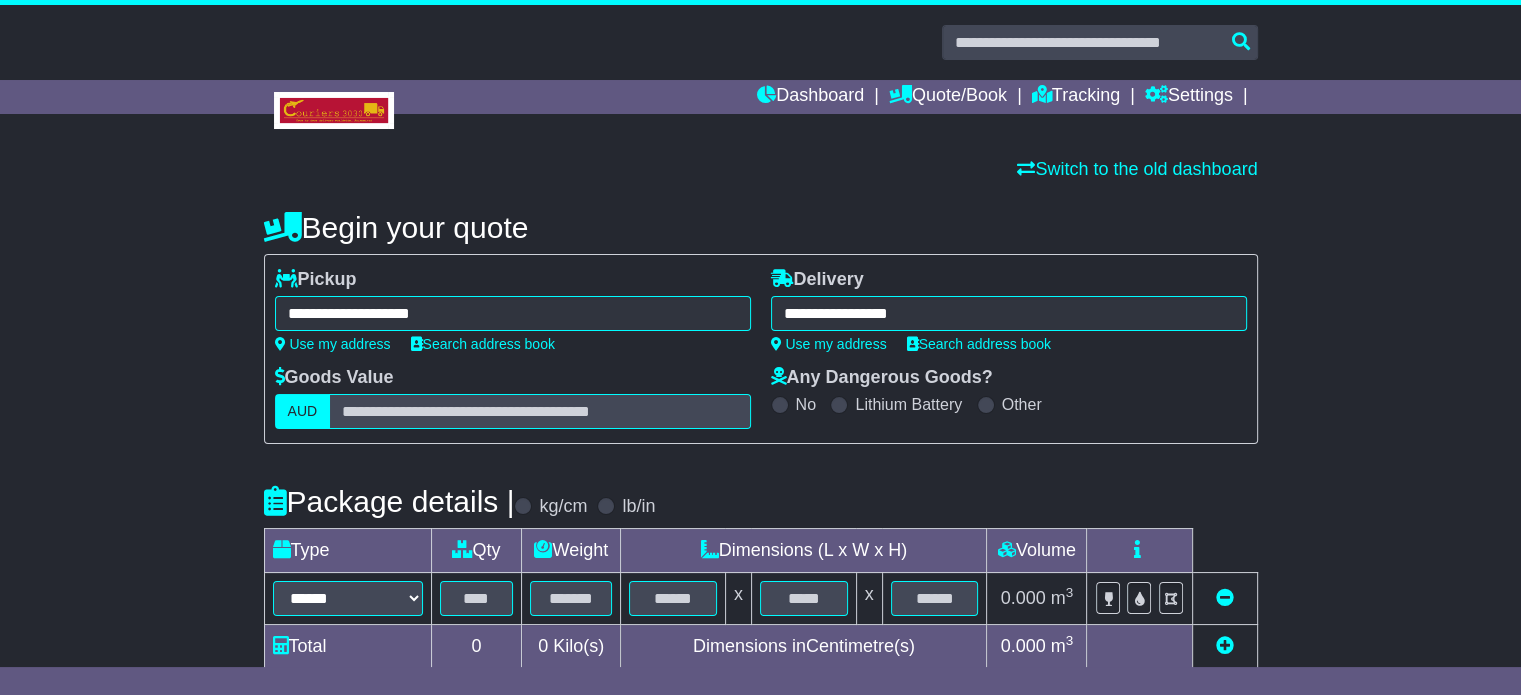 scroll, scrollTop: 360, scrollLeft: 0, axis: vertical 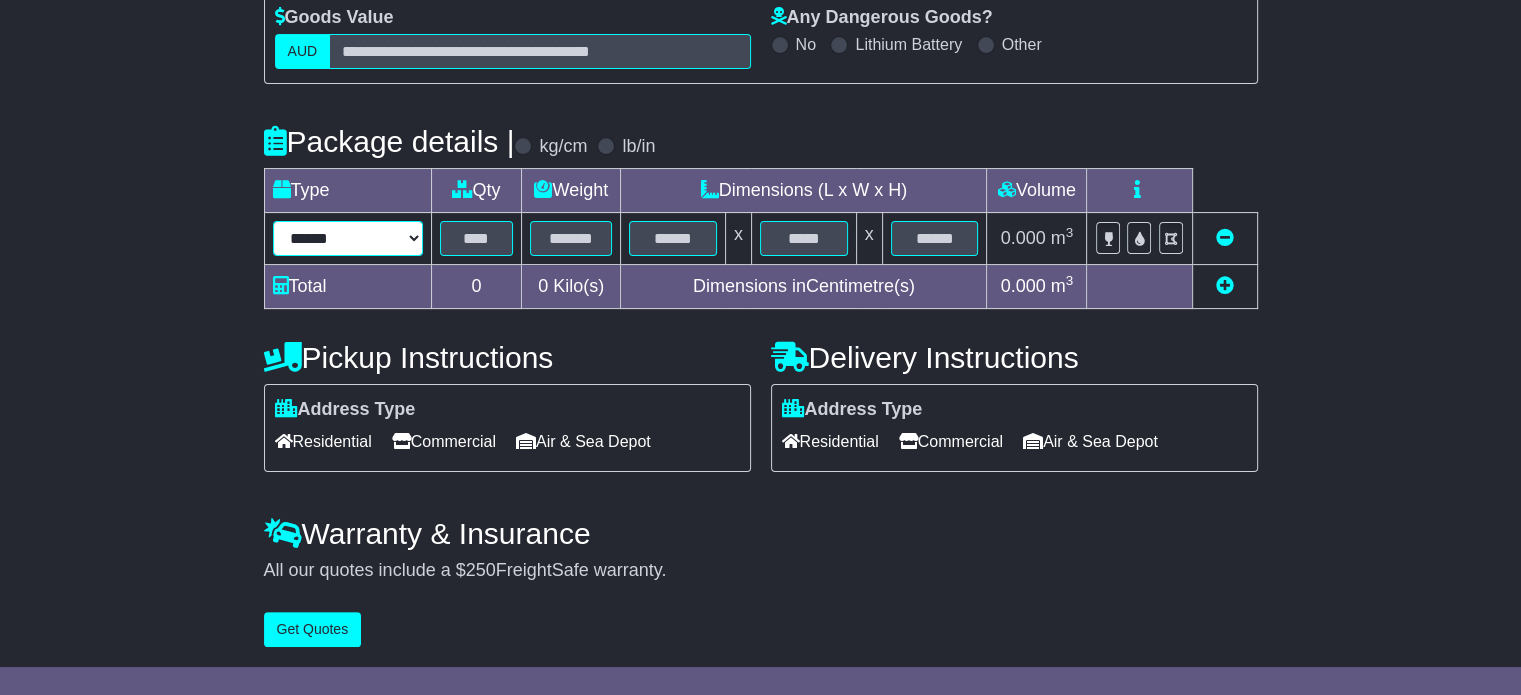 click on "****** ****** *** ******** ***** **** **** ****** *** *******" at bounding box center [348, 238] 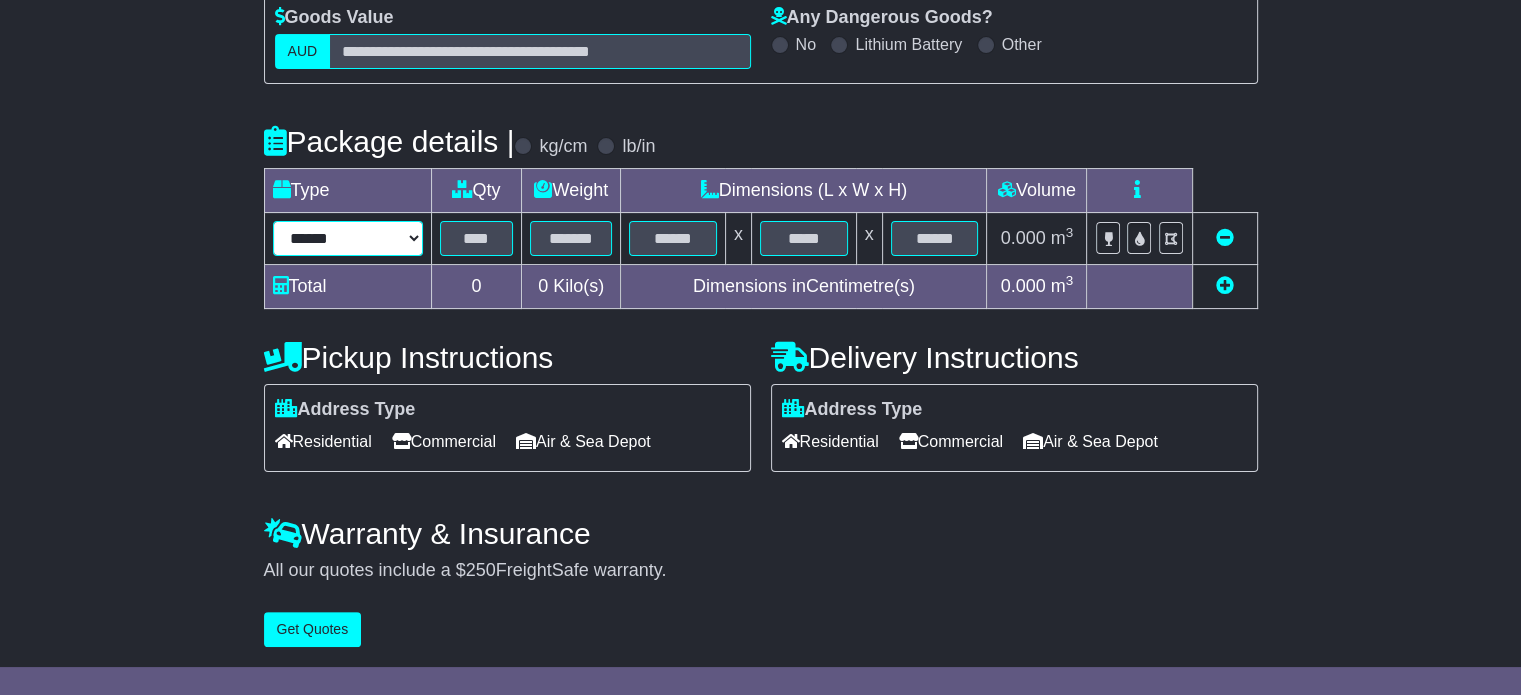 select on "*****" 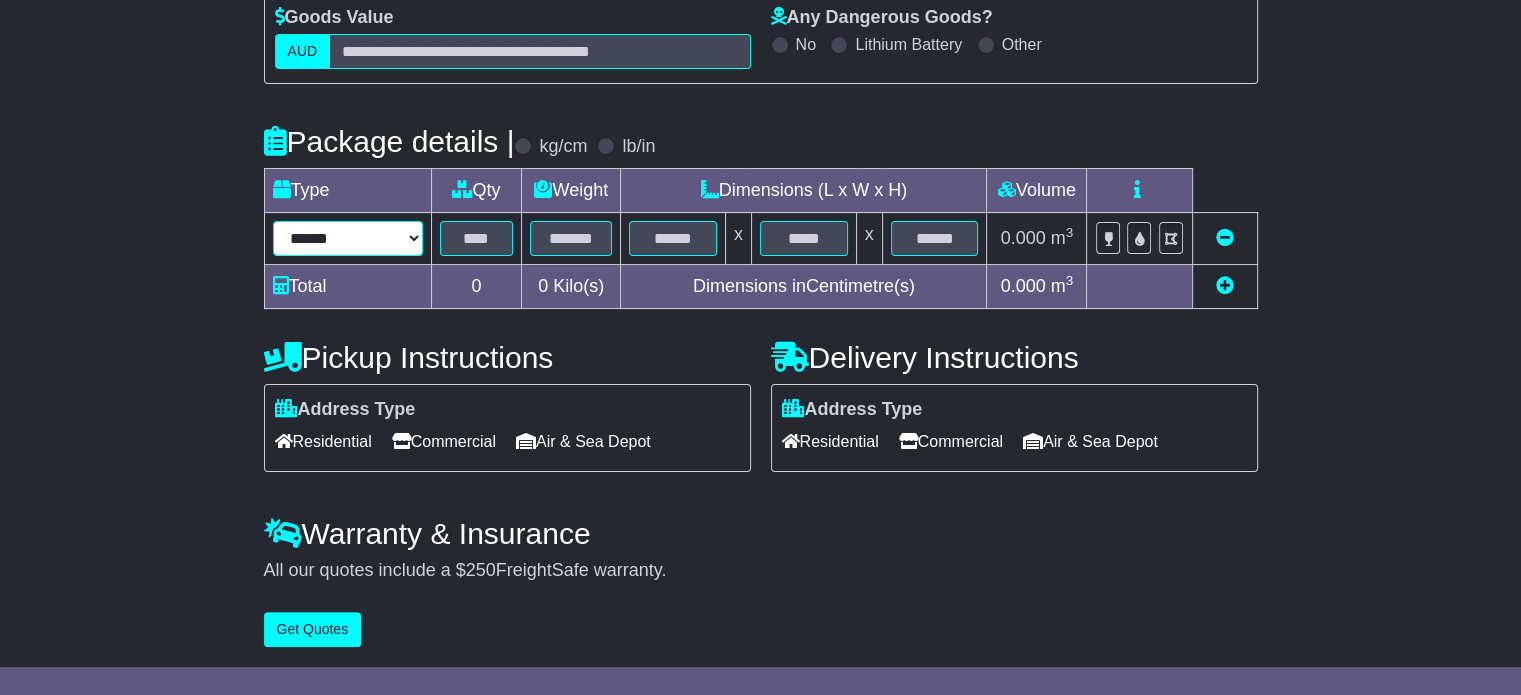 click on "****** ****** *** ******** ***** **** **** ****** *** *******" at bounding box center [348, 238] 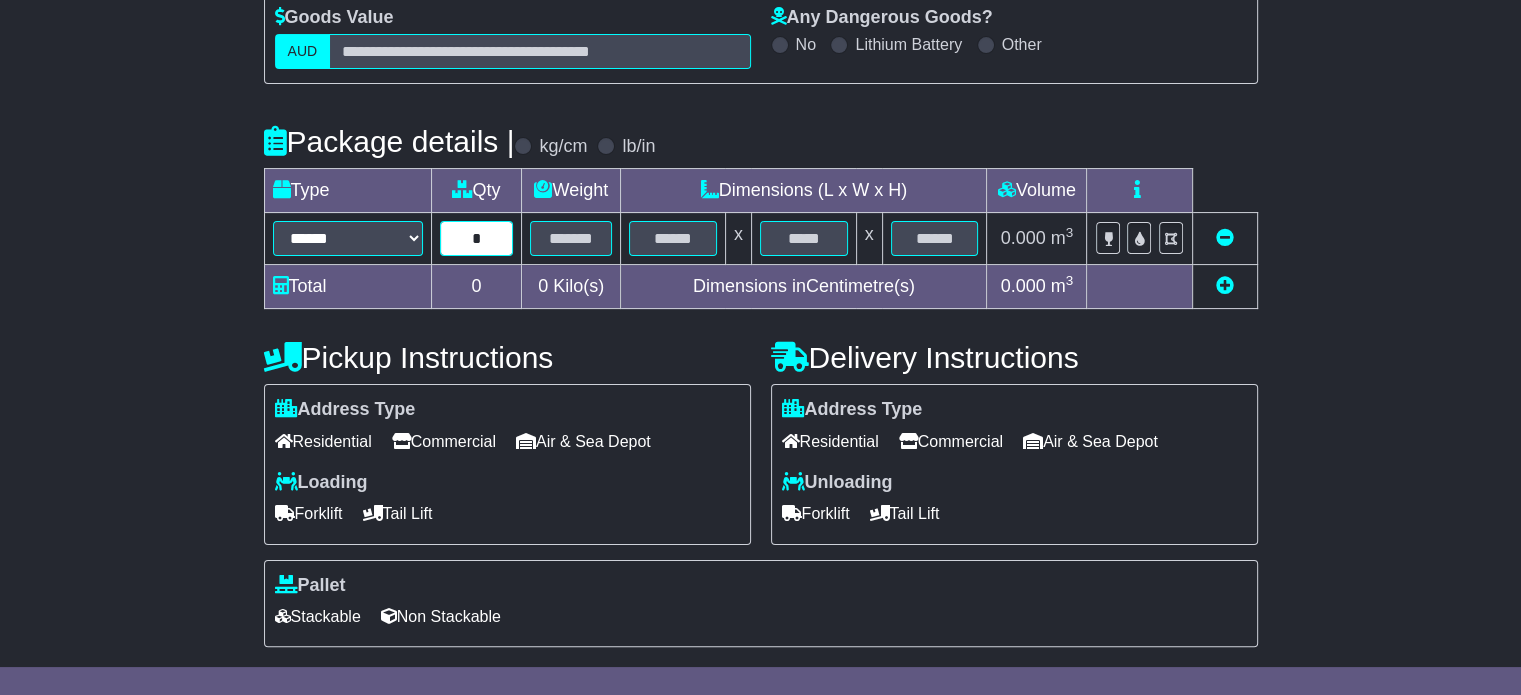 type on "*" 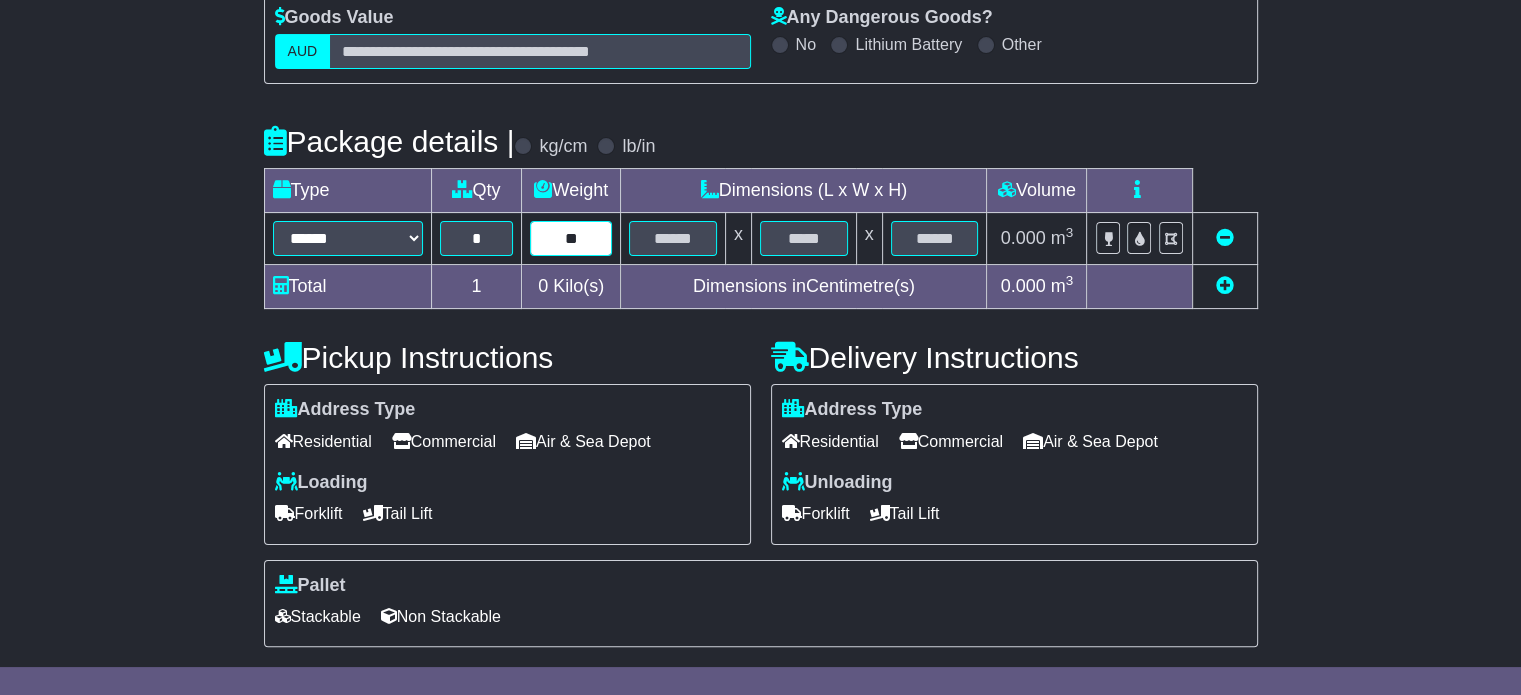 type on "**" 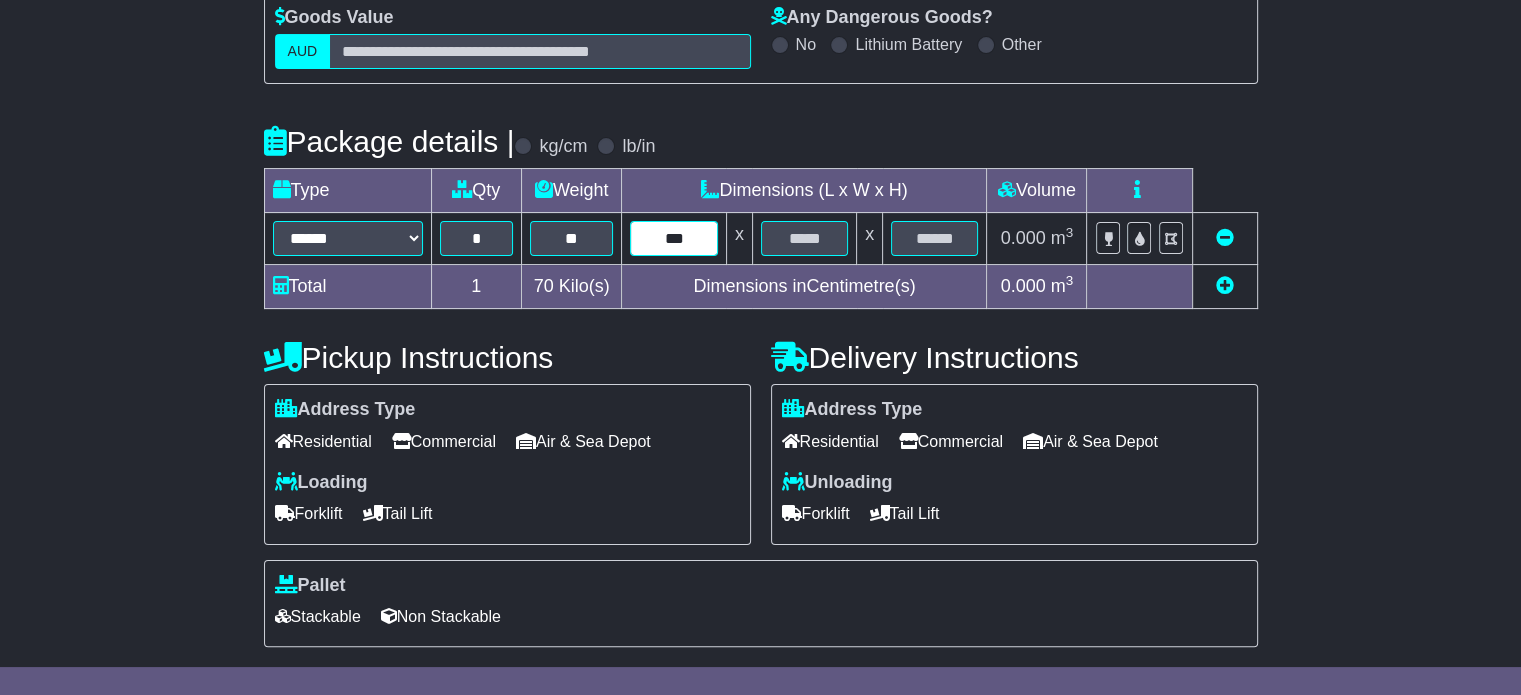 type on "***" 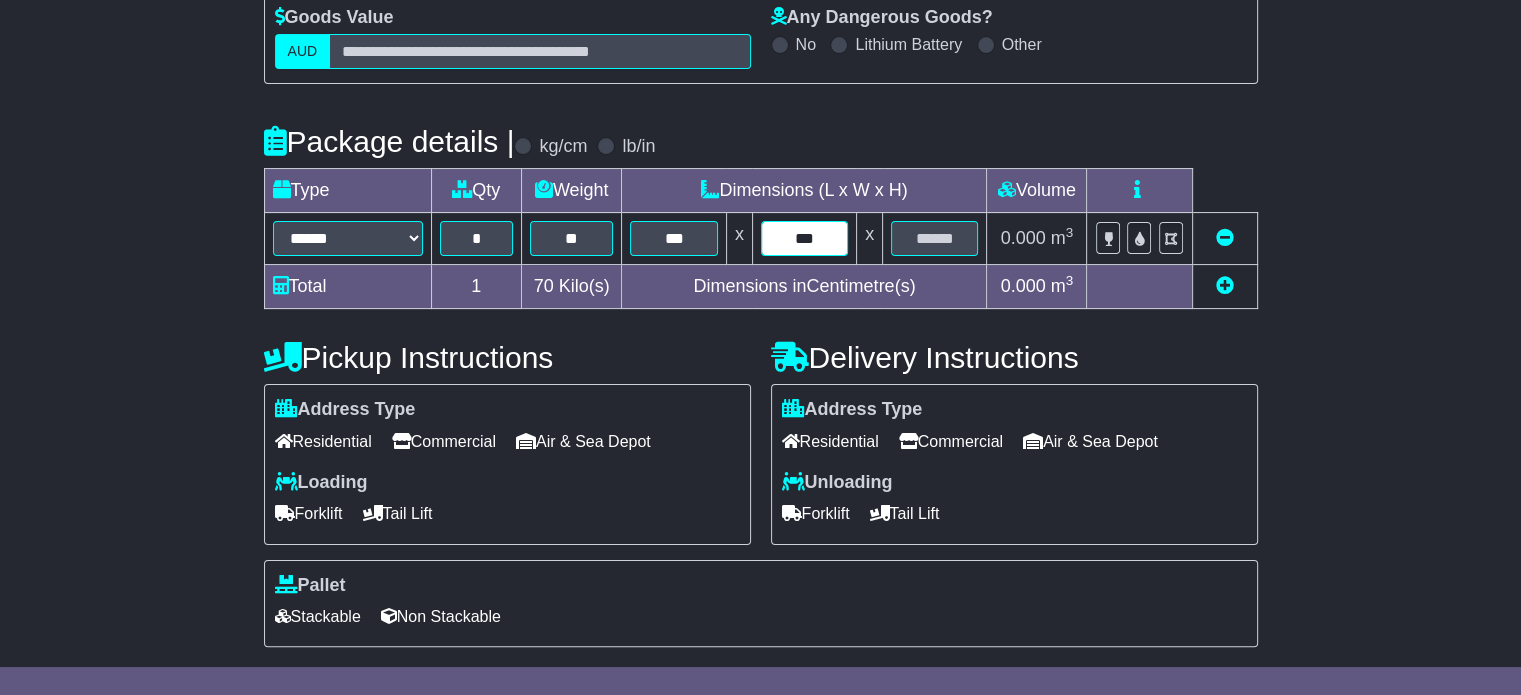 type on "***" 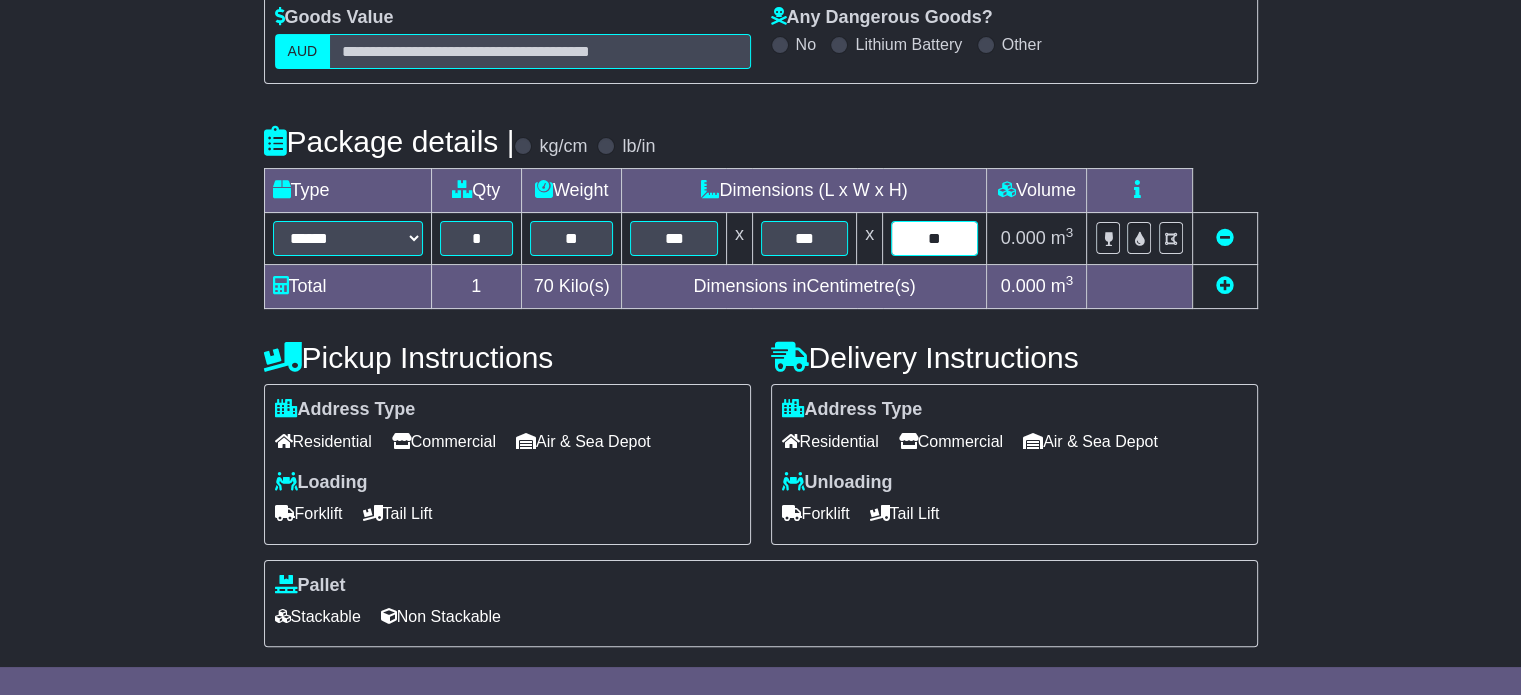 type on "**" 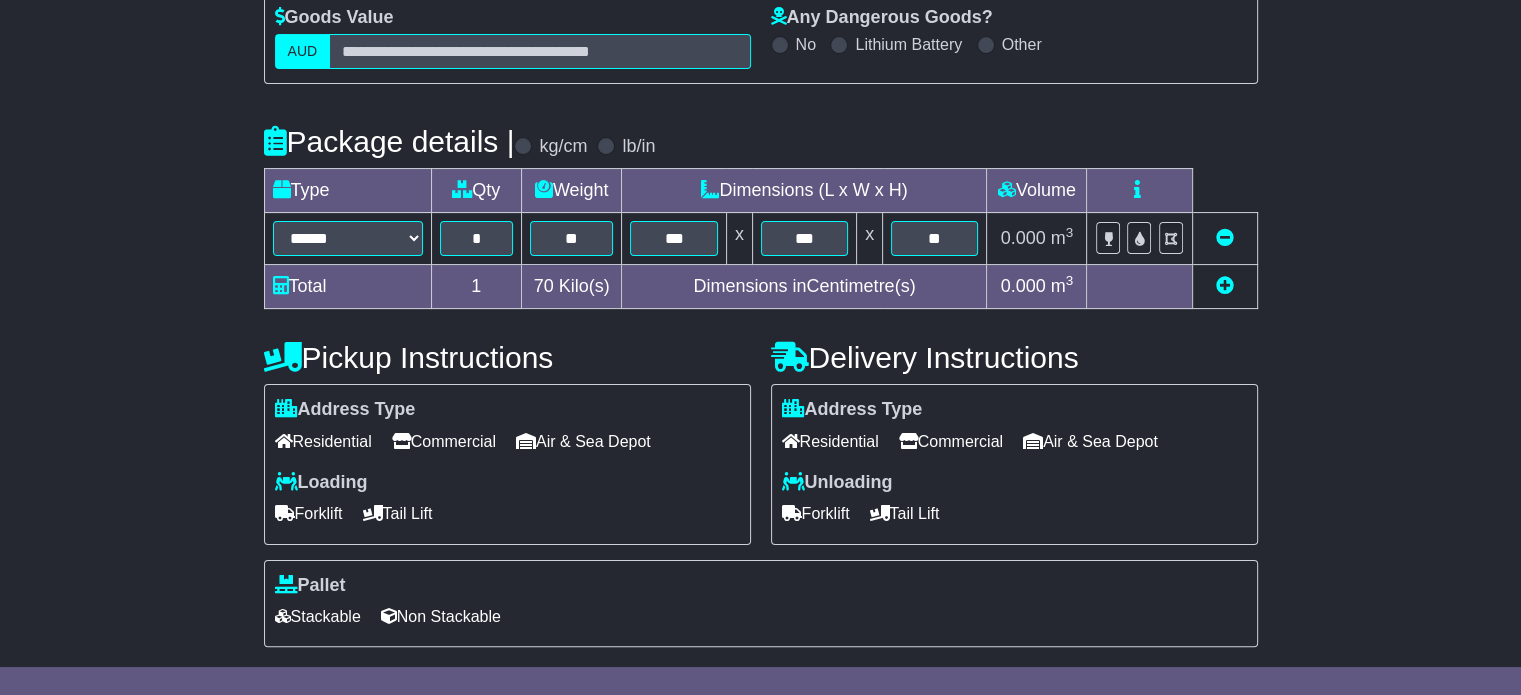 scroll, scrollTop: 535, scrollLeft: 0, axis: vertical 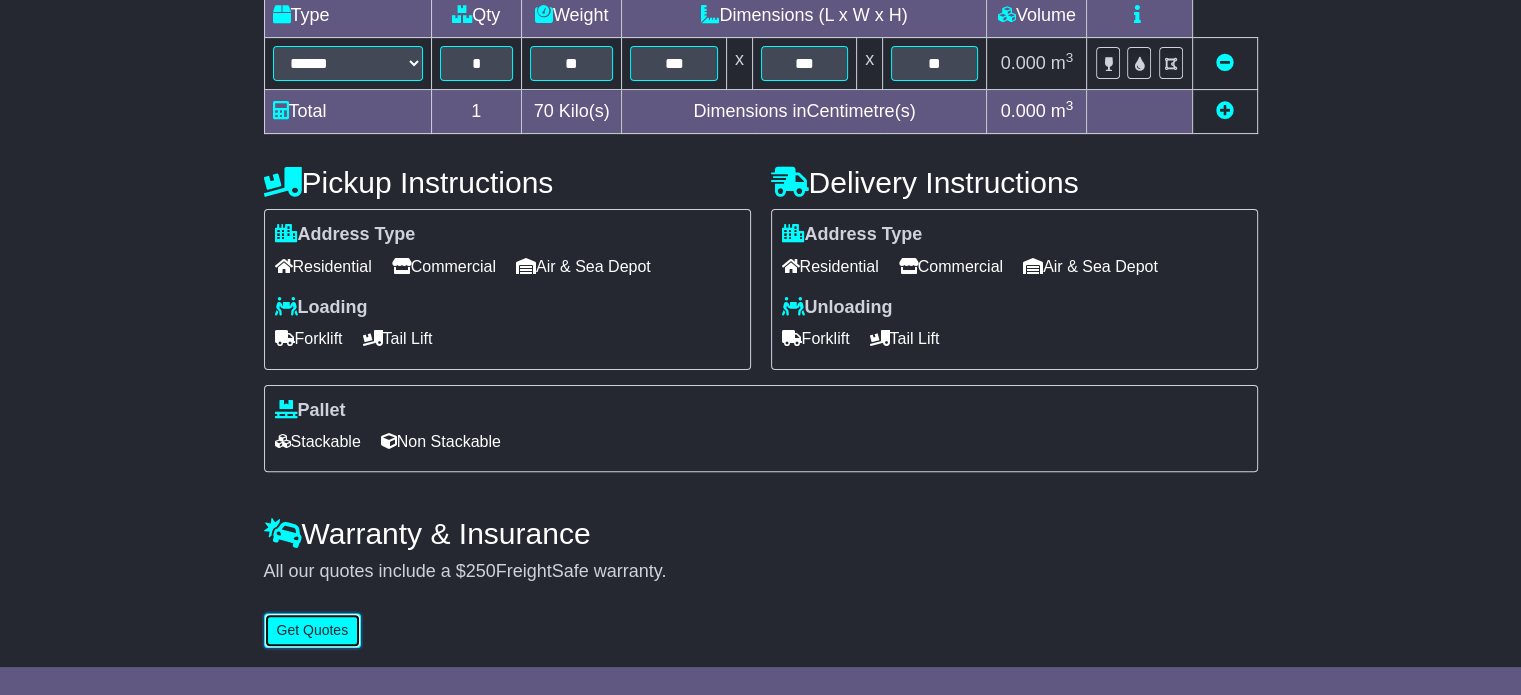 type 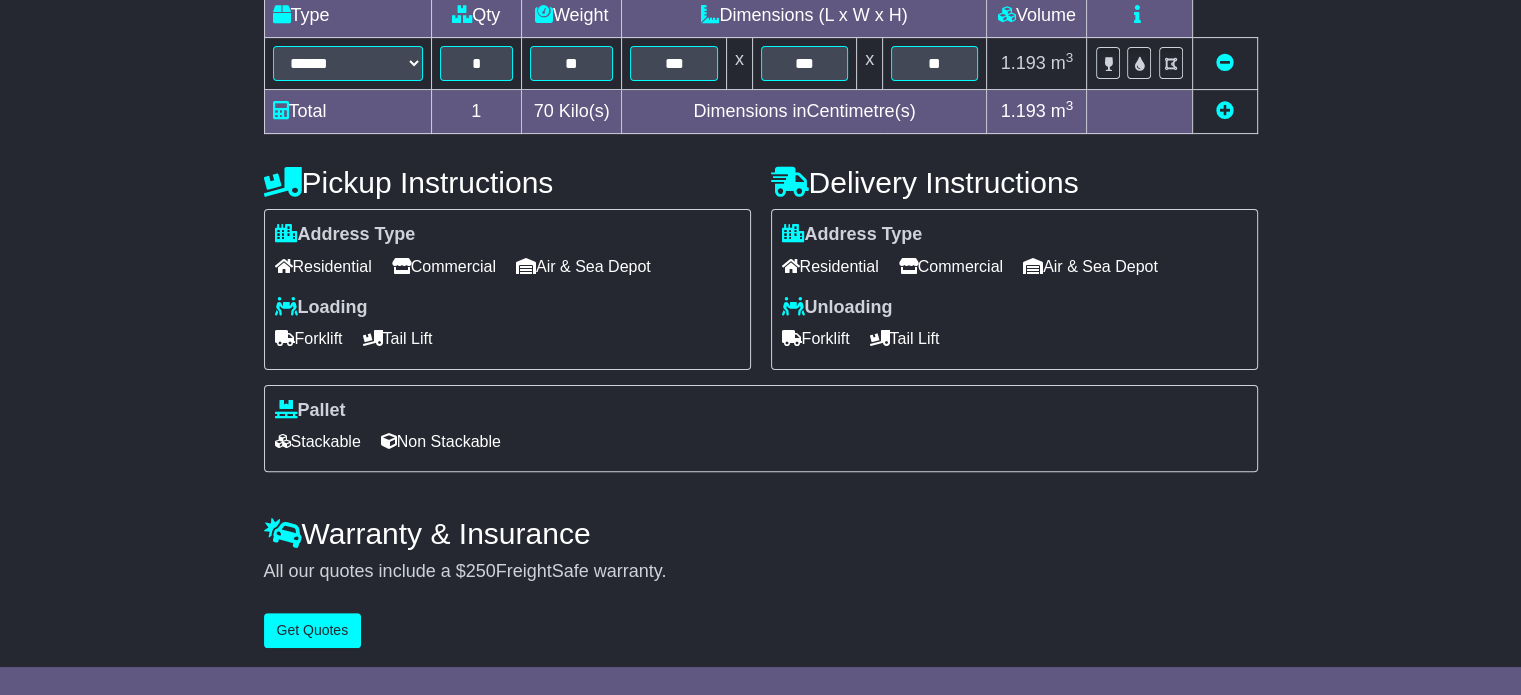click on "Residential" at bounding box center [323, 266] 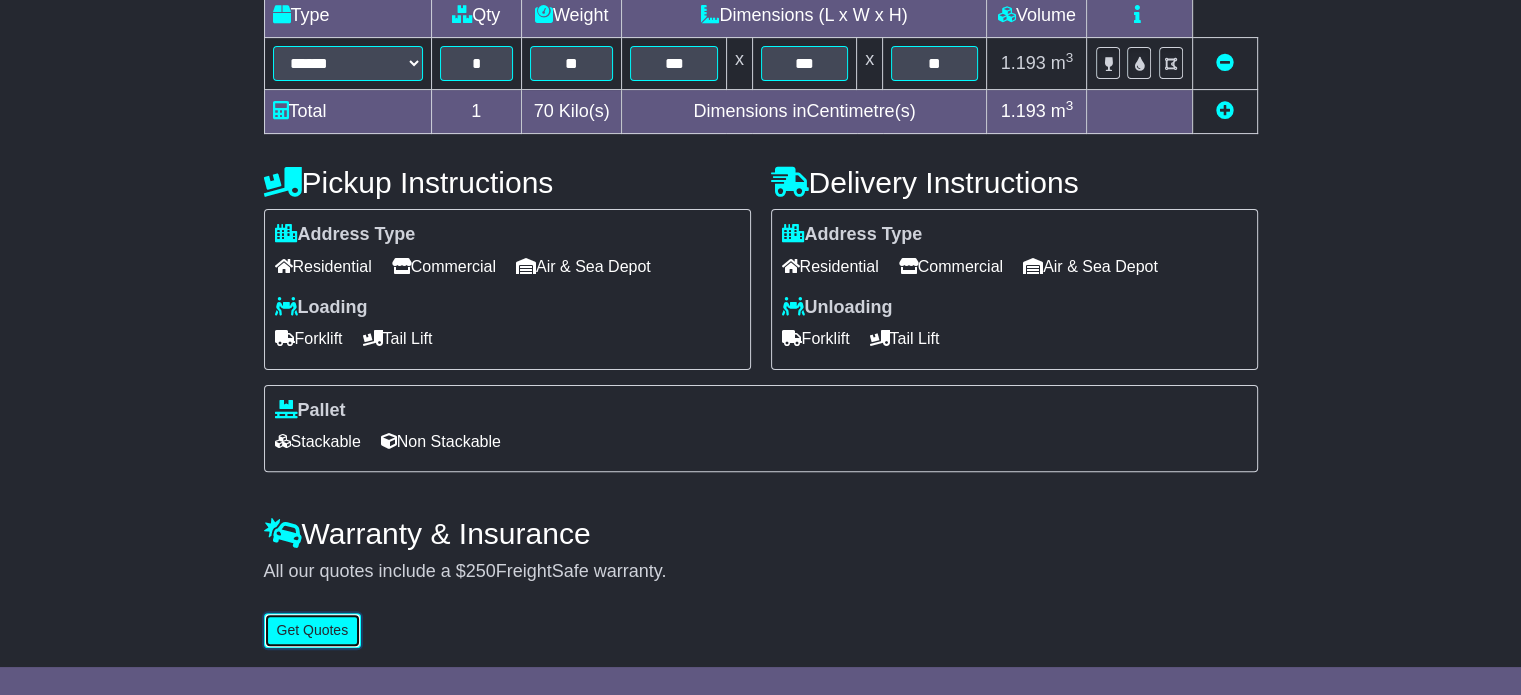 click on "Get Quotes" at bounding box center [313, 630] 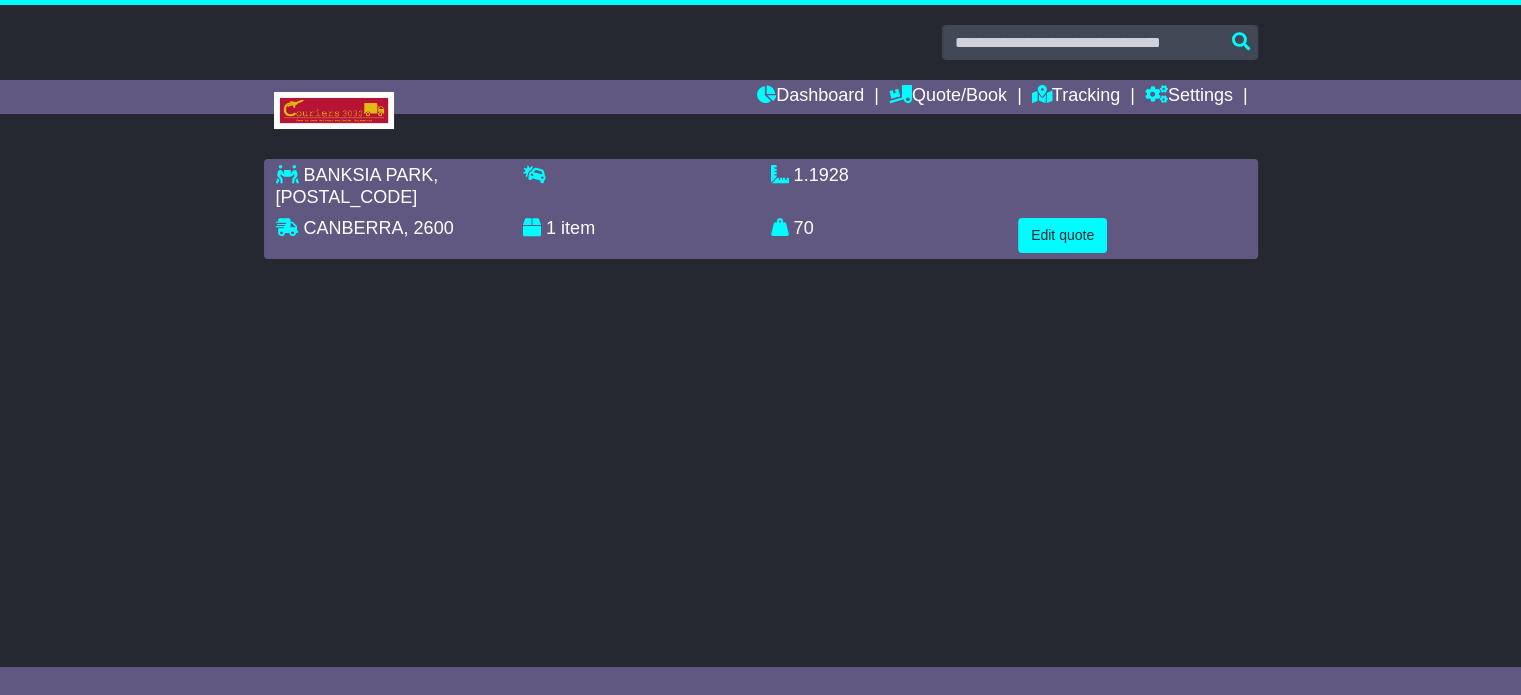 scroll, scrollTop: 0, scrollLeft: 0, axis: both 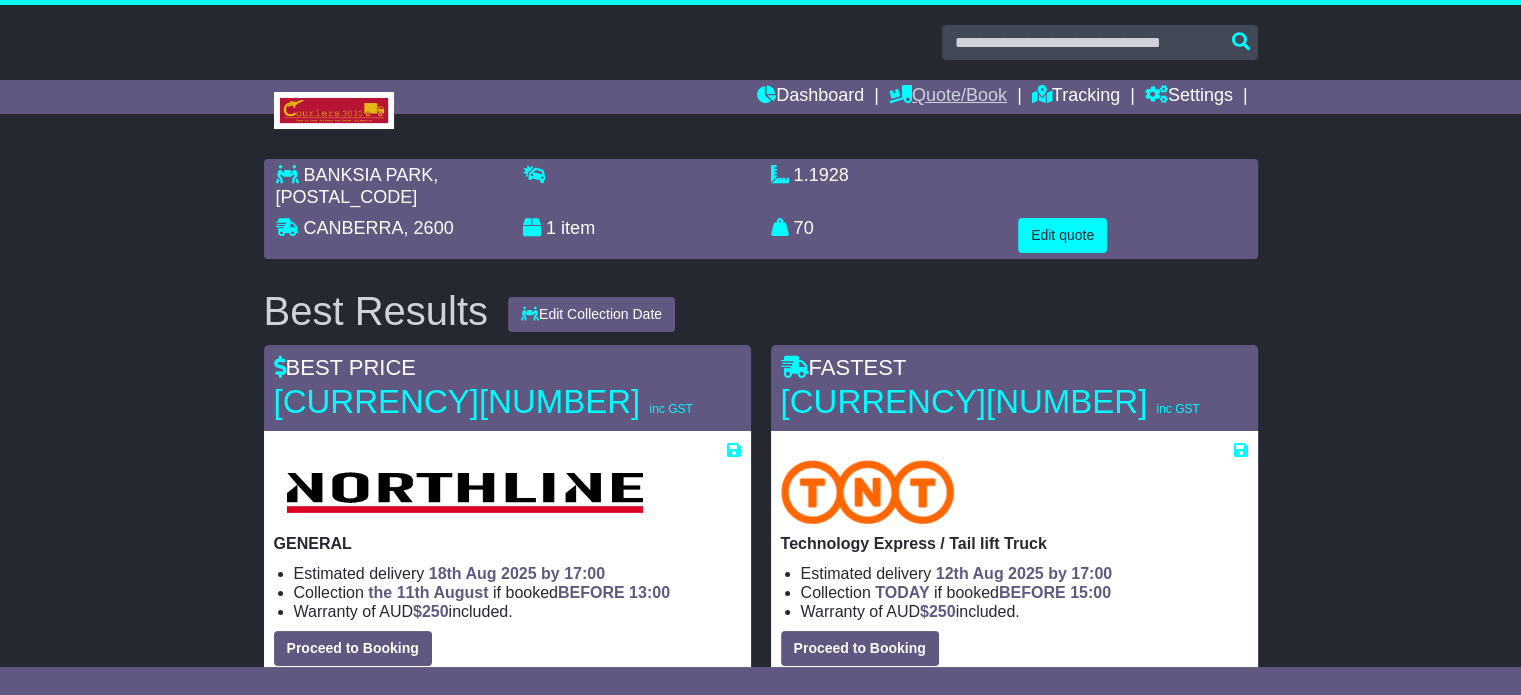 click on "Quote/Book" at bounding box center [948, 97] 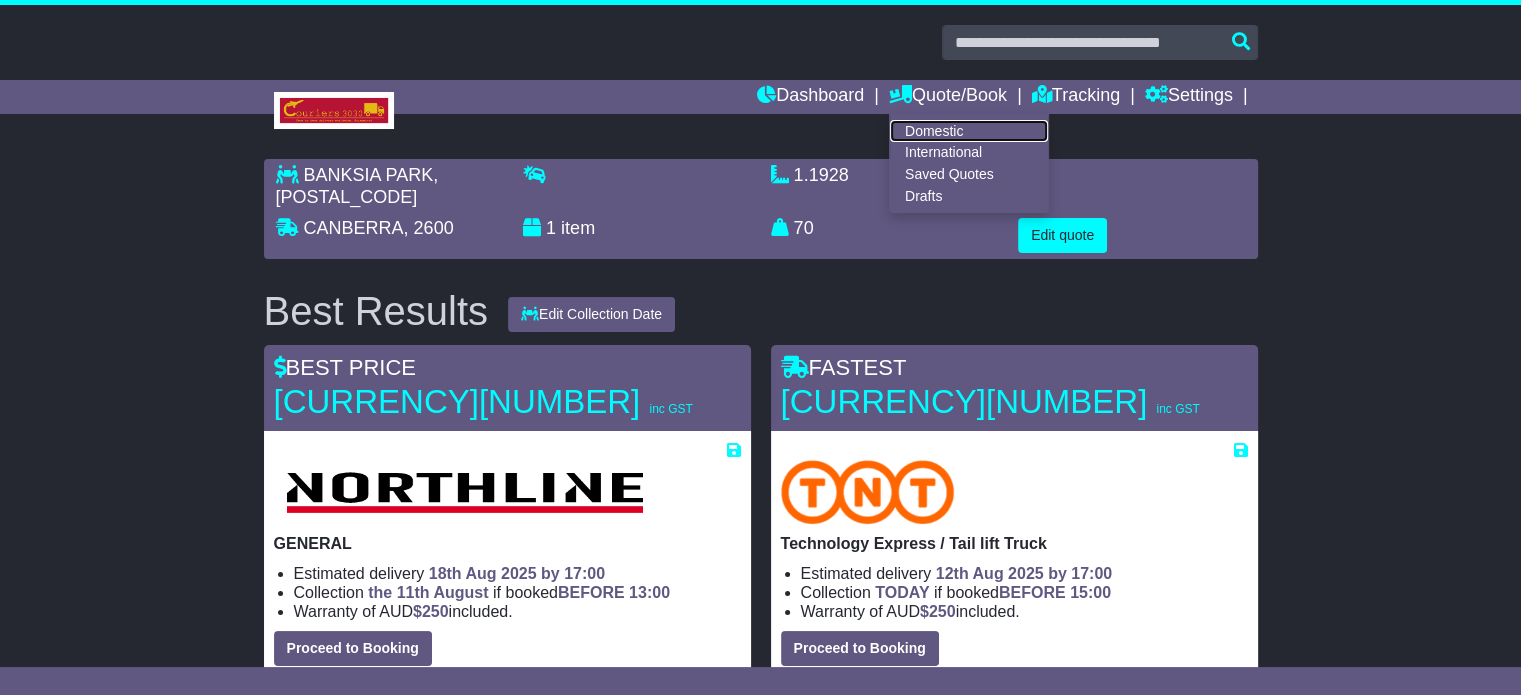click on "Domestic" at bounding box center [969, 131] 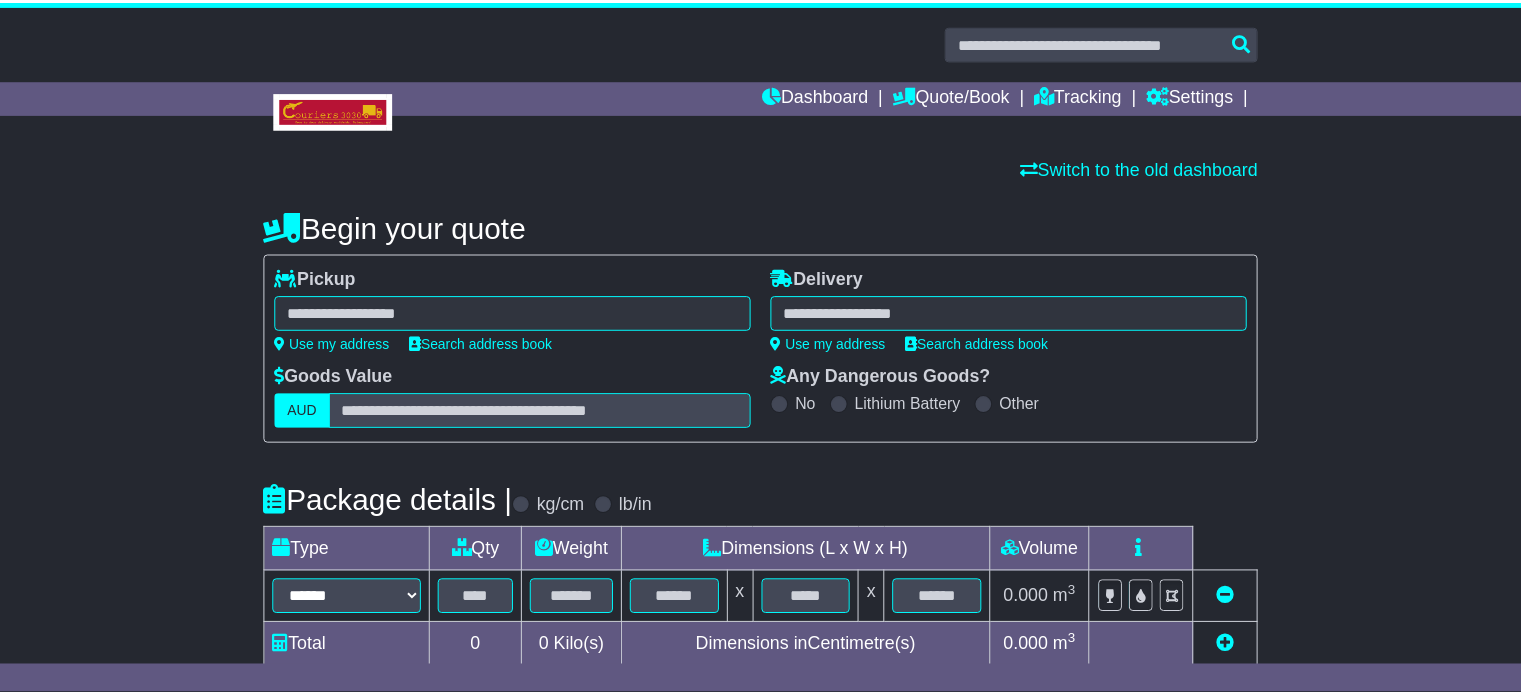 scroll, scrollTop: 0, scrollLeft: 0, axis: both 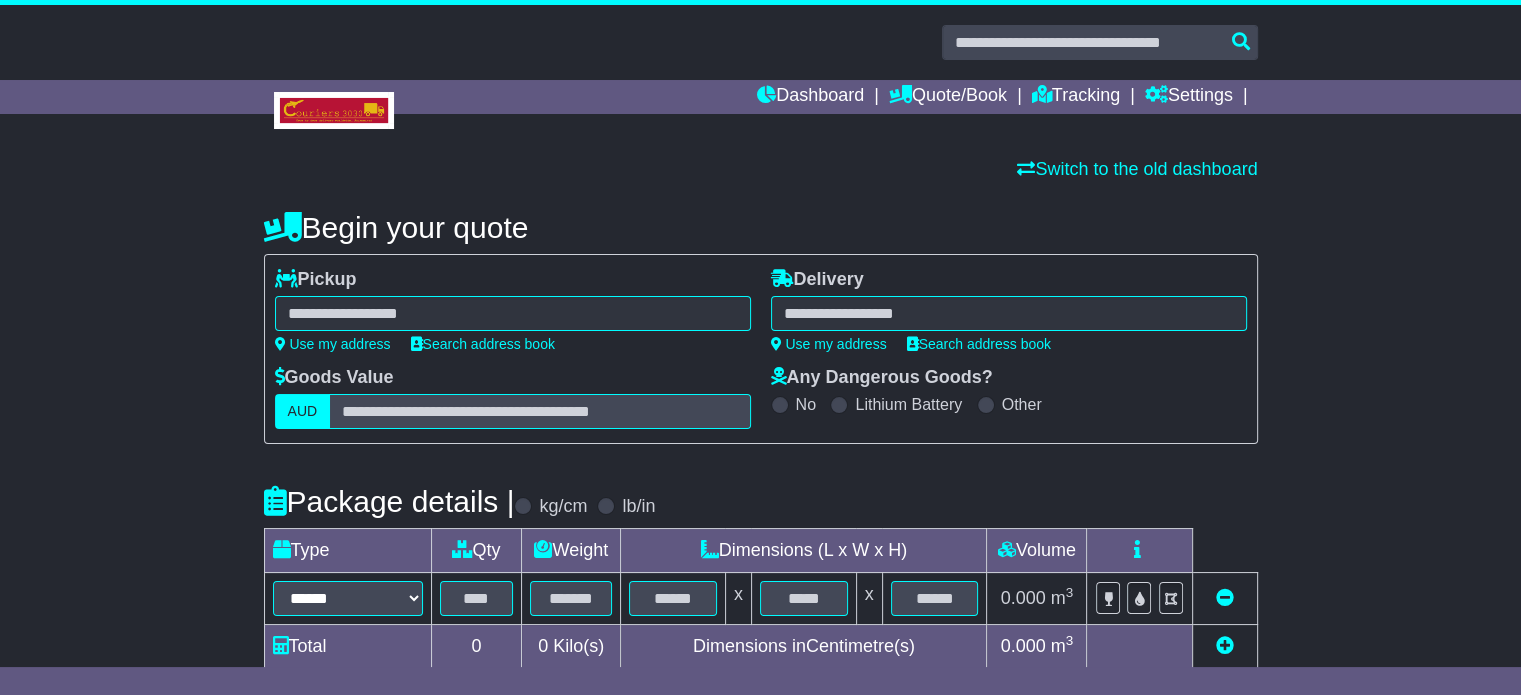 click at bounding box center [513, 313] 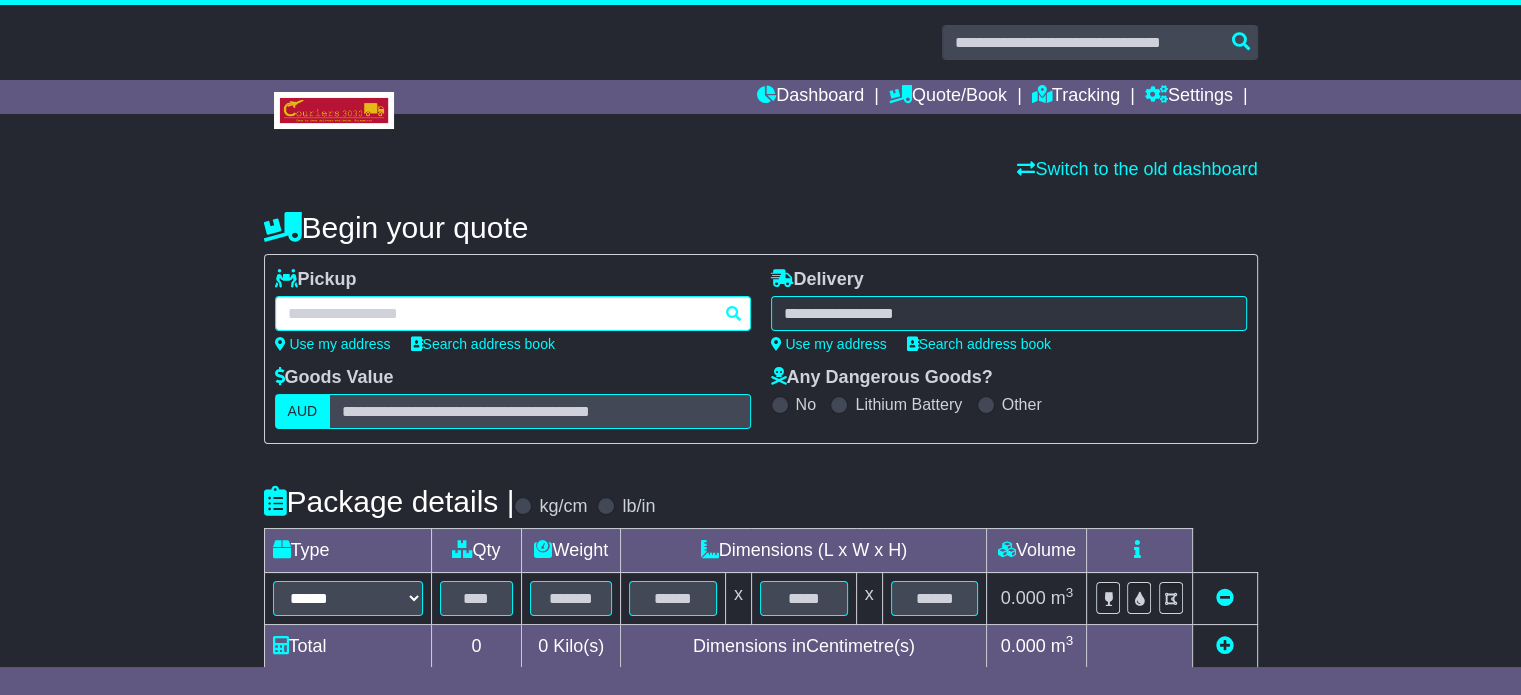 paste on "********" 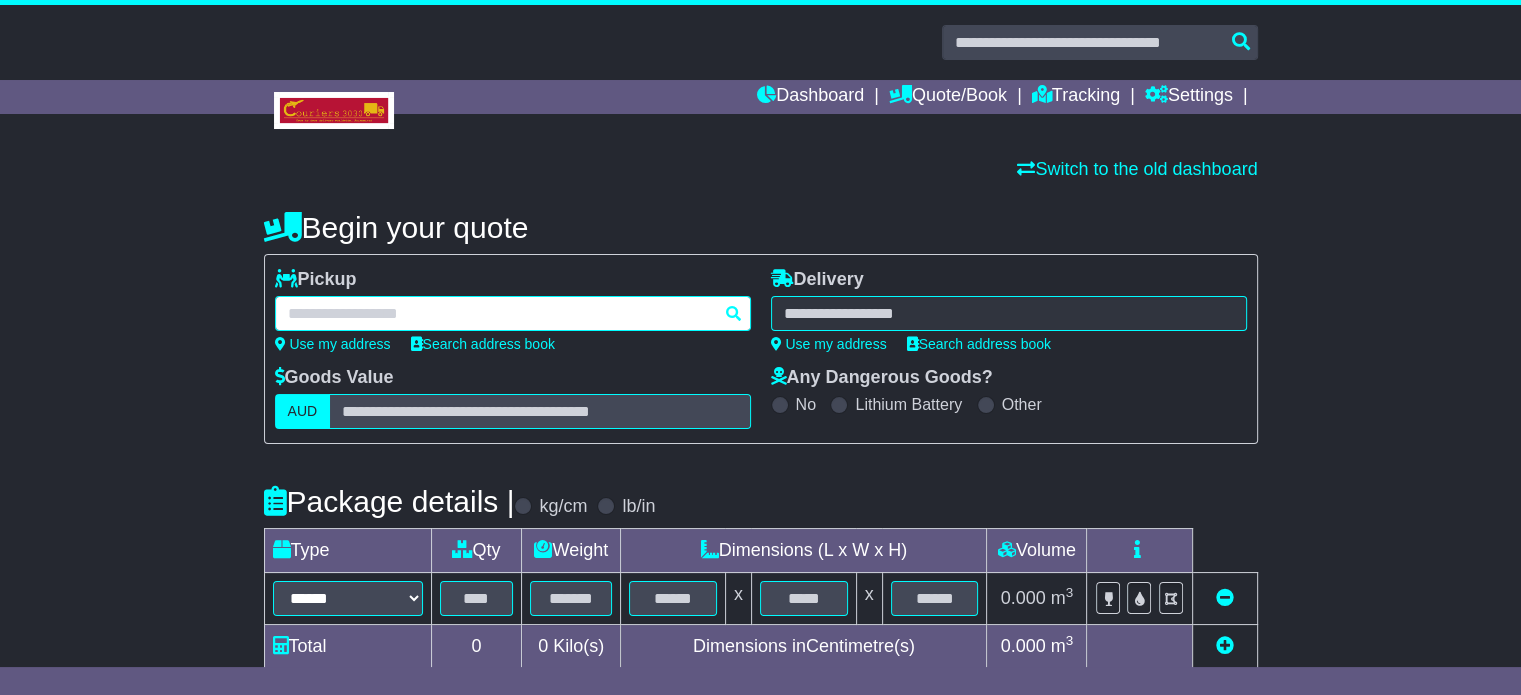 type on "********" 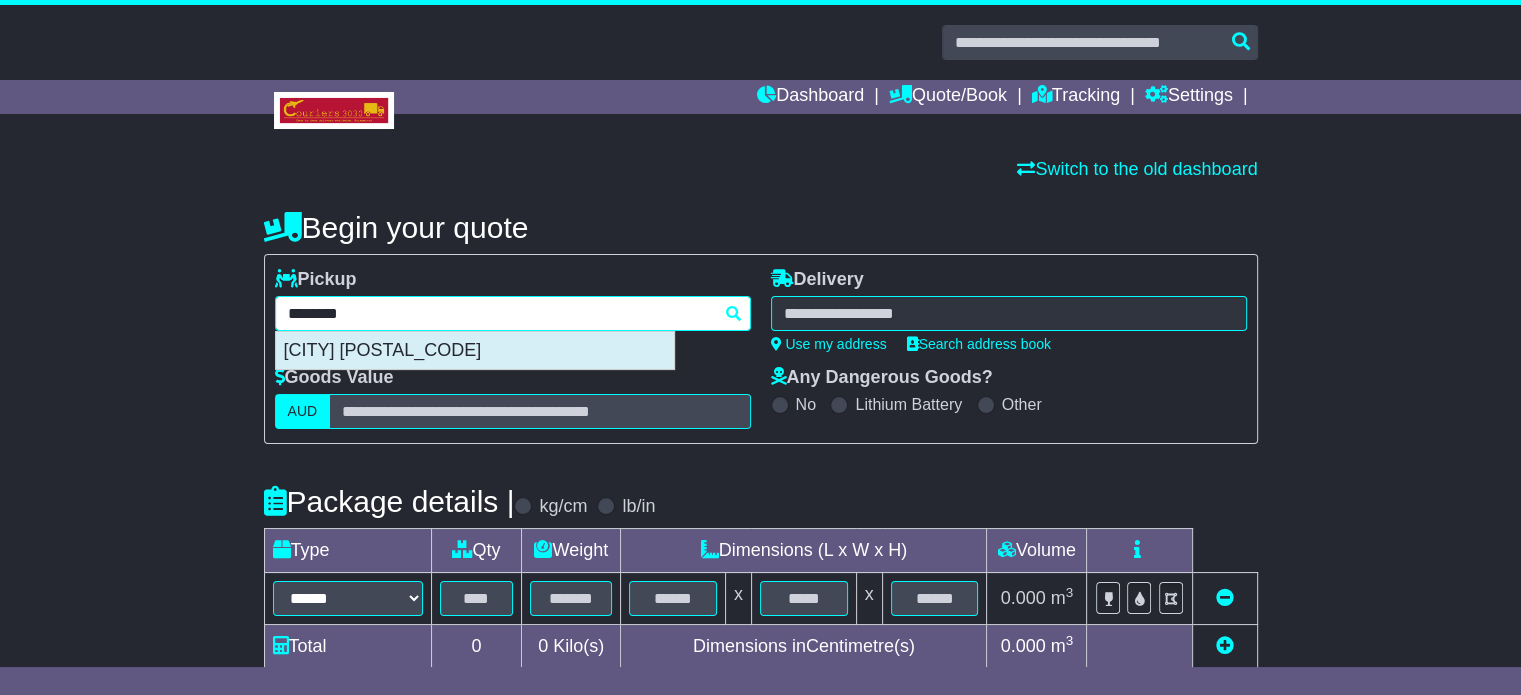 click on "THORNLIE 6108" at bounding box center (475, 351) 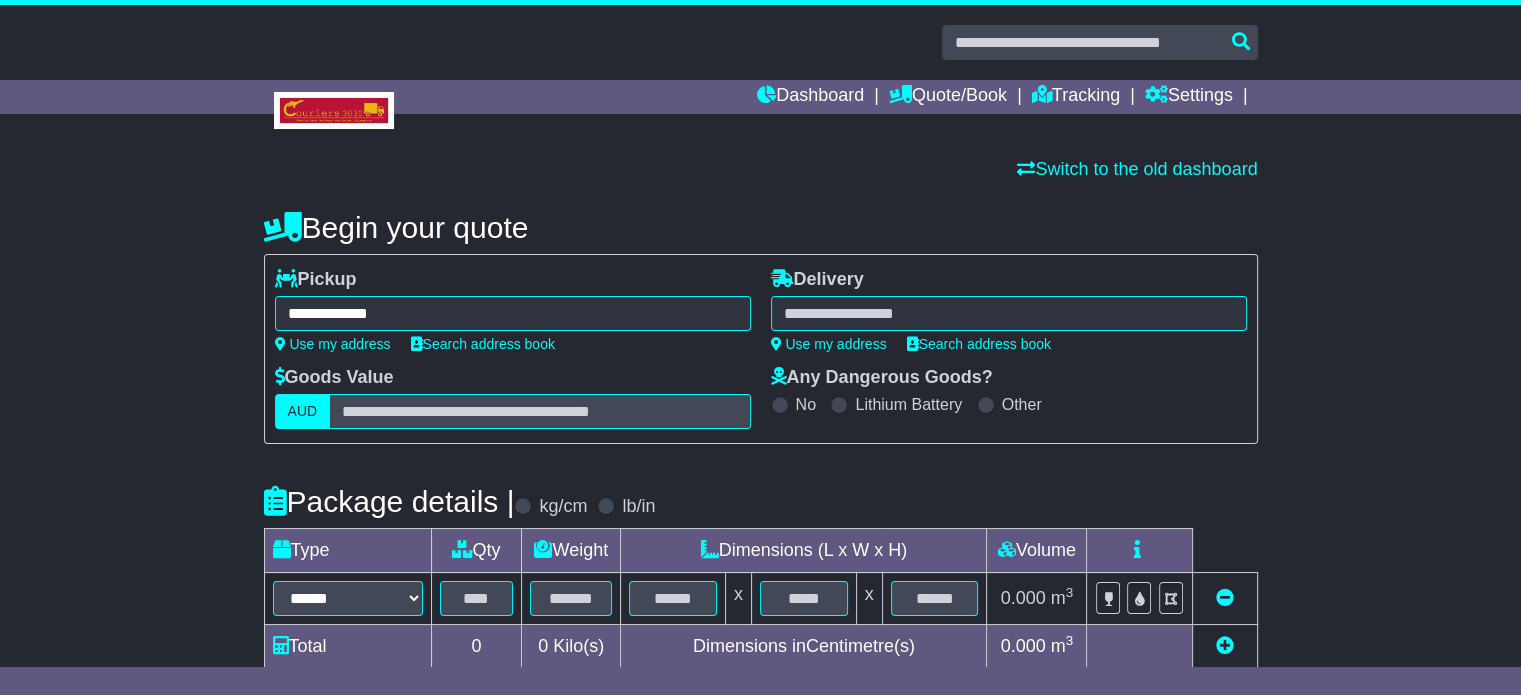 type on "**********" 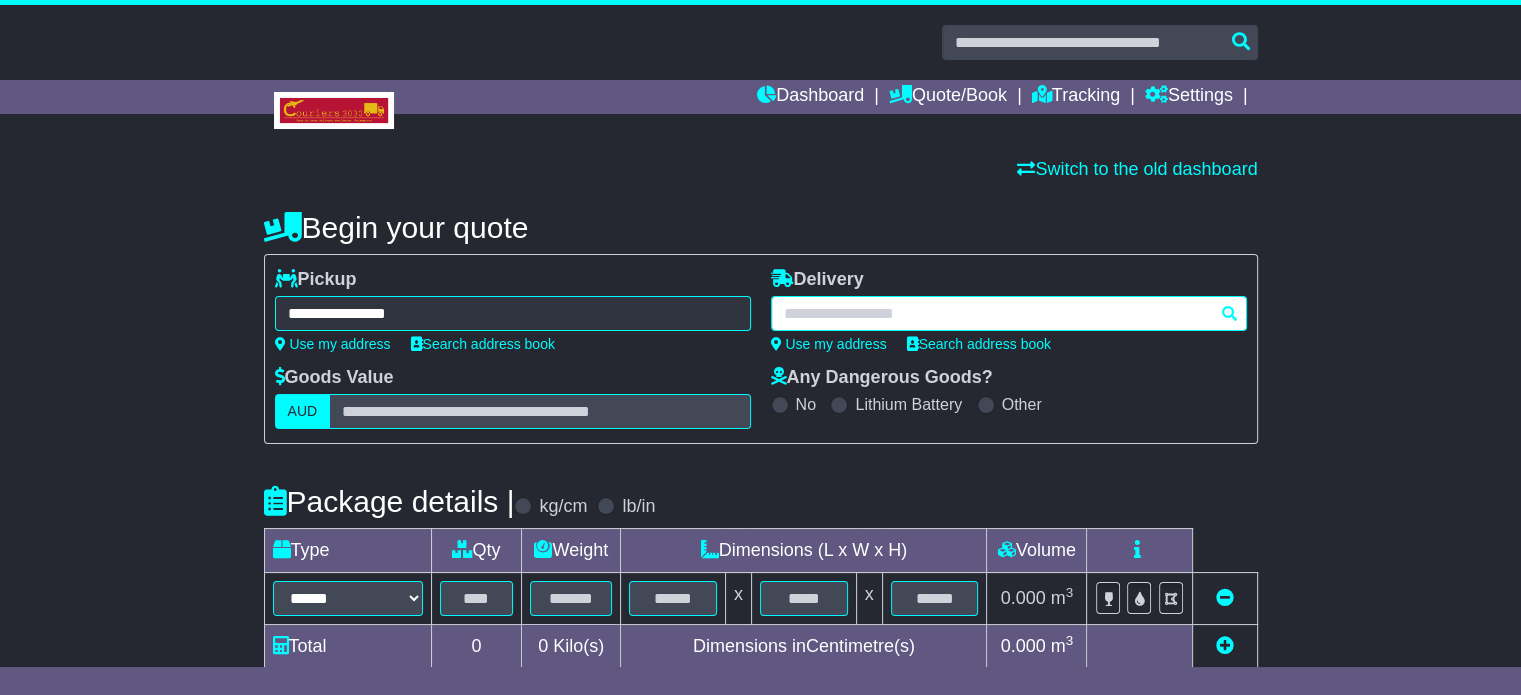 click at bounding box center [1009, 313] 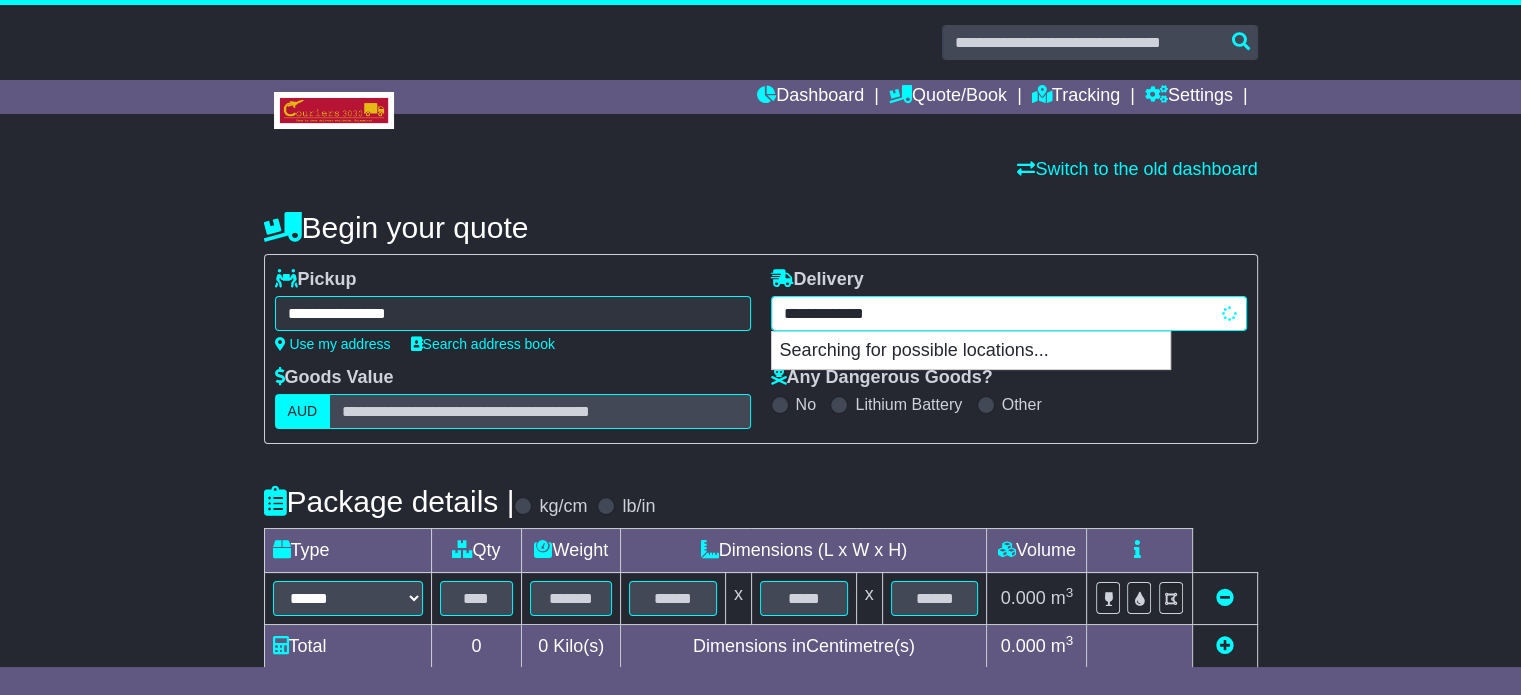 scroll, scrollTop: 100, scrollLeft: 0, axis: vertical 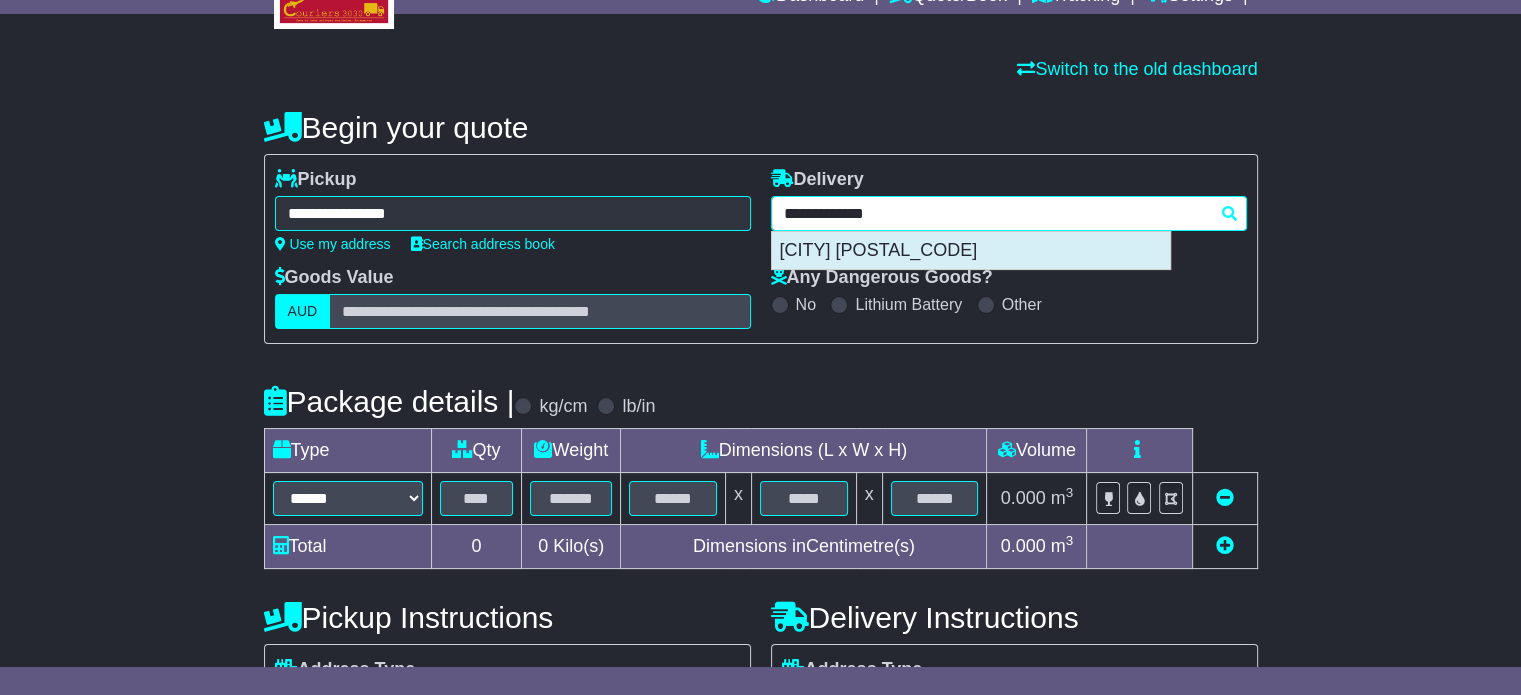 click on "JERRABOMBERRA 2619" at bounding box center (971, 251) 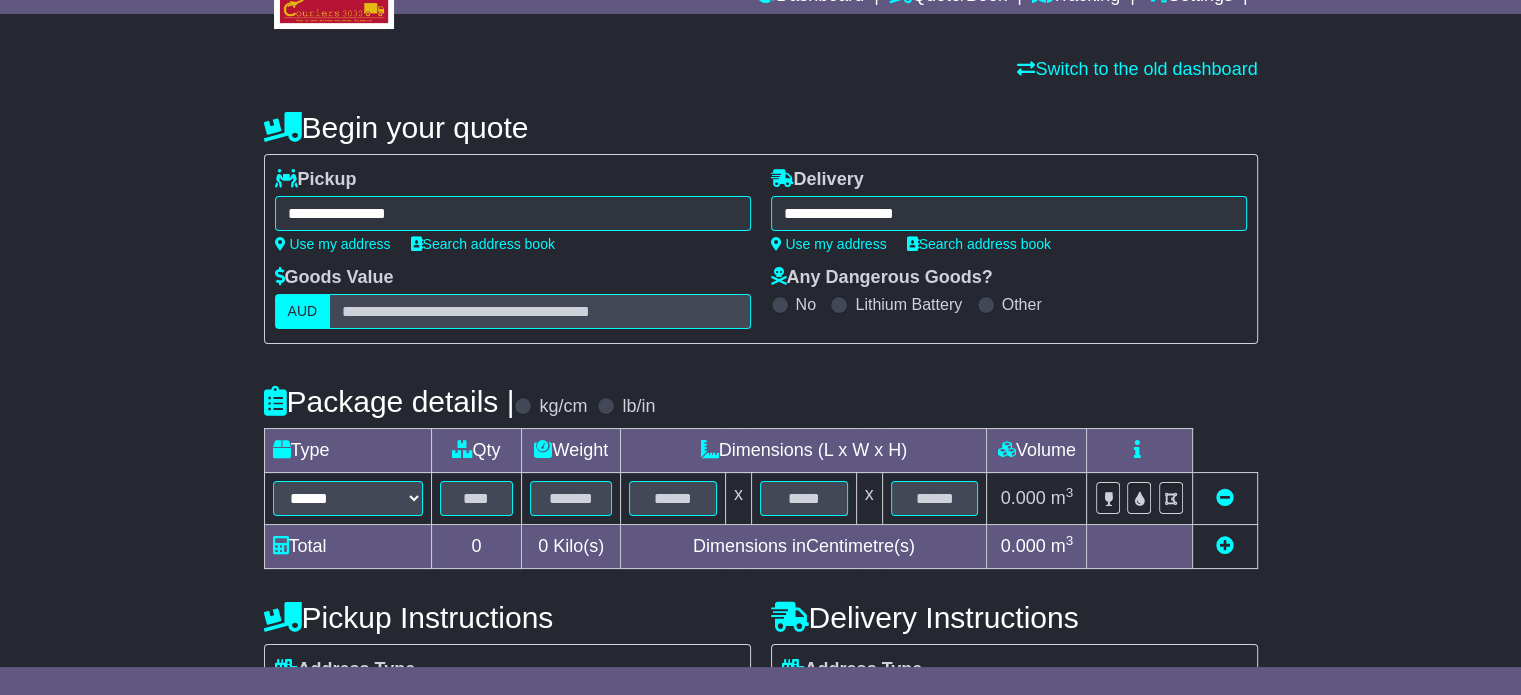 type on "**********" 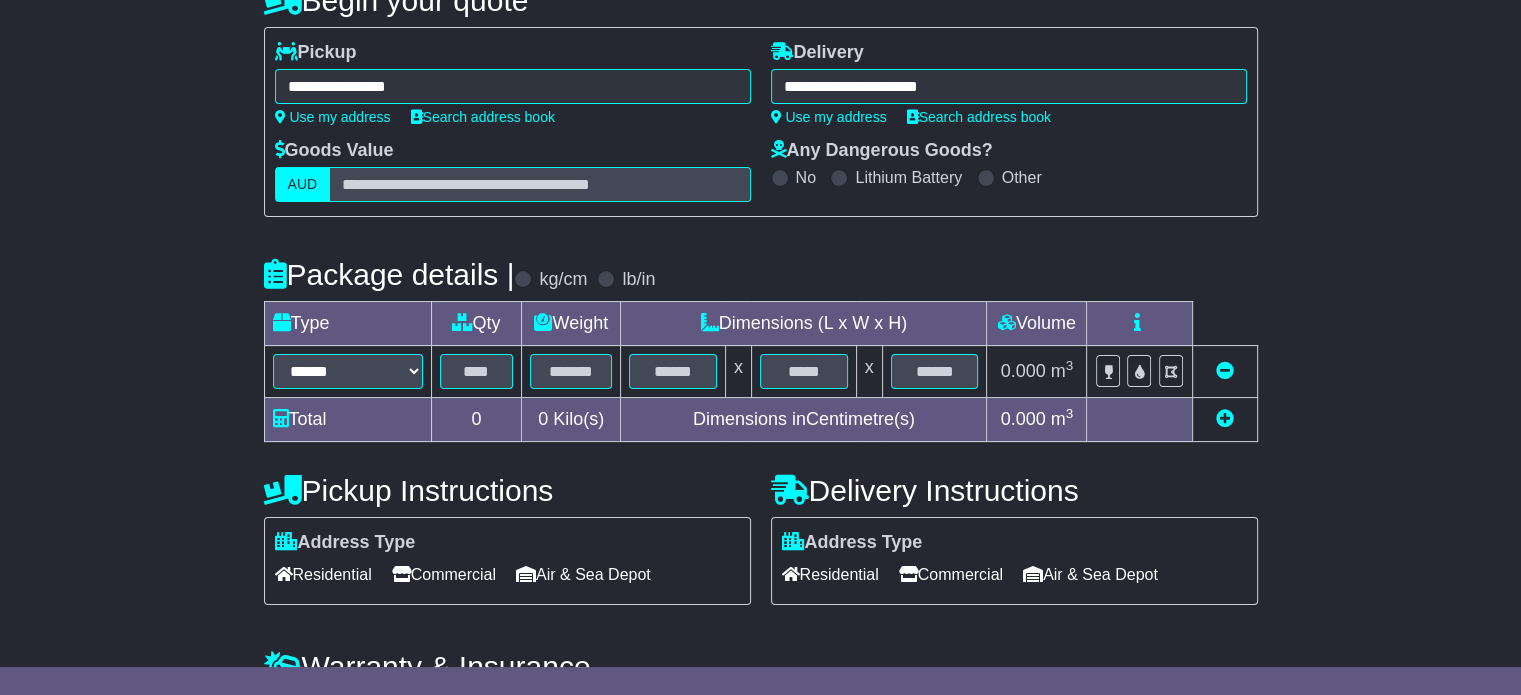 scroll, scrollTop: 360, scrollLeft: 0, axis: vertical 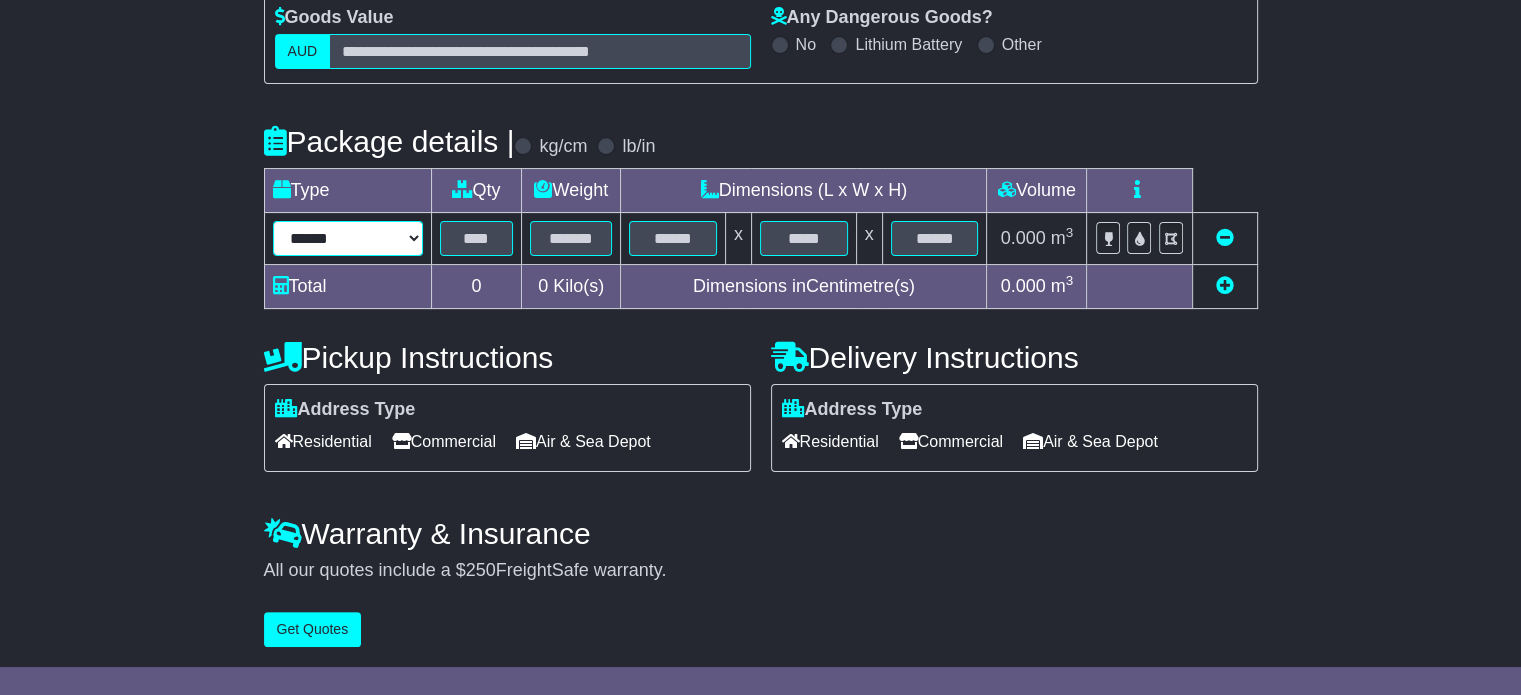 click on "****** ****** *** ******** ***** **** **** ****** *** *******" at bounding box center [348, 238] 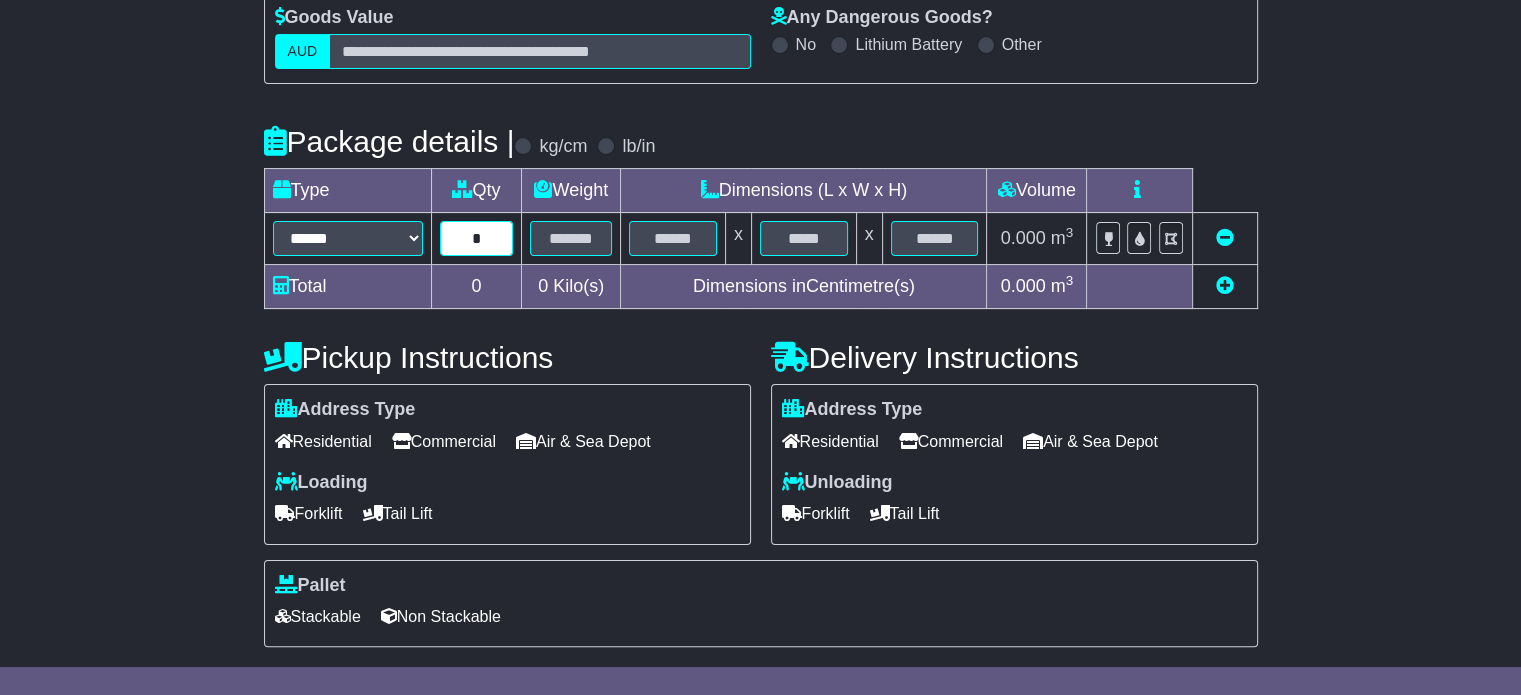 type on "*" 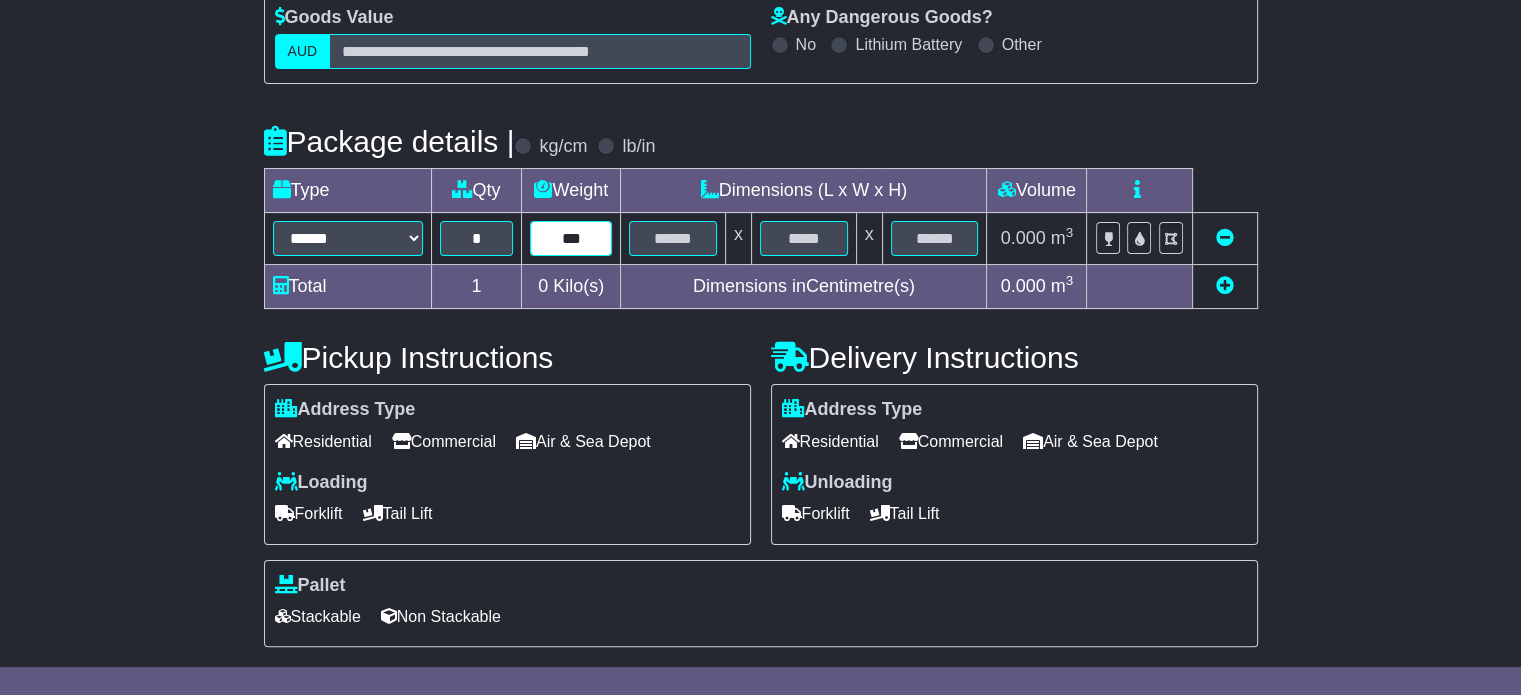 type on "***" 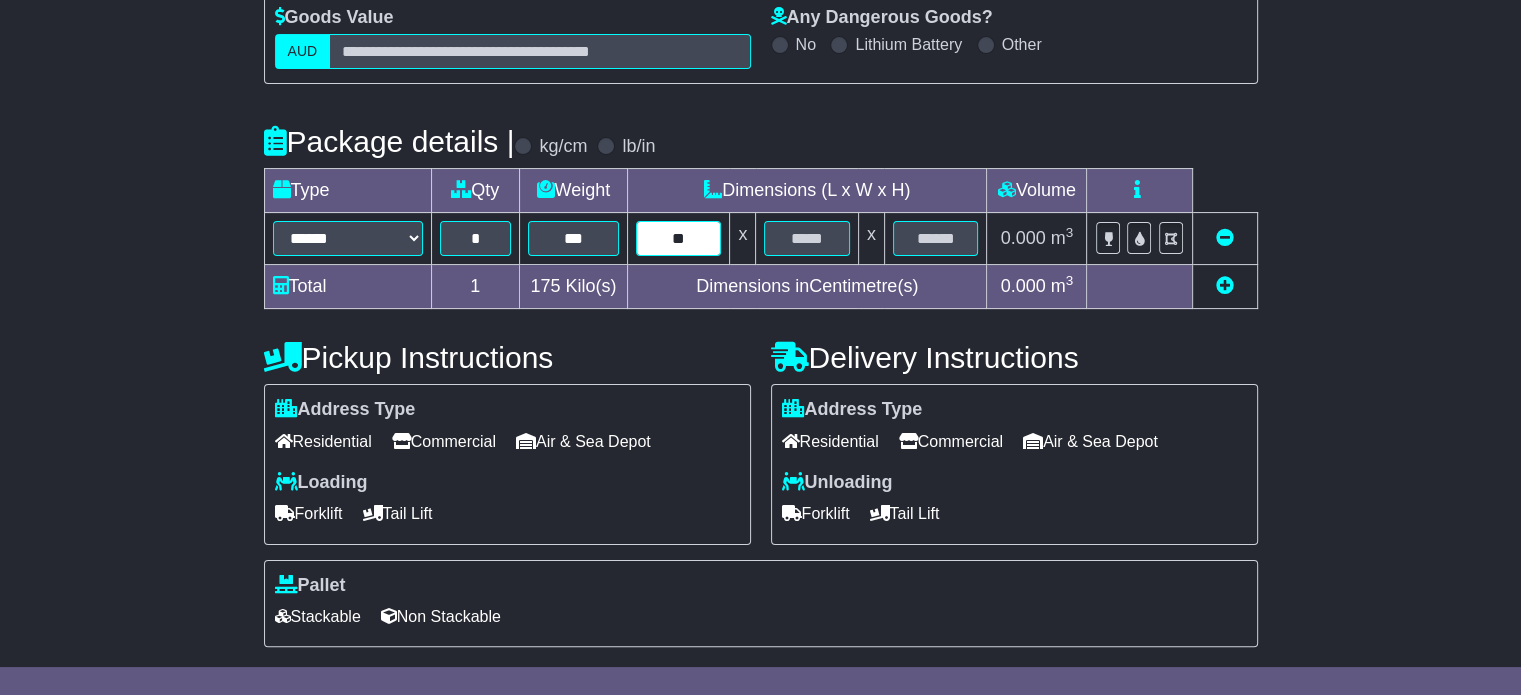 type on "**" 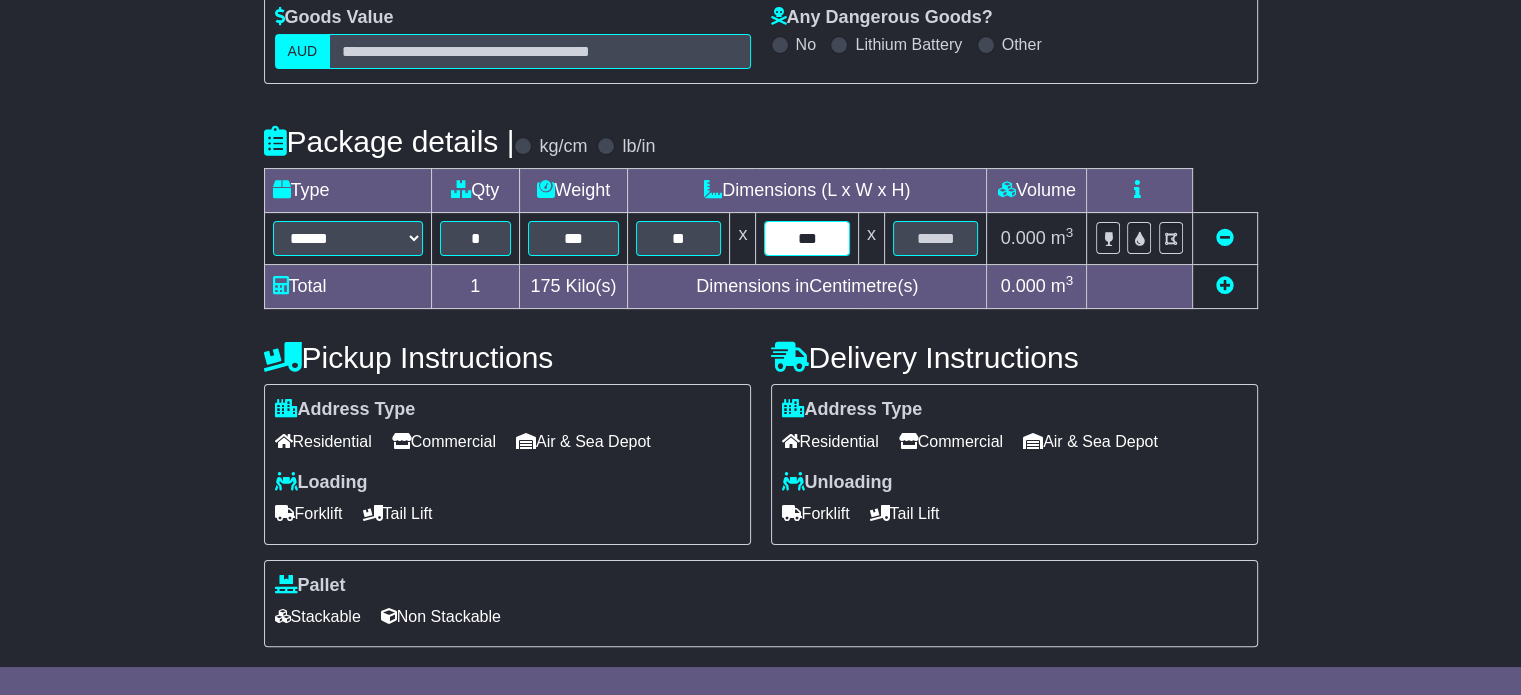 type on "***" 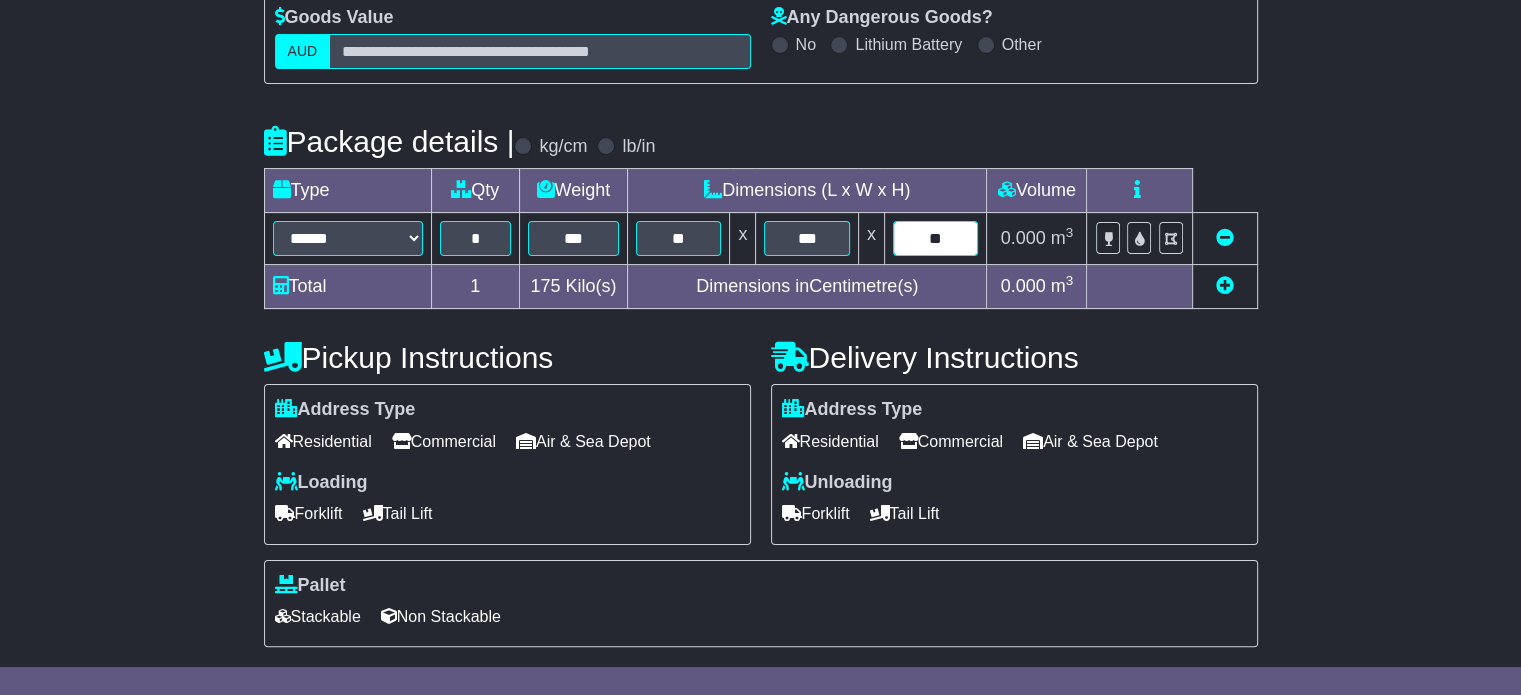 type on "**" 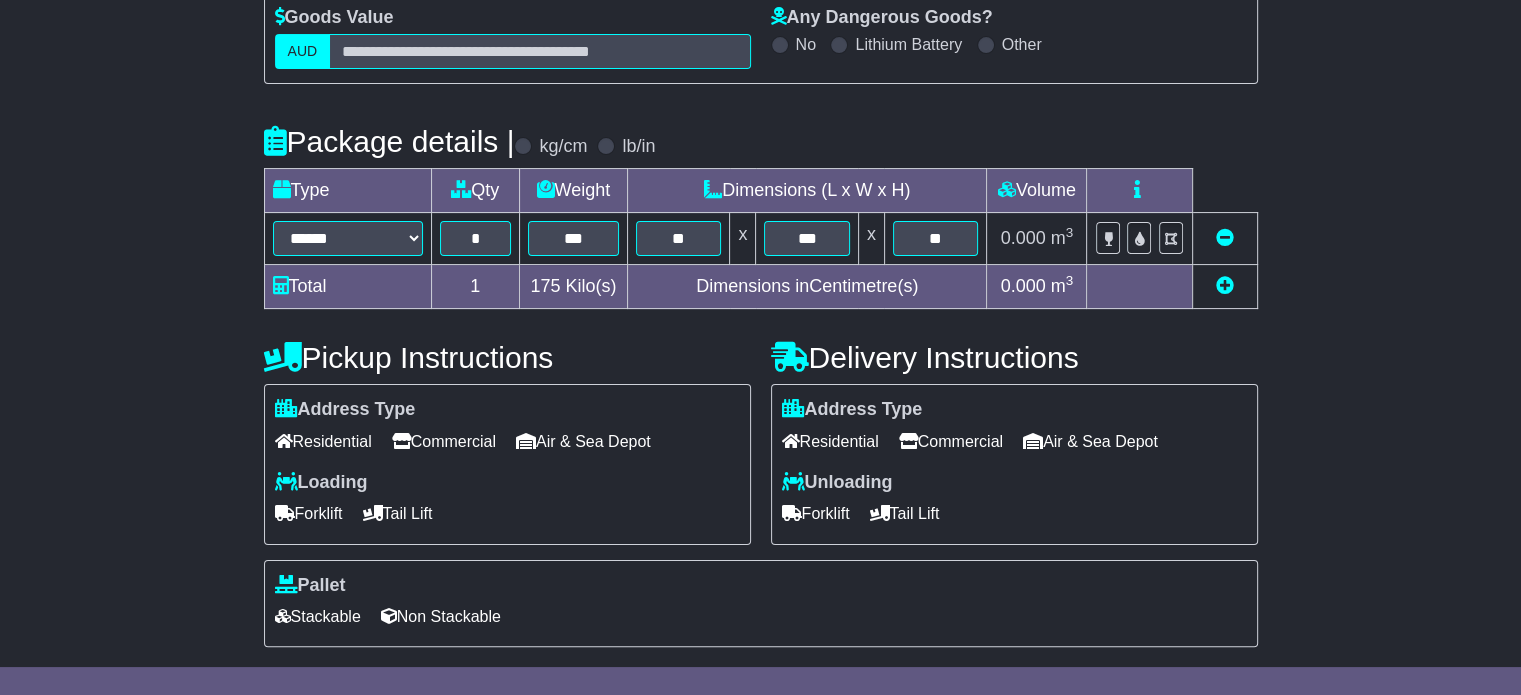 type 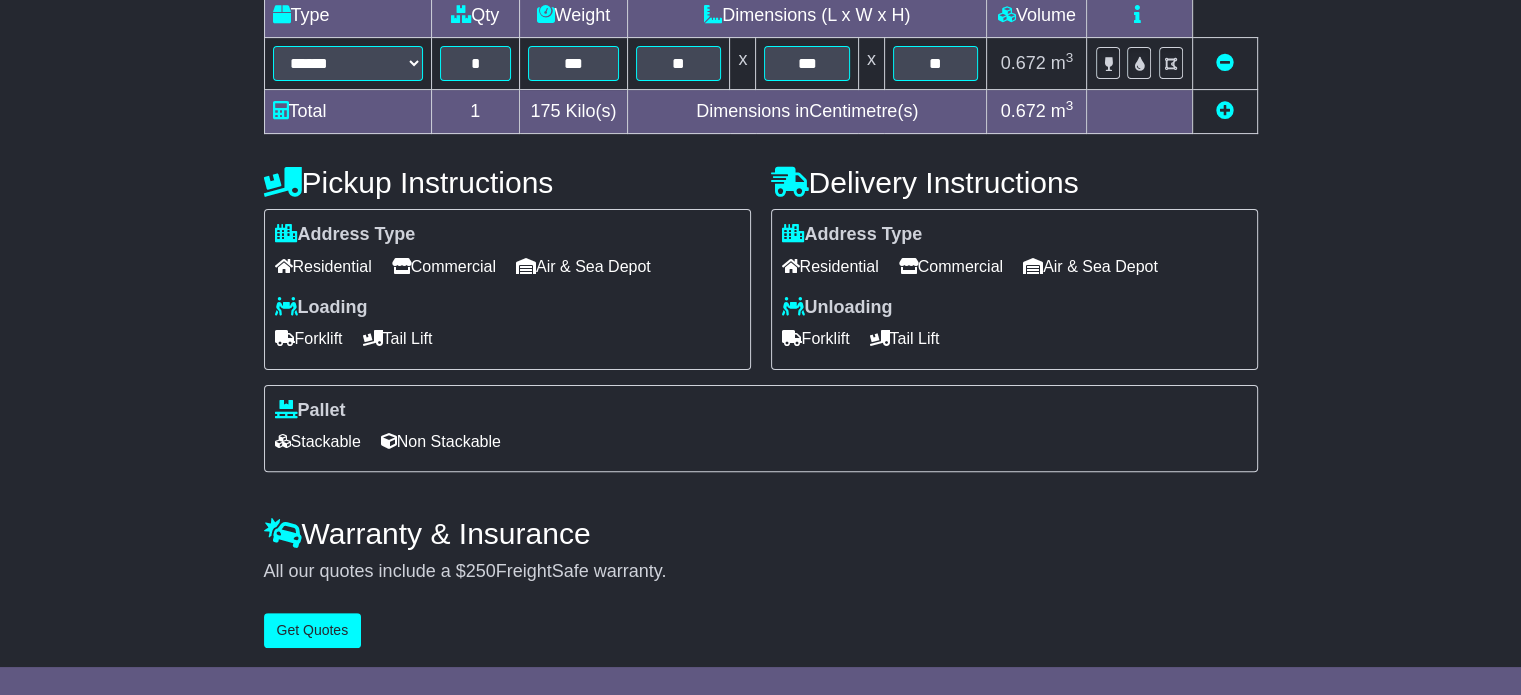 click on "Forklift" at bounding box center [309, 338] 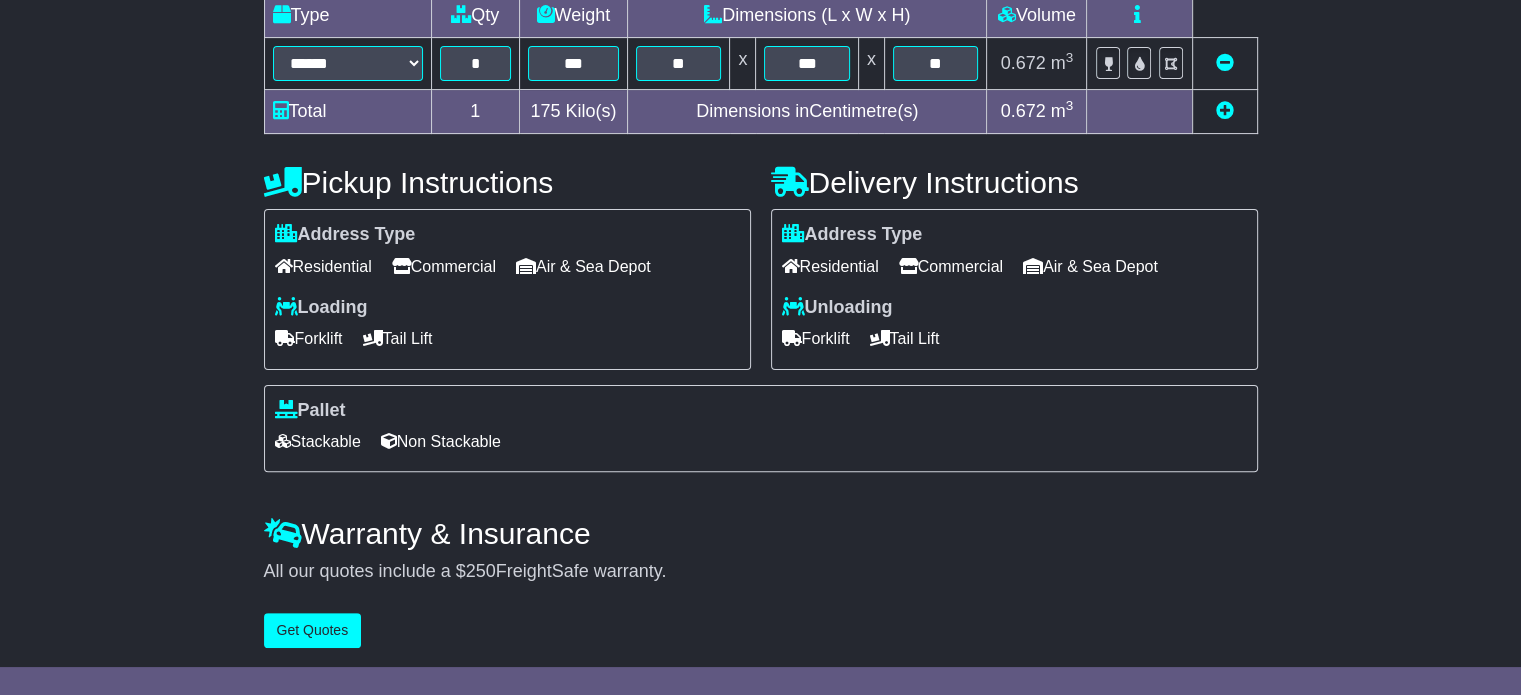 click on "Tail Lift" at bounding box center (398, 338) 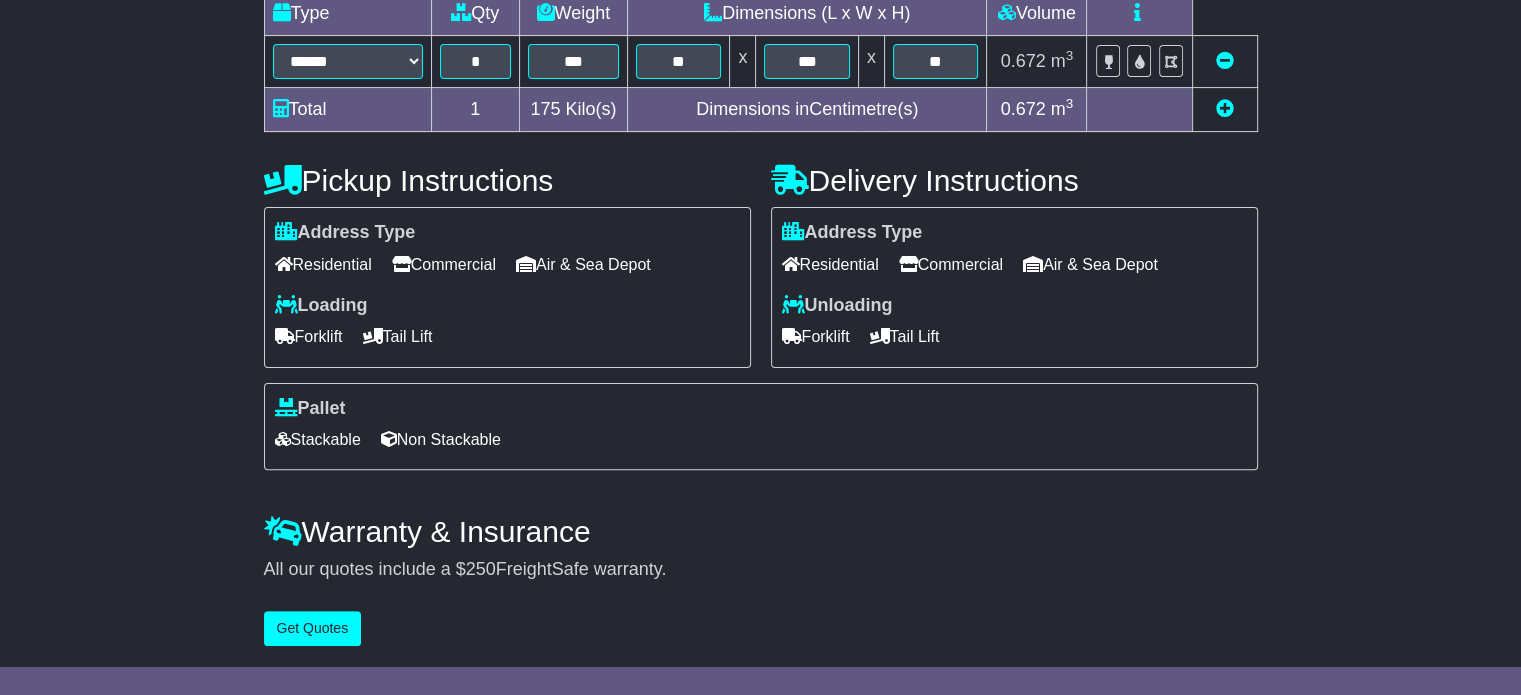 scroll, scrollTop: 538, scrollLeft: 0, axis: vertical 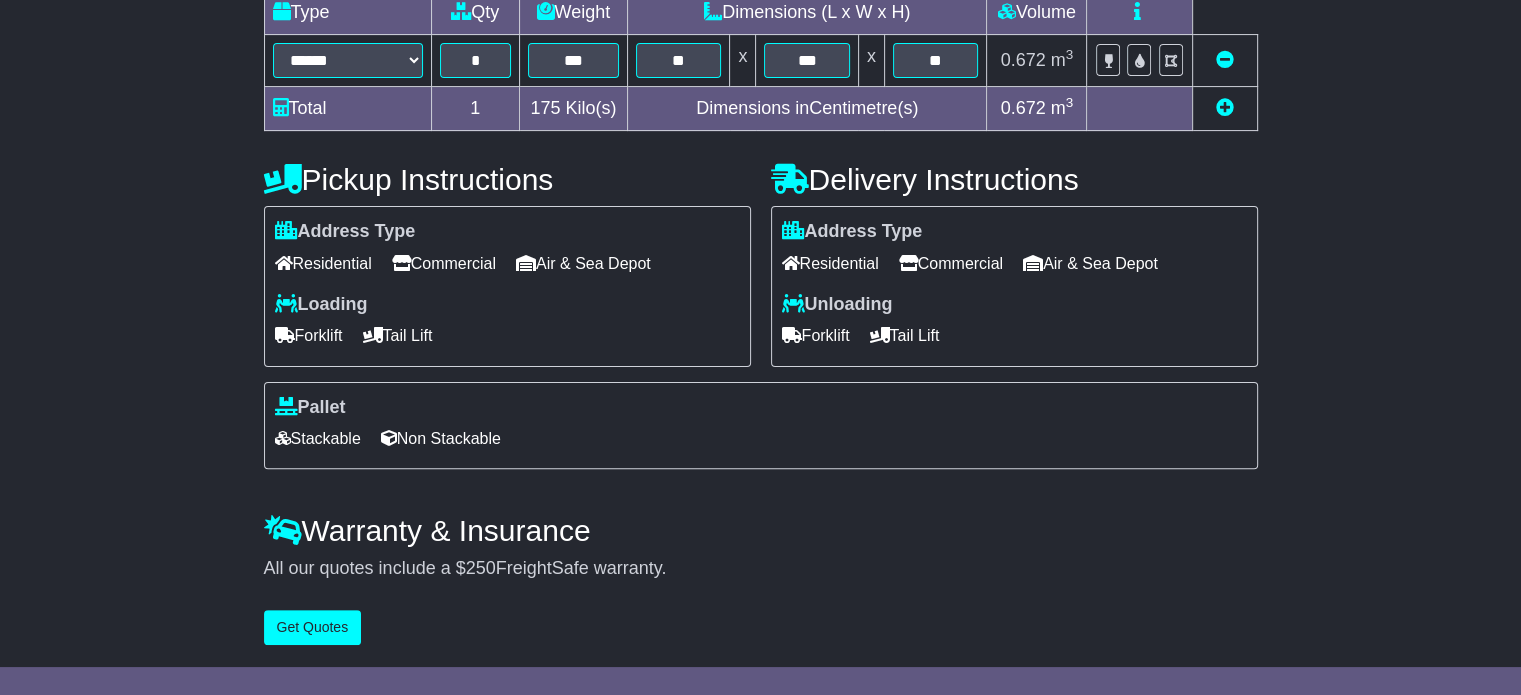 click on "Stackable" at bounding box center (318, 438) 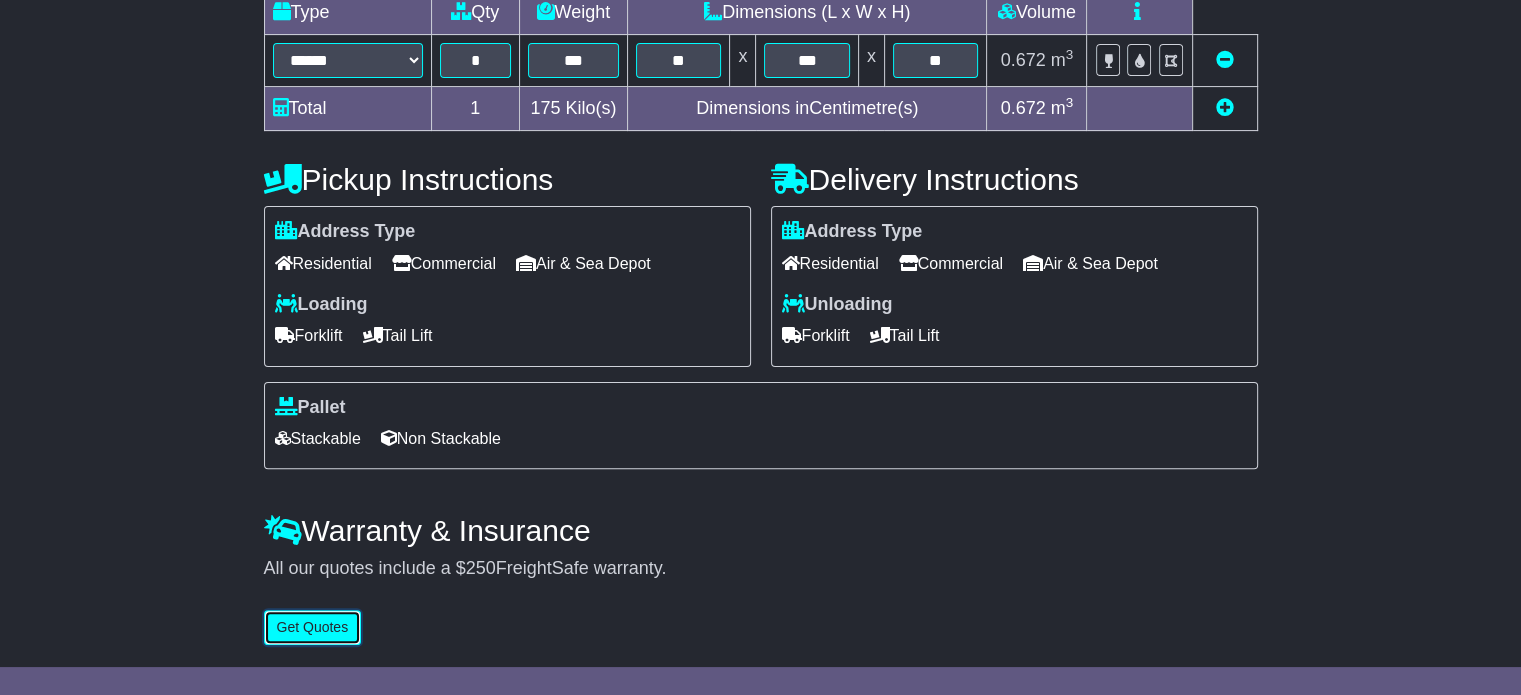 click on "Get Quotes" at bounding box center (313, 627) 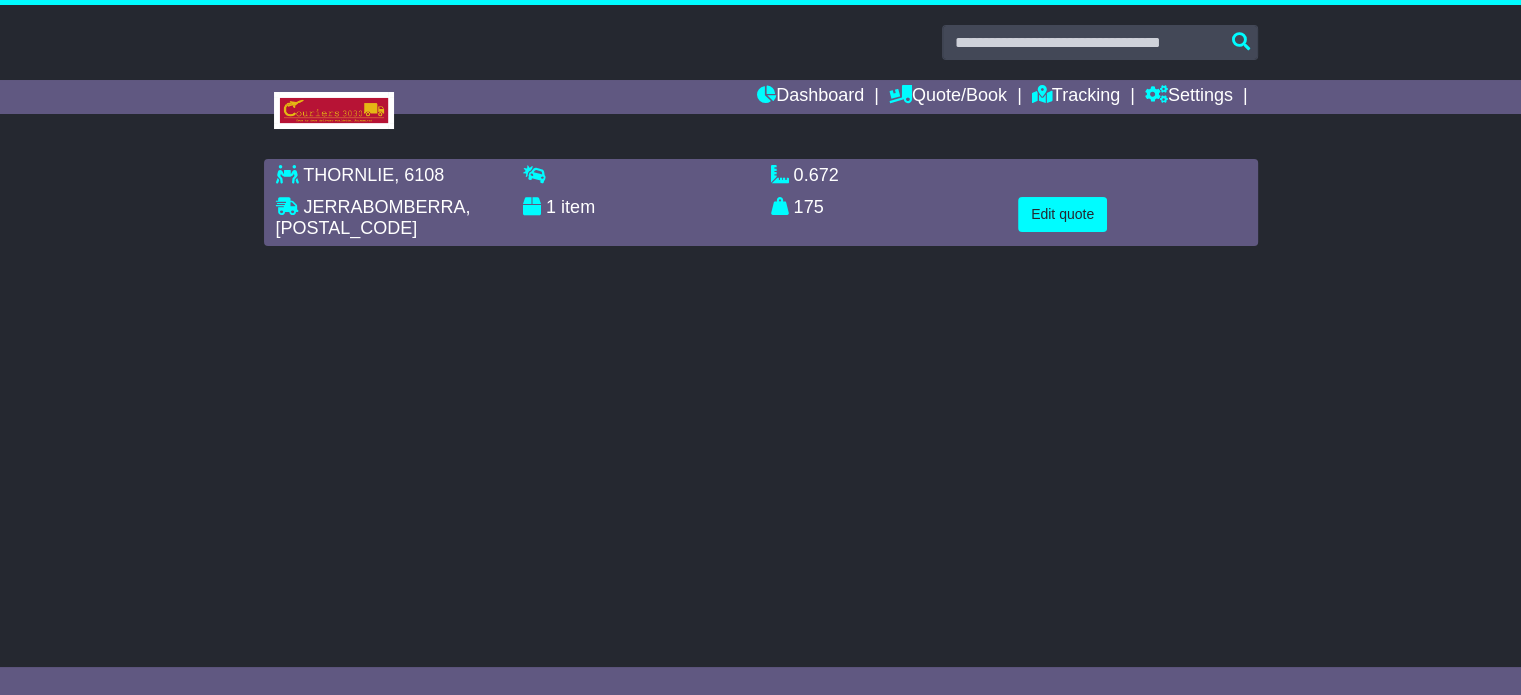 scroll, scrollTop: 0, scrollLeft: 0, axis: both 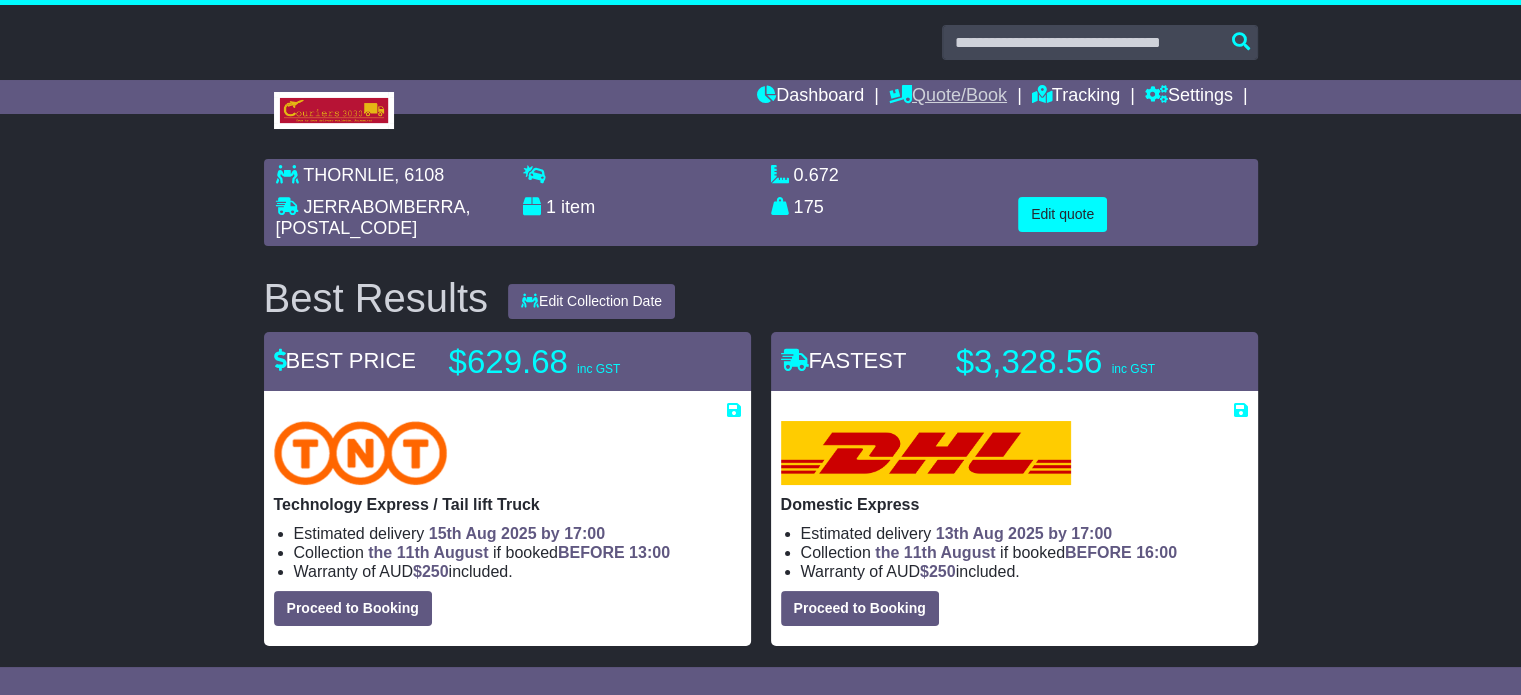 click on "Quote/Book" at bounding box center [948, 97] 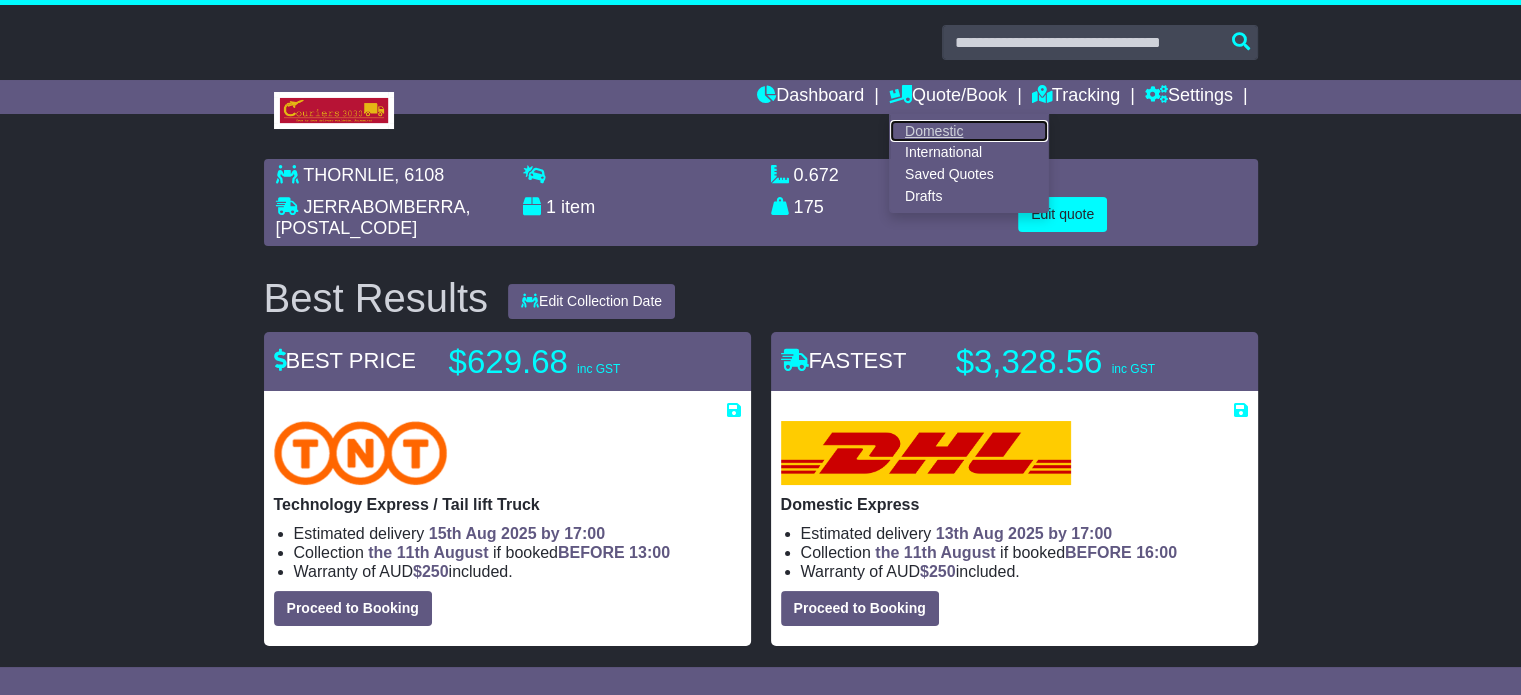 click on "Domestic" at bounding box center (969, 131) 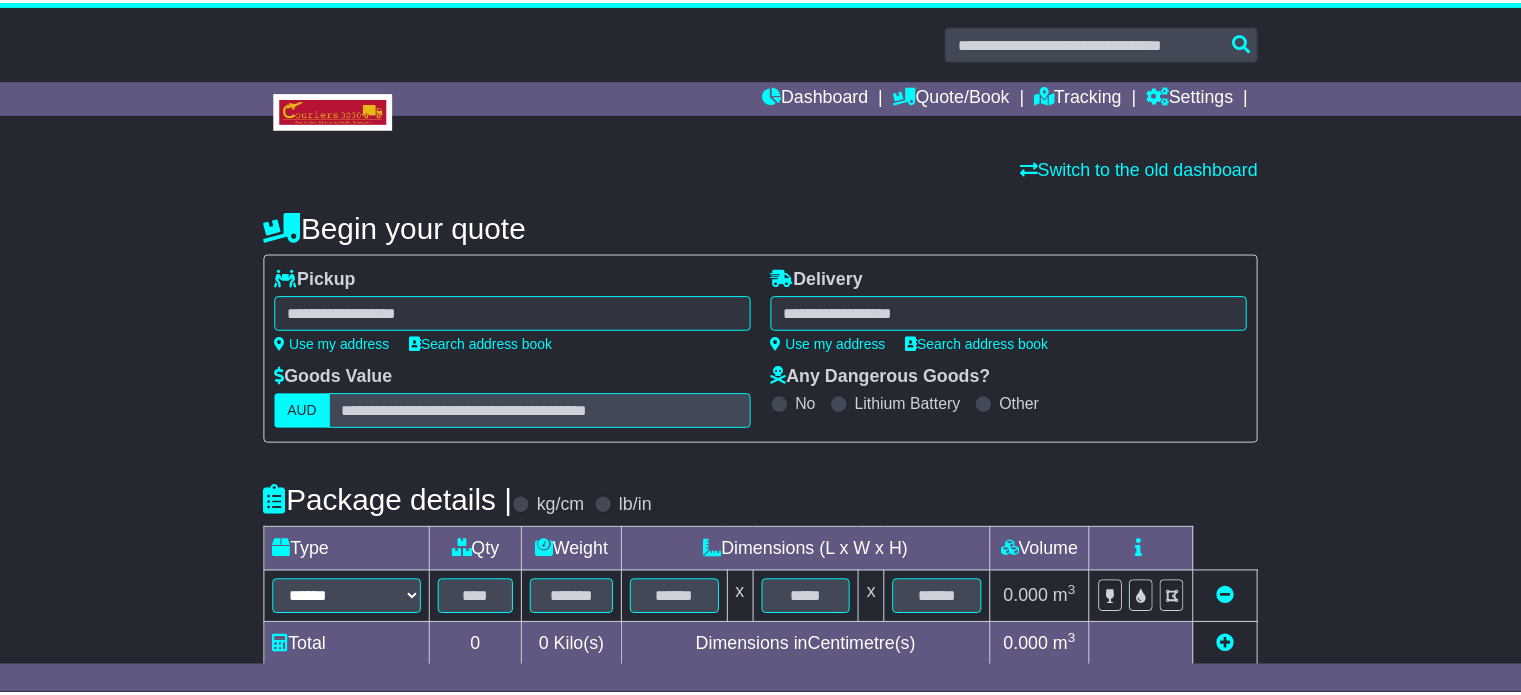 scroll, scrollTop: 0, scrollLeft: 0, axis: both 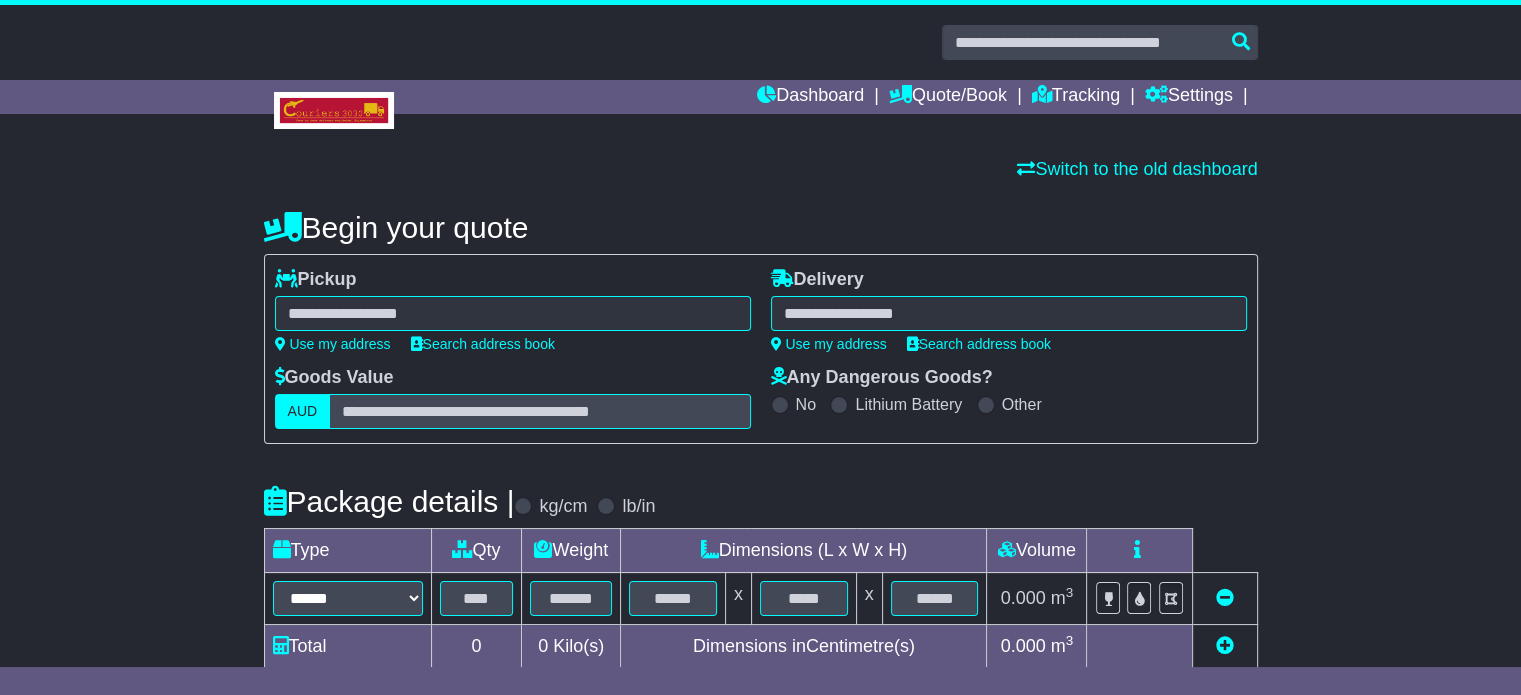 click at bounding box center [513, 313] 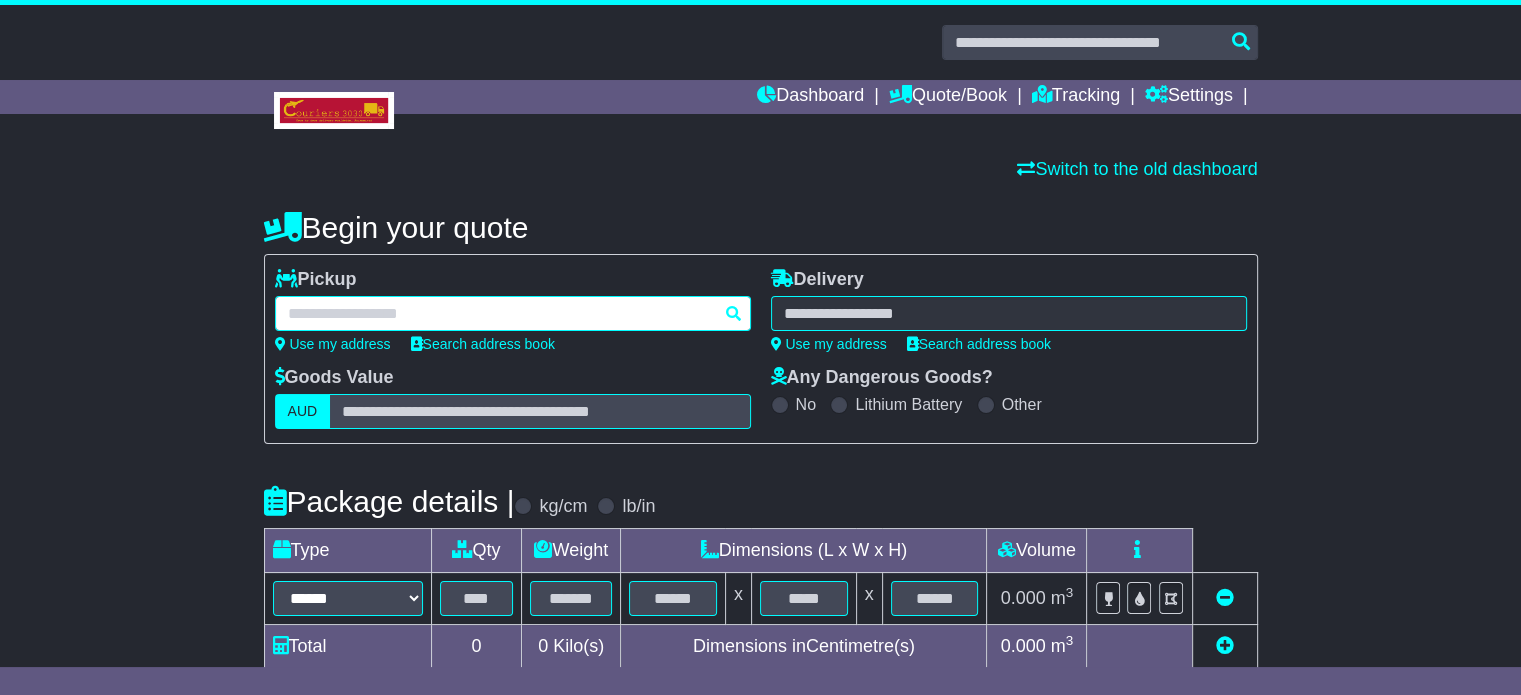 paste on "**********" 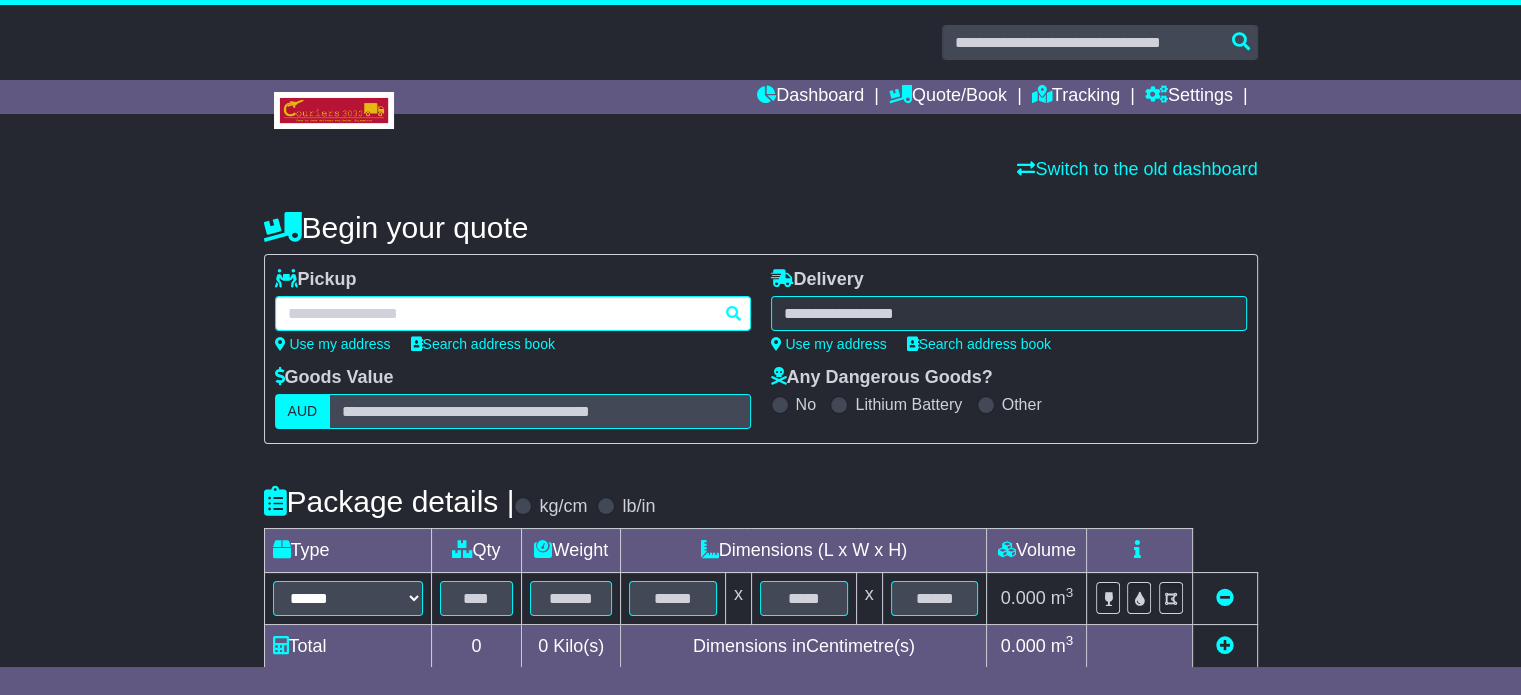 type on "**********" 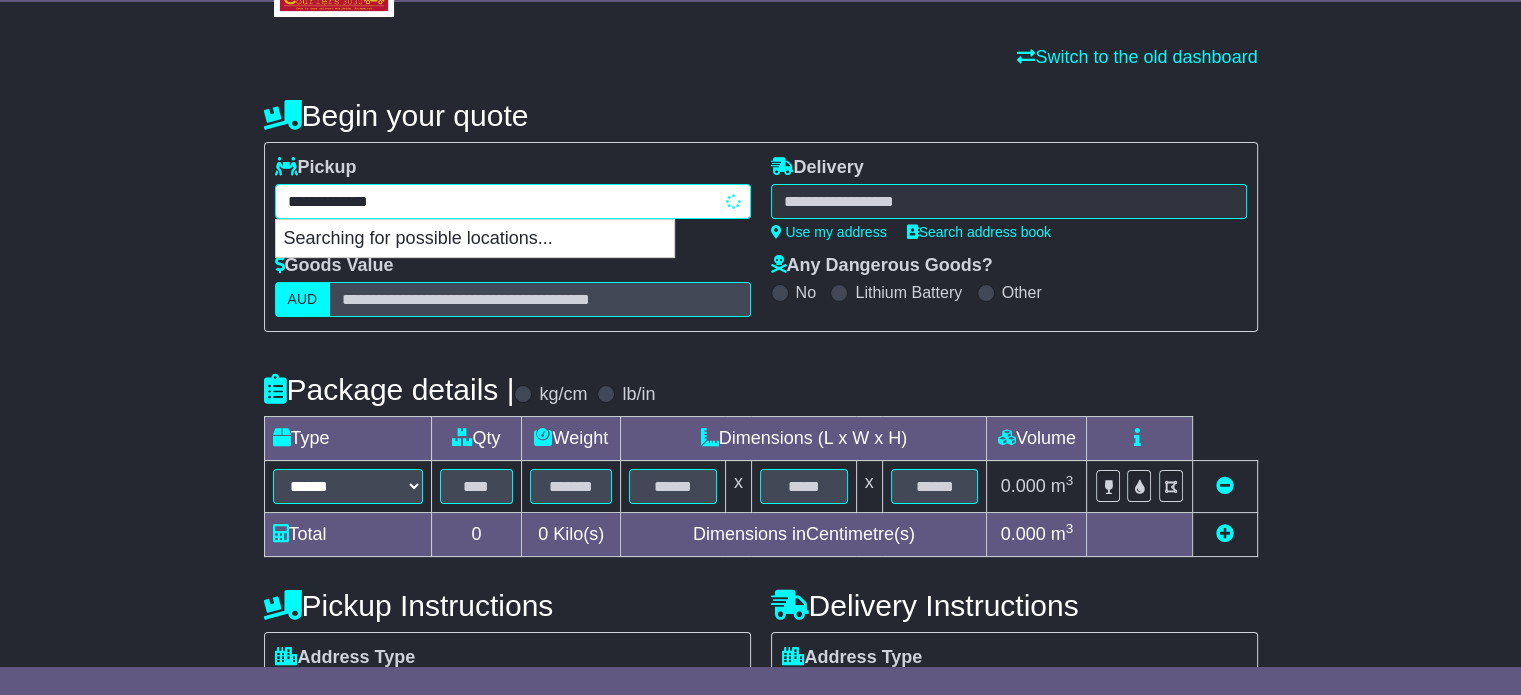 scroll, scrollTop: 100, scrollLeft: 0, axis: vertical 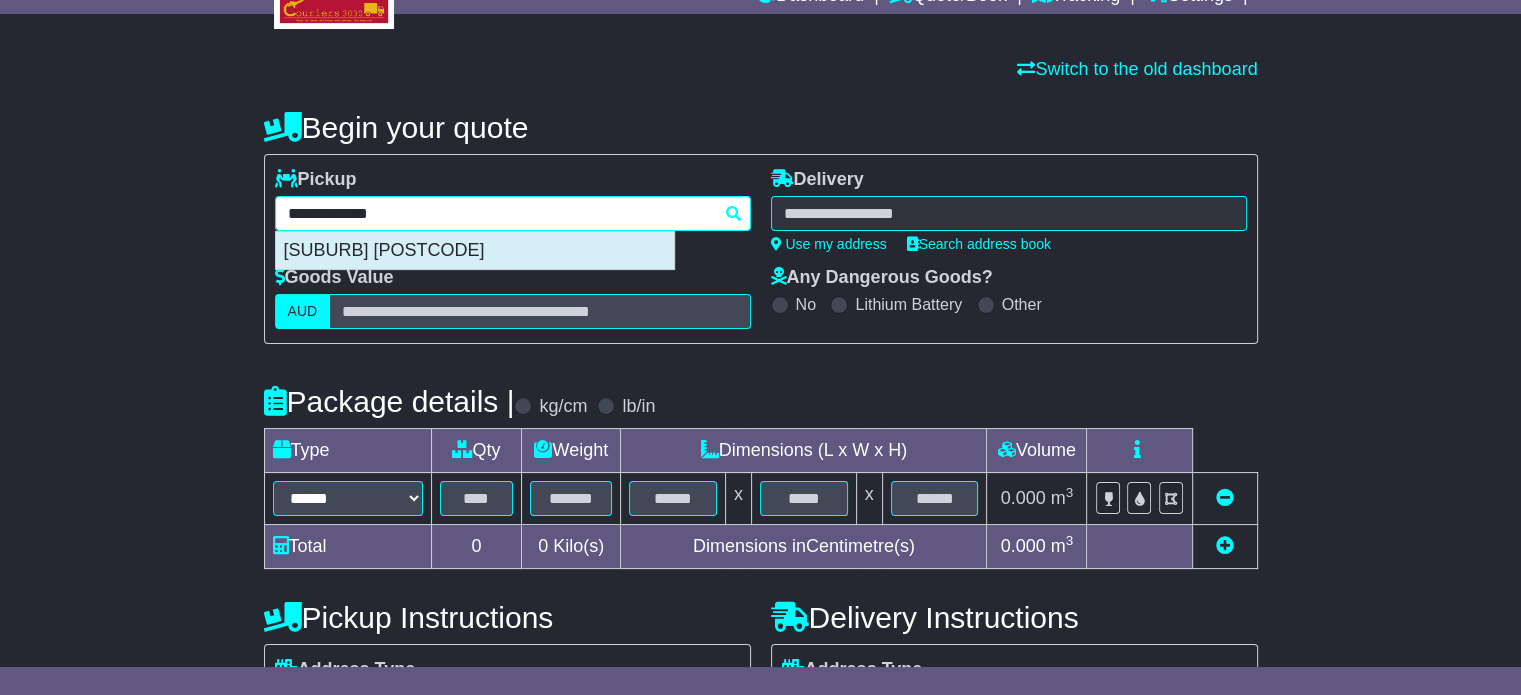 click on "[SUBURB] [POSTCODE]" at bounding box center (475, 251) 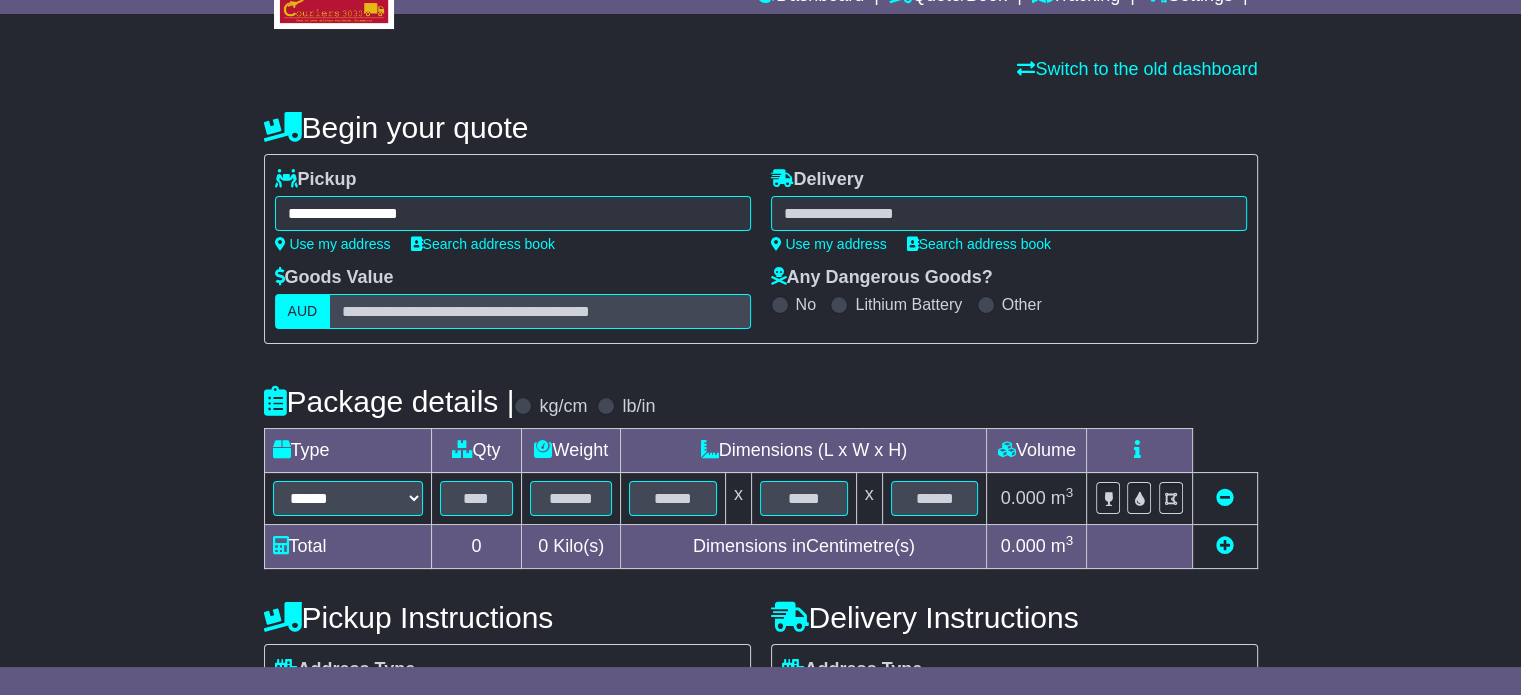 type on "**********" 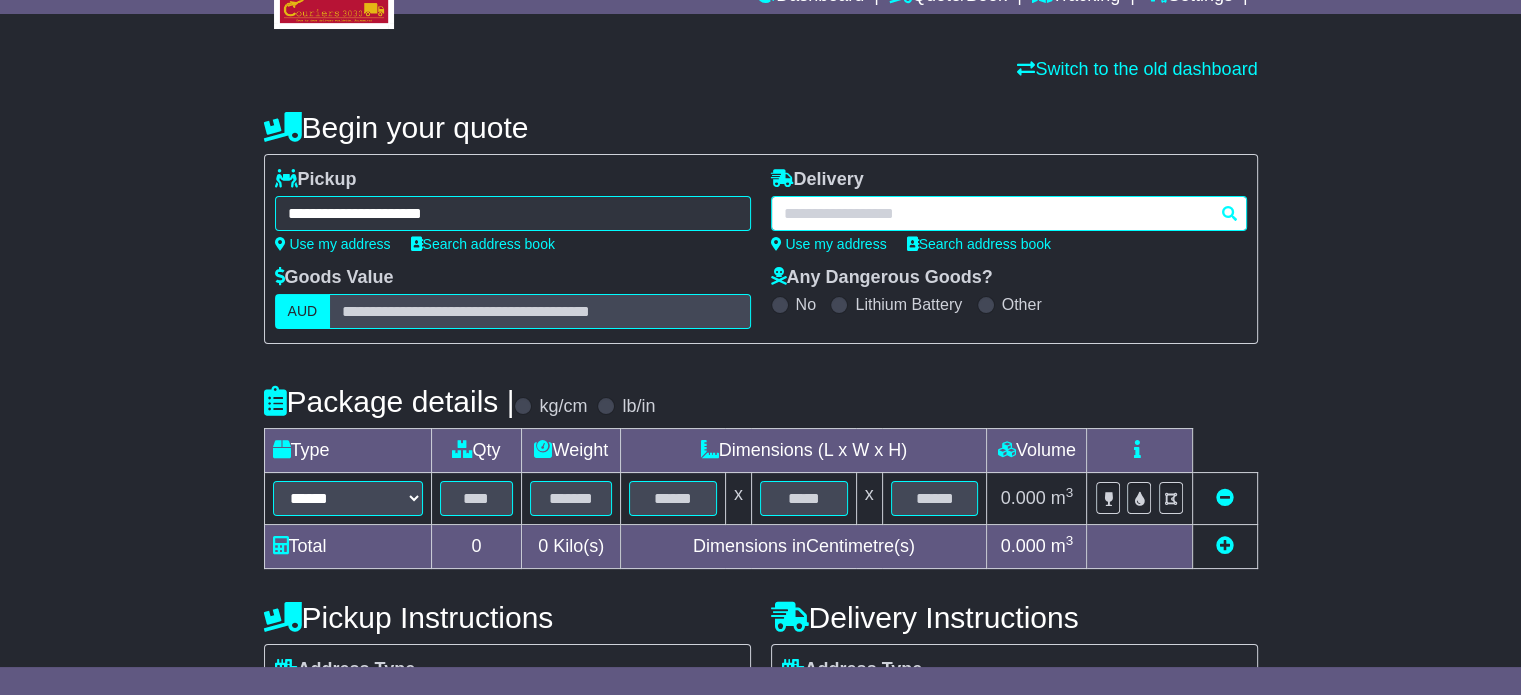 click at bounding box center [1009, 213] 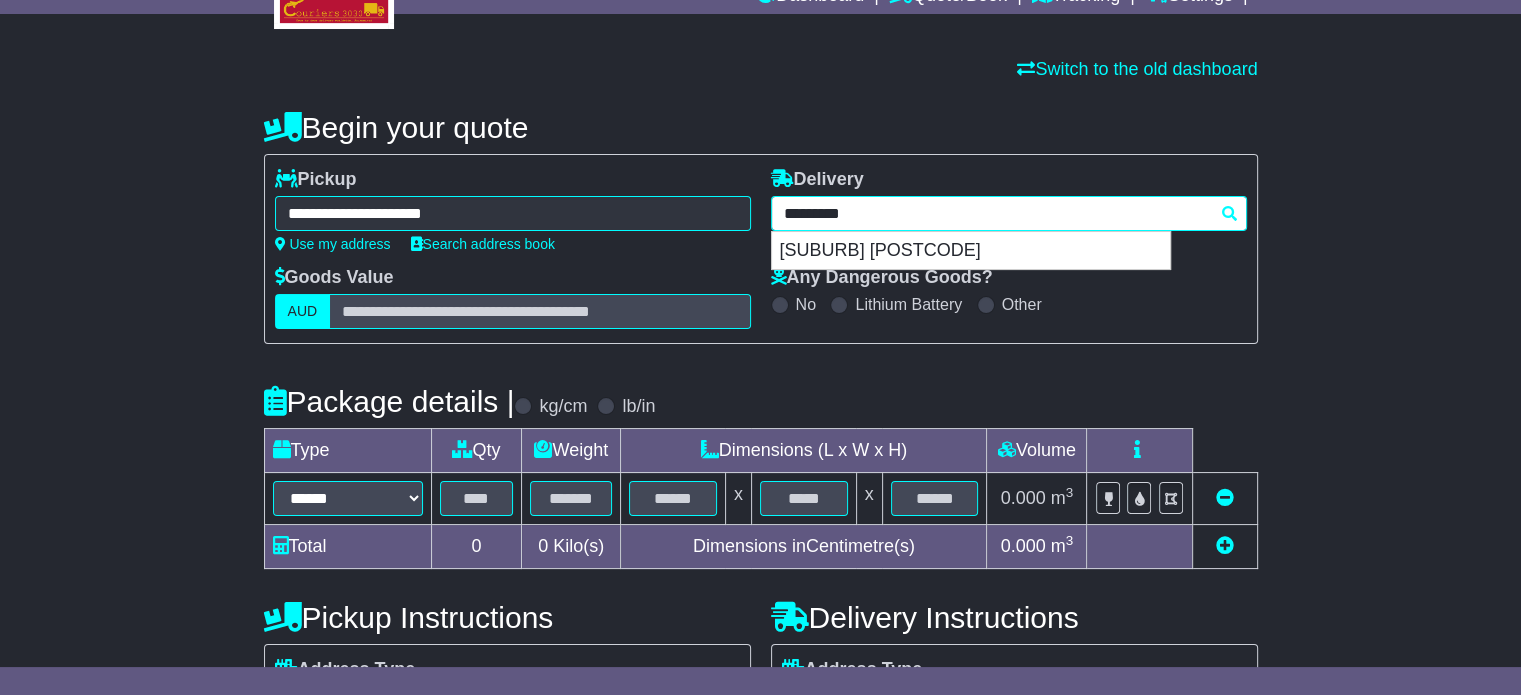 click on "[SUBURB] [POSTCODE]" at bounding box center [971, 251] 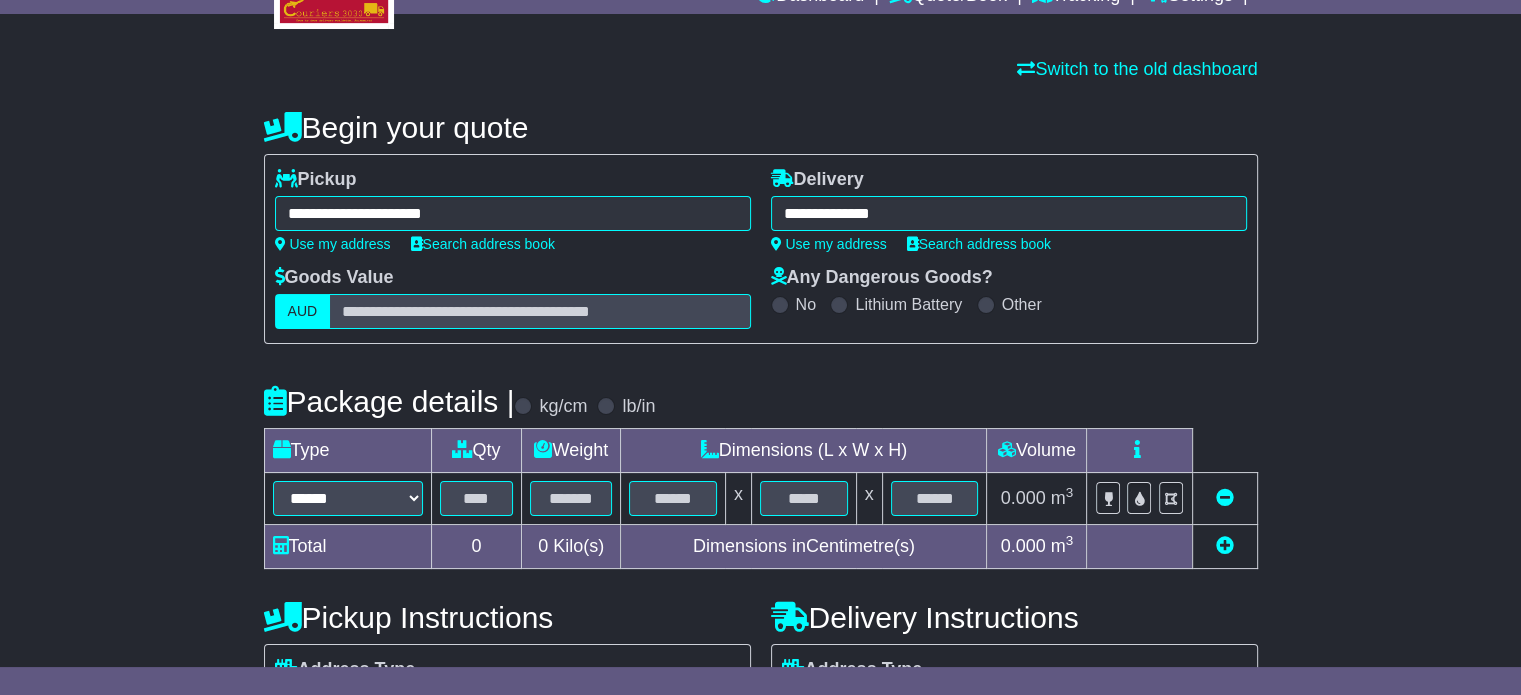 type on "**********" 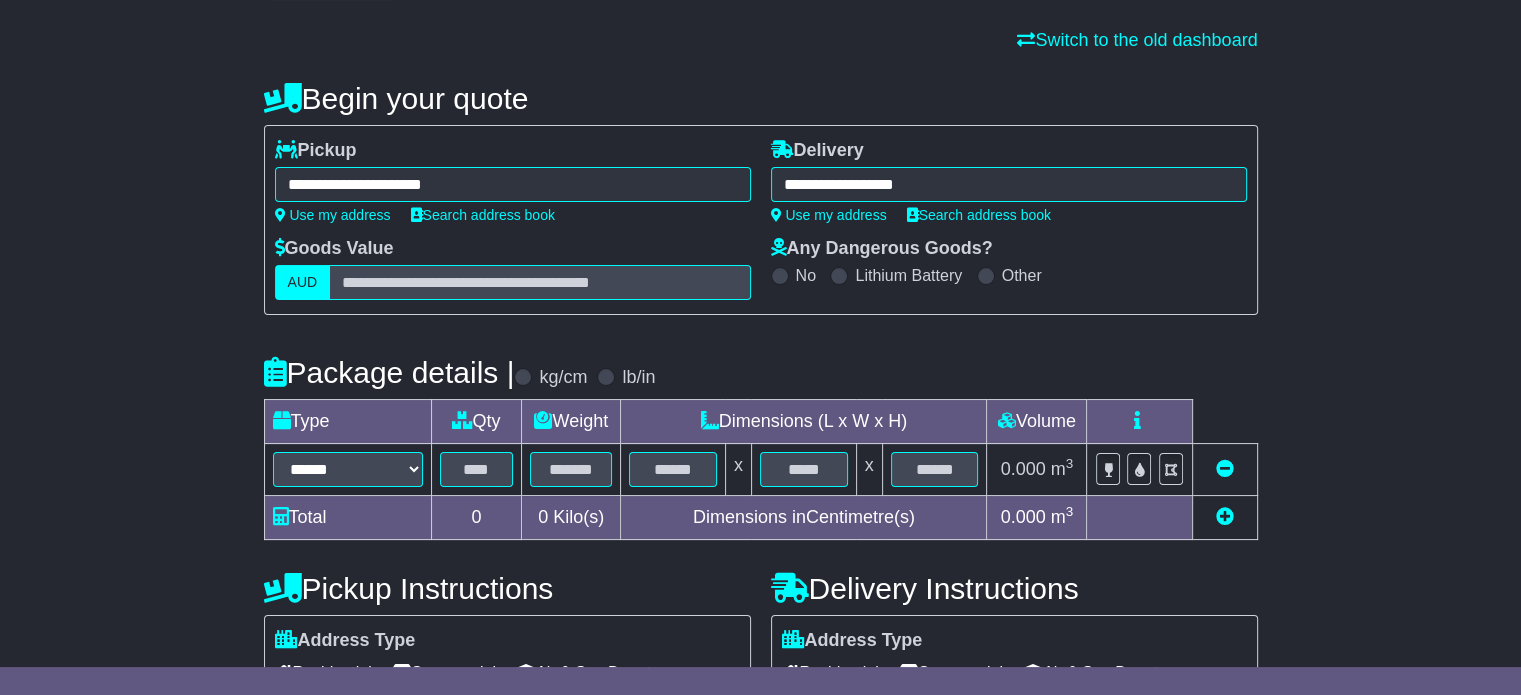 scroll, scrollTop: 360, scrollLeft: 0, axis: vertical 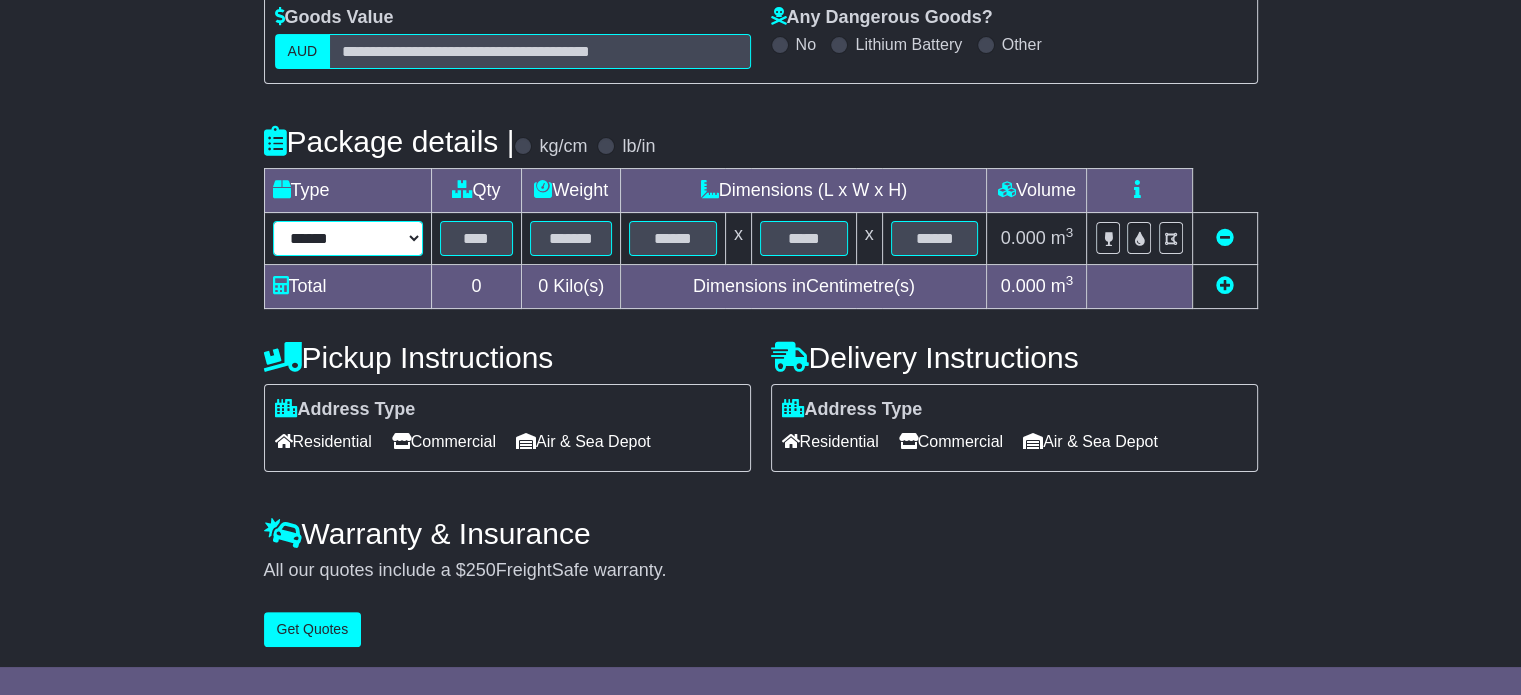 click on "****** ****** *** ******** ***** **** **** ****** *** *******" at bounding box center (348, 238) 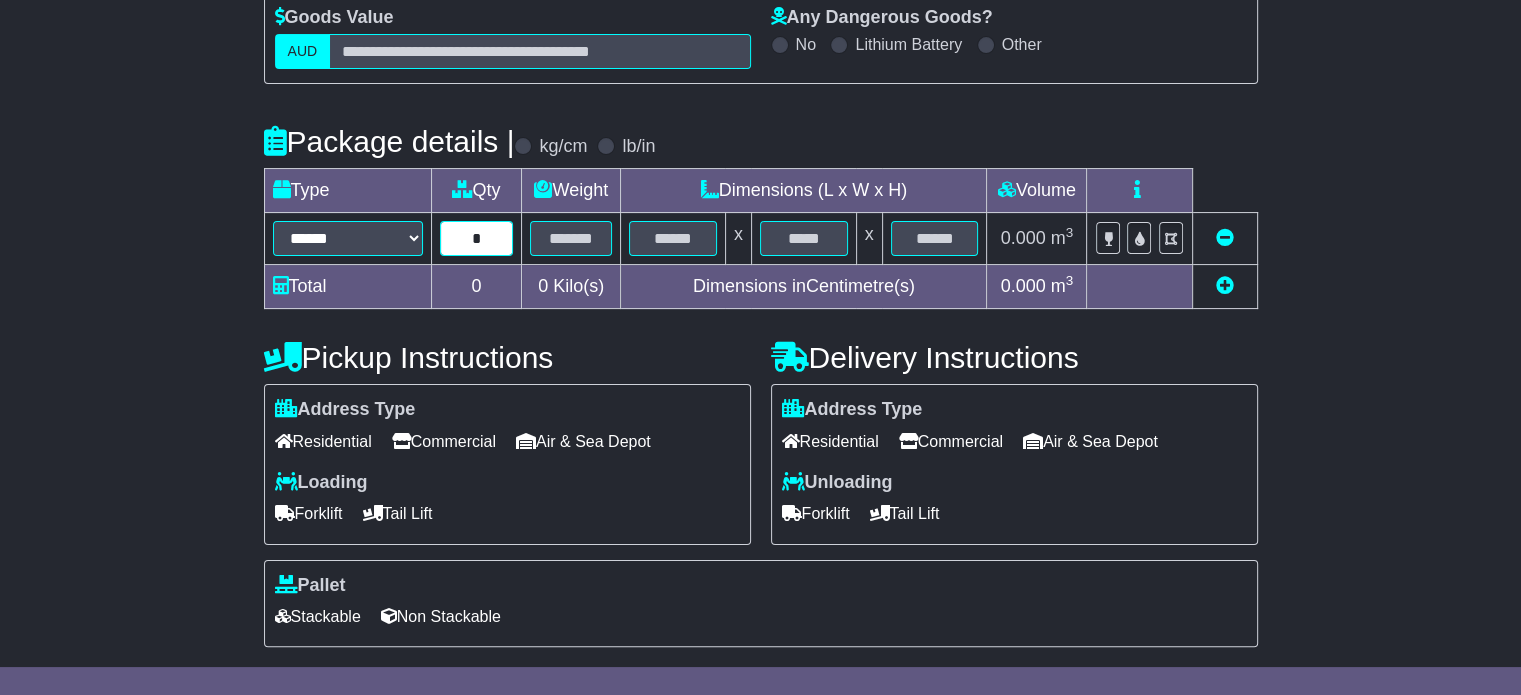 type on "*" 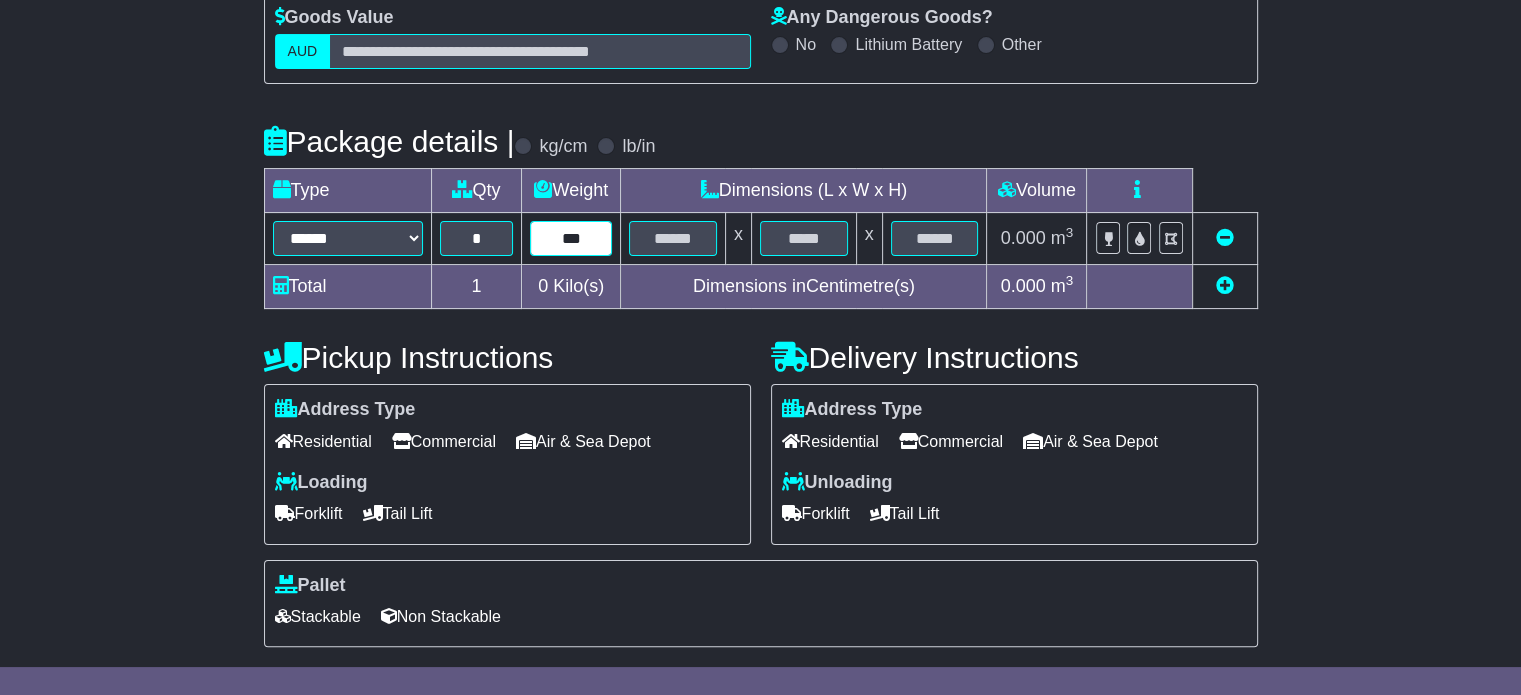 type on "***" 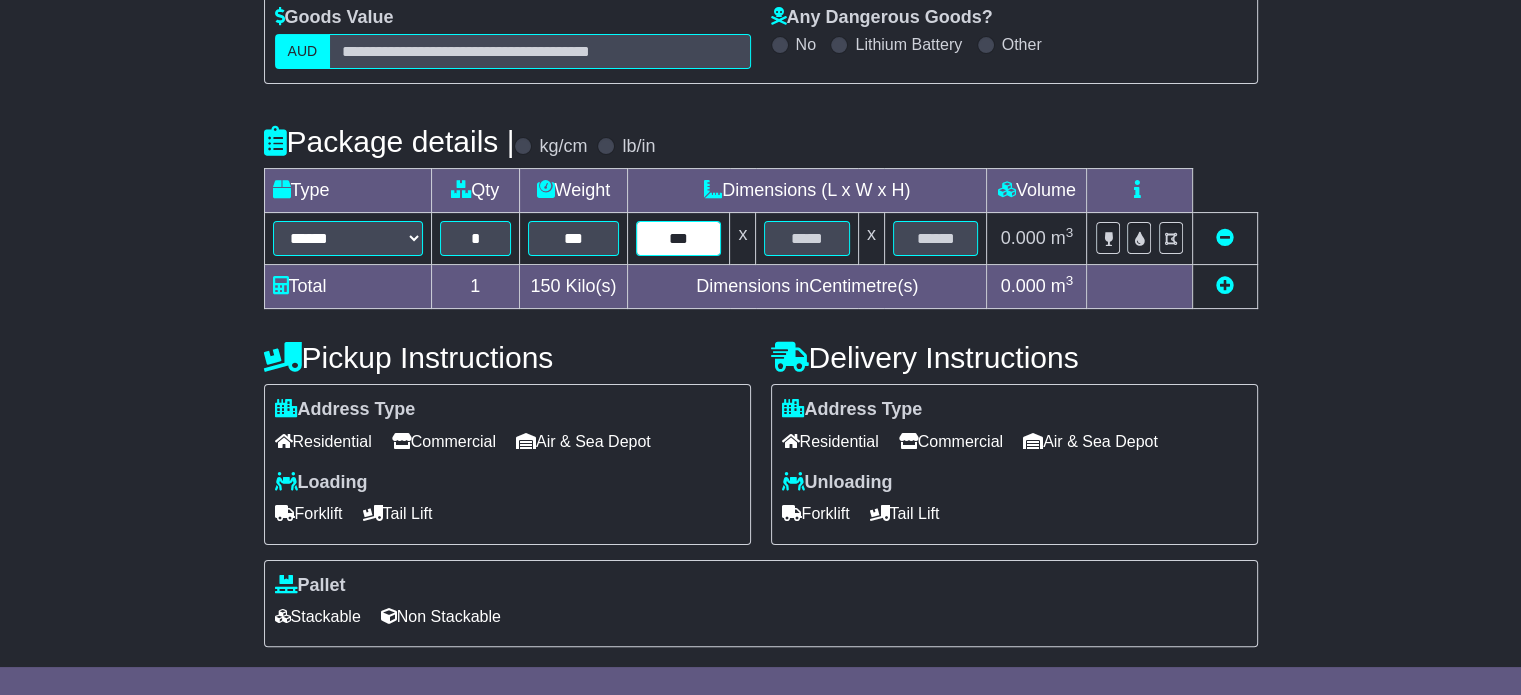 type on "***" 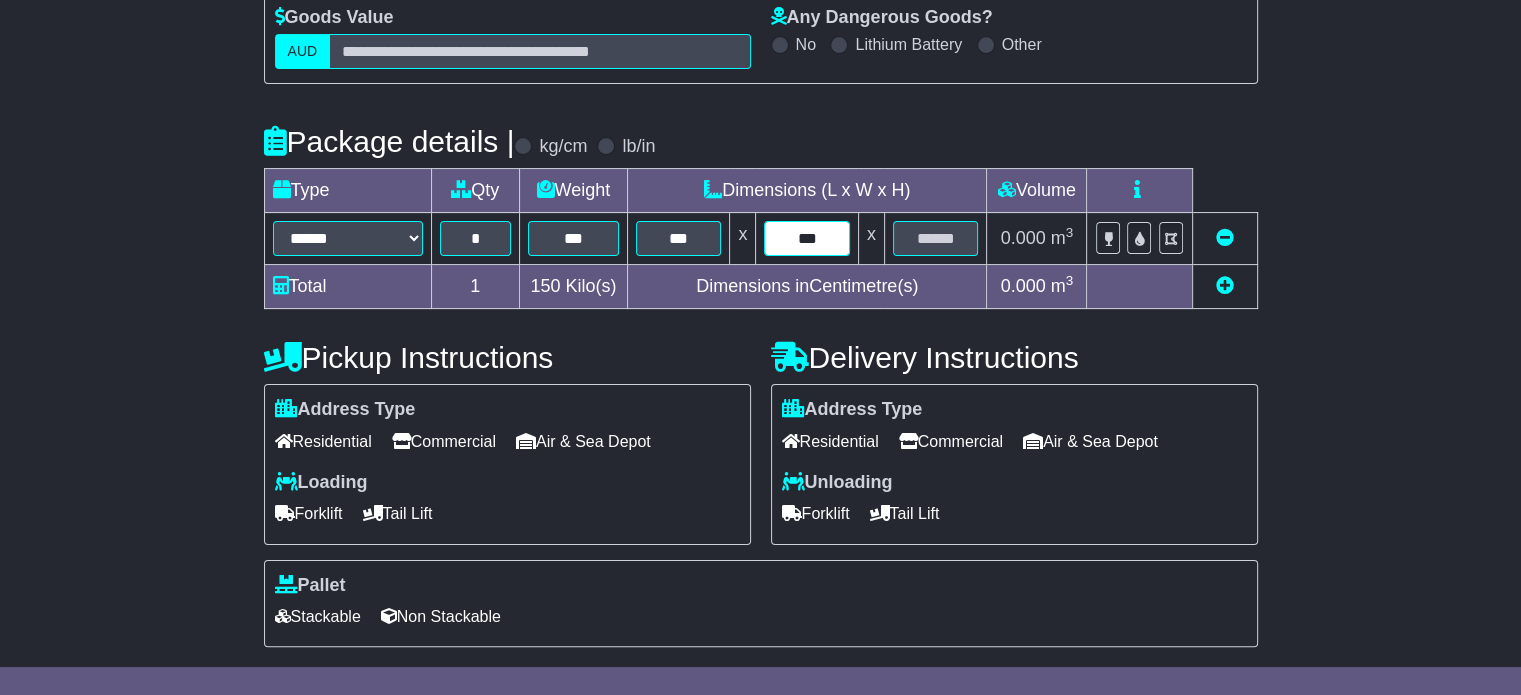 type on "***" 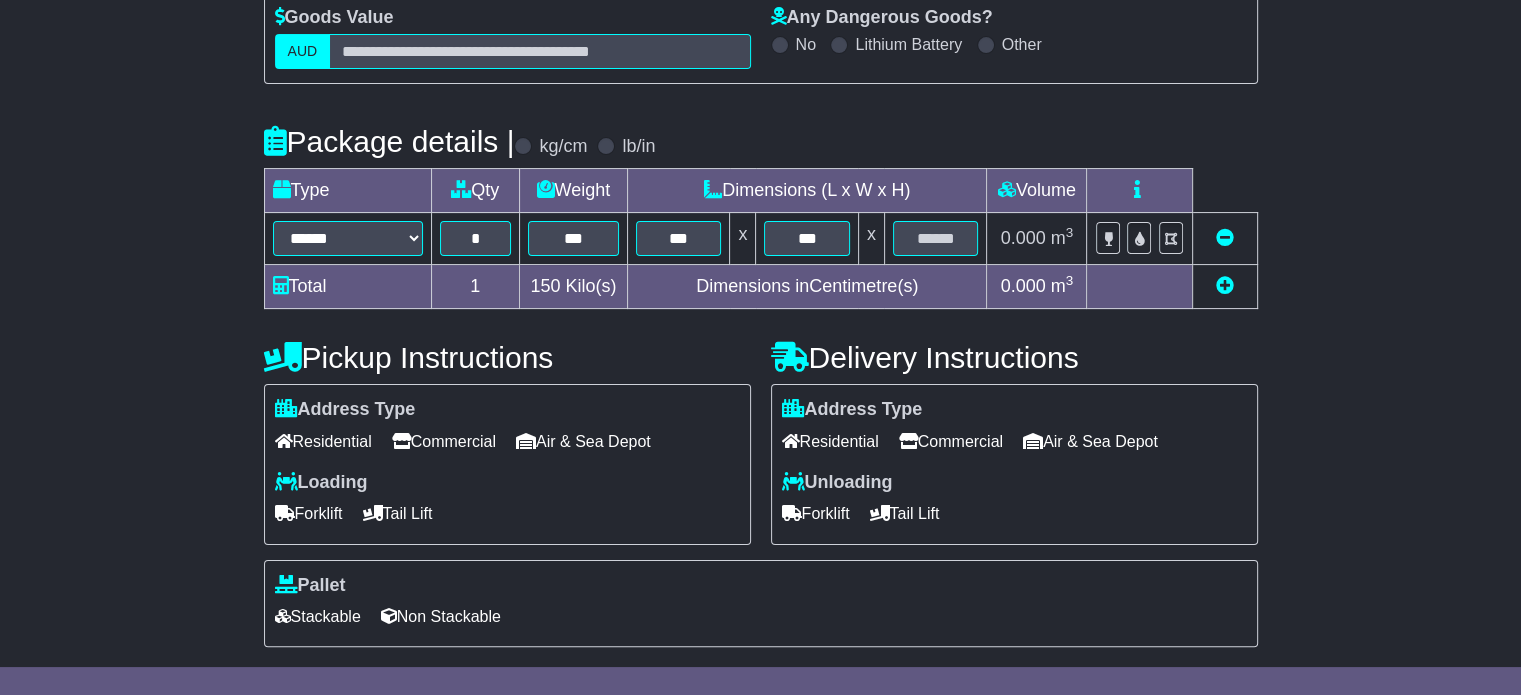 scroll, scrollTop: 535, scrollLeft: 0, axis: vertical 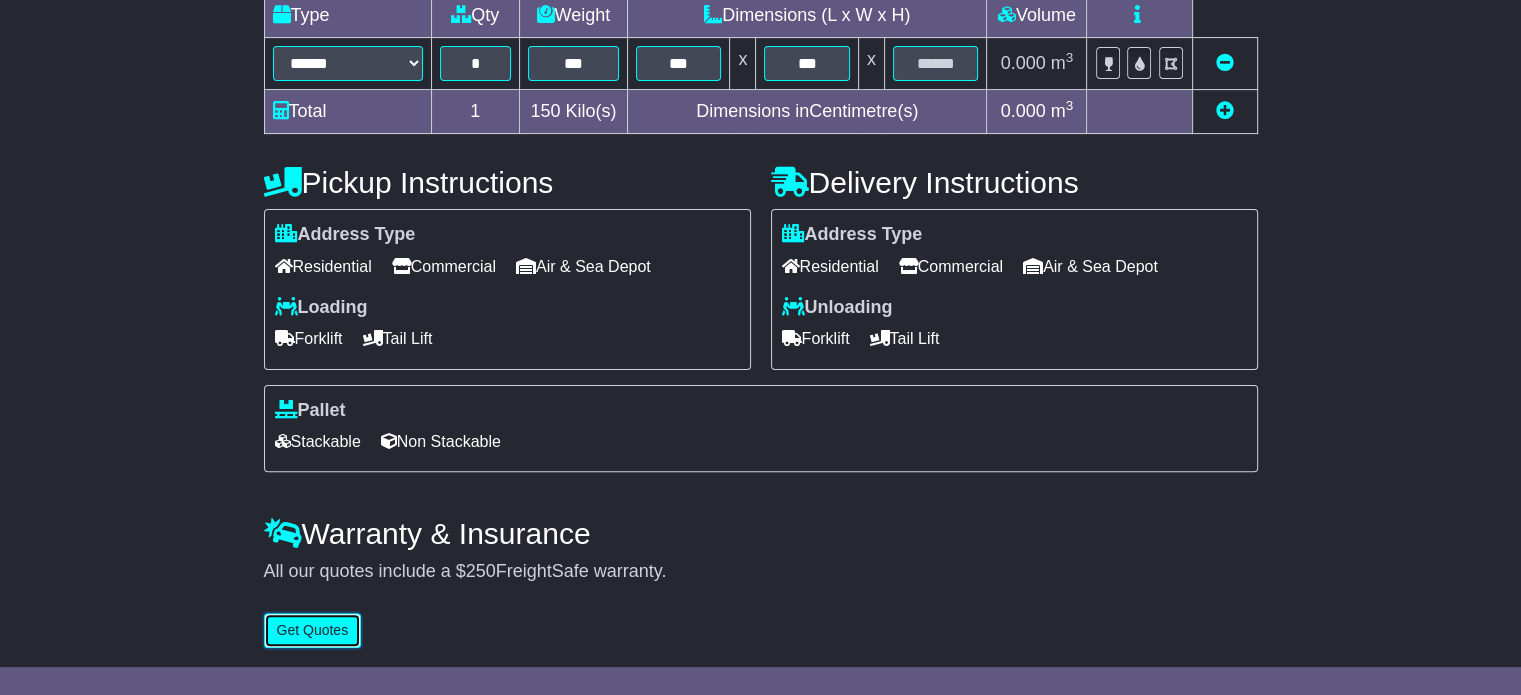 type 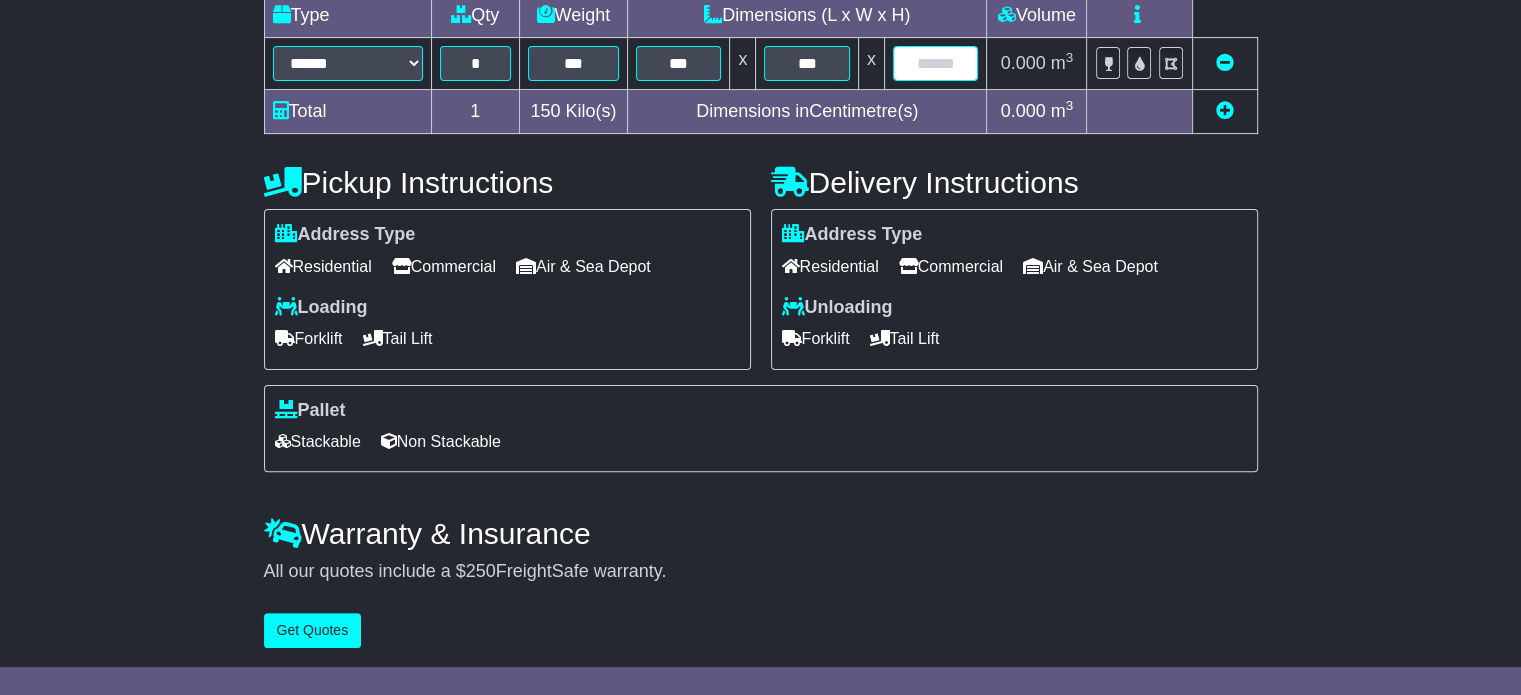 click at bounding box center (936, 63) 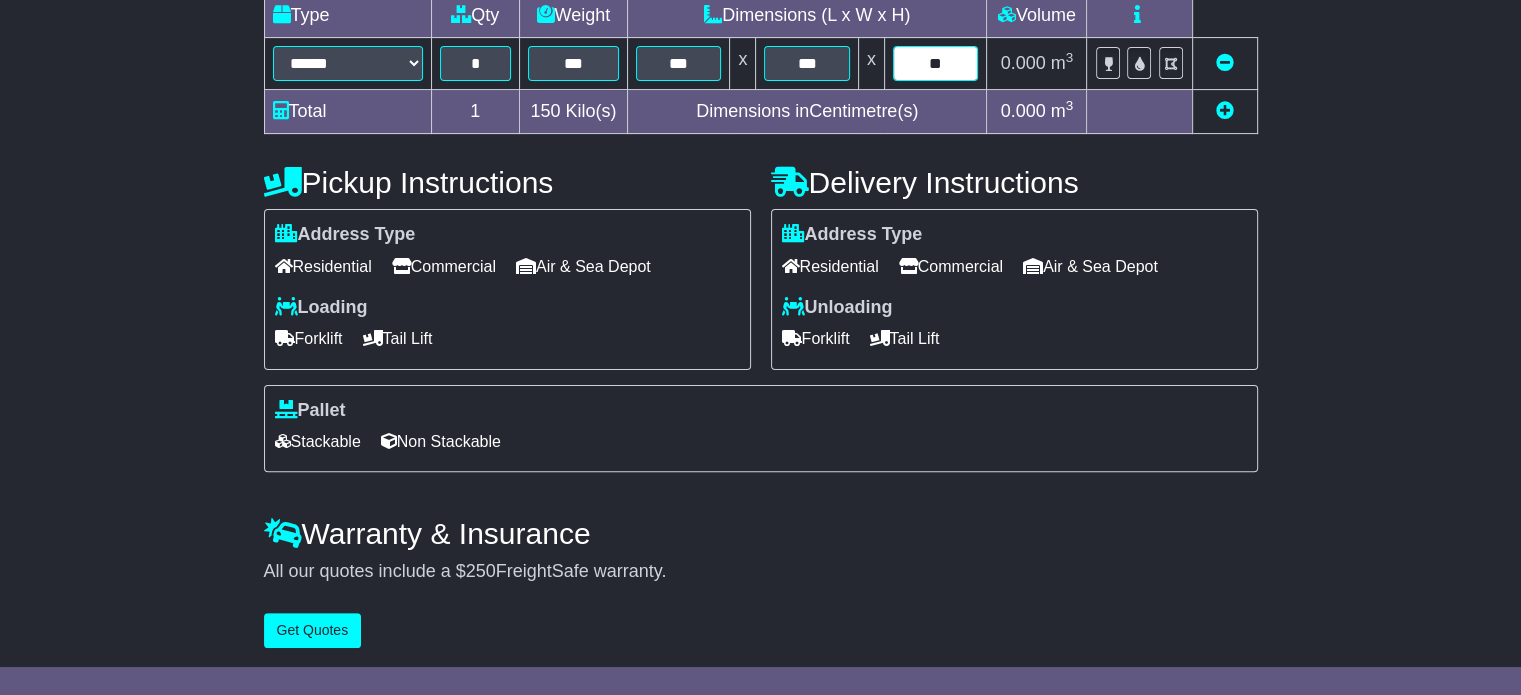 type on "**" 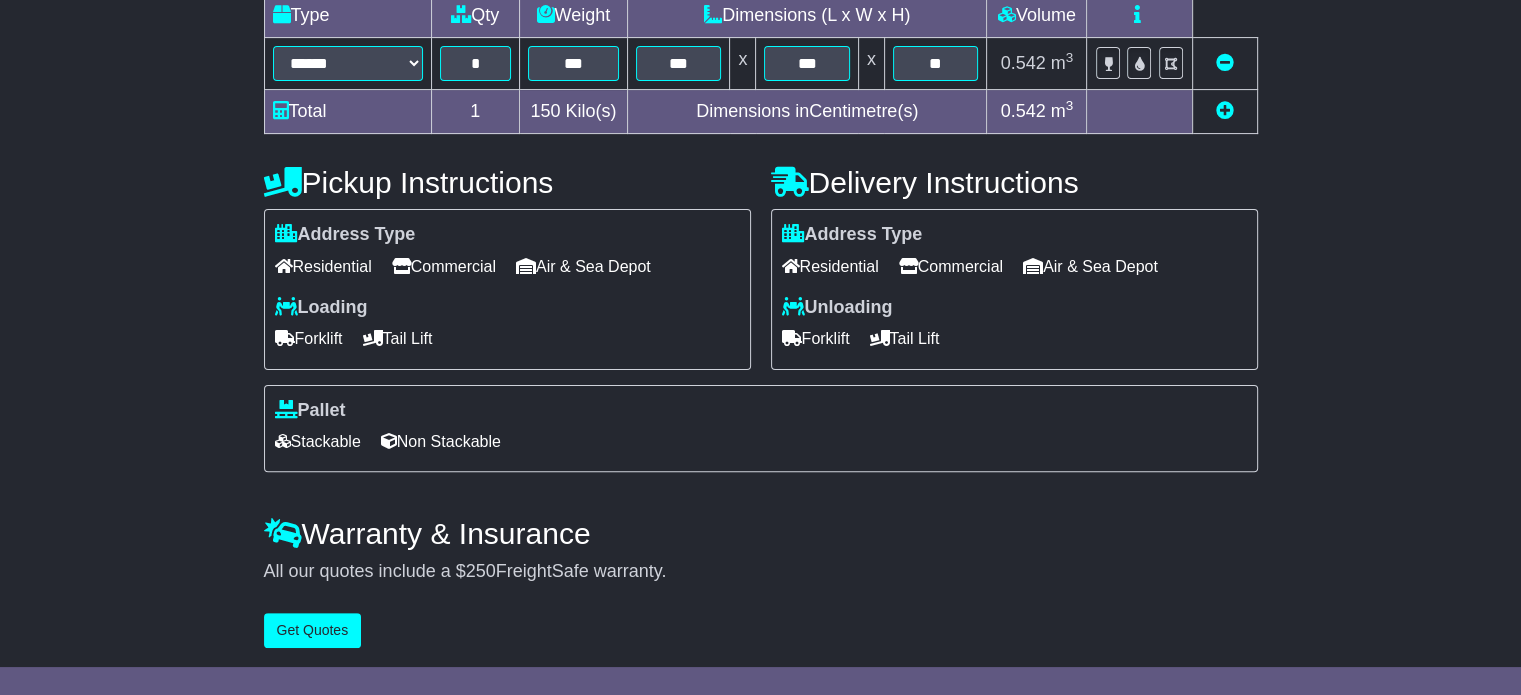 click on "Commercial" at bounding box center (444, 266) 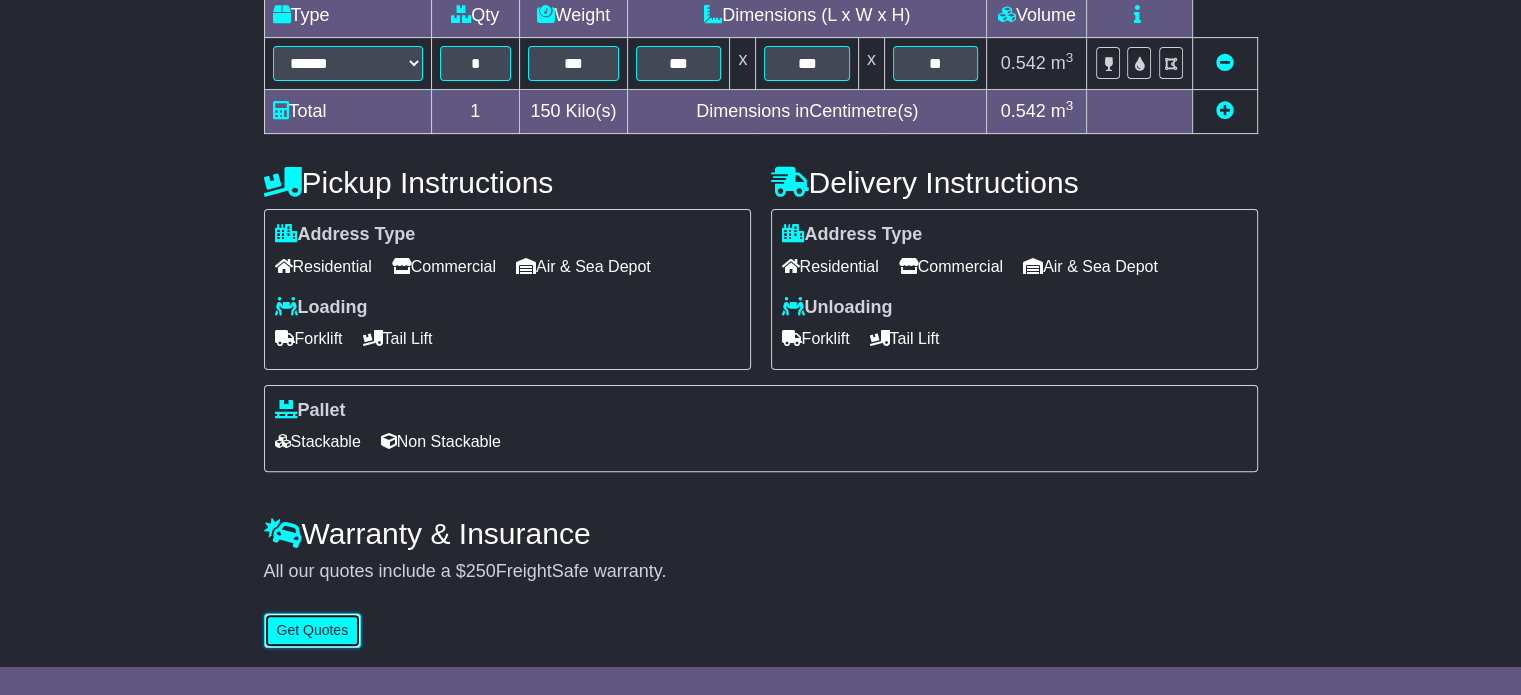 click on "Get Quotes" at bounding box center (313, 630) 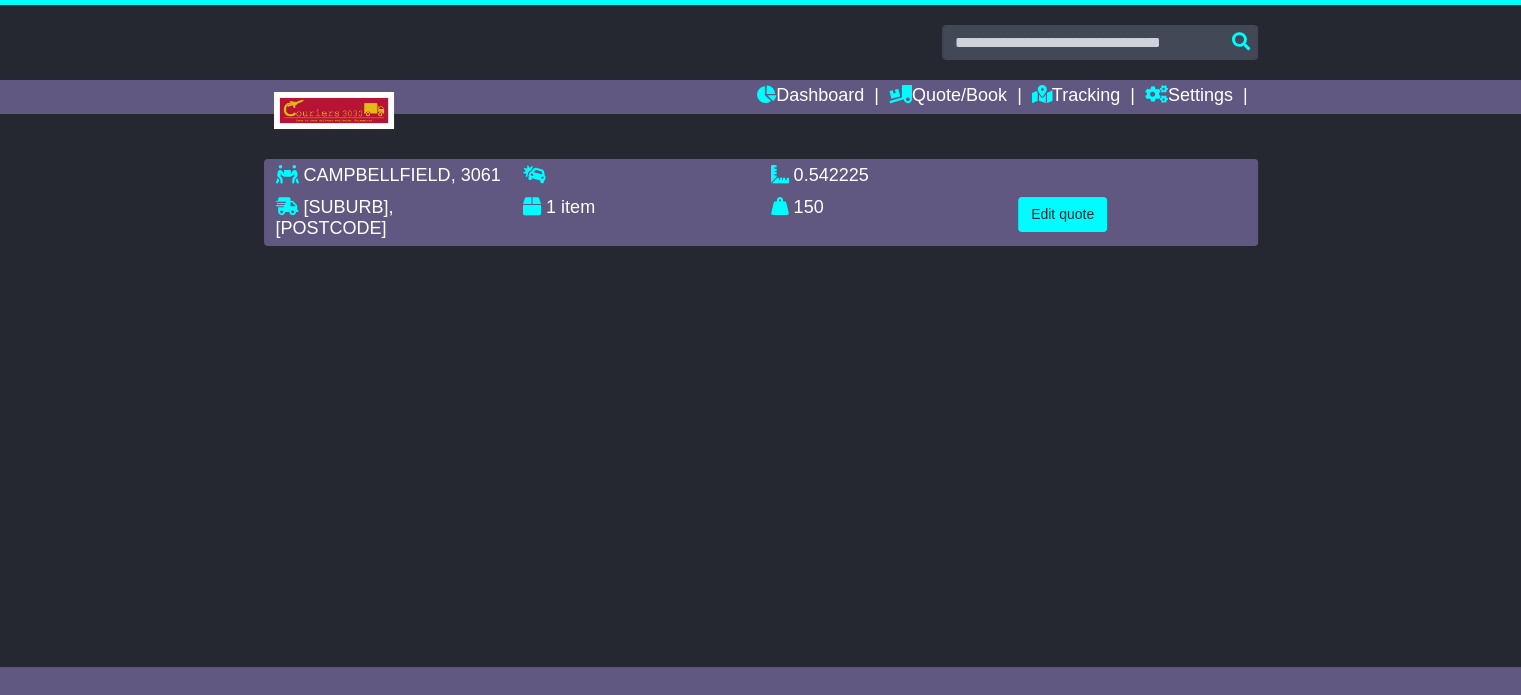 scroll, scrollTop: 0, scrollLeft: 0, axis: both 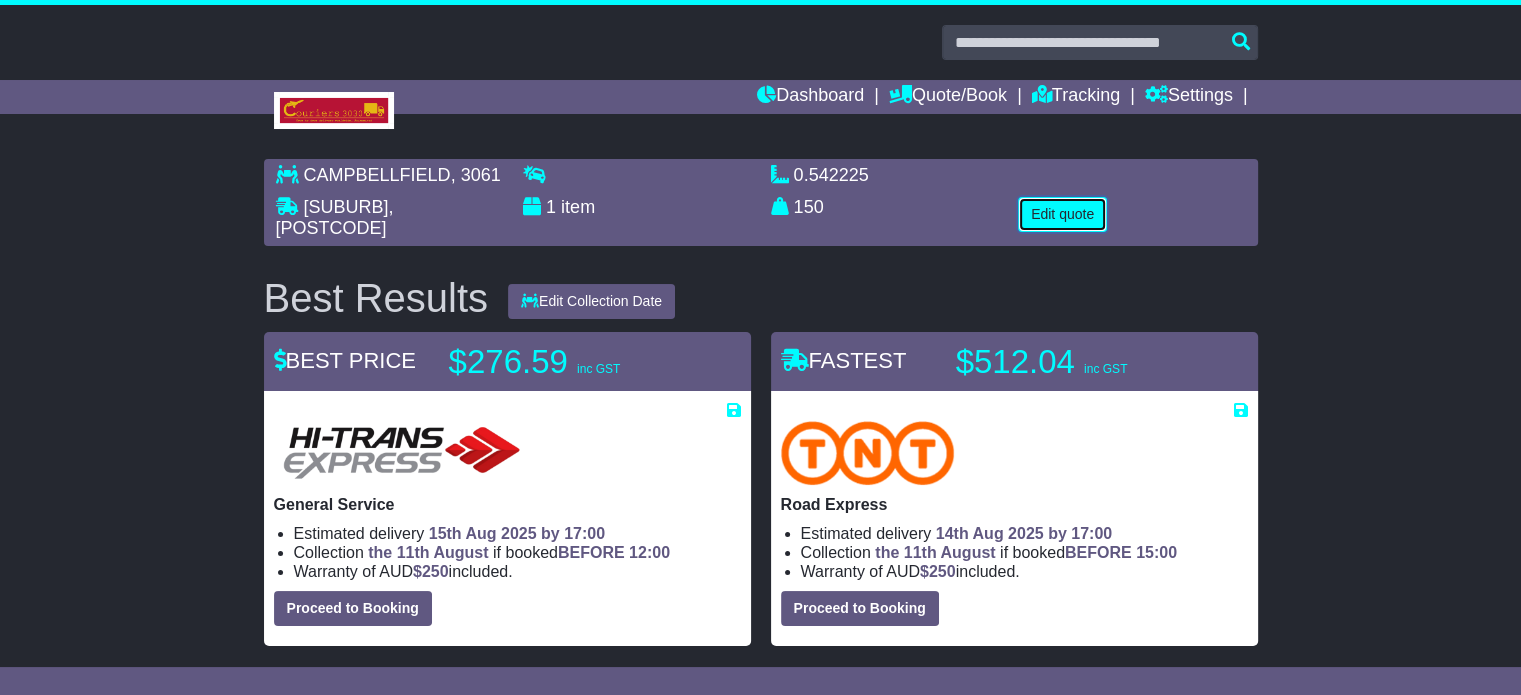 click on "Edit quote" at bounding box center (1062, 214) 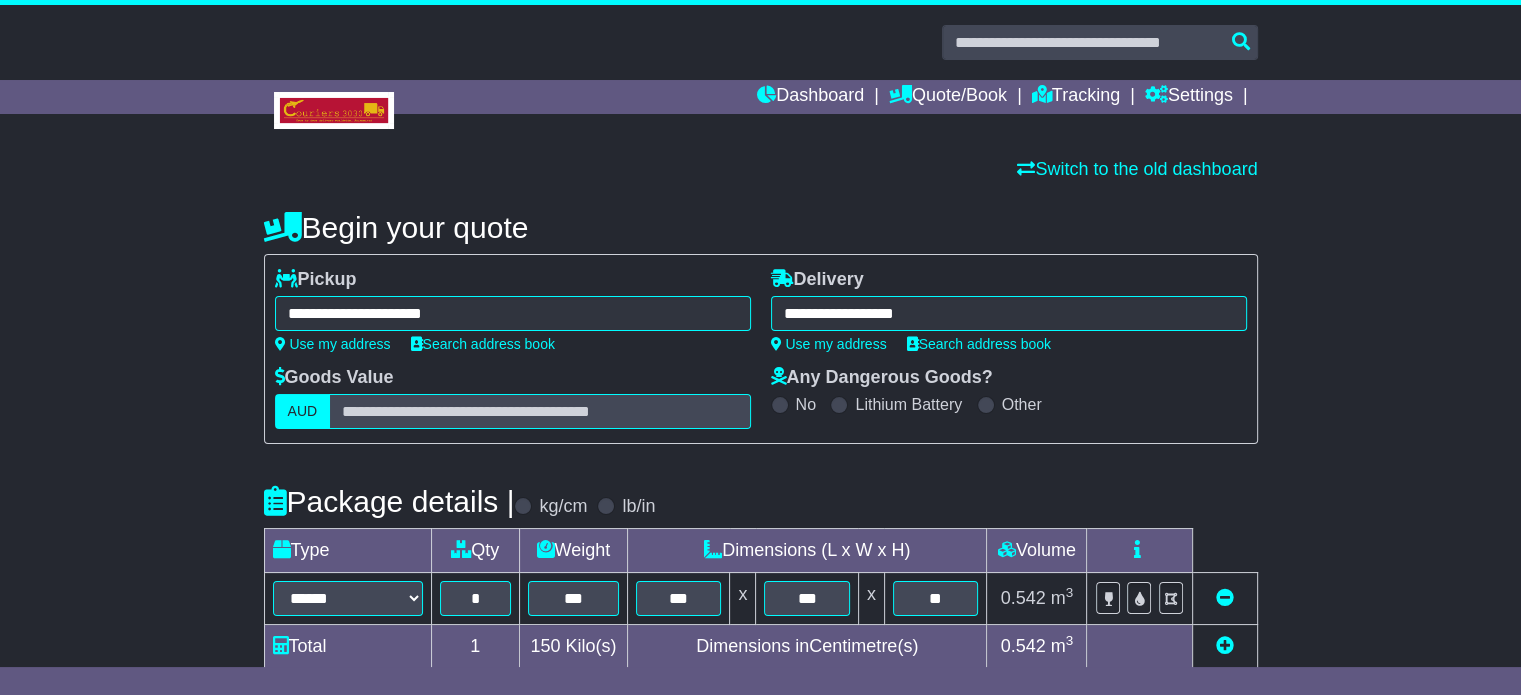 click on "**********" at bounding box center (1009, 313) 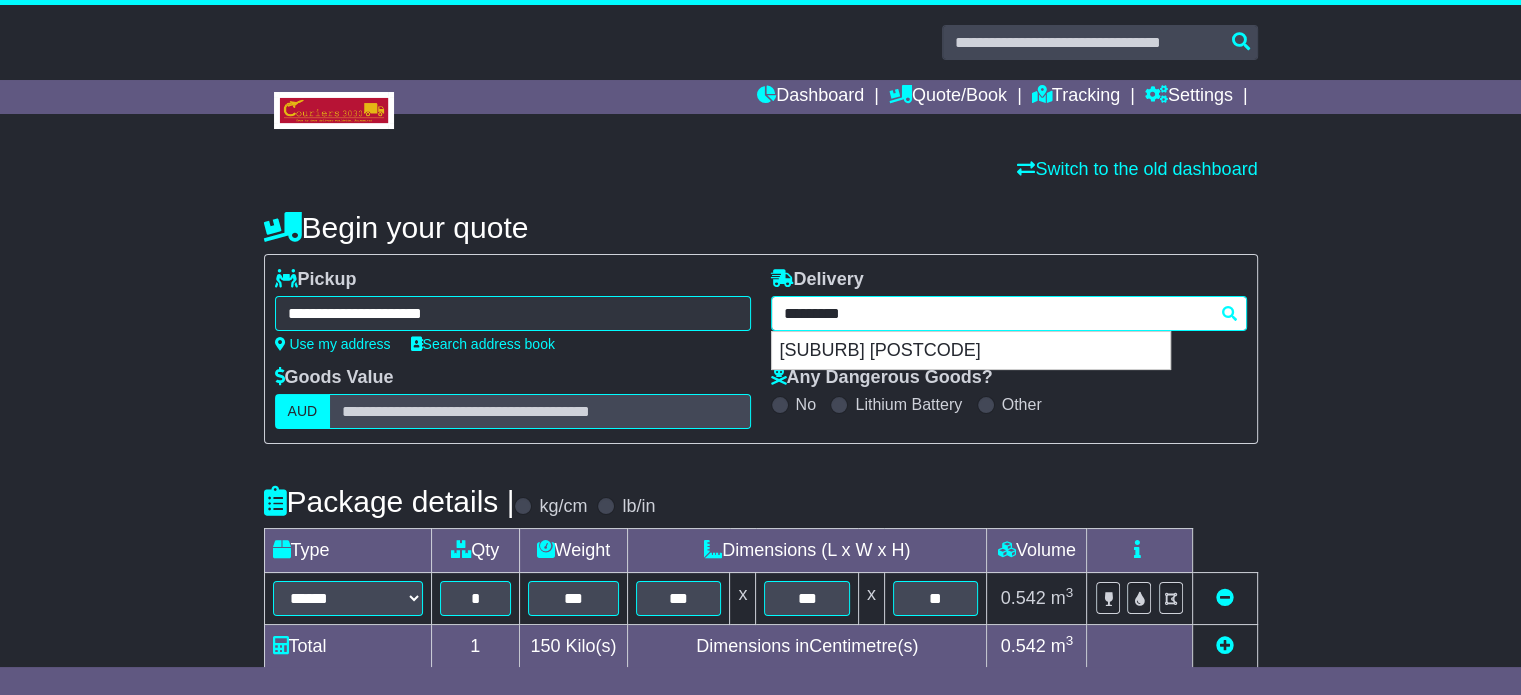 click on "*********" at bounding box center [1009, 313] 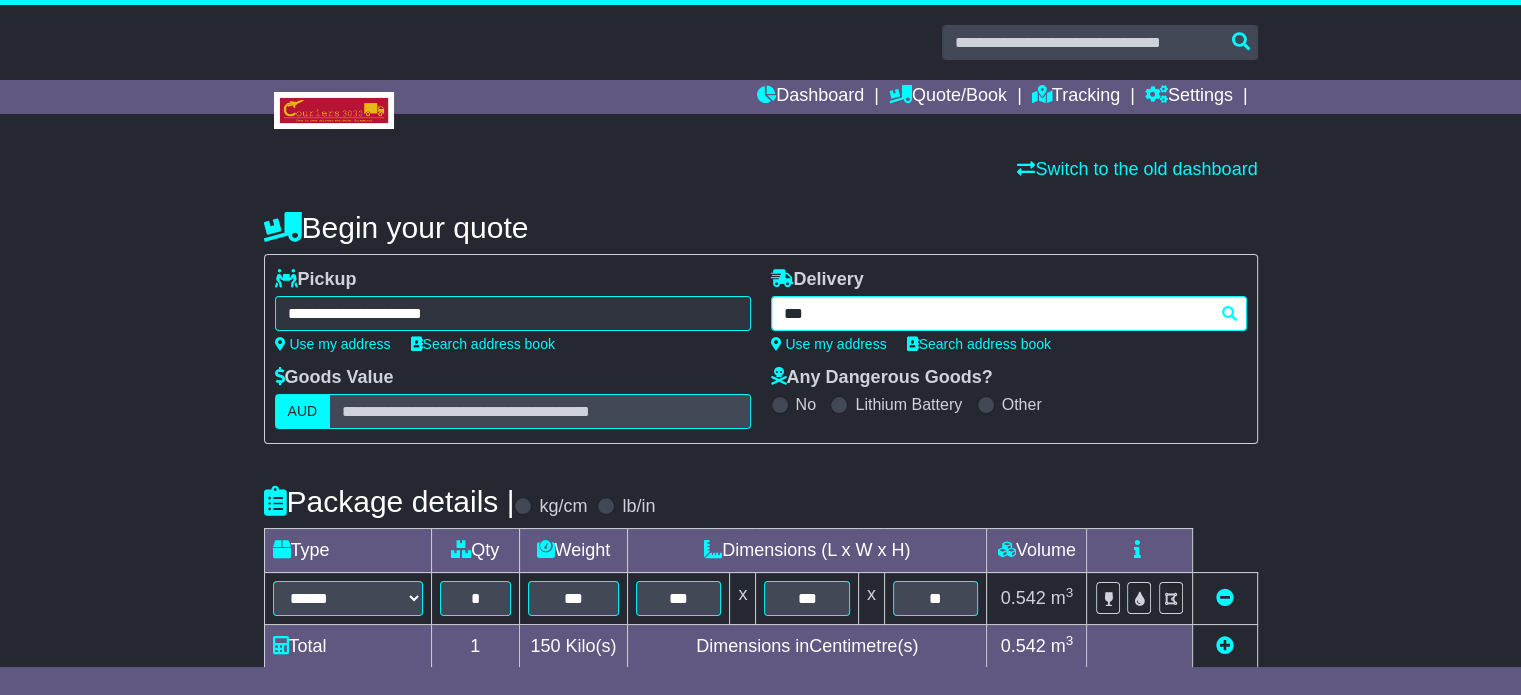 type on "****" 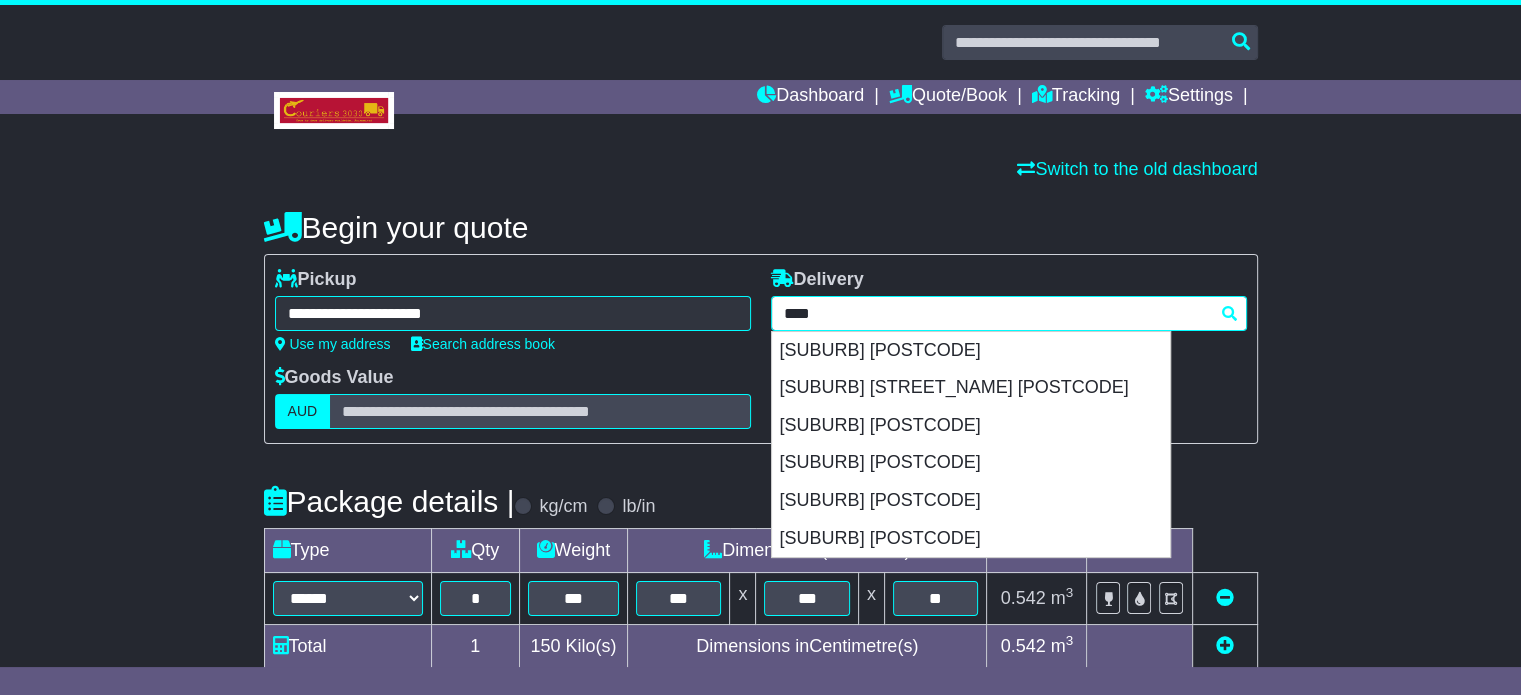 click on "BRISBANE 4000" at bounding box center (971, 351) 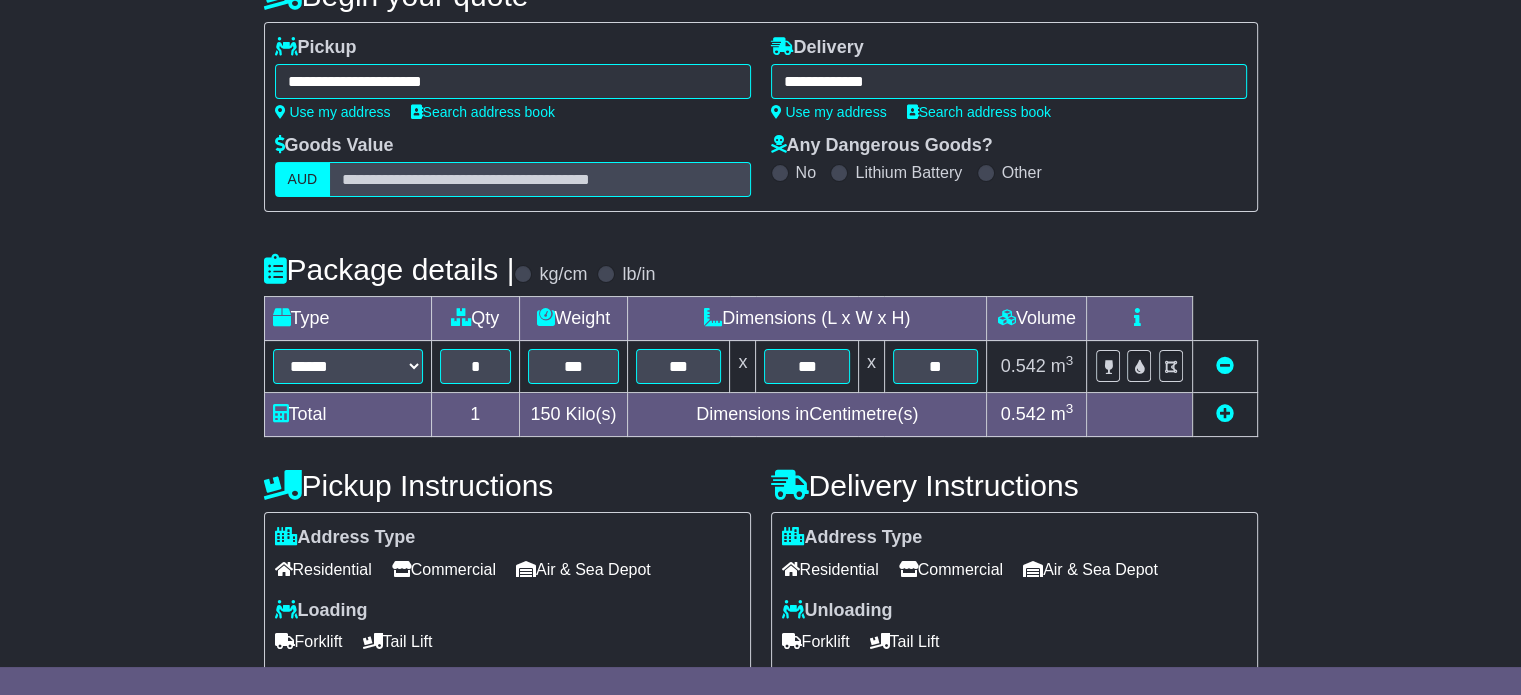 scroll, scrollTop: 540, scrollLeft: 0, axis: vertical 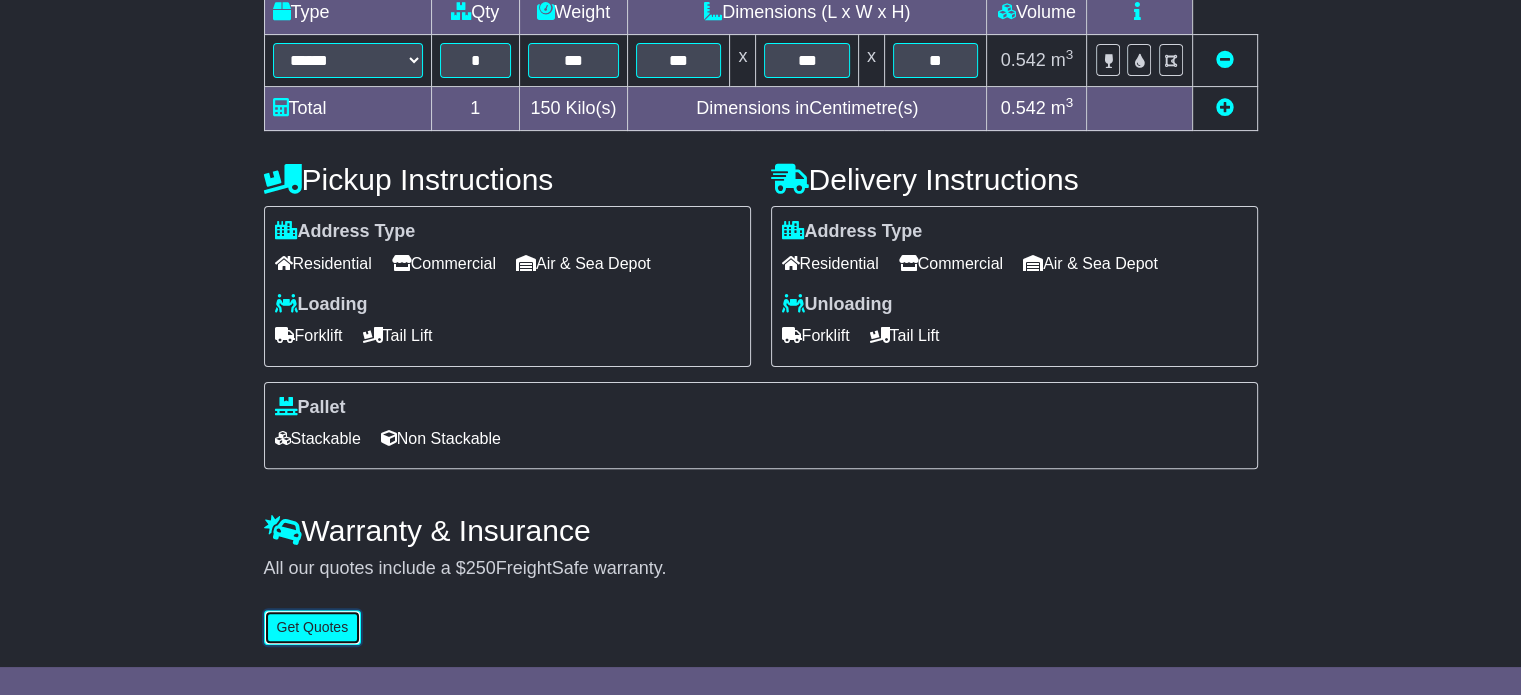 click on "Get Quotes" at bounding box center (313, 627) 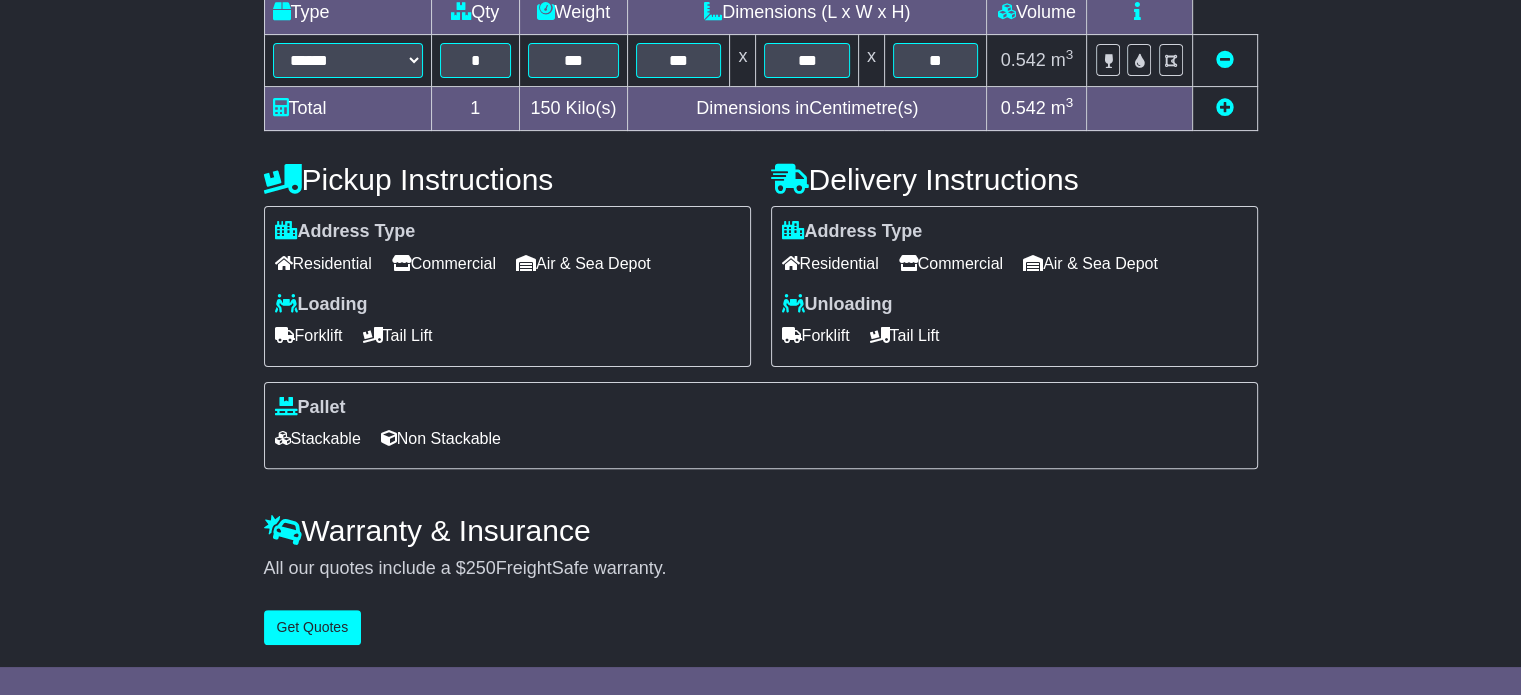 scroll, scrollTop: 0, scrollLeft: 0, axis: both 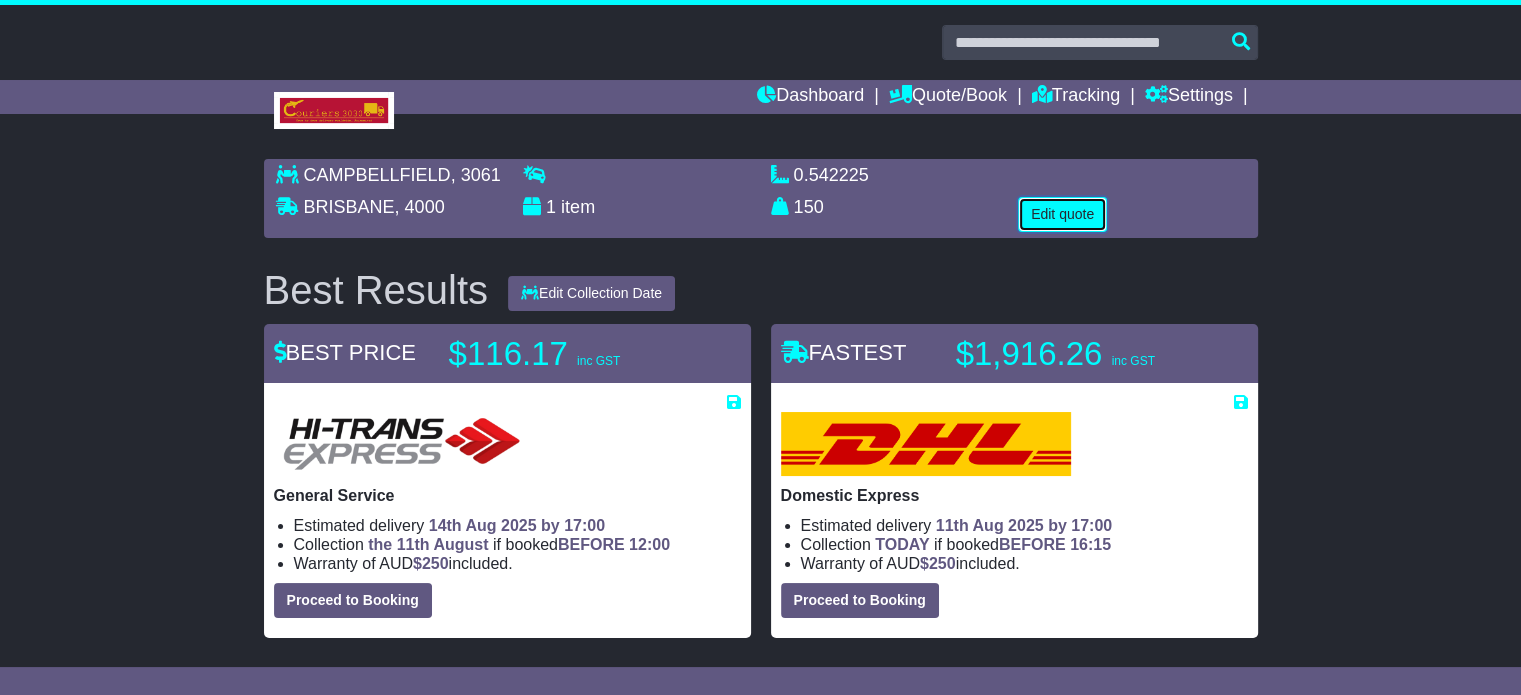 click on "Edit quote" at bounding box center (1062, 214) 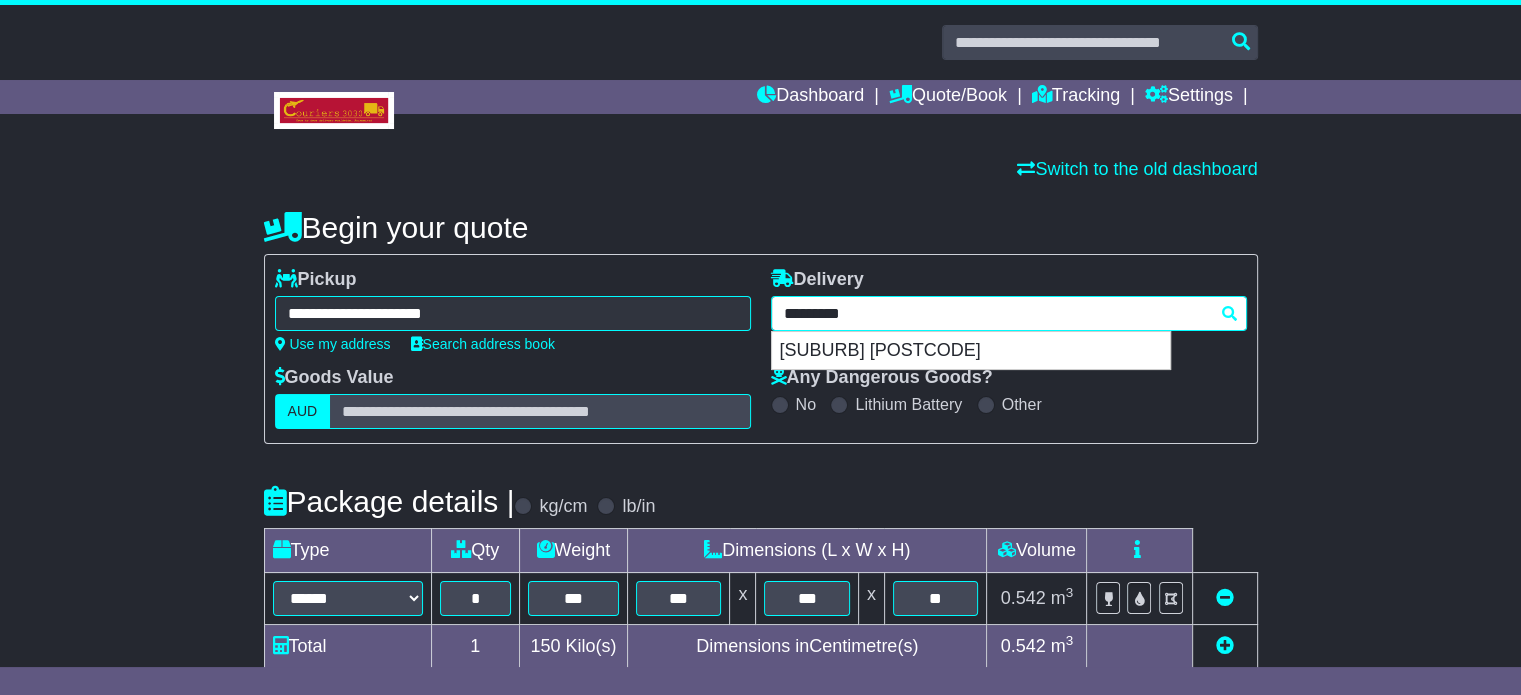 click on "**********" at bounding box center (1009, 313) 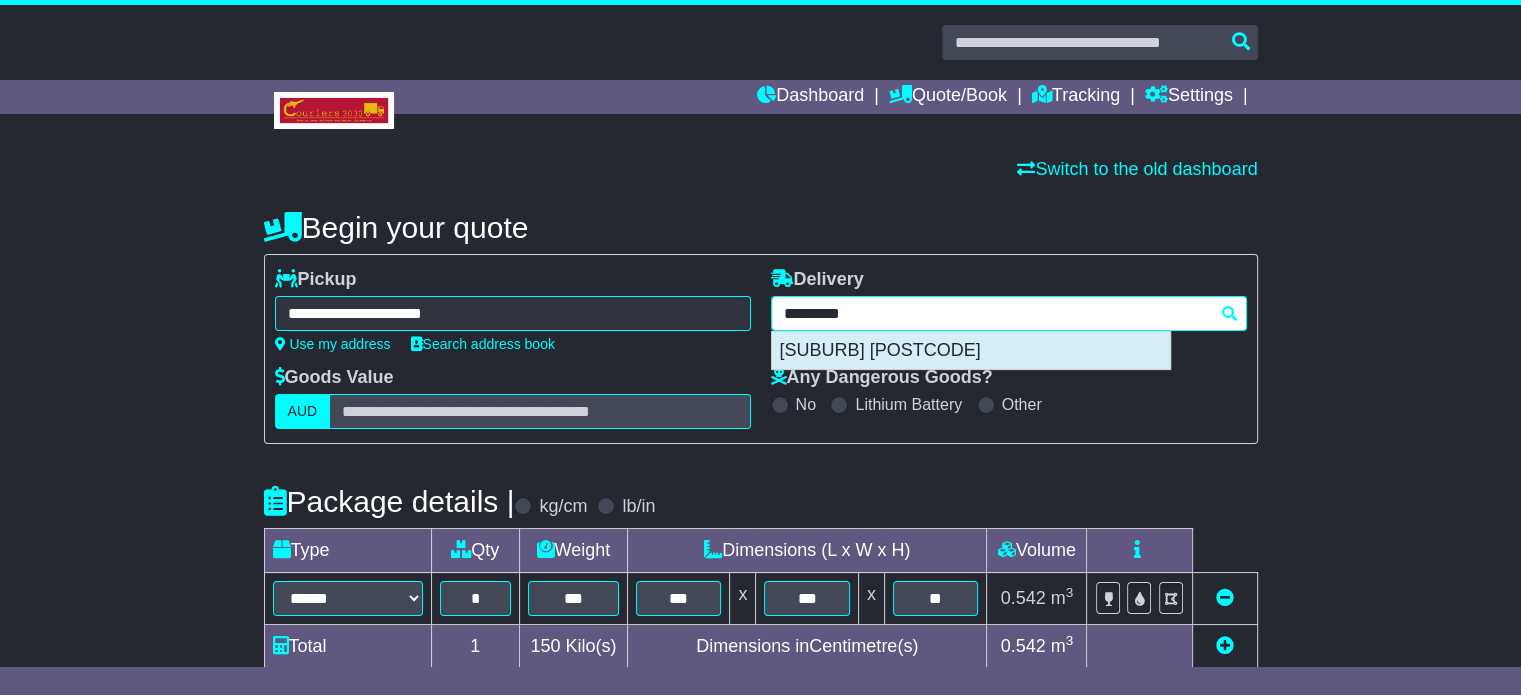 click on "PLEYSTOWE 4741" at bounding box center (971, 351) 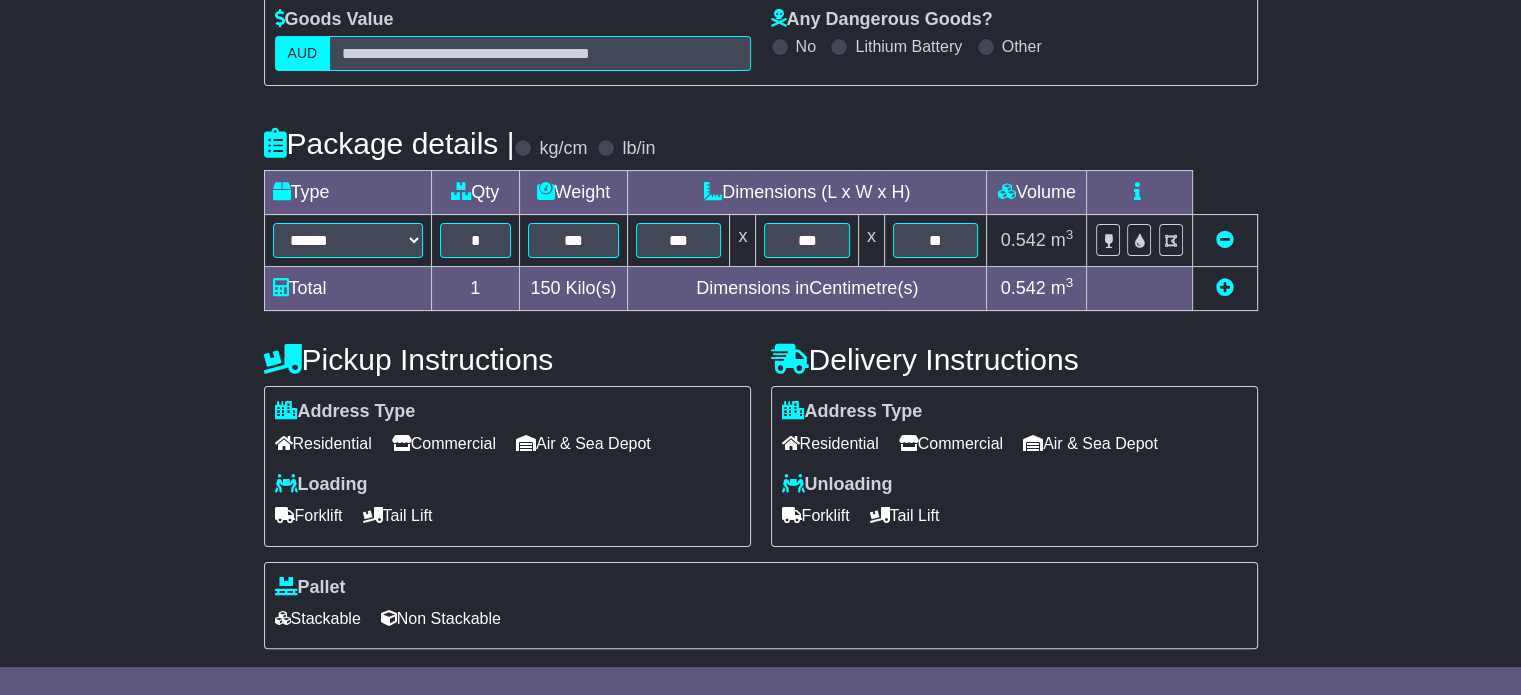 scroll, scrollTop: 540, scrollLeft: 0, axis: vertical 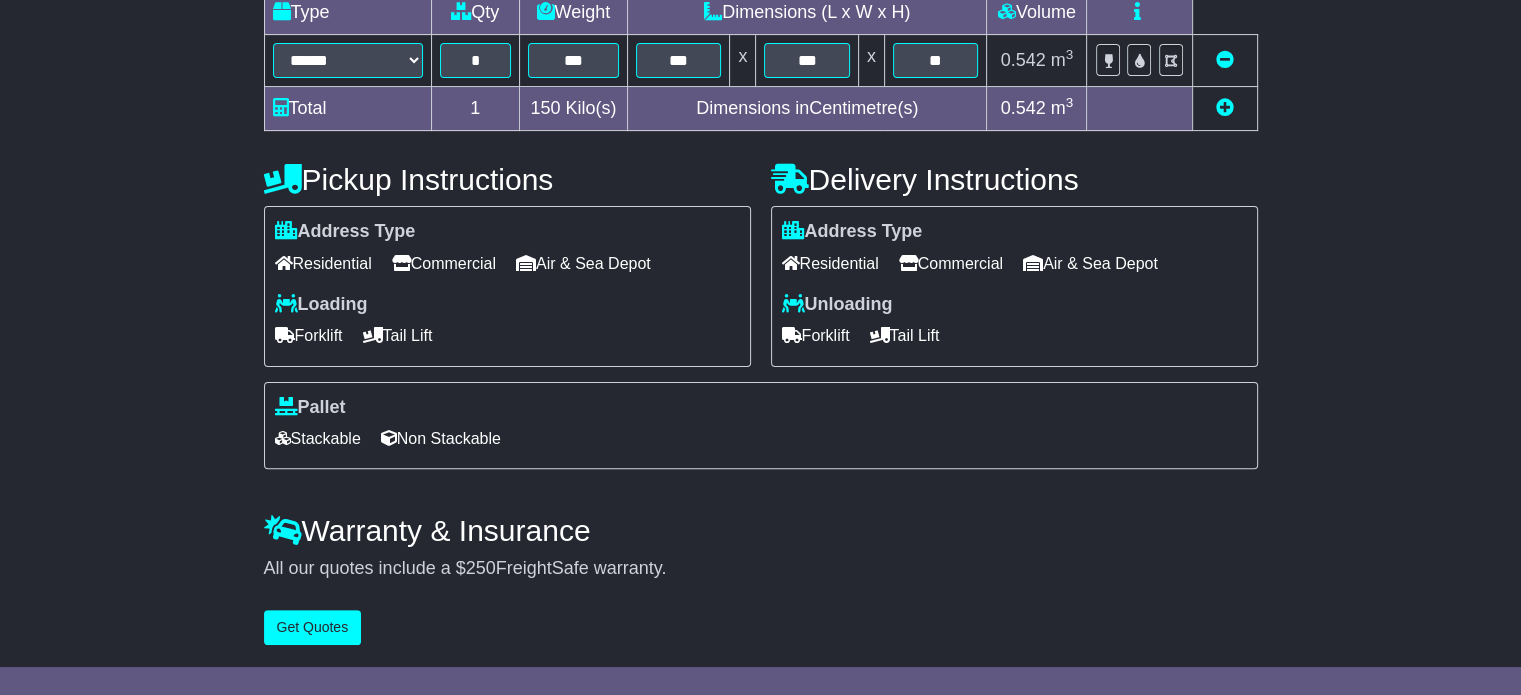 type on "**********" 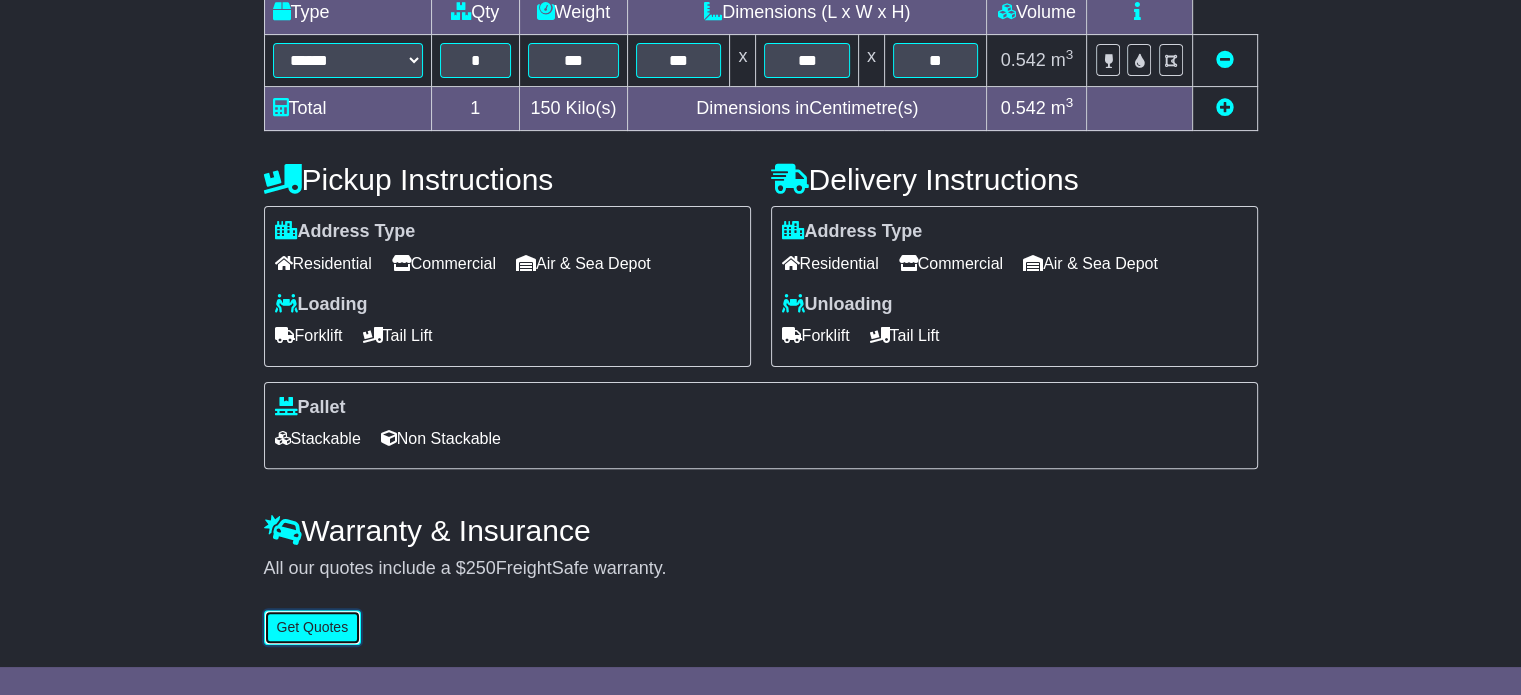 click on "Get Quotes" at bounding box center (313, 627) 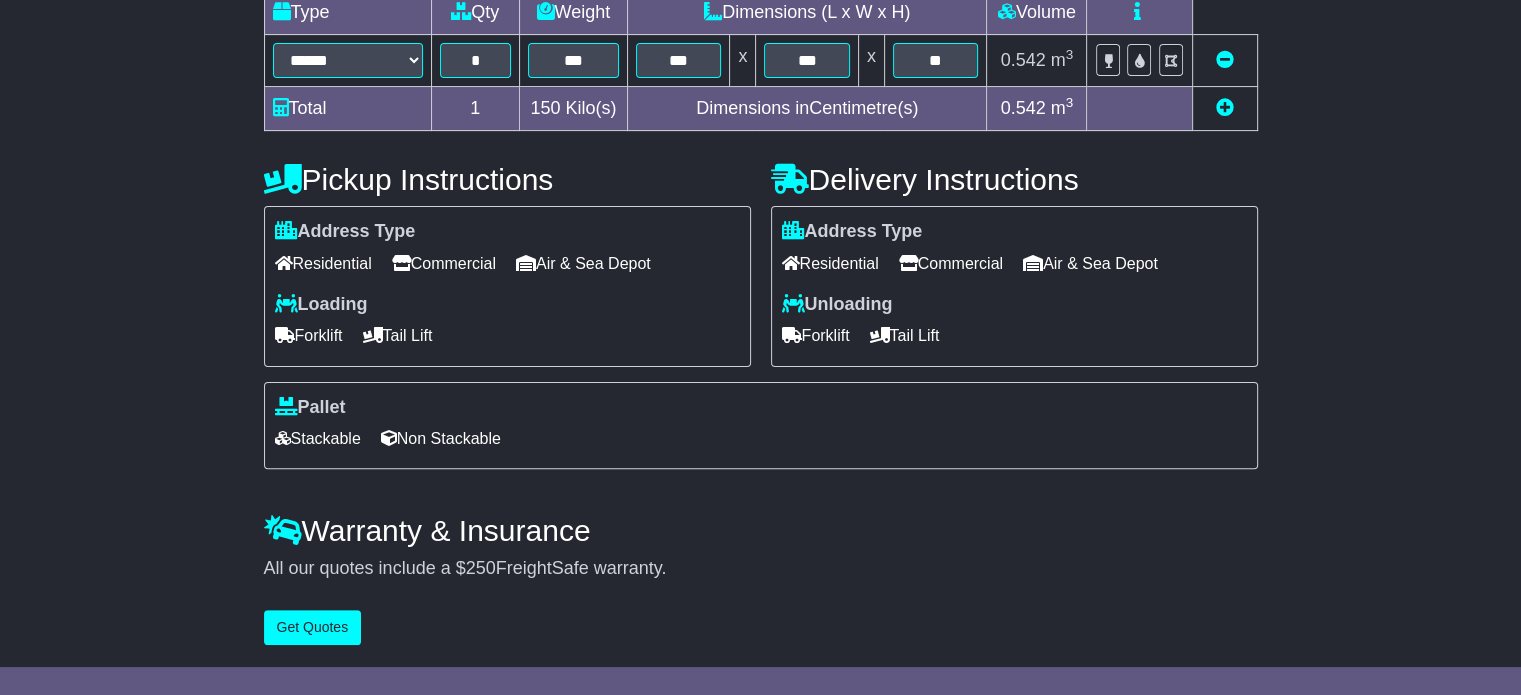 scroll, scrollTop: 0, scrollLeft: 0, axis: both 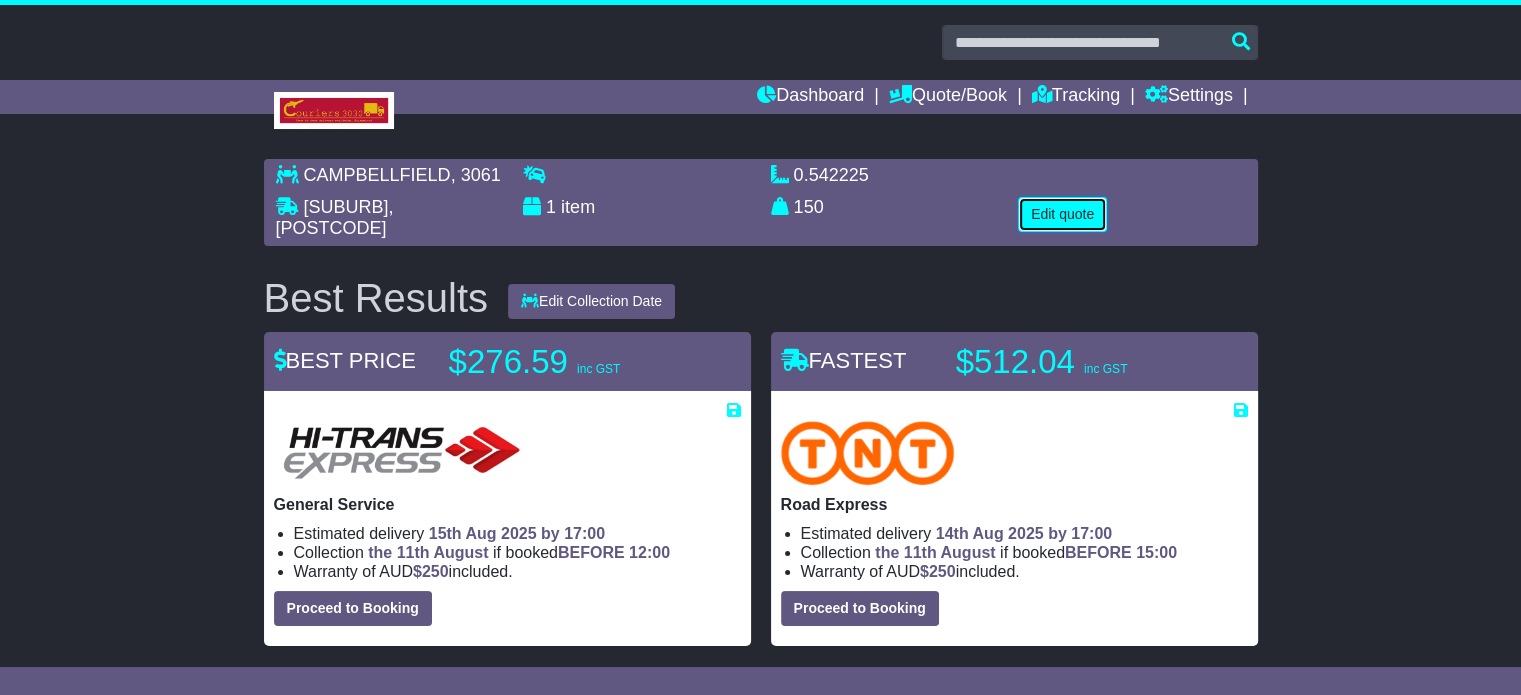 click on "Edit quote" at bounding box center [1062, 214] 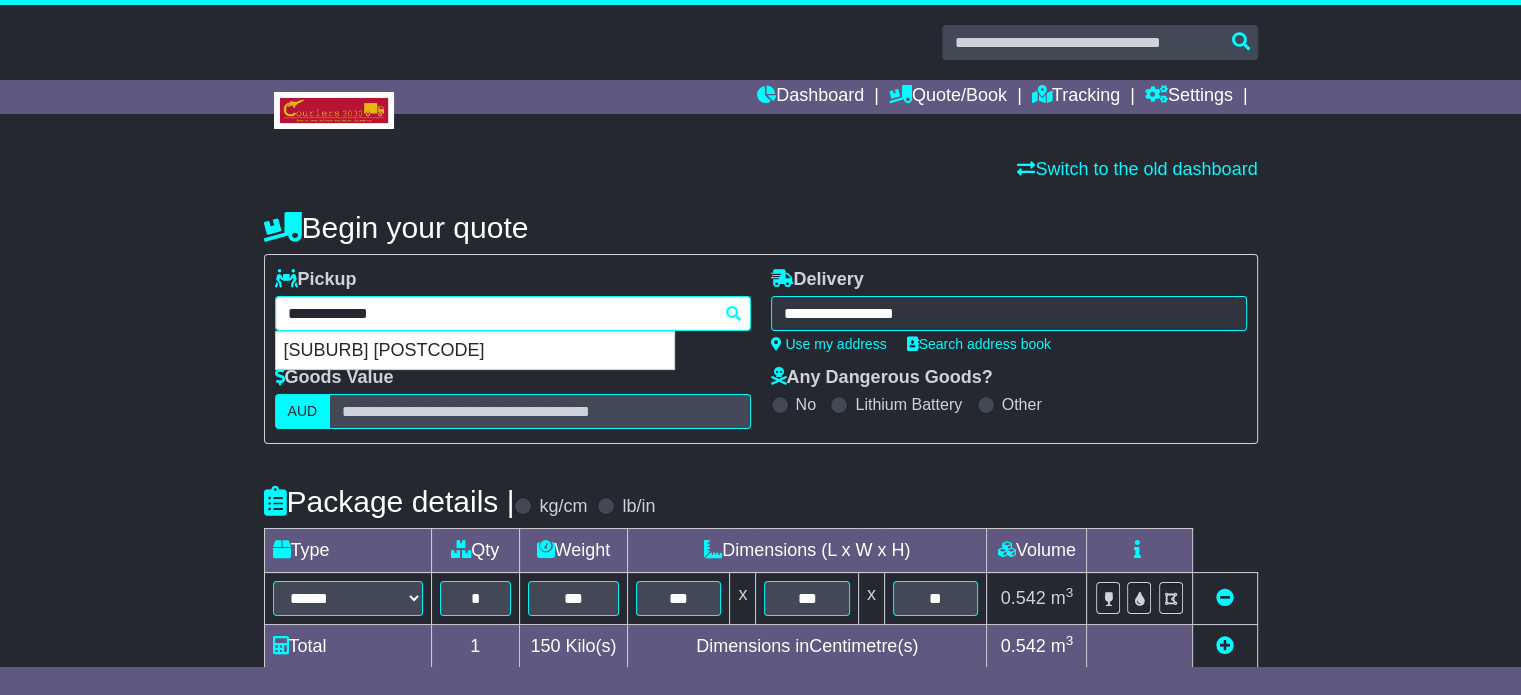 click on "**********" at bounding box center (513, 313) 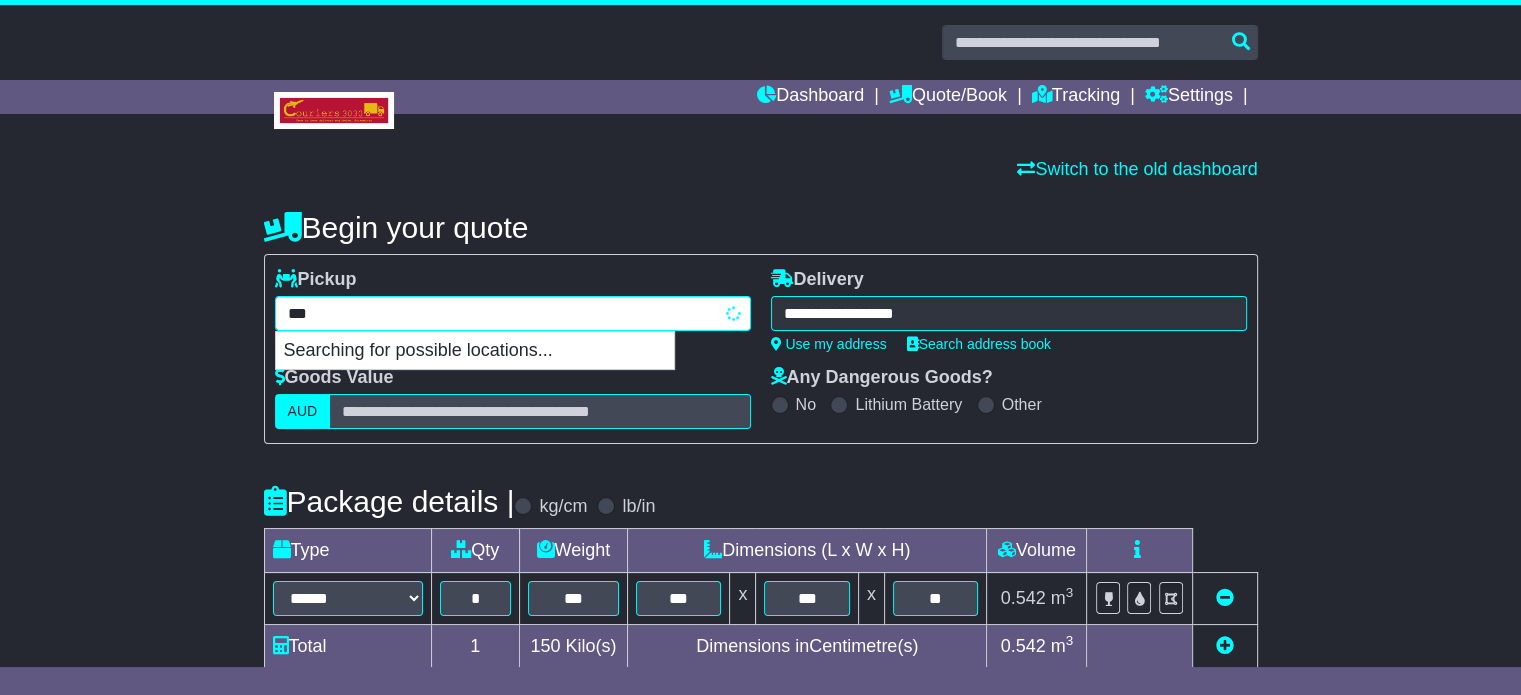 type on "****" 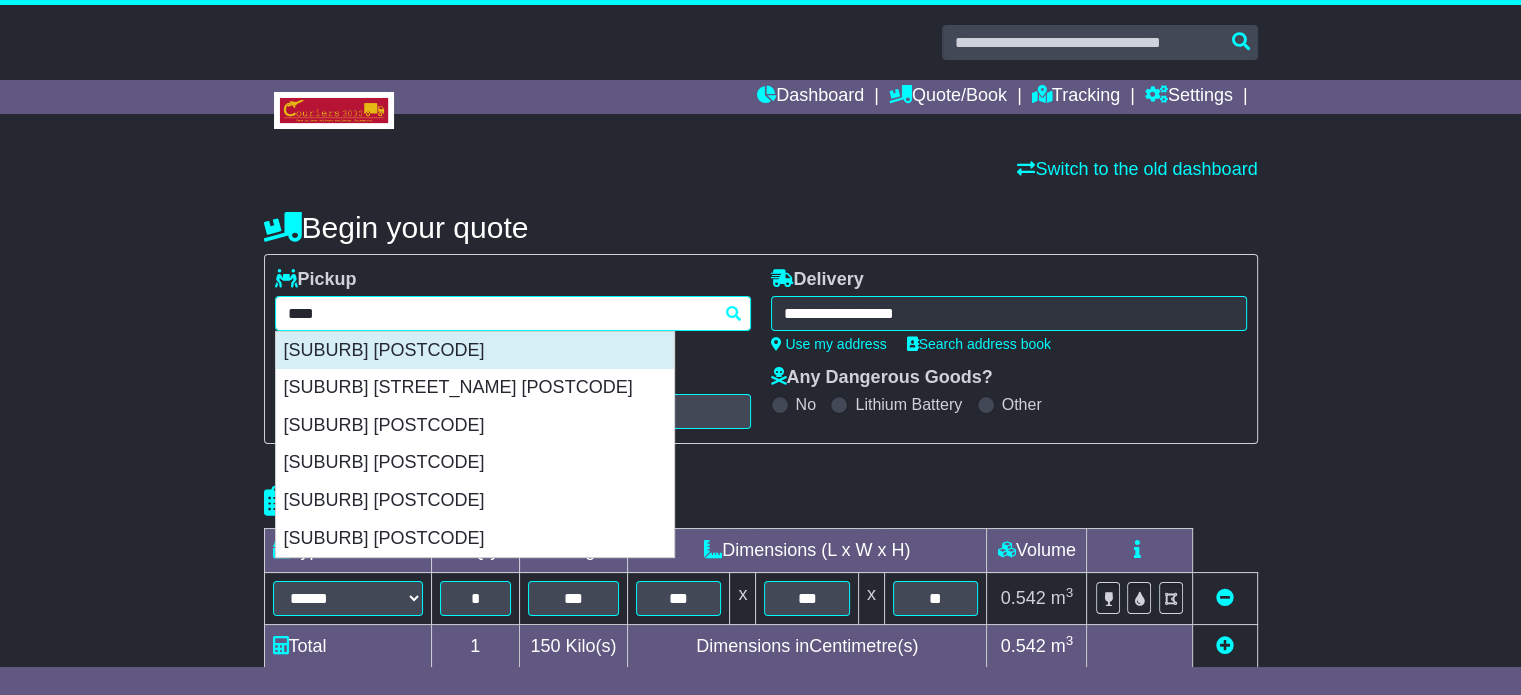 click on "BRISBANE 4000" at bounding box center [475, 351] 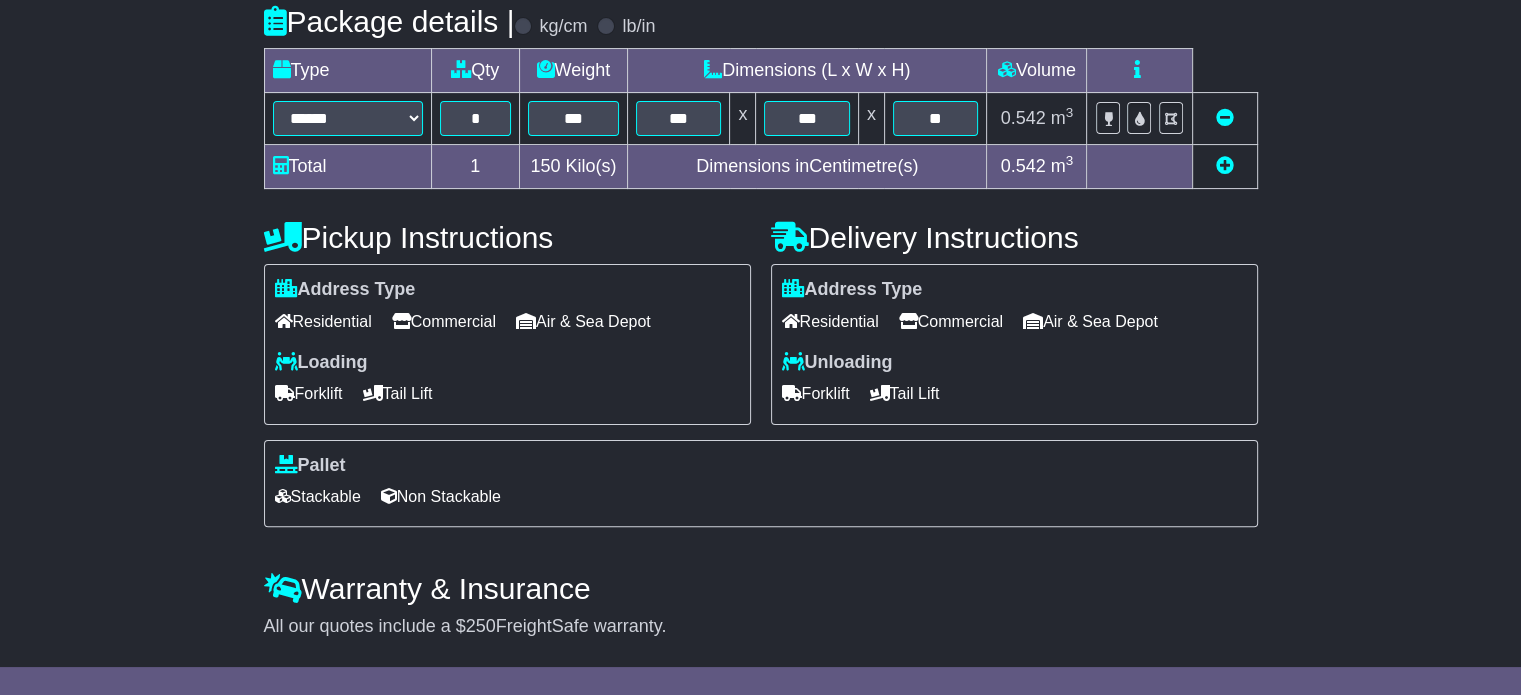 scroll, scrollTop: 540, scrollLeft: 0, axis: vertical 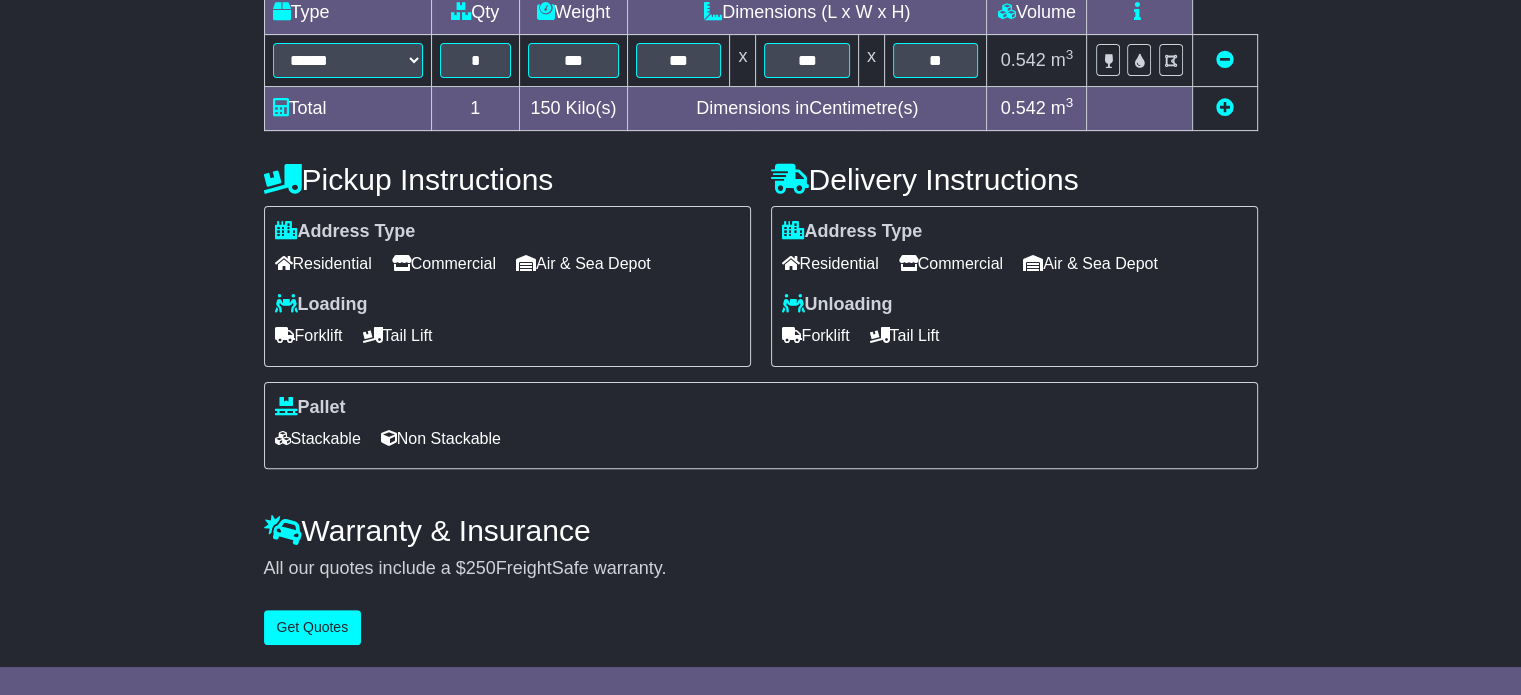 type on "**********" 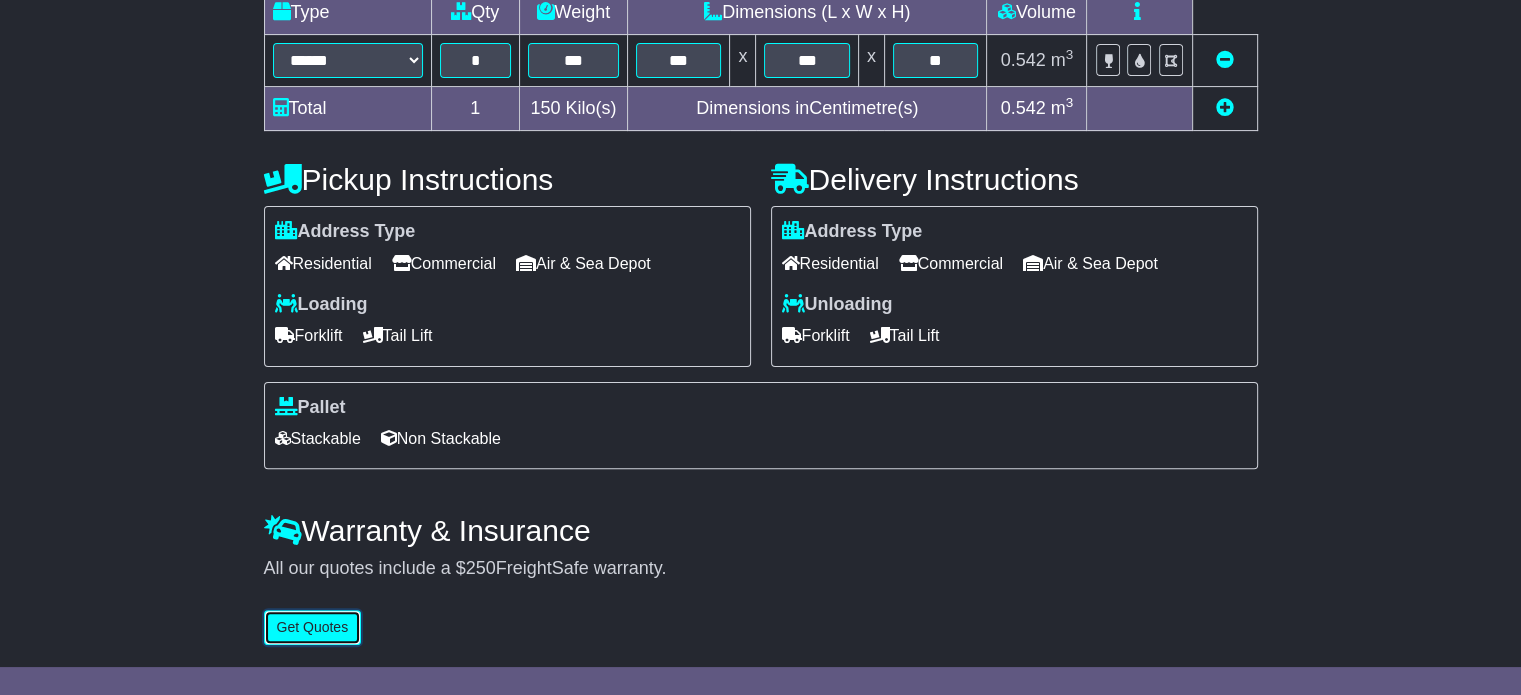 click on "Get Quotes" at bounding box center [313, 627] 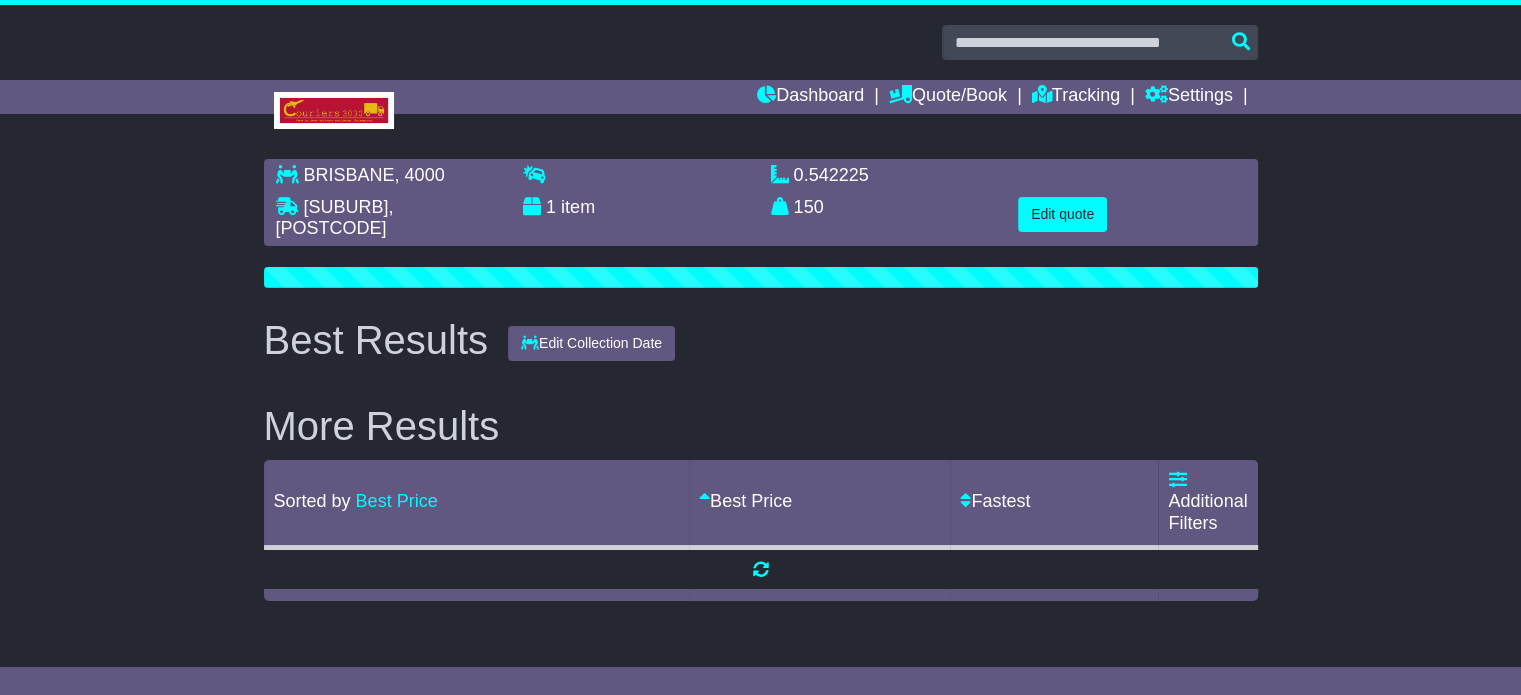 scroll, scrollTop: 0, scrollLeft: 0, axis: both 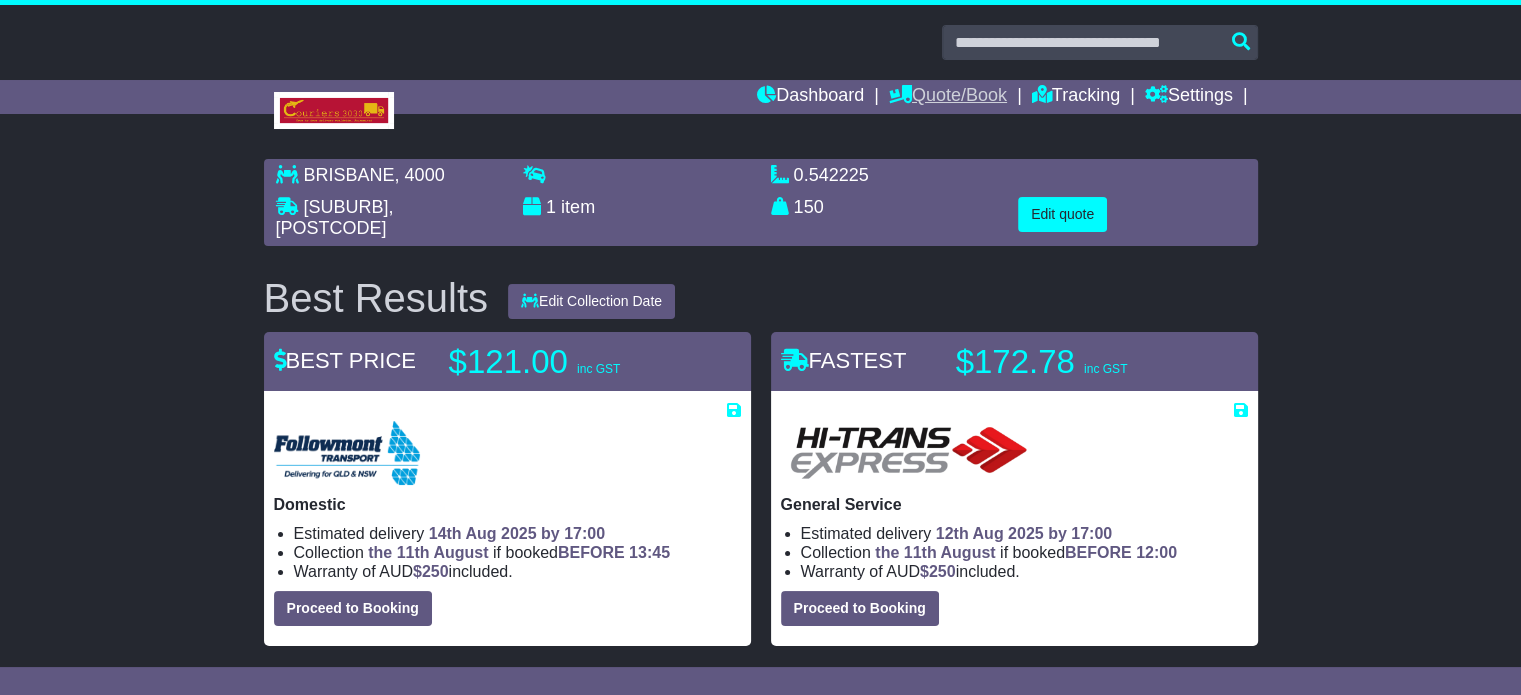 click on "Quote/Book" at bounding box center (948, 97) 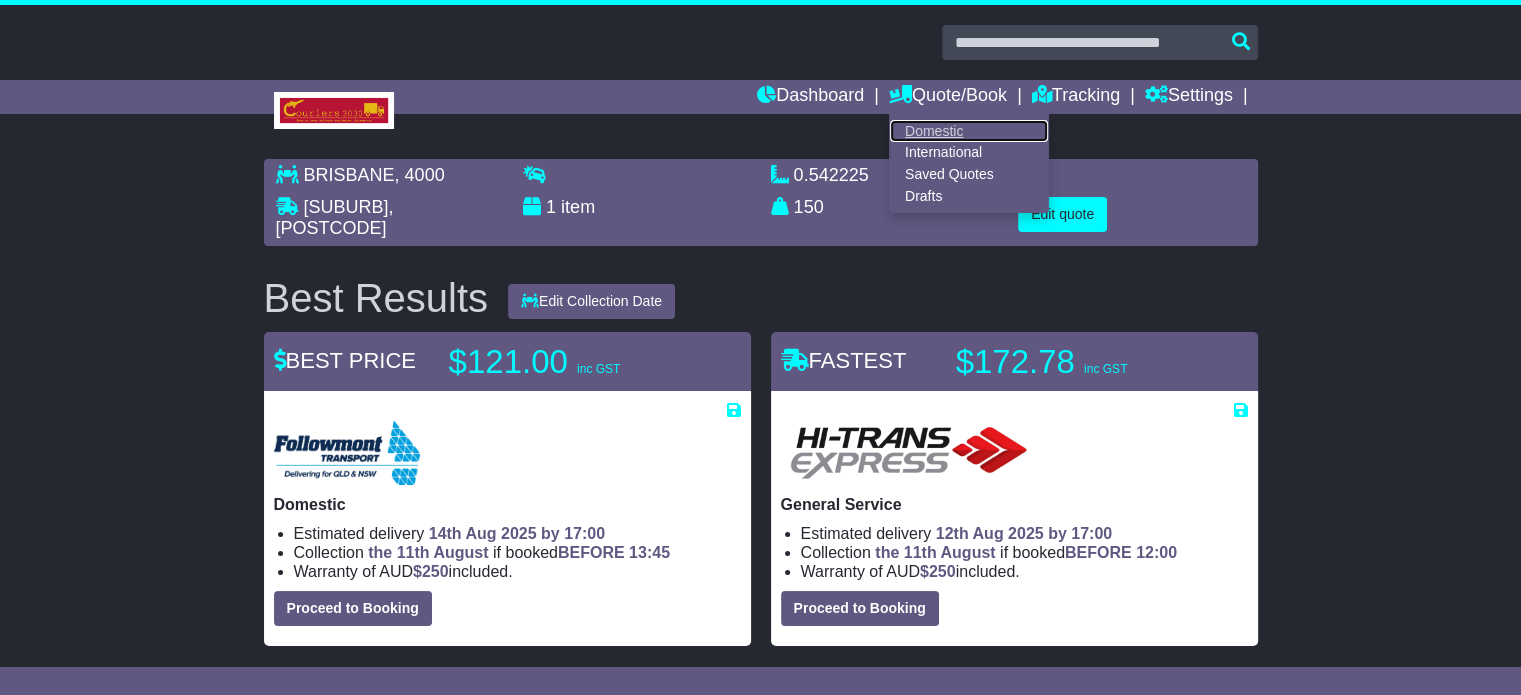 click on "Domestic" at bounding box center [969, 131] 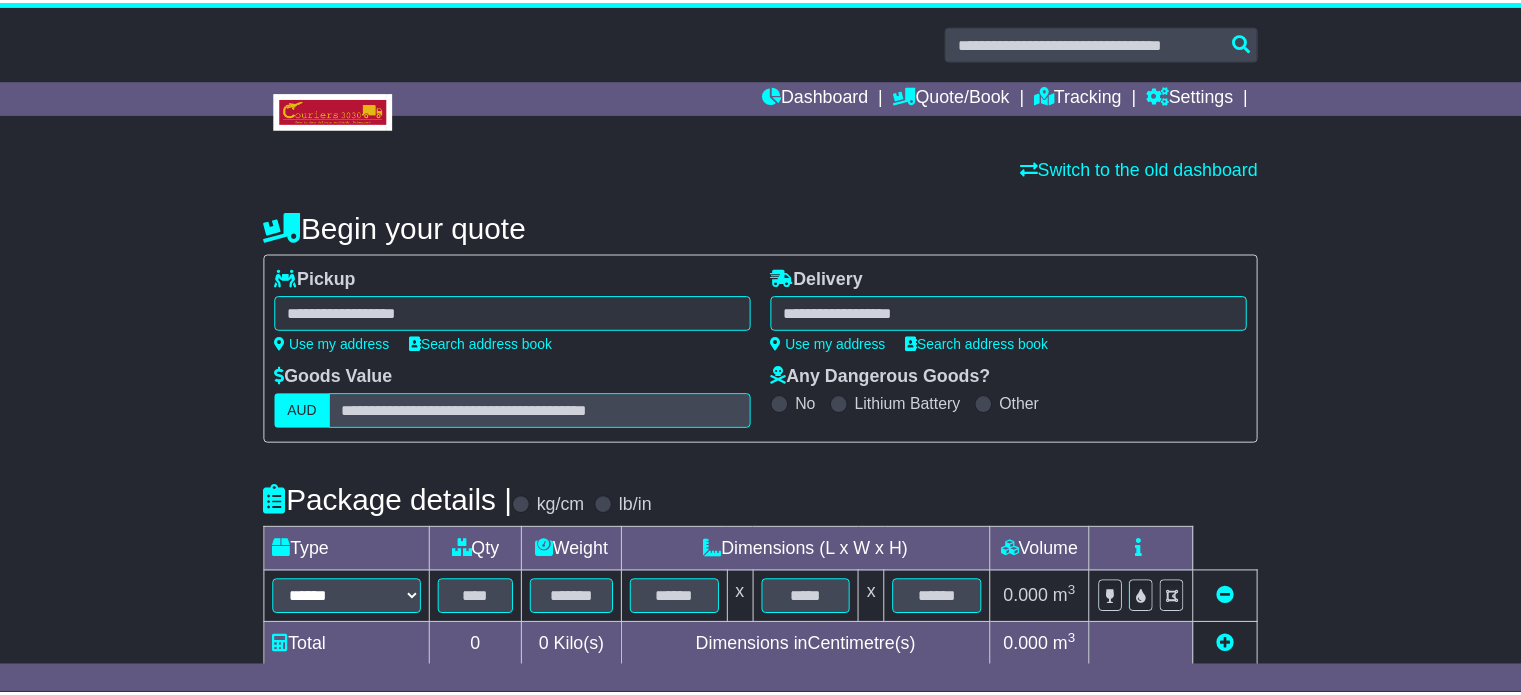 scroll, scrollTop: 0, scrollLeft: 0, axis: both 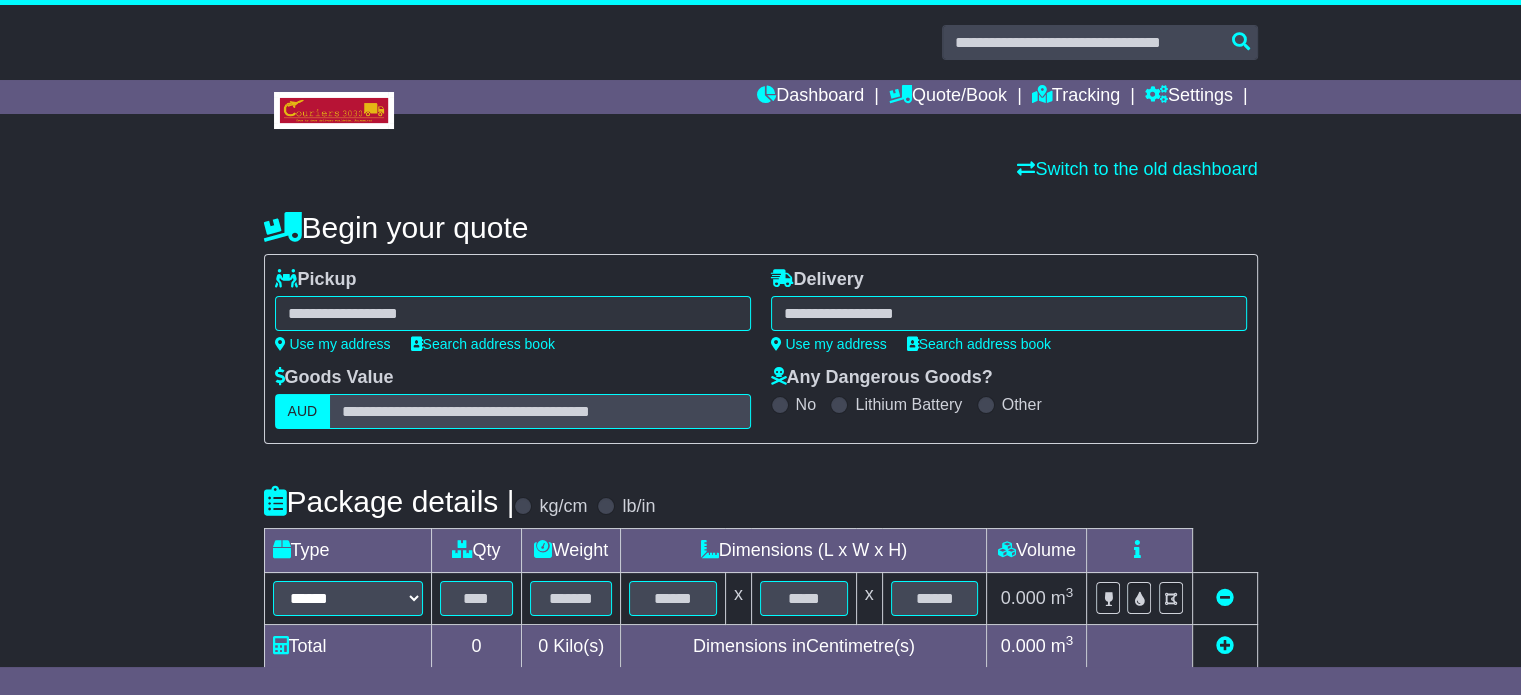 click at bounding box center (513, 313) 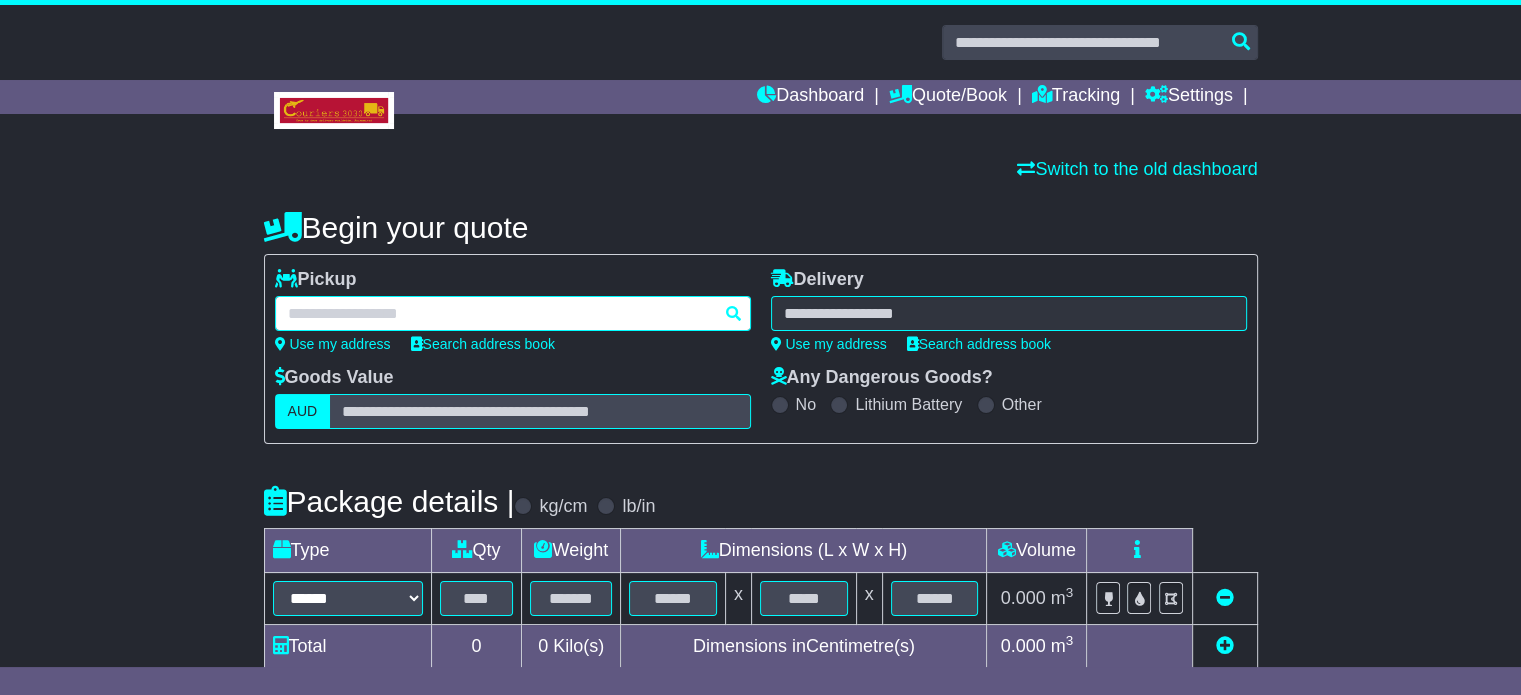 paste on "**********" 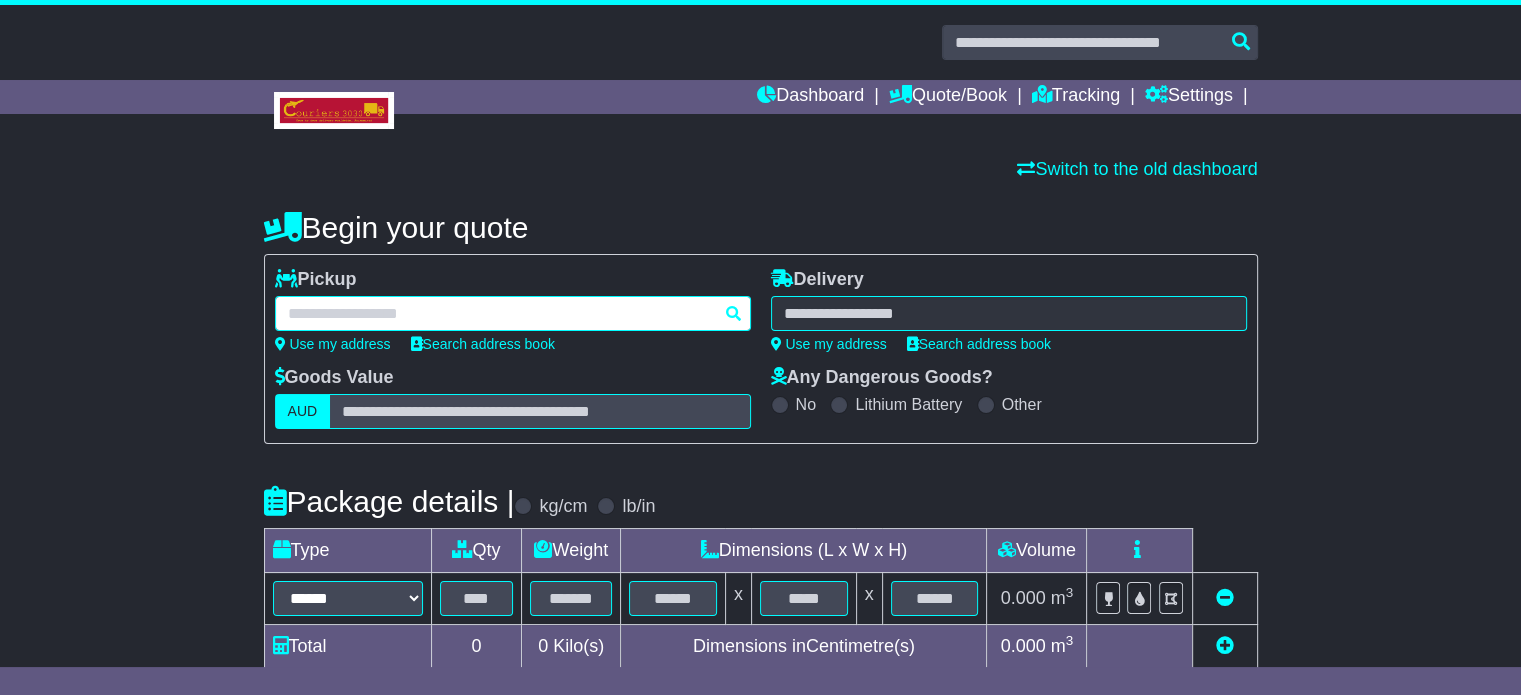 type on "**********" 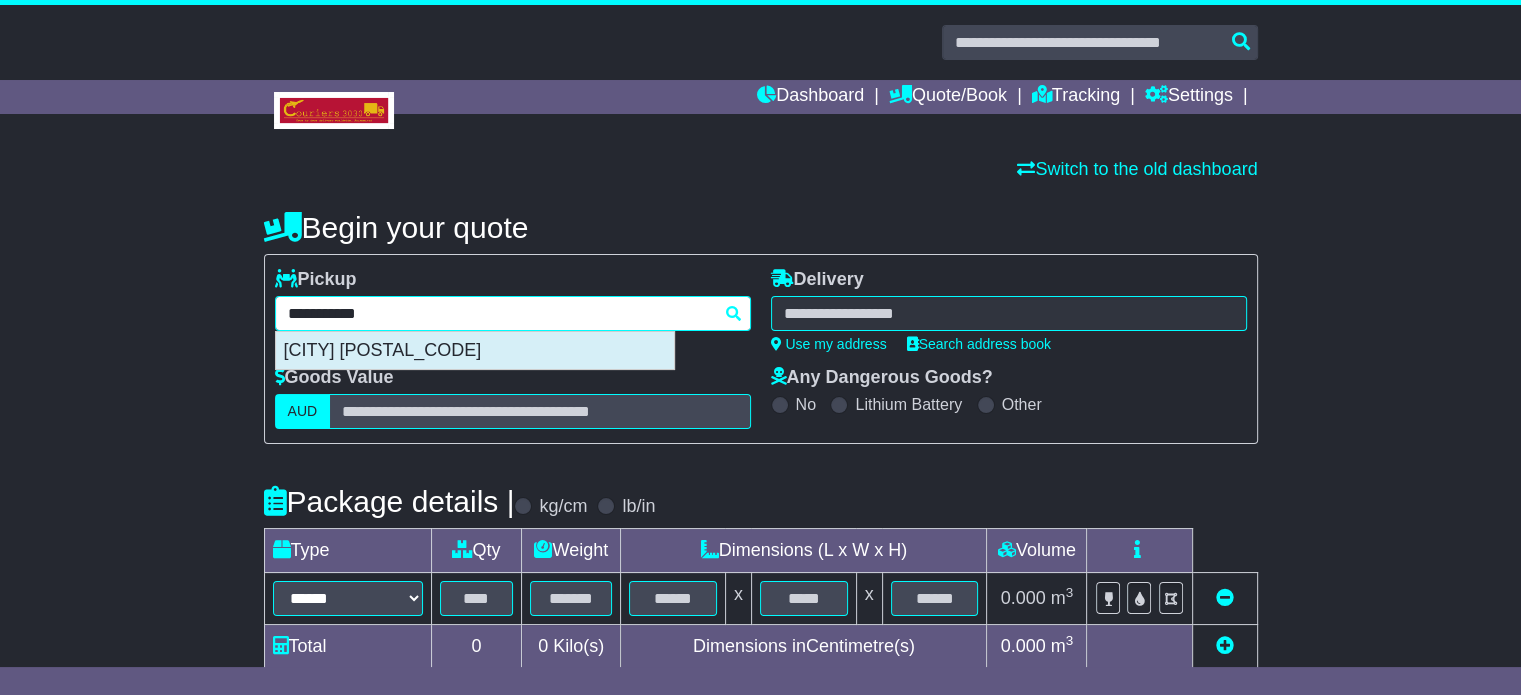 click on "GWYNNEVILLE 2500" at bounding box center (475, 351) 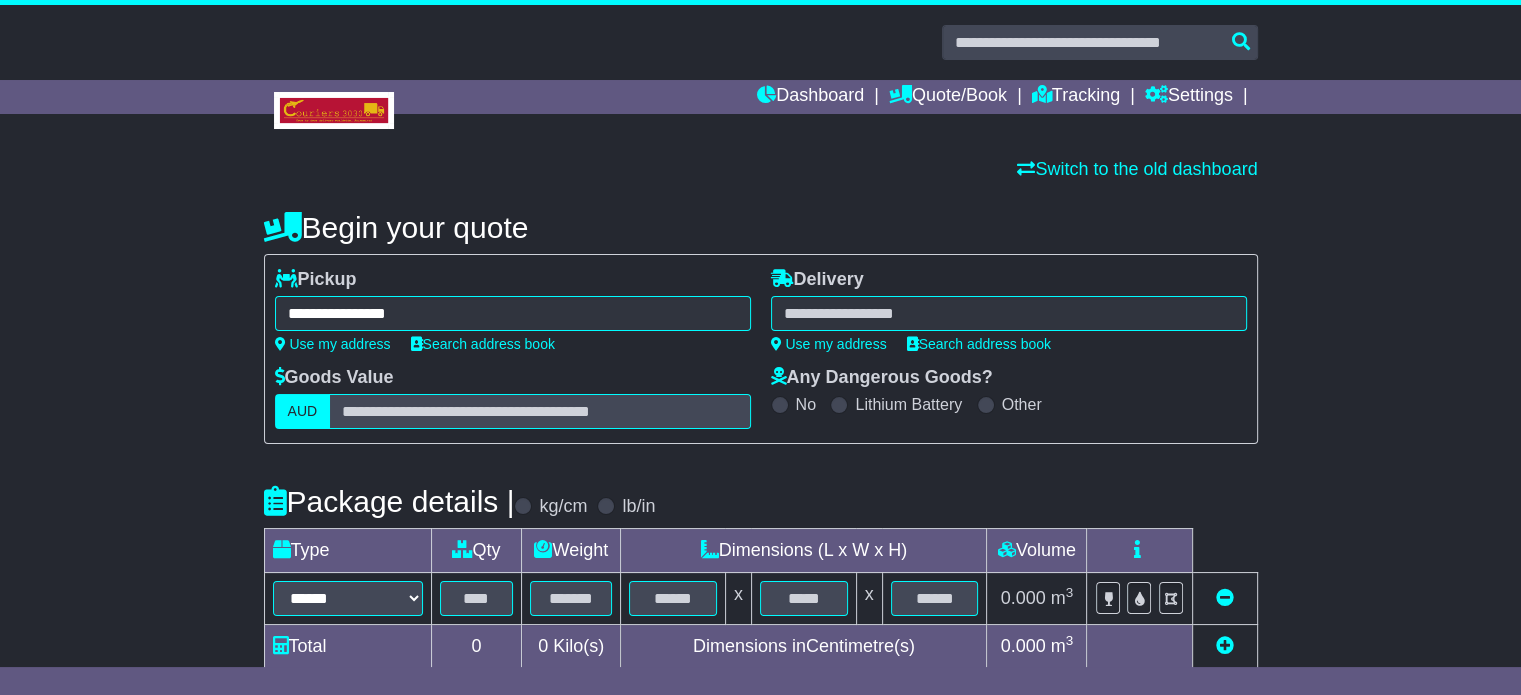 type on "**********" 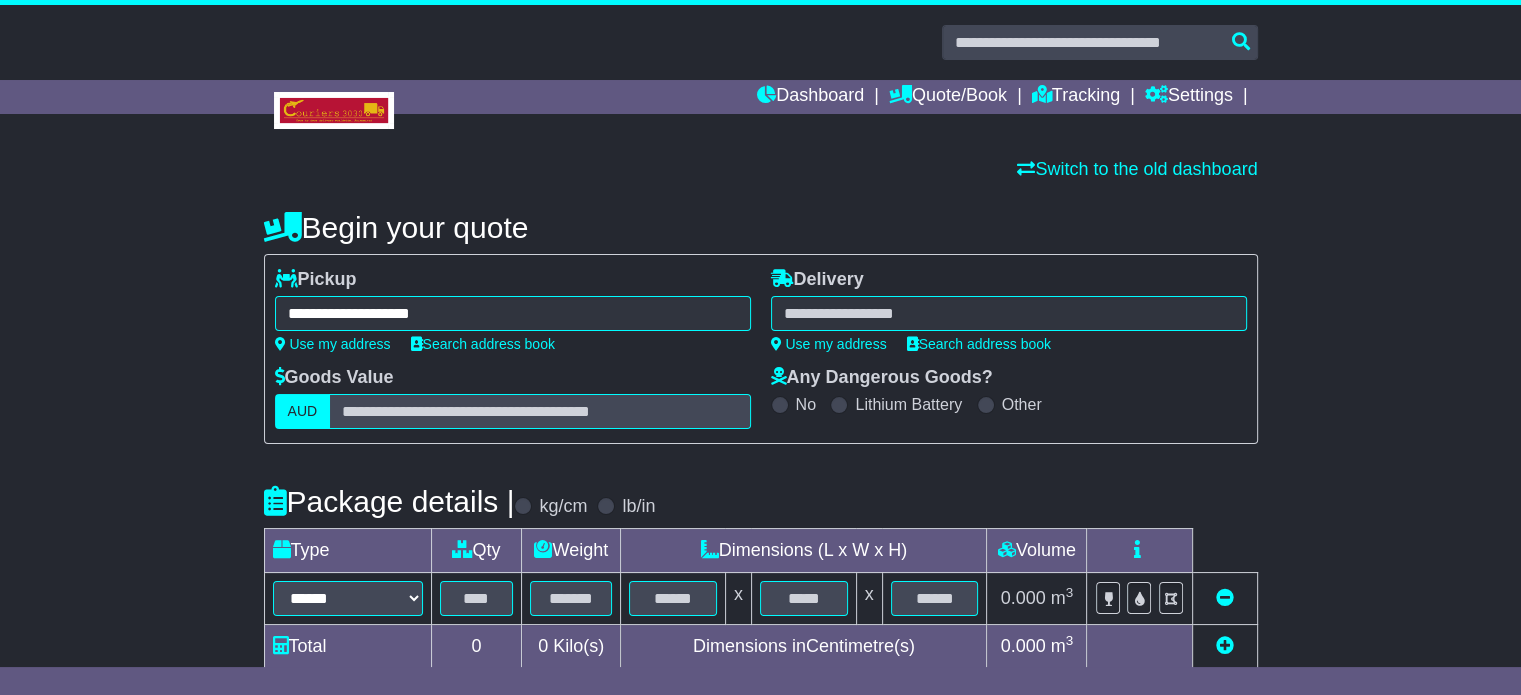 click at bounding box center [1009, 313] 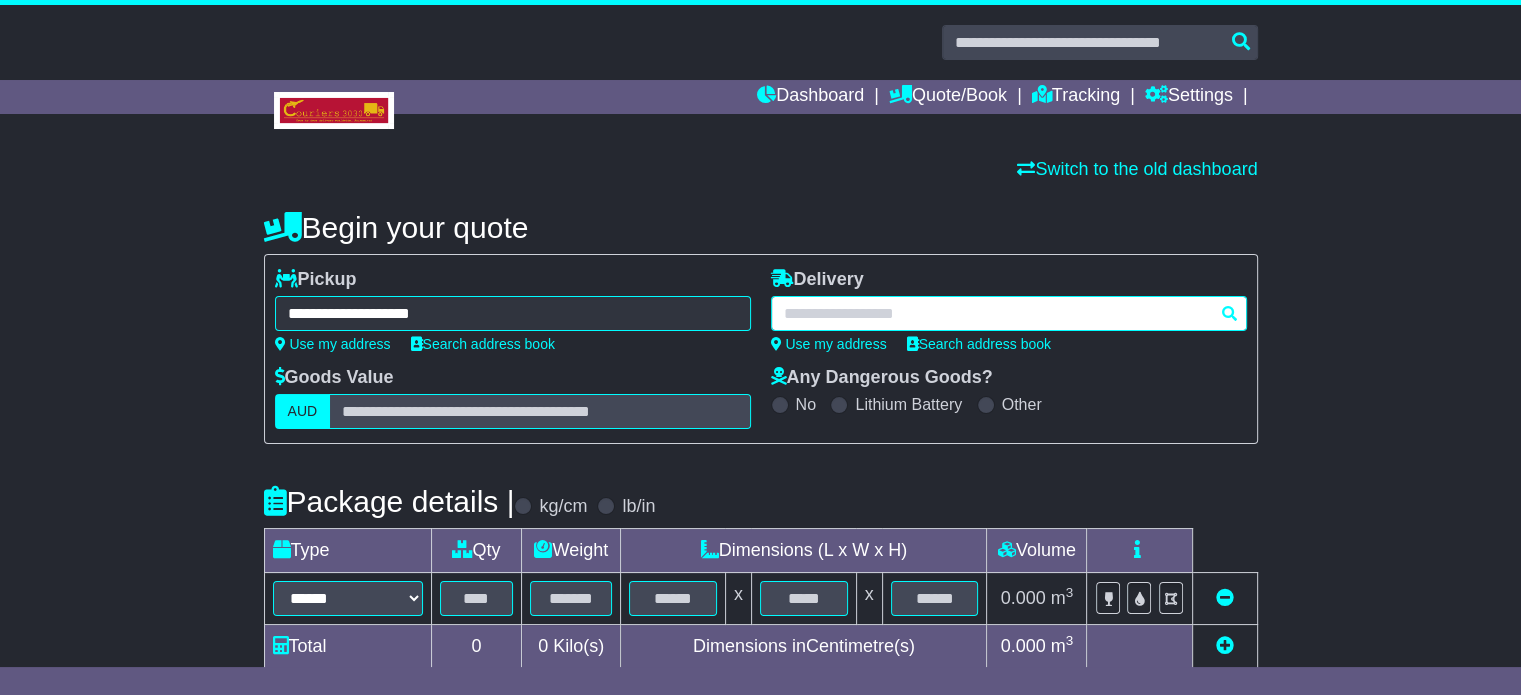 paste on "*******" 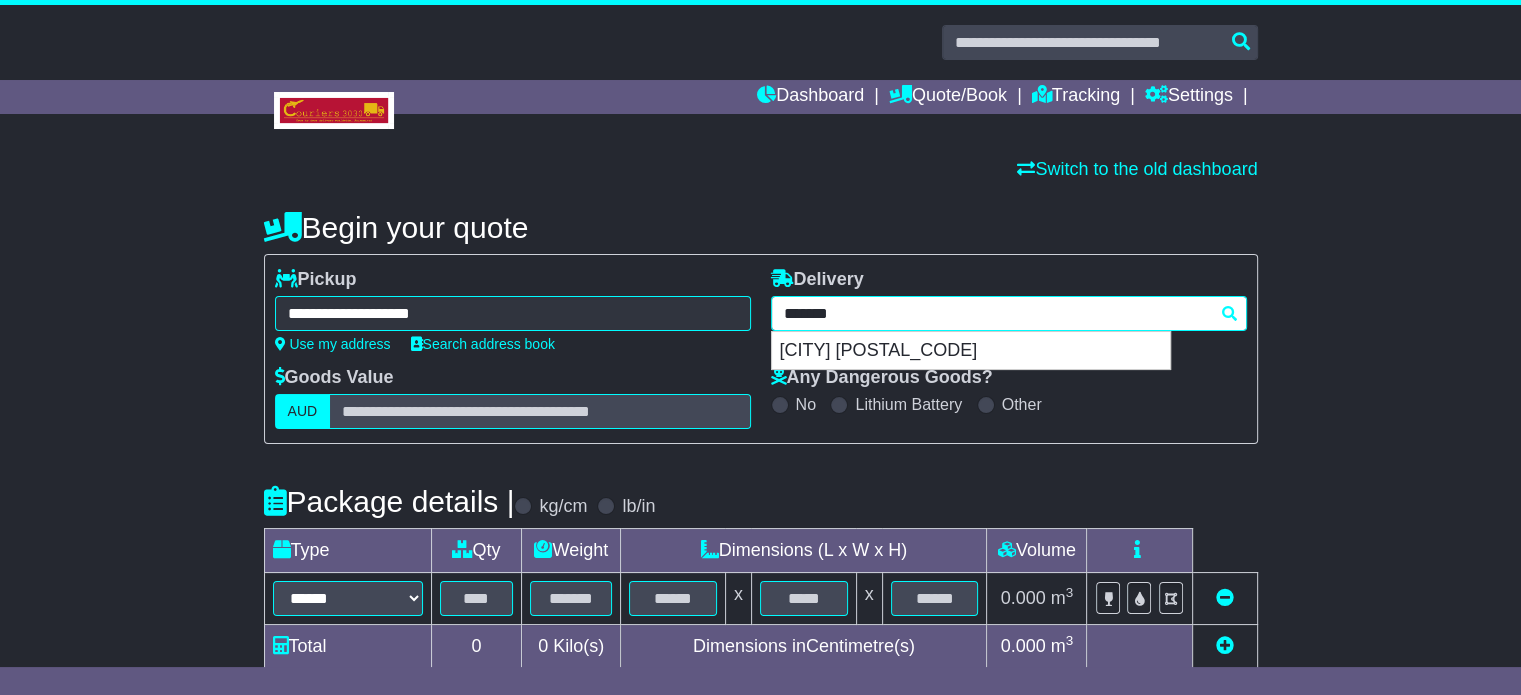 click on "BRABHAM 6055" at bounding box center (971, 351) 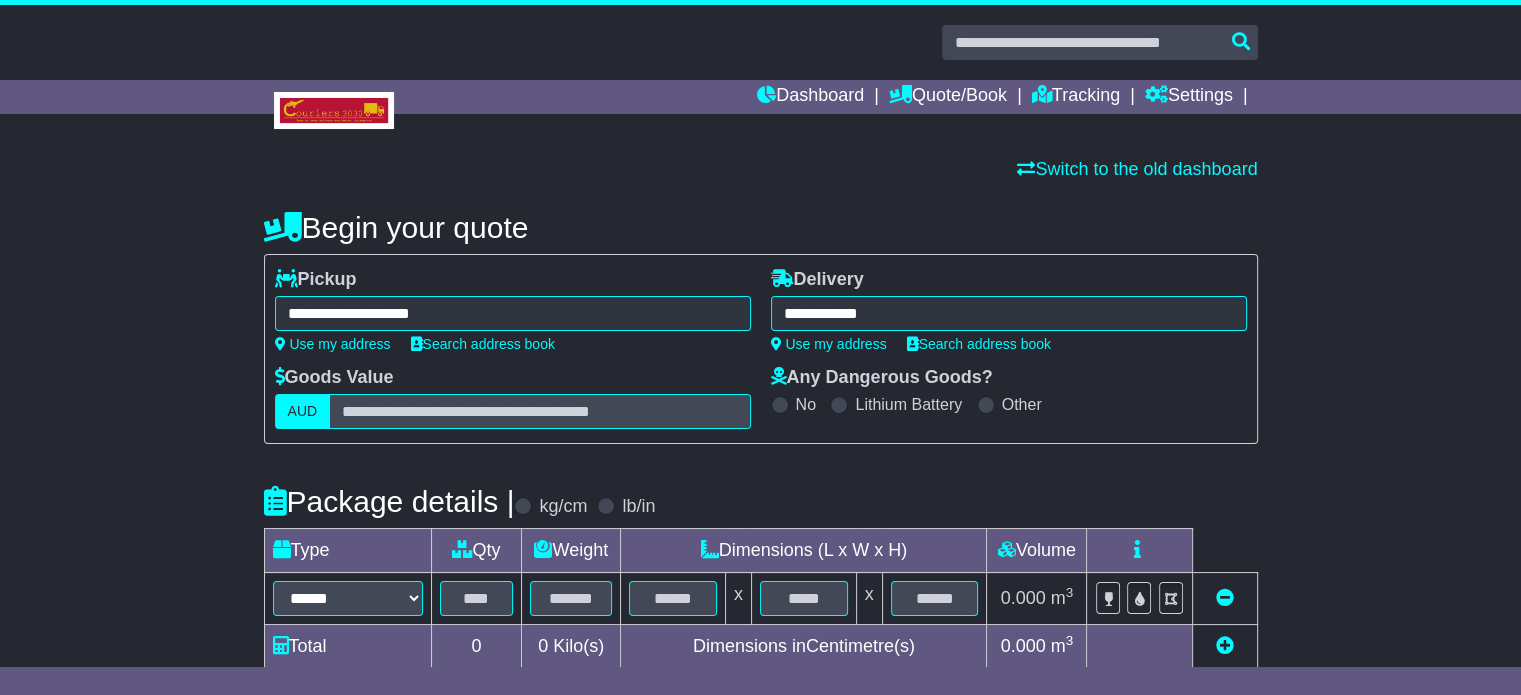 type on "**********" 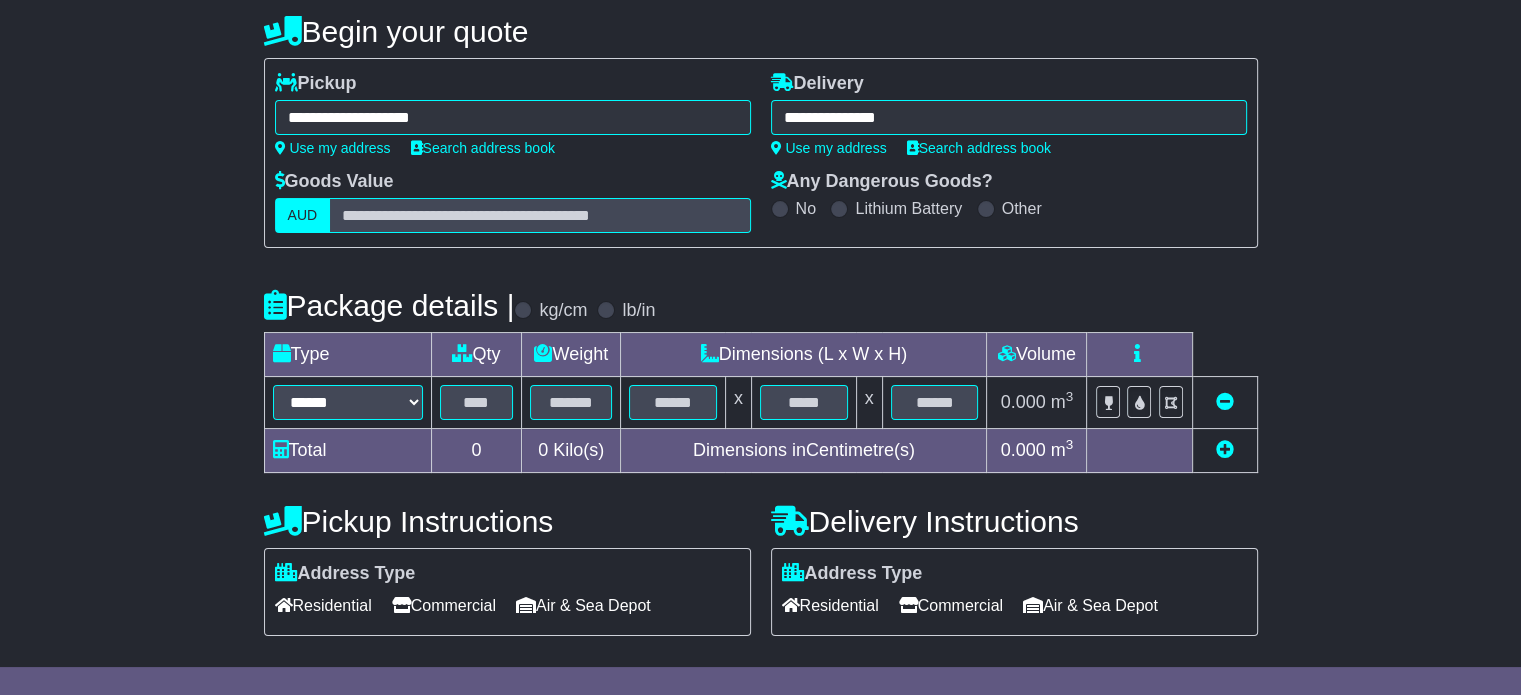 scroll, scrollTop: 360, scrollLeft: 0, axis: vertical 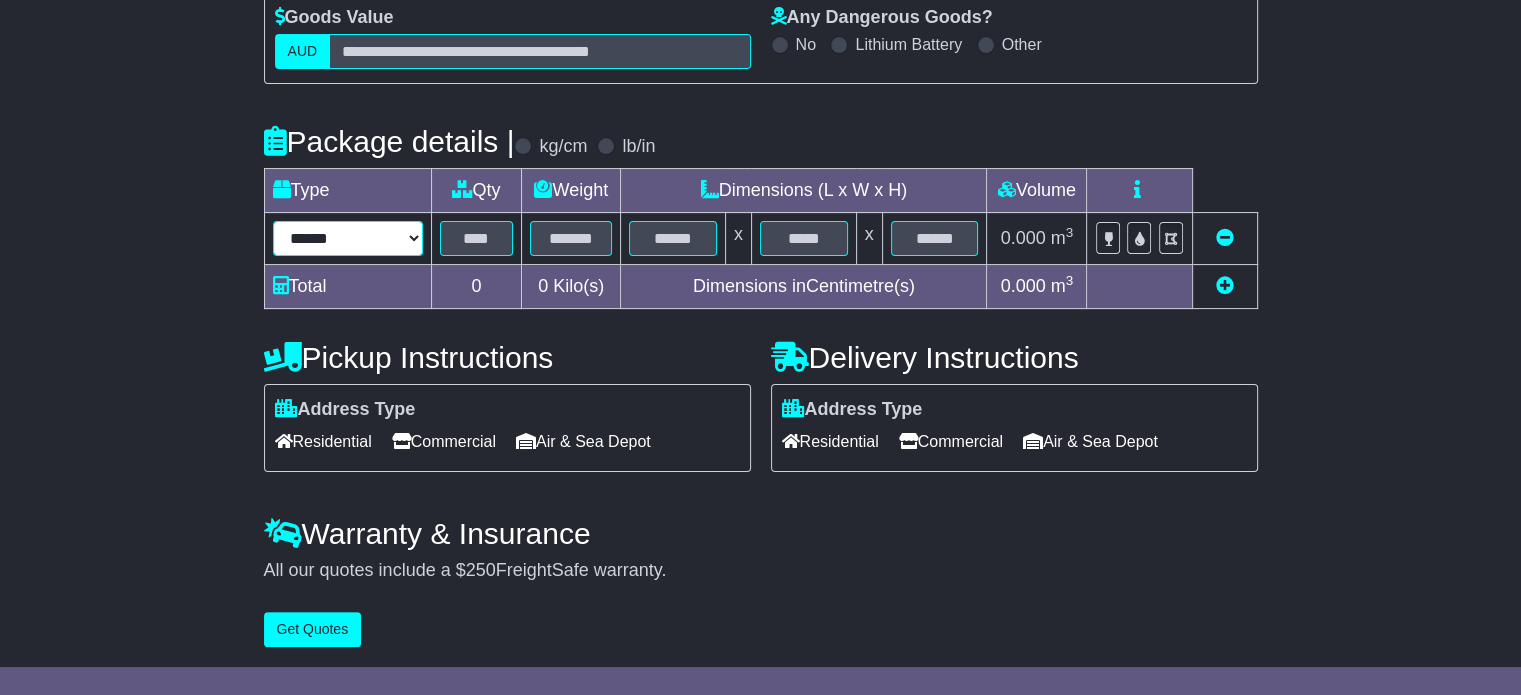 drag, startPoint x: 314, startPoint y: 232, endPoint x: 315, endPoint y: 246, distance: 14.035668 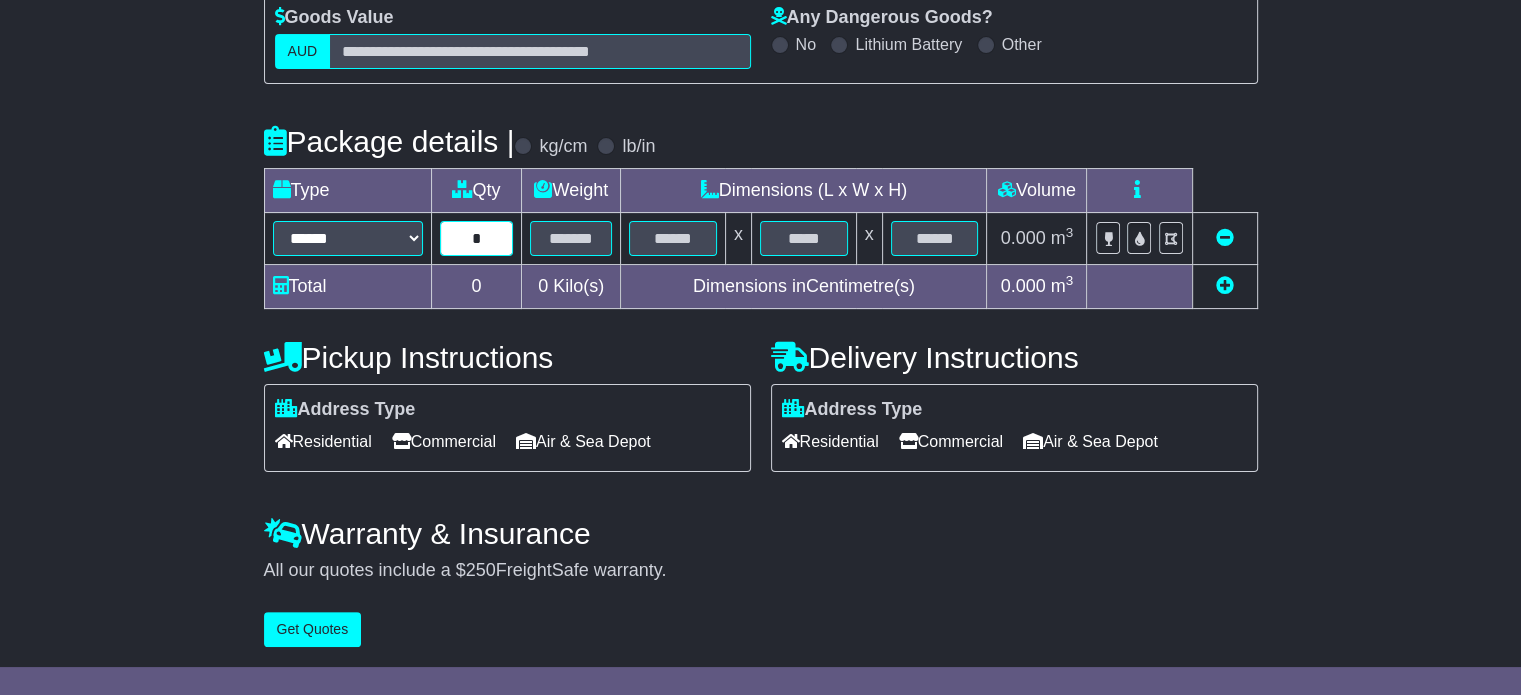 type on "*" 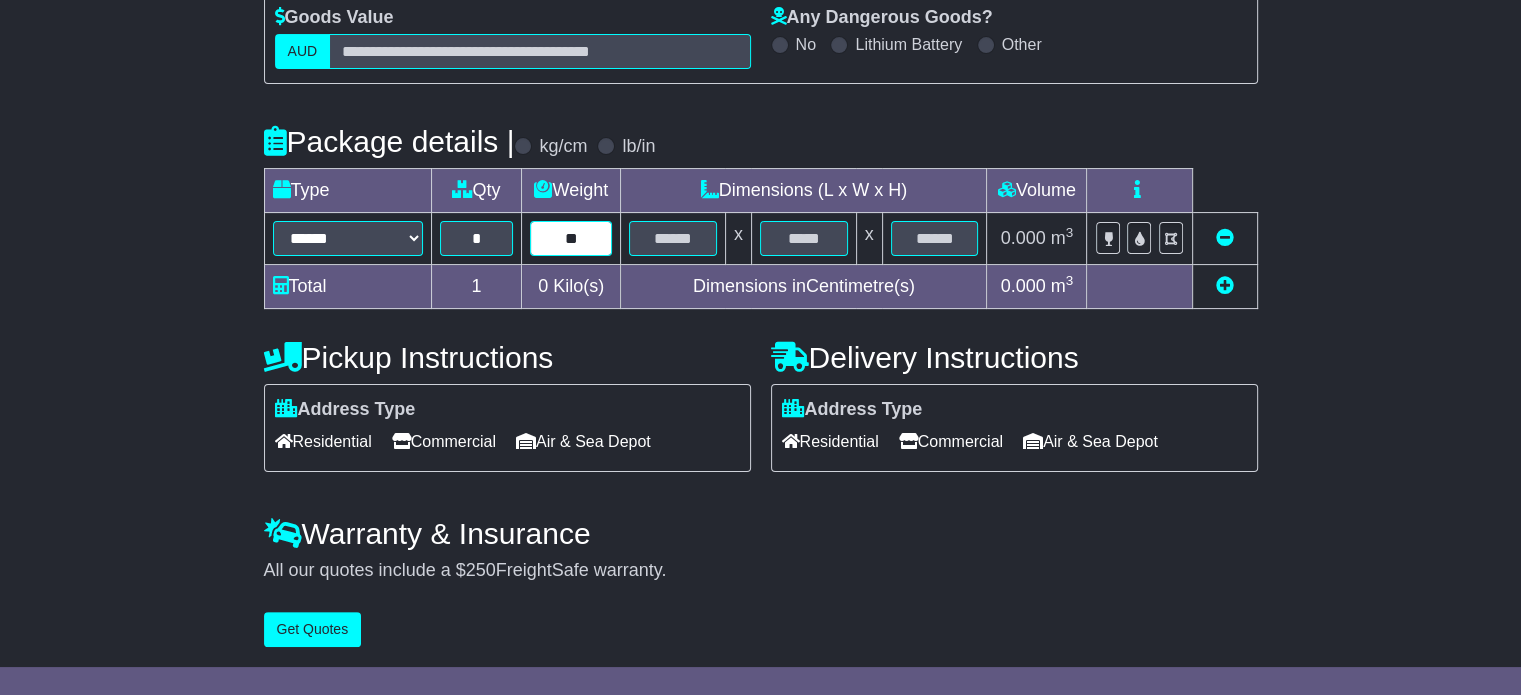 type on "**" 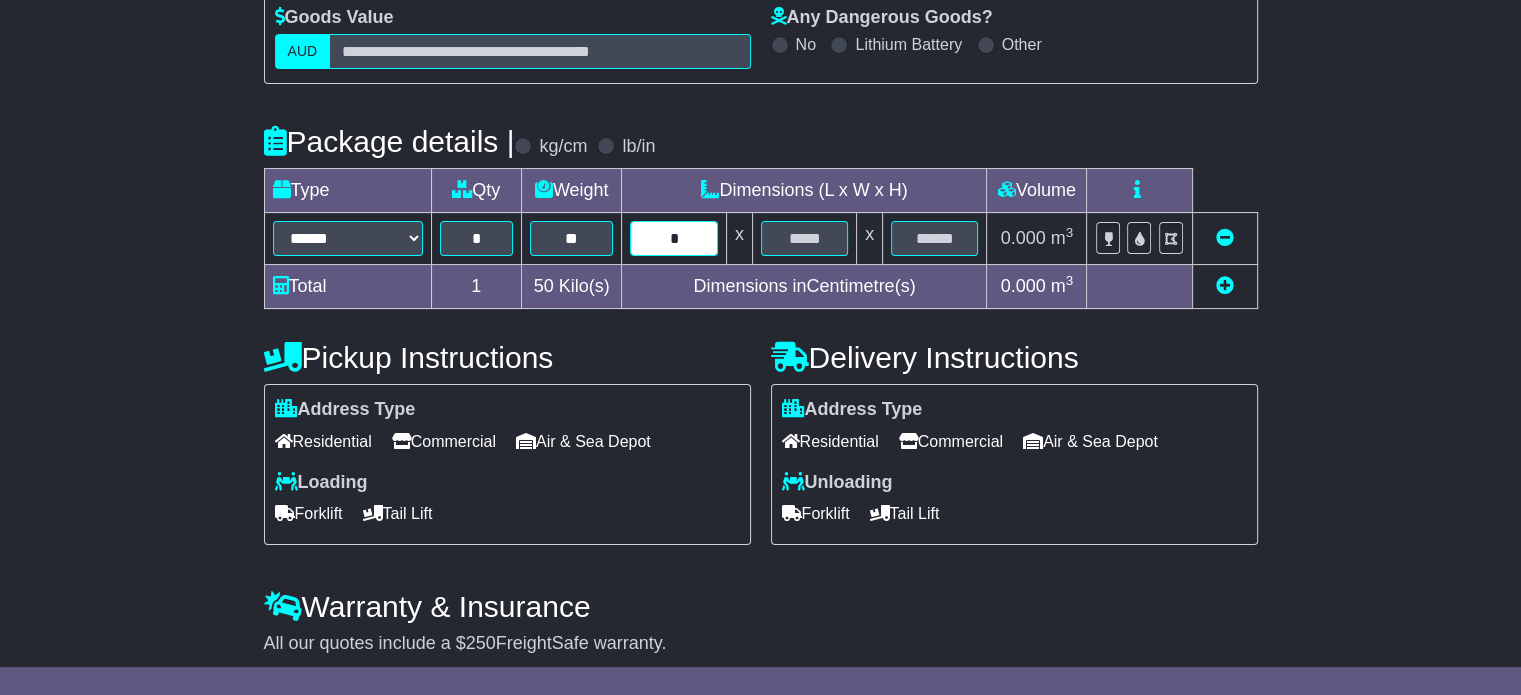 type on "*" 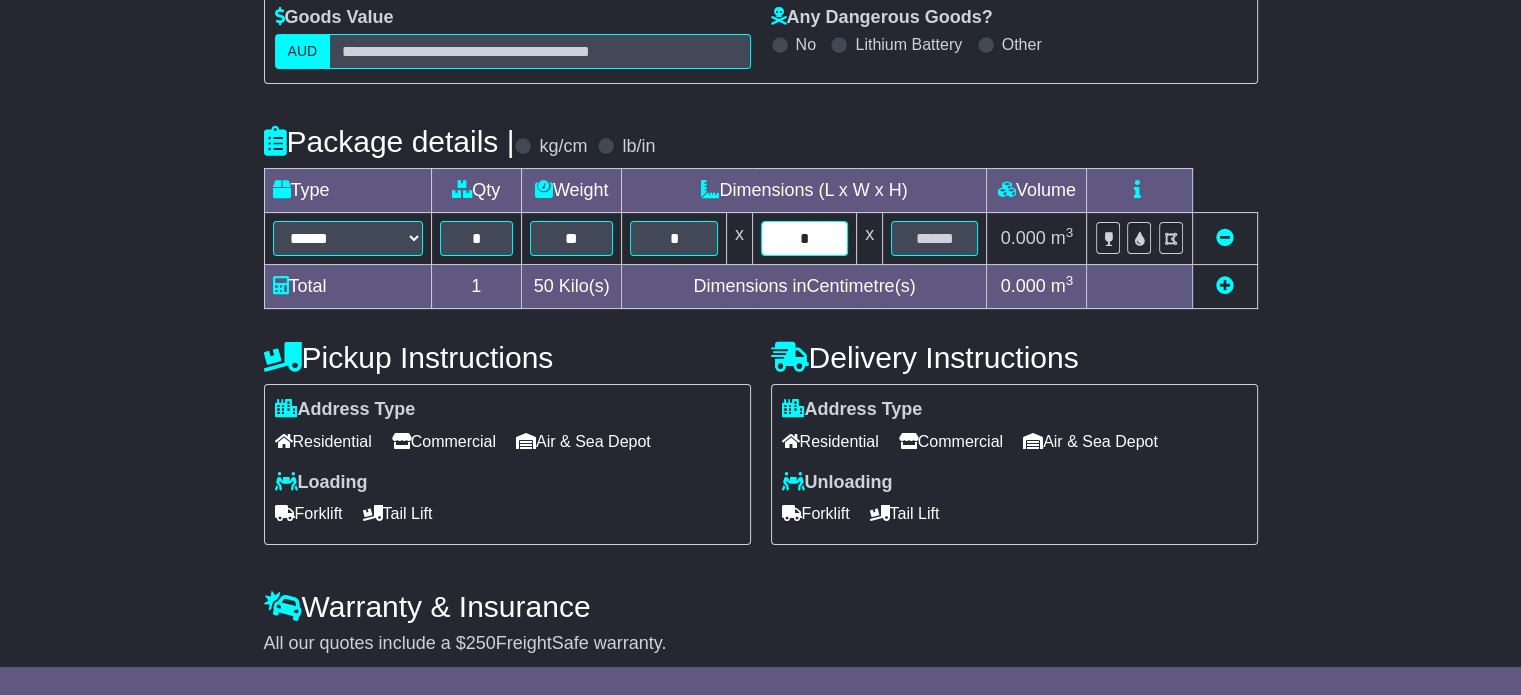 type on "*" 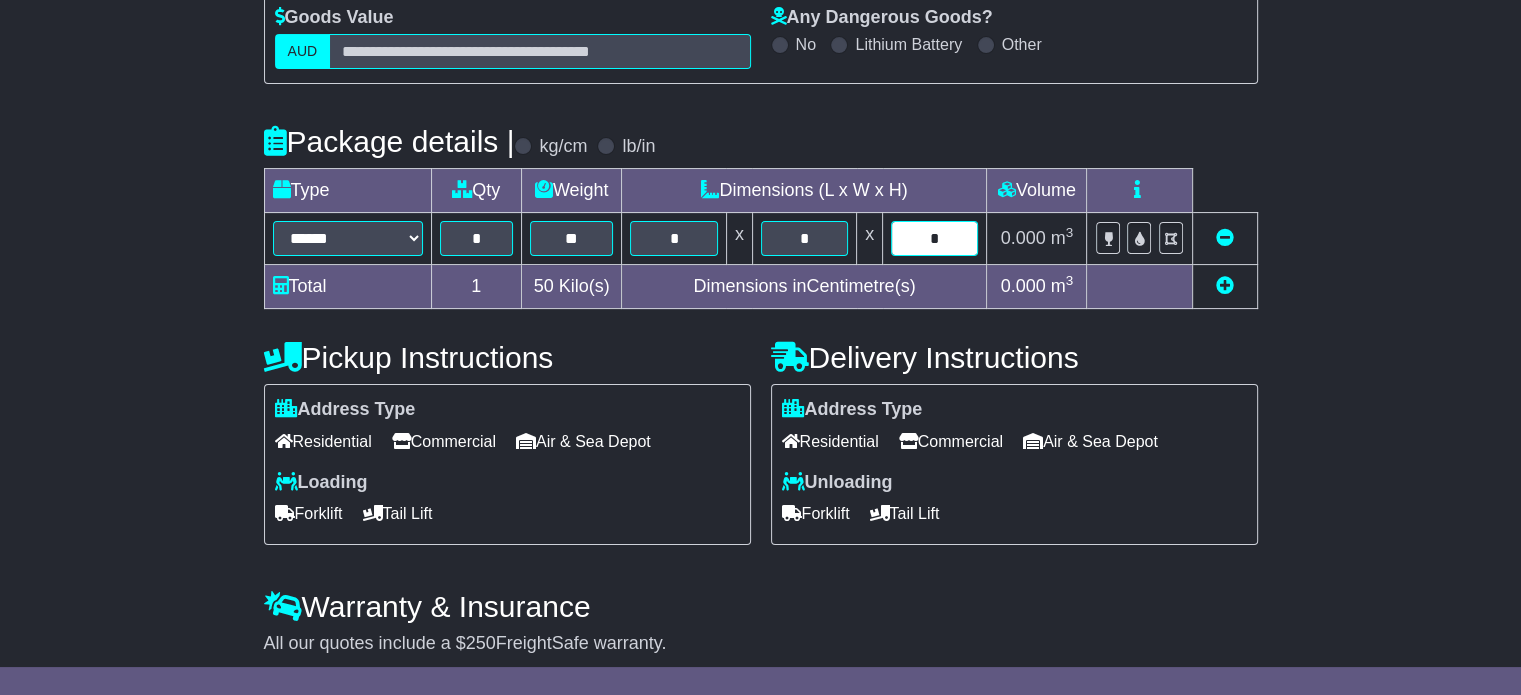 type on "*" 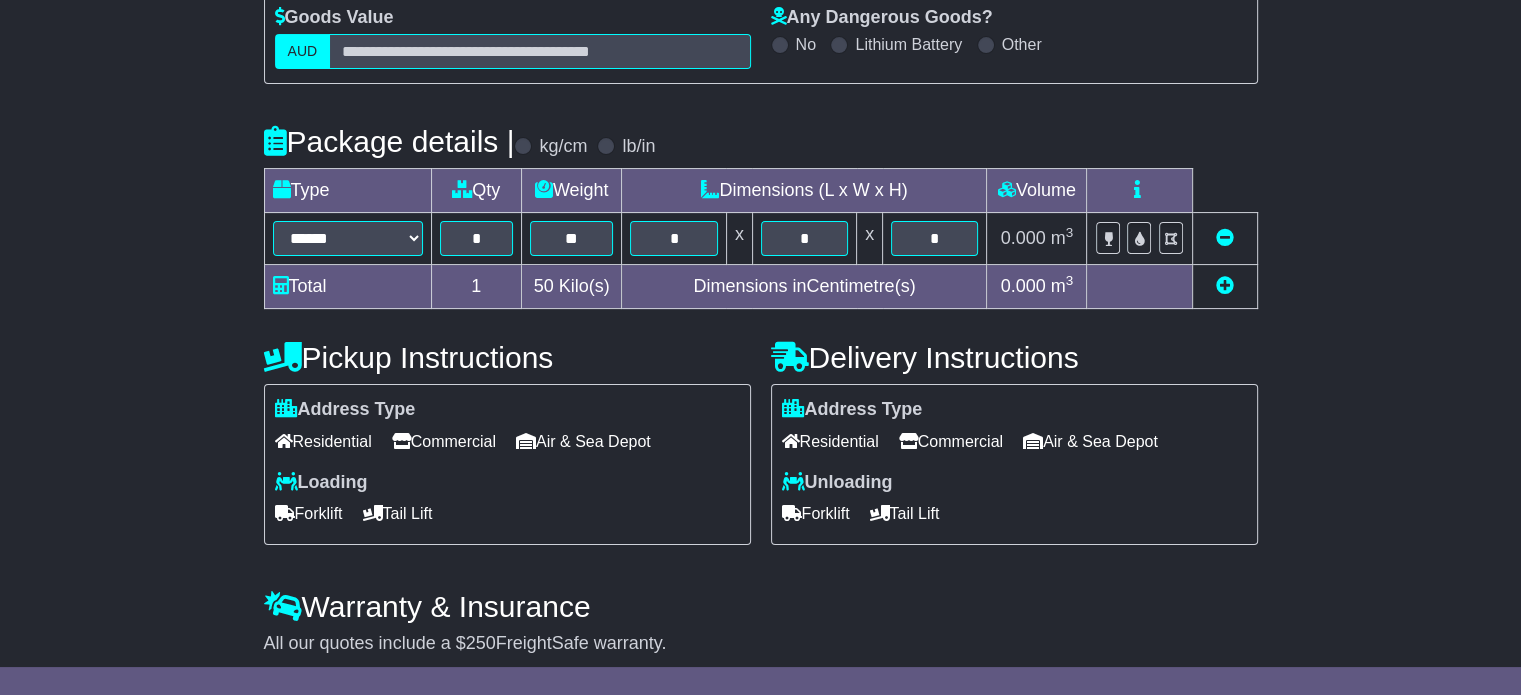 scroll, scrollTop: 382, scrollLeft: 0, axis: vertical 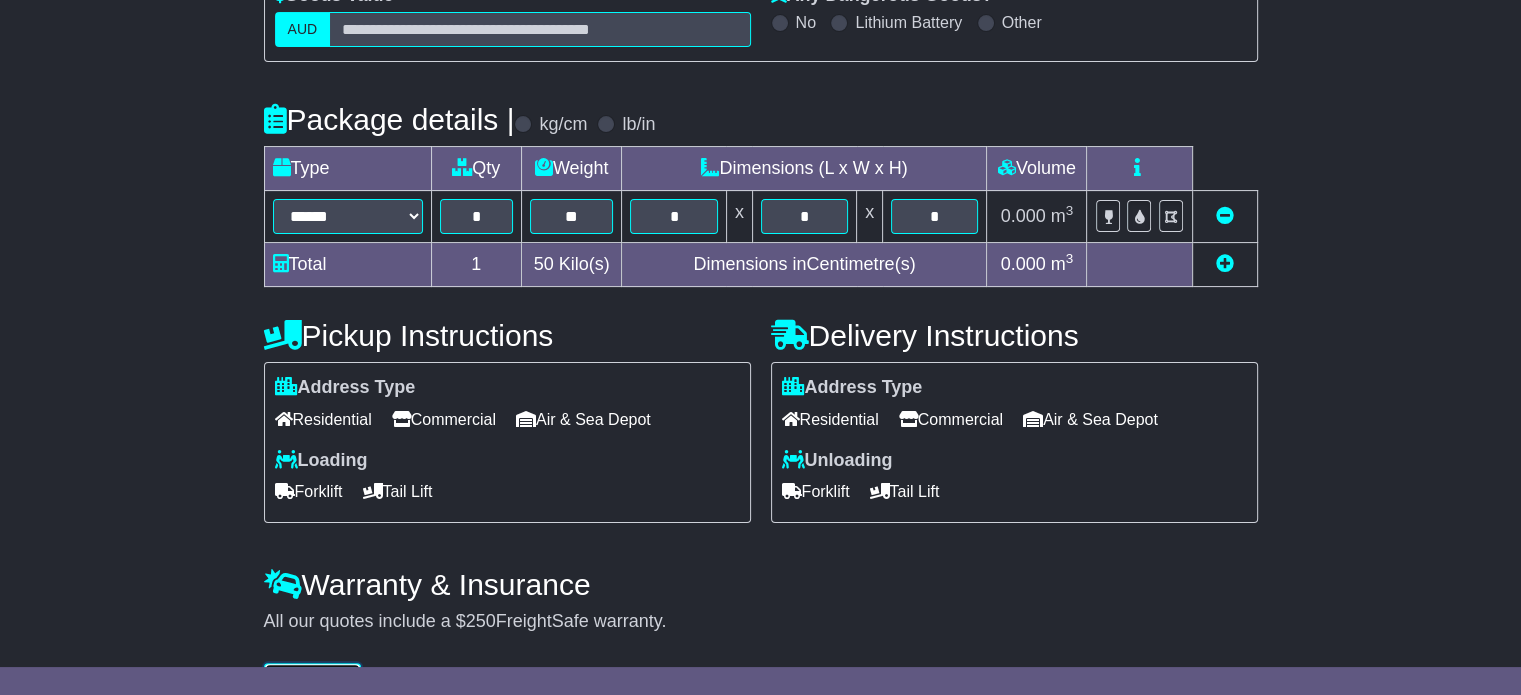 type 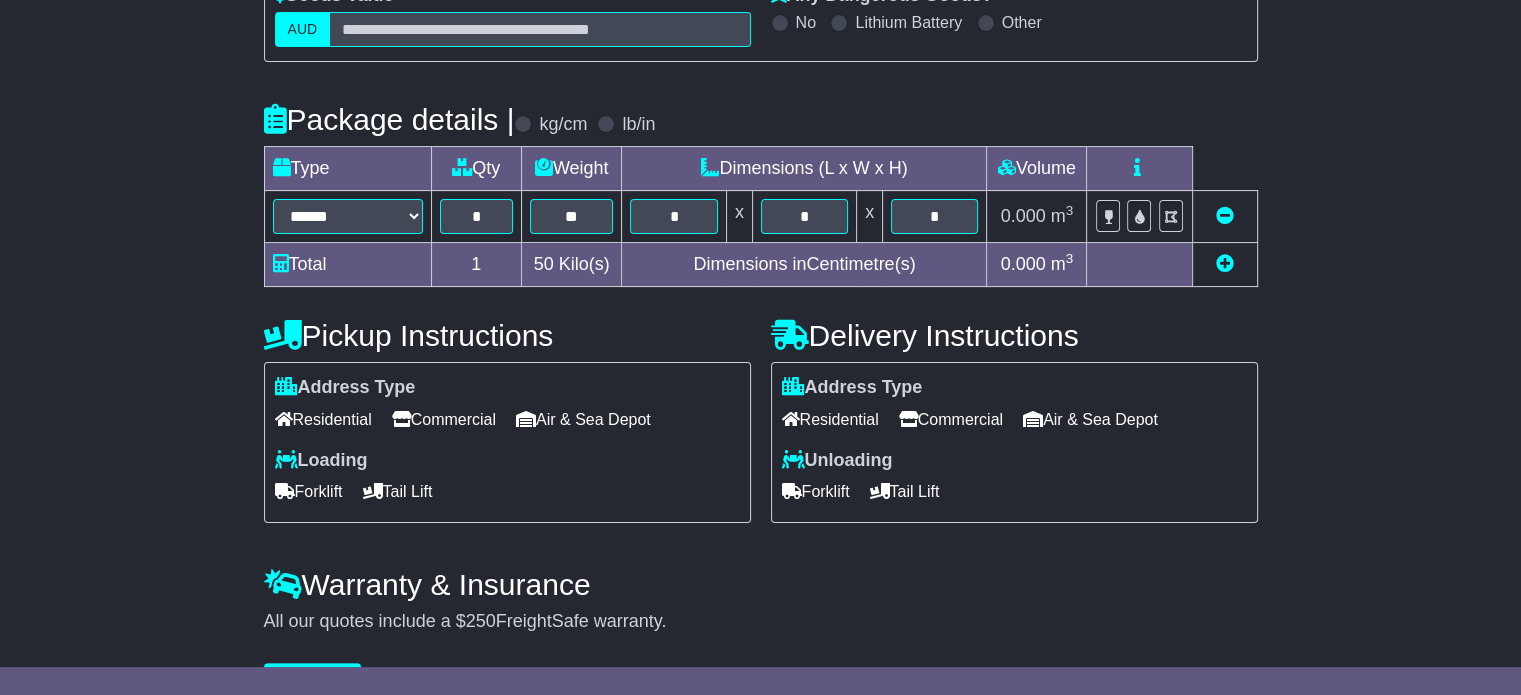 click on "Residential" at bounding box center (830, 419) 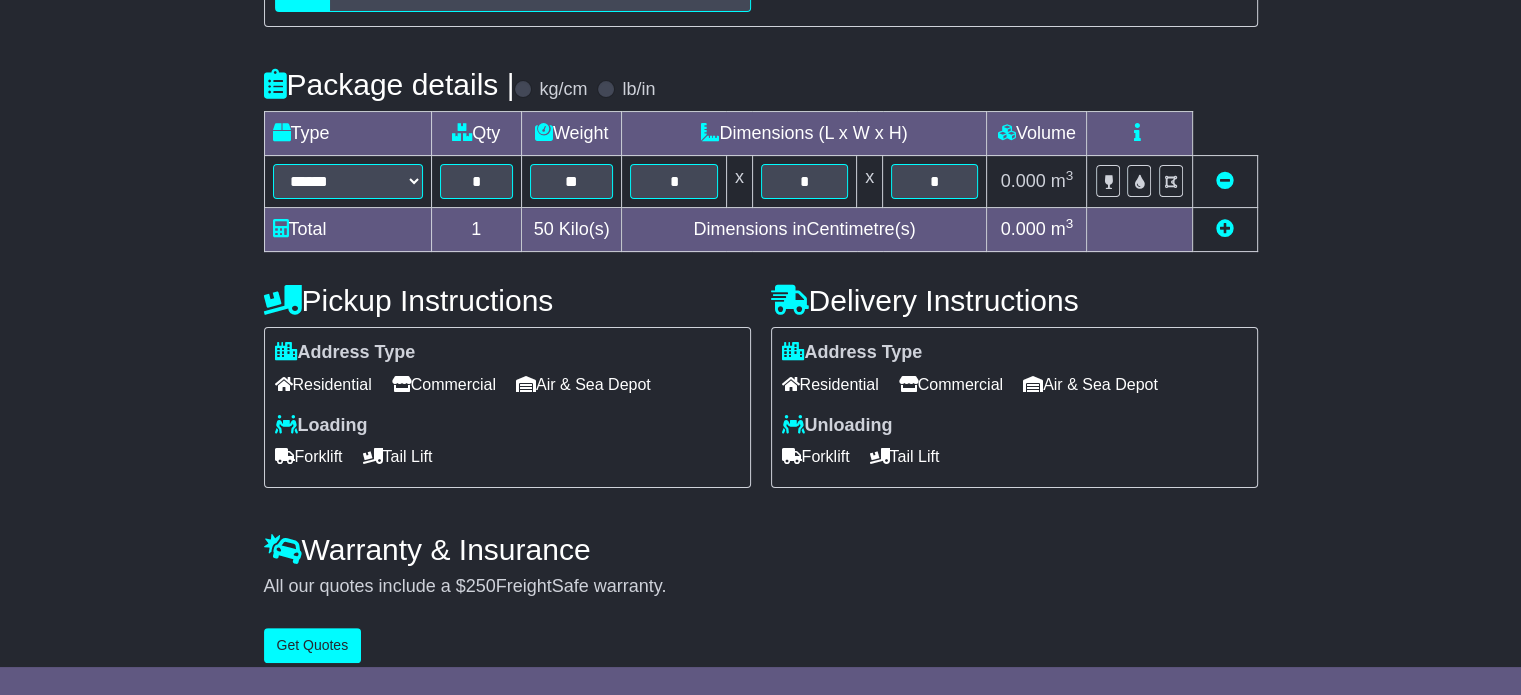 scroll, scrollTop: 436, scrollLeft: 0, axis: vertical 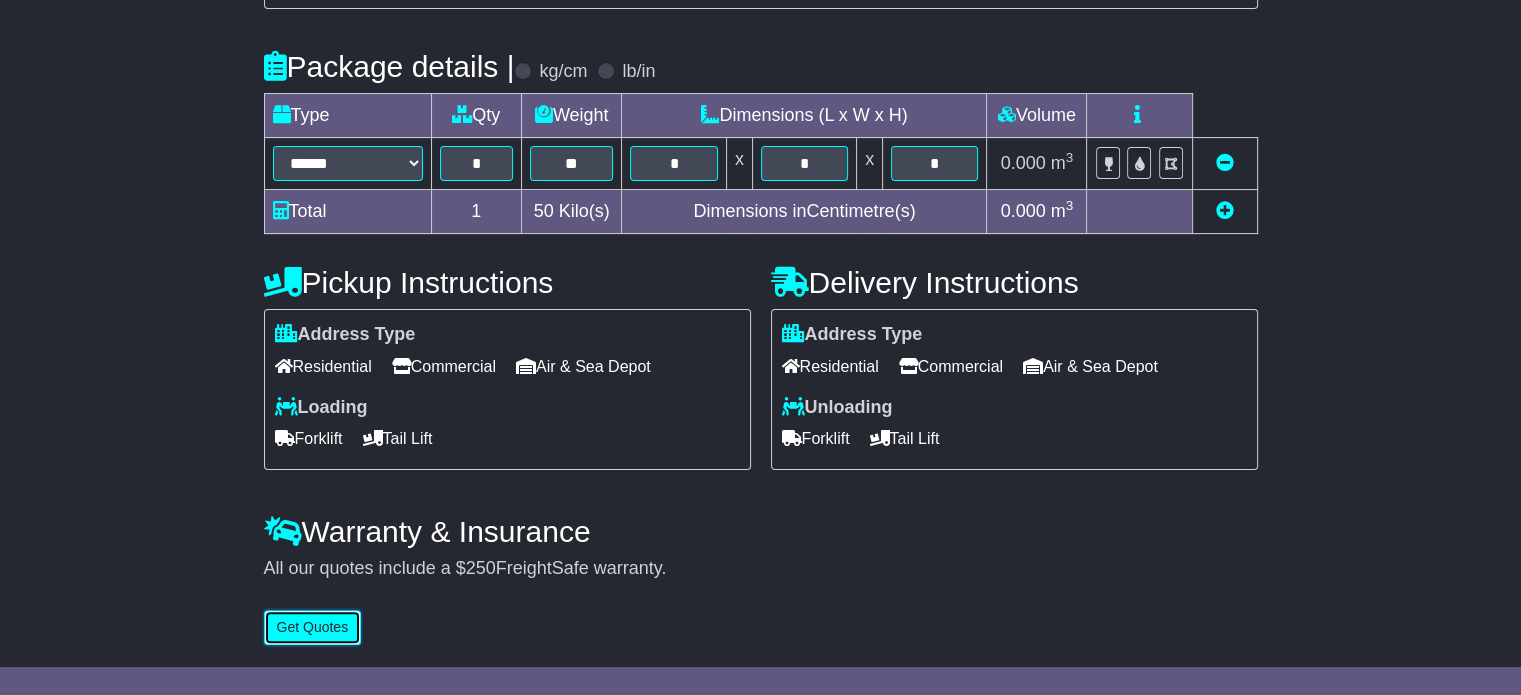 click on "Get Quotes" at bounding box center [313, 627] 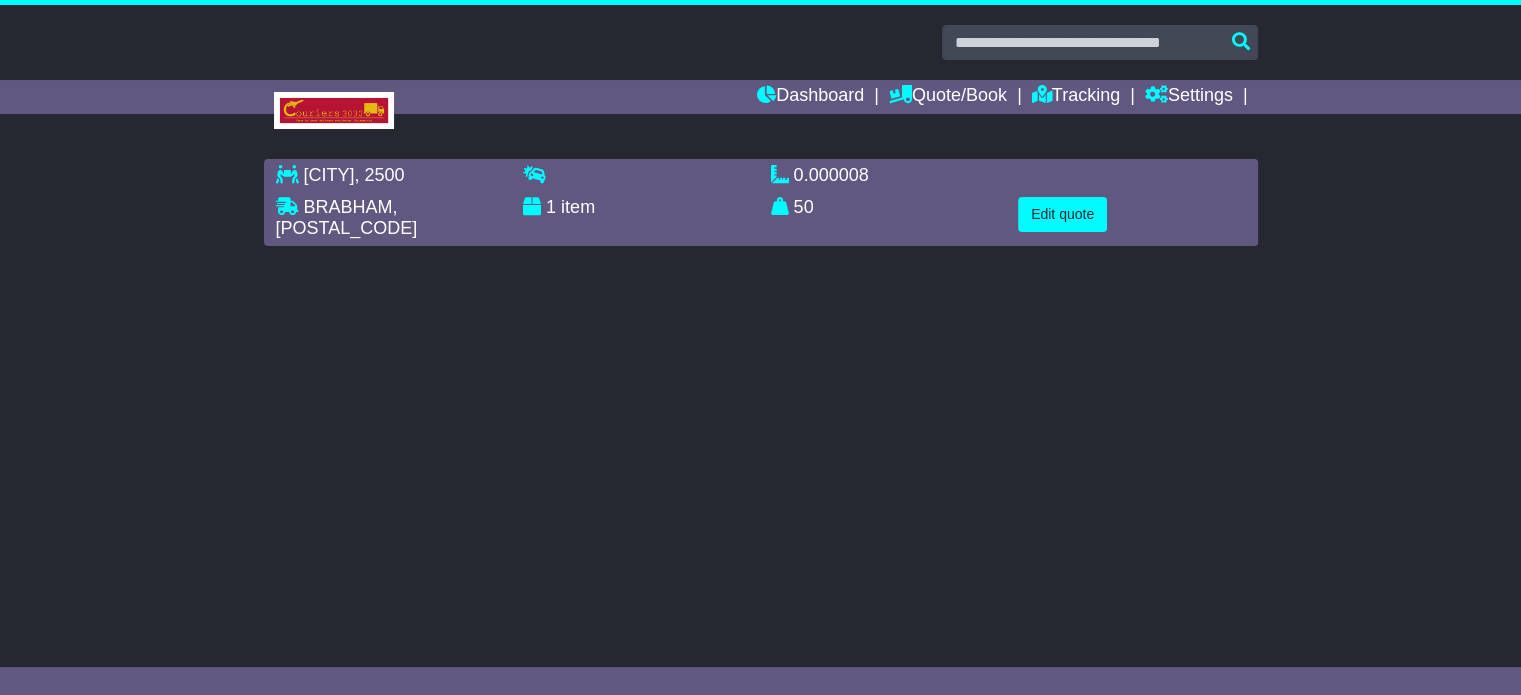 scroll, scrollTop: 0, scrollLeft: 0, axis: both 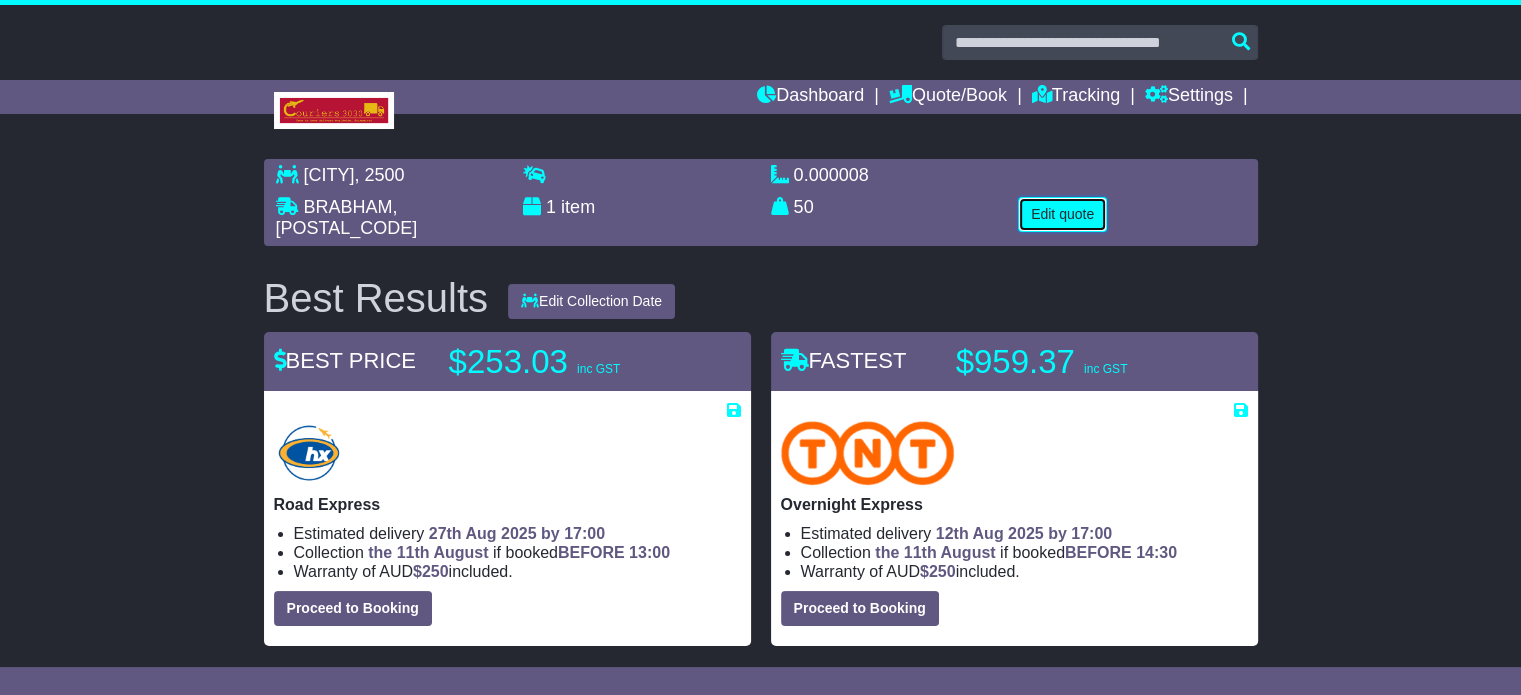 click on "Edit quote" at bounding box center [1062, 214] 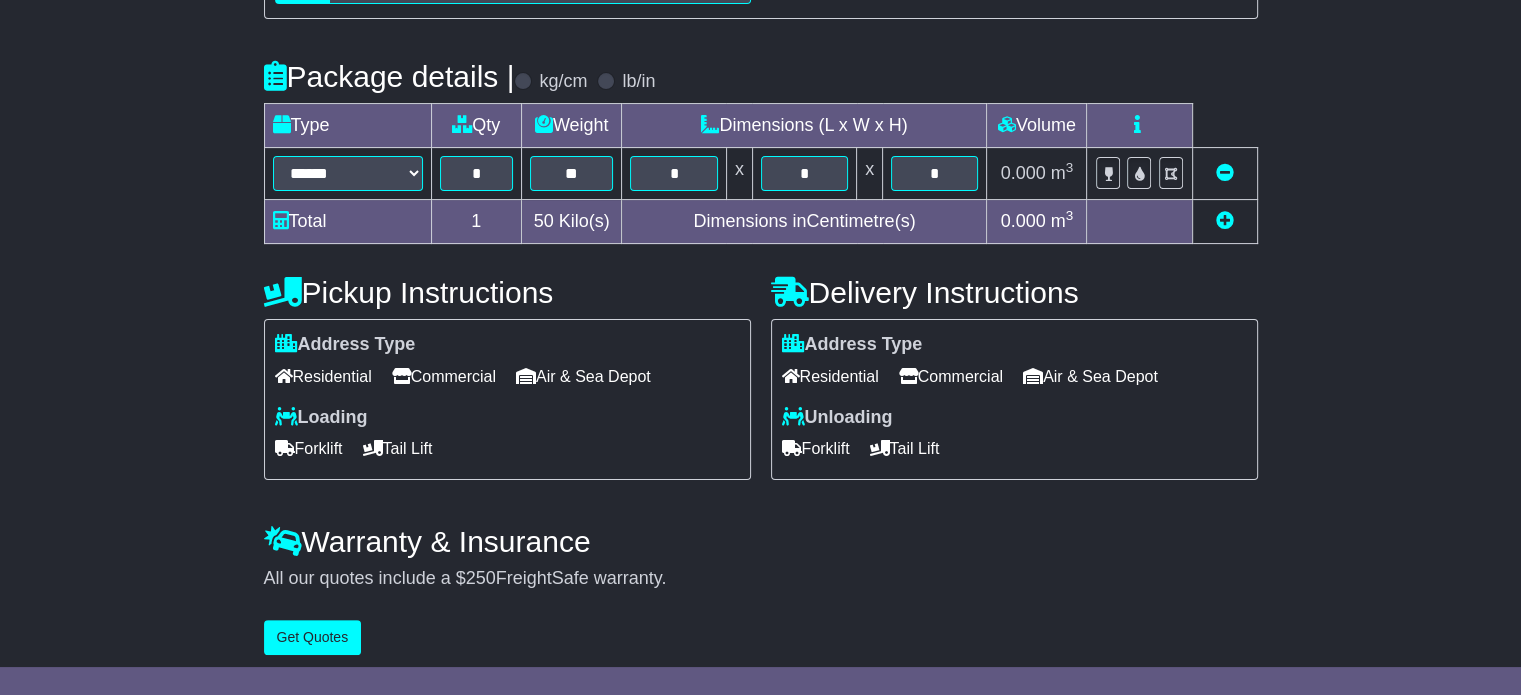 scroll, scrollTop: 436, scrollLeft: 0, axis: vertical 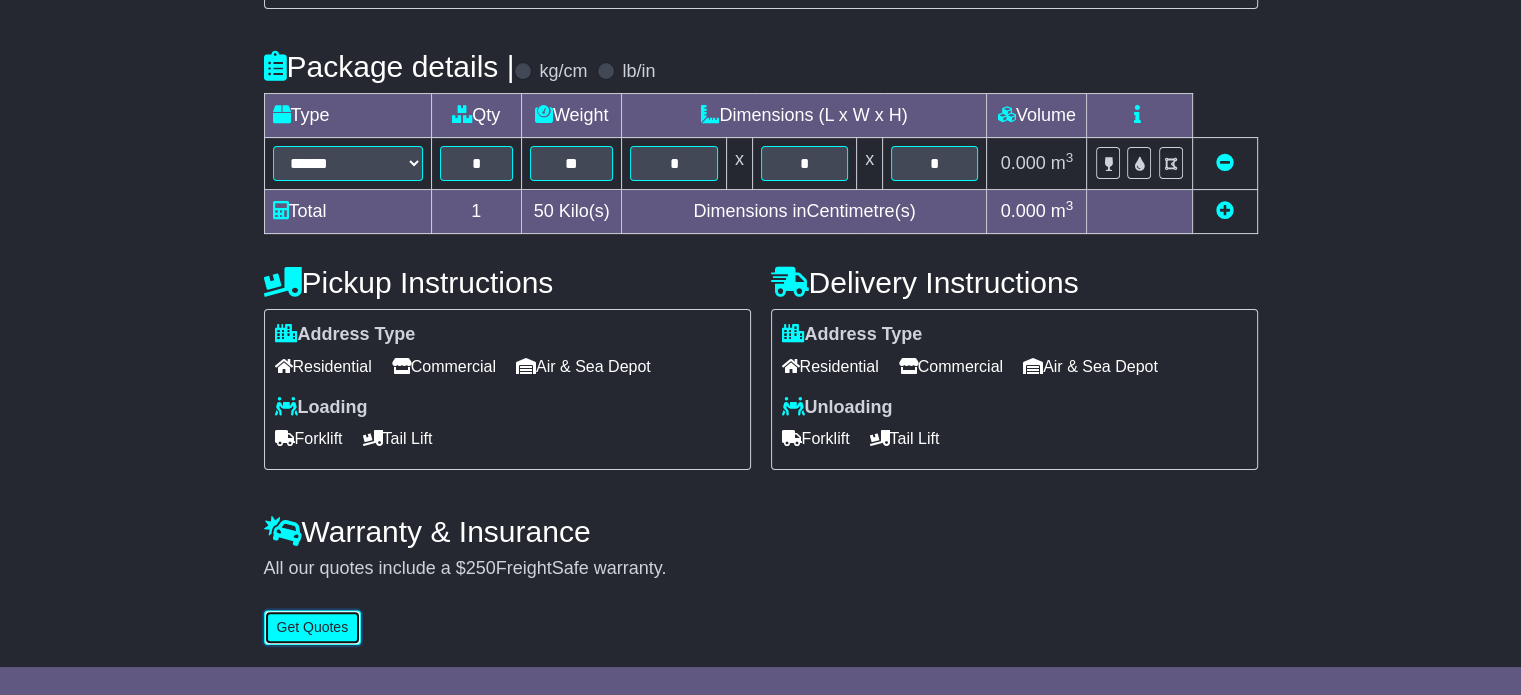 click on "Get Quotes" at bounding box center (313, 627) 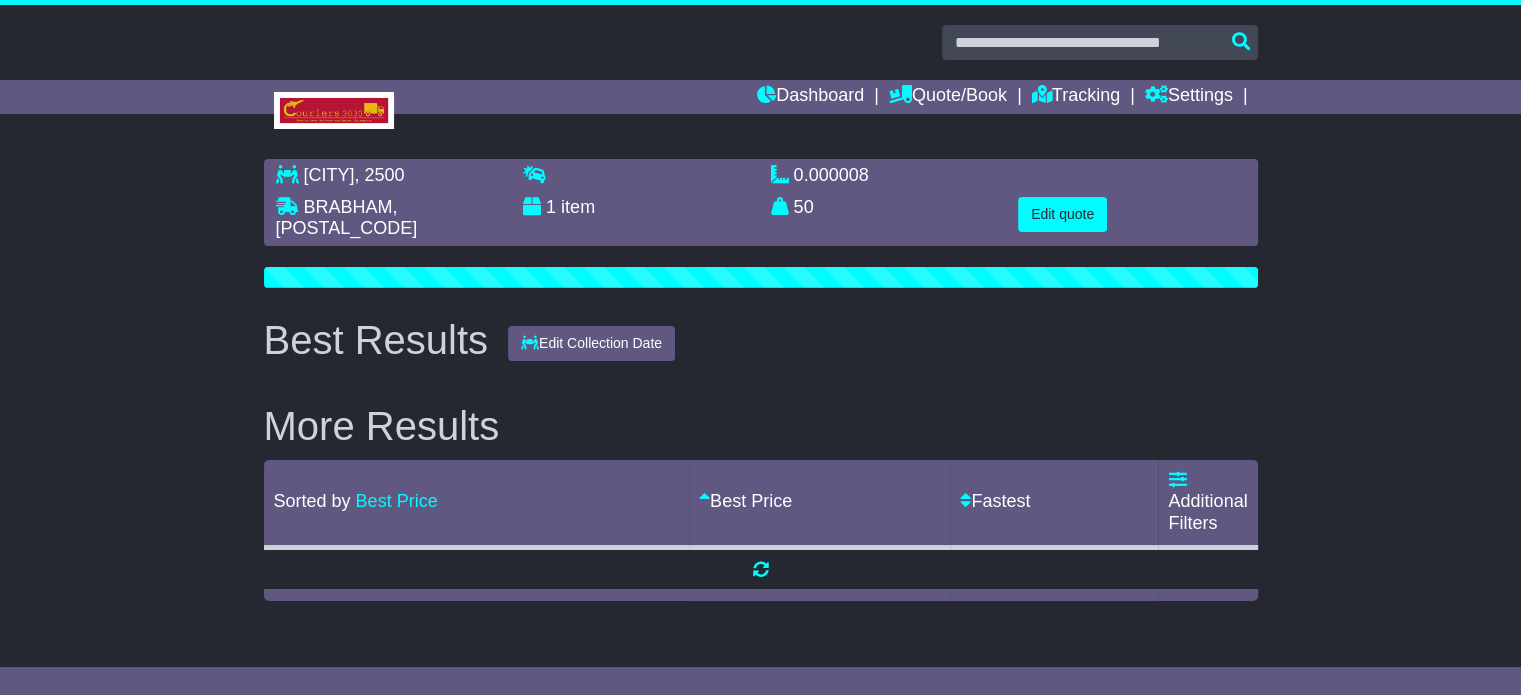 scroll, scrollTop: 0, scrollLeft: 0, axis: both 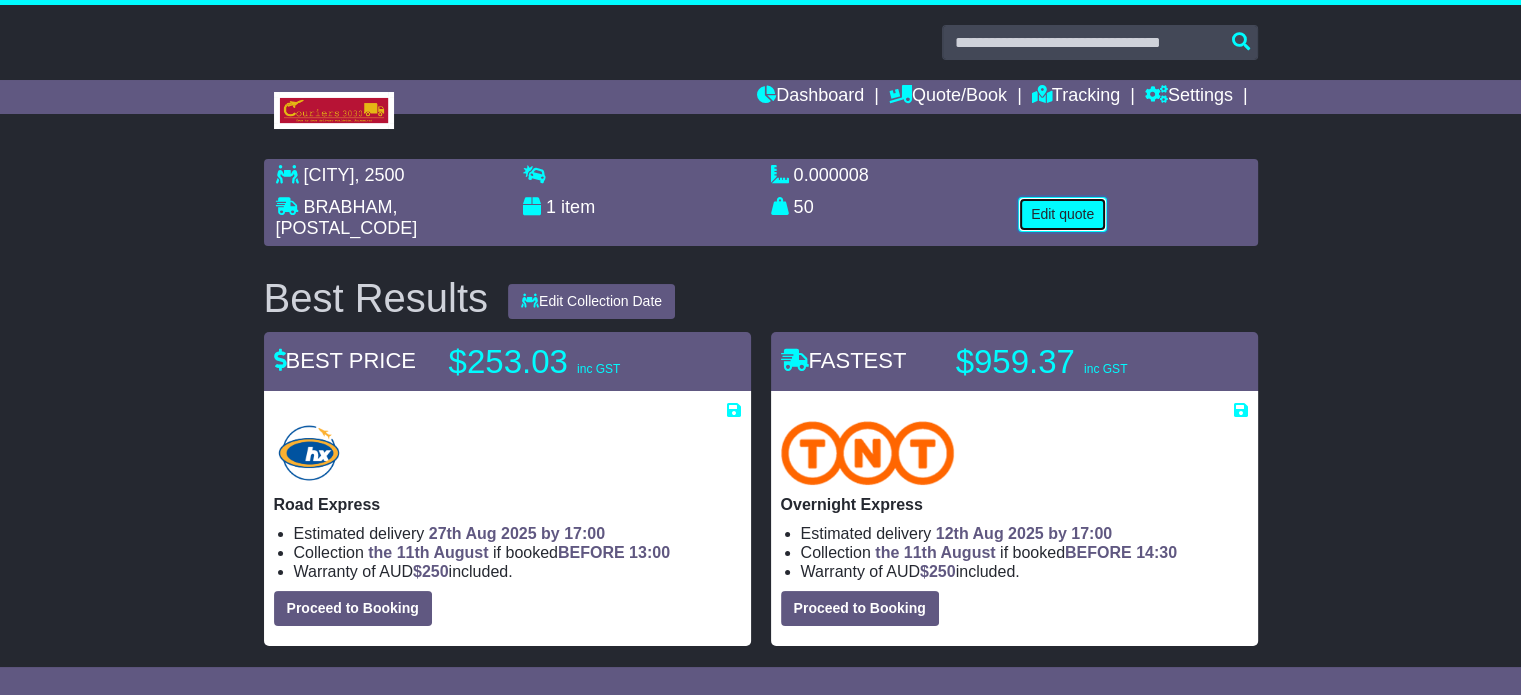 click on "Edit quote" at bounding box center (1062, 214) 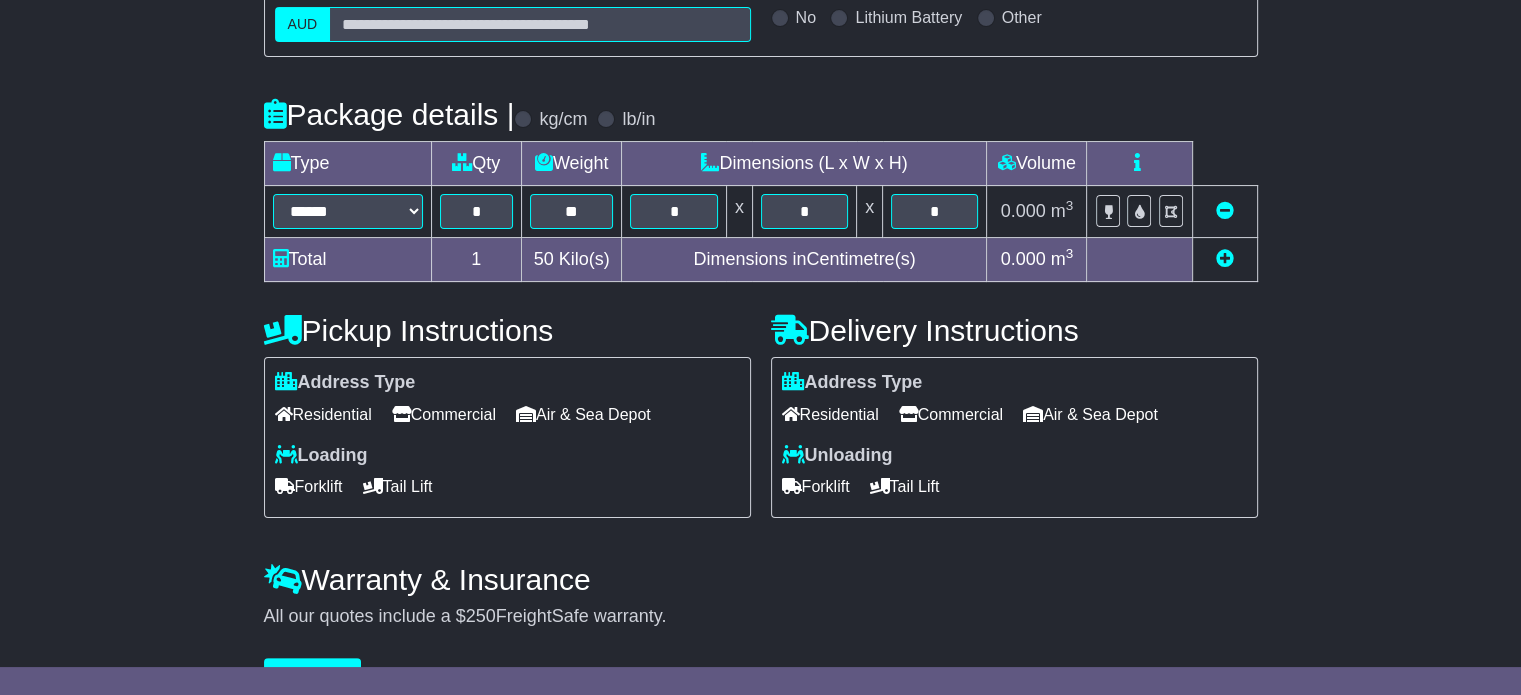 scroll, scrollTop: 436, scrollLeft: 0, axis: vertical 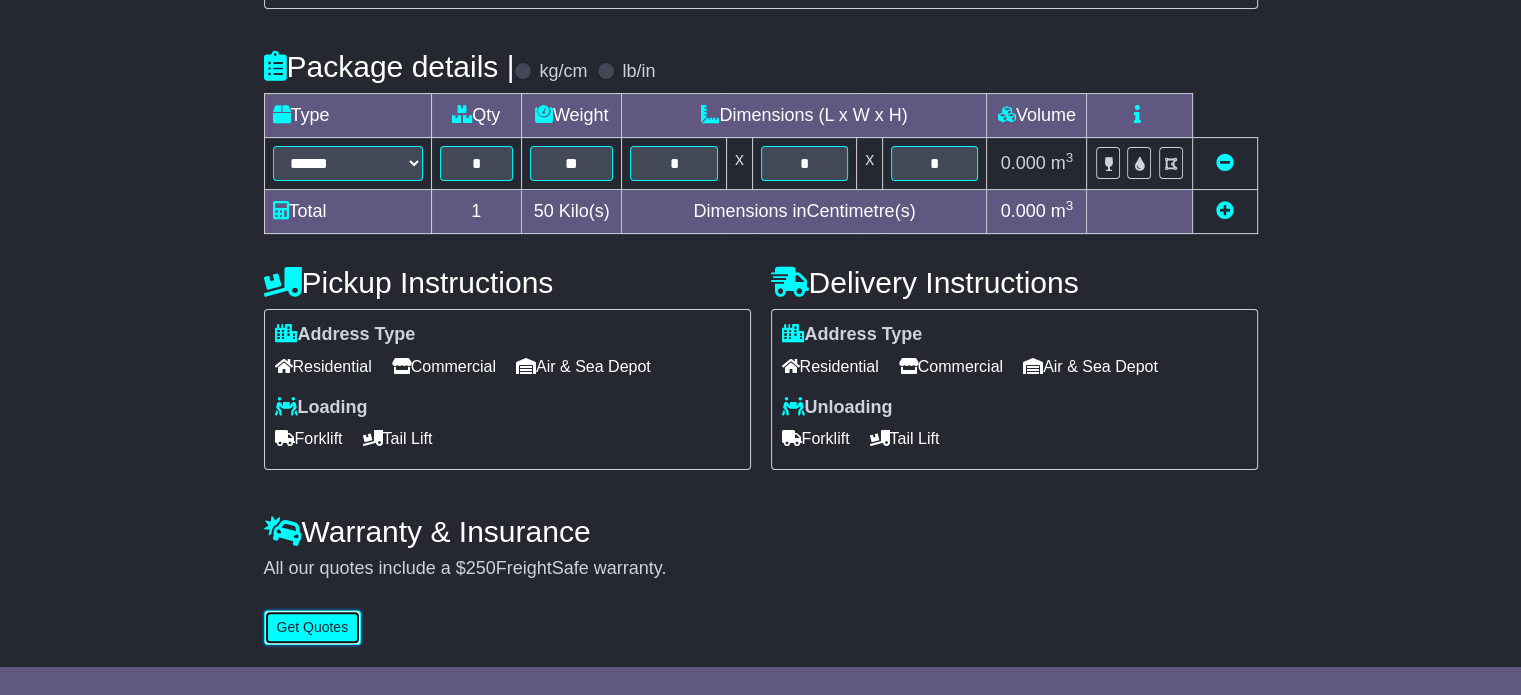 click on "Get Quotes" at bounding box center (313, 627) 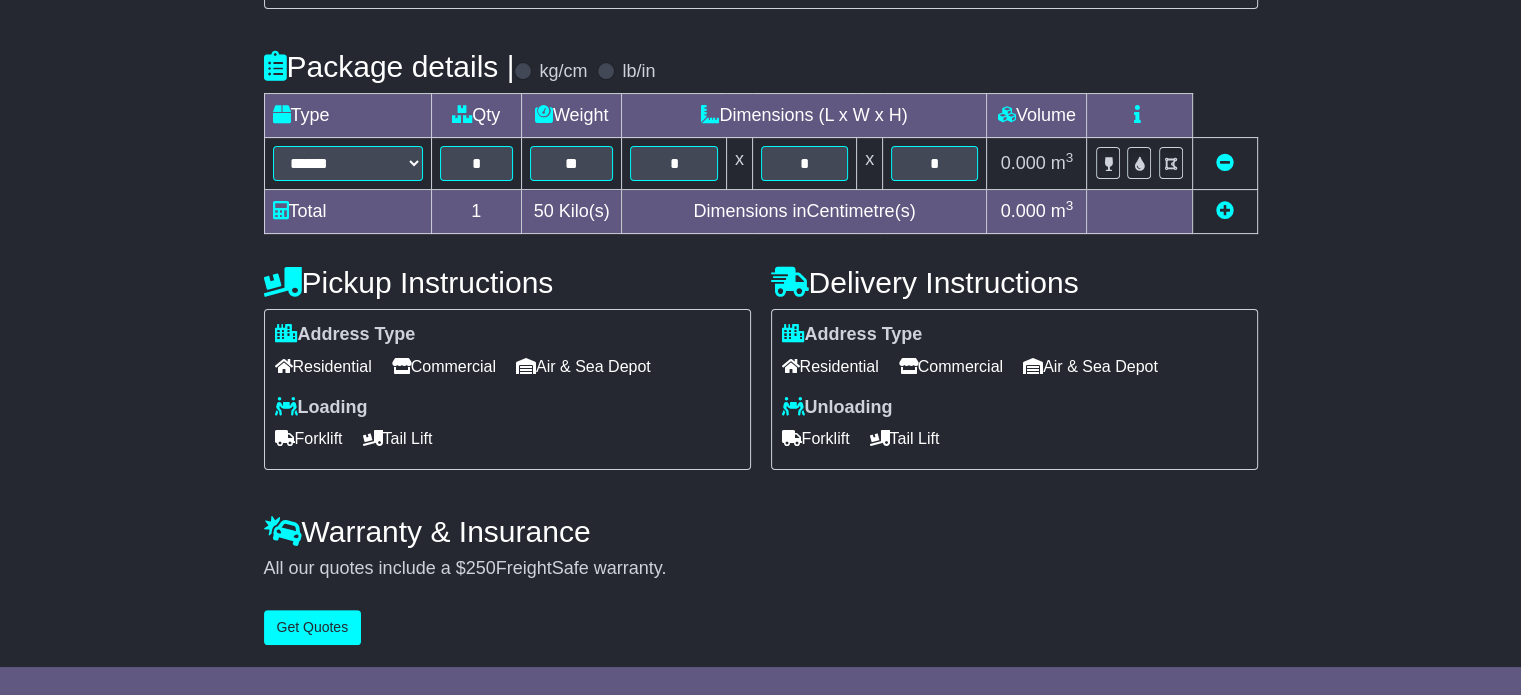 scroll, scrollTop: 0, scrollLeft: 0, axis: both 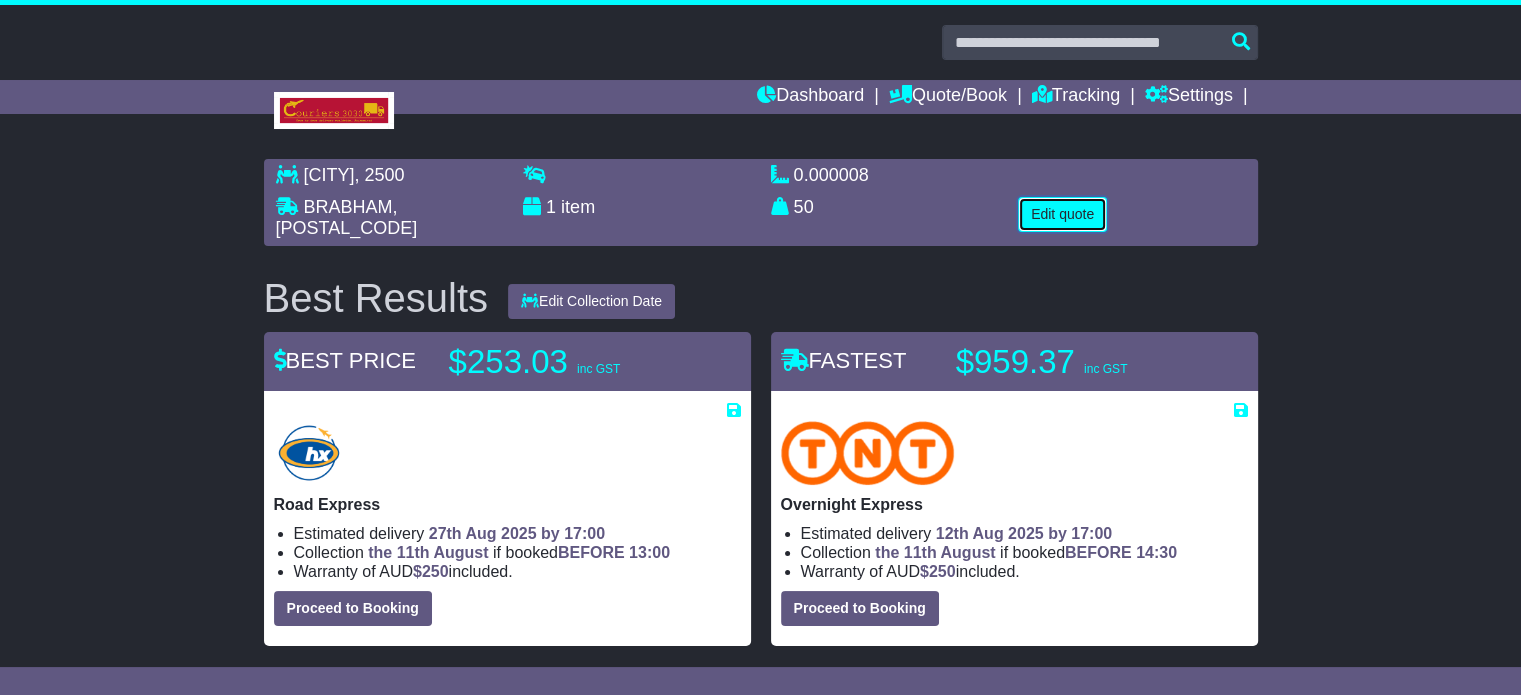 click on "Edit quote" at bounding box center [1062, 214] 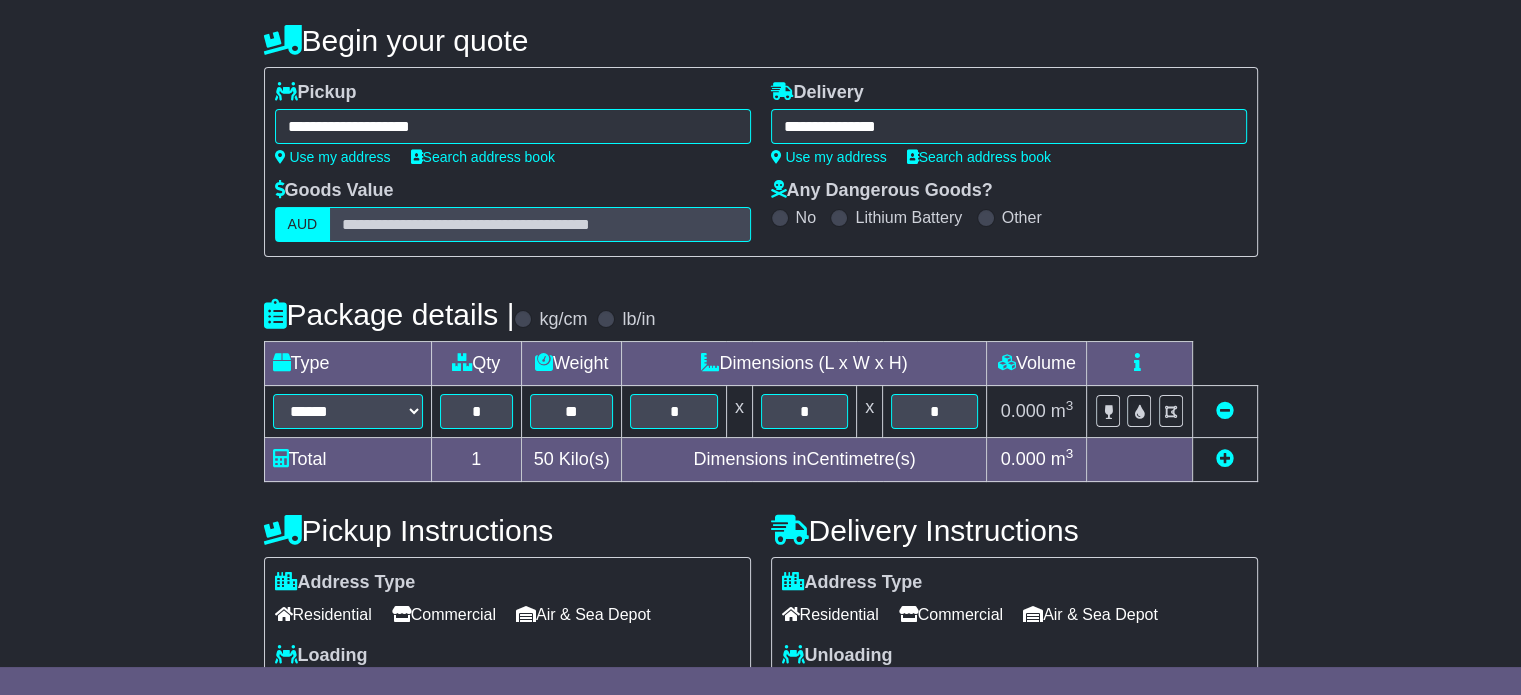 scroll, scrollTop: 200, scrollLeft: 0, axis: vertical 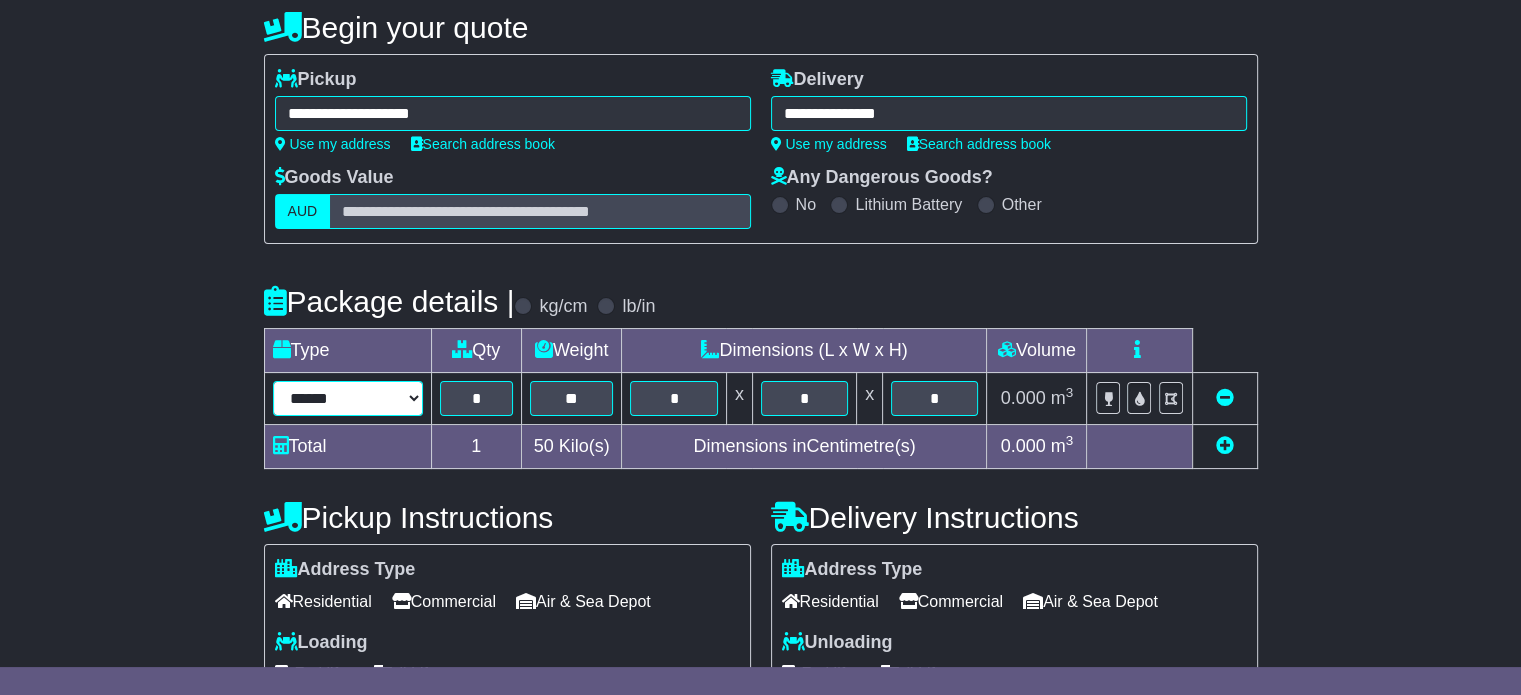 click on "****** ****** *** ******** ***** **** **** ****** *** *******" at bounding box center (348, 398) 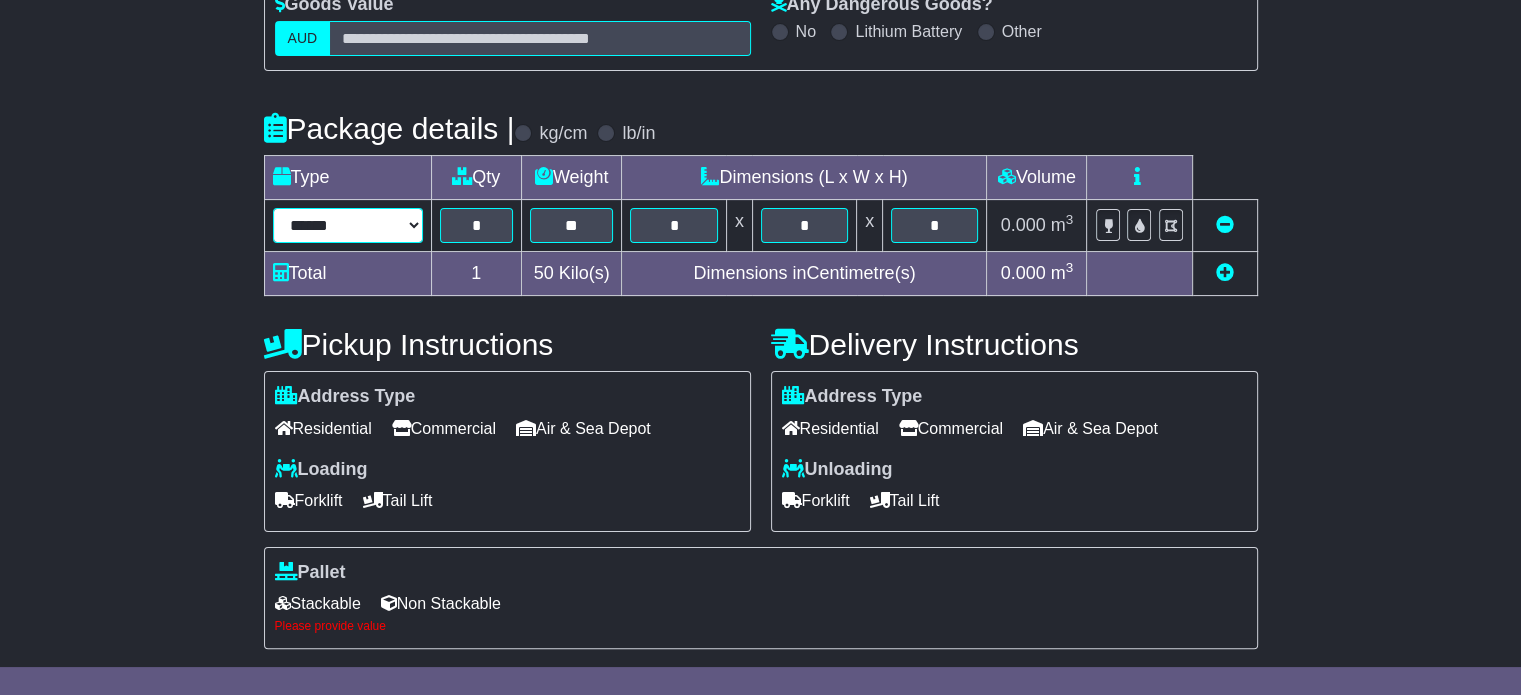 scroll, scrollTop: 552, scrollLeft: 0, axis: vertical 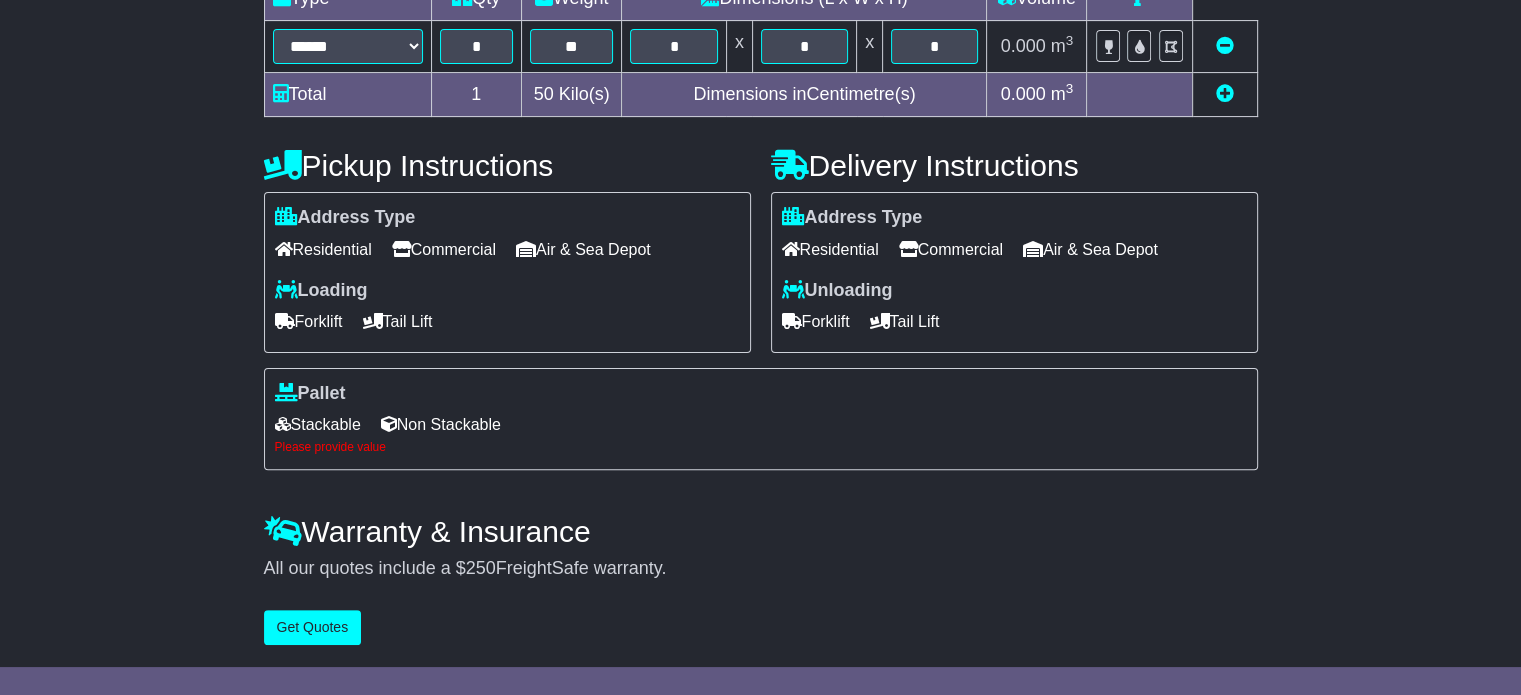 click on "Tail Lift" at bounding box center [905, 321] 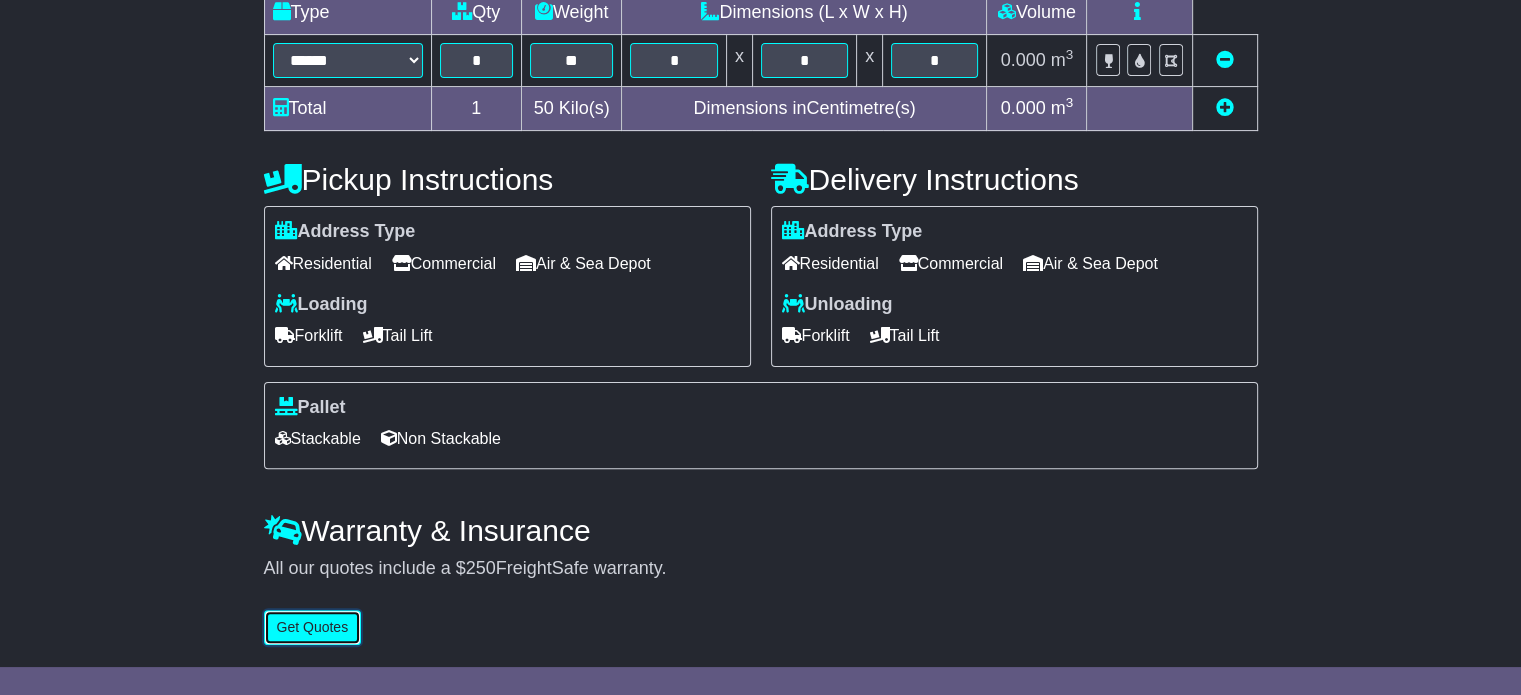 click on "Get Quotes" at bounding box center (313, 627) 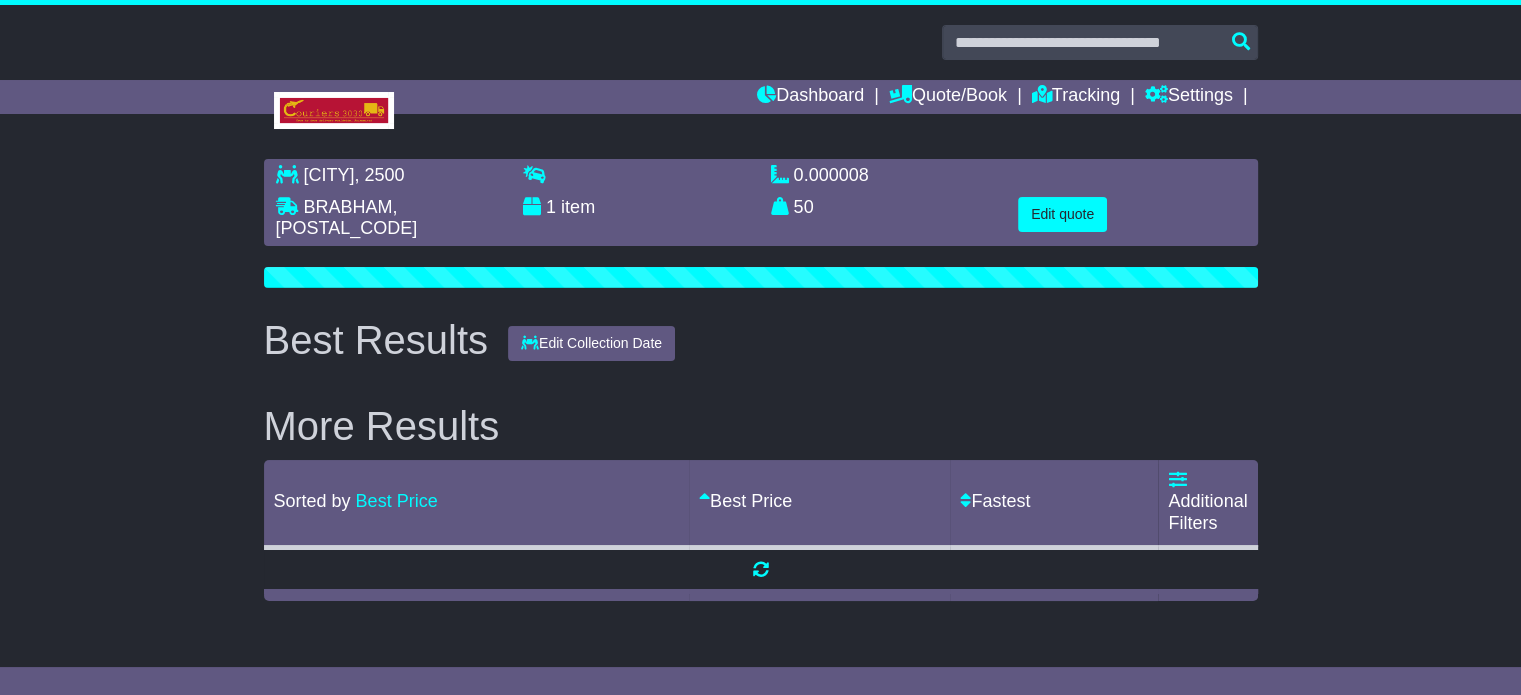 scroll, scrollTop: 0, scrollLeft: 0, axis: both 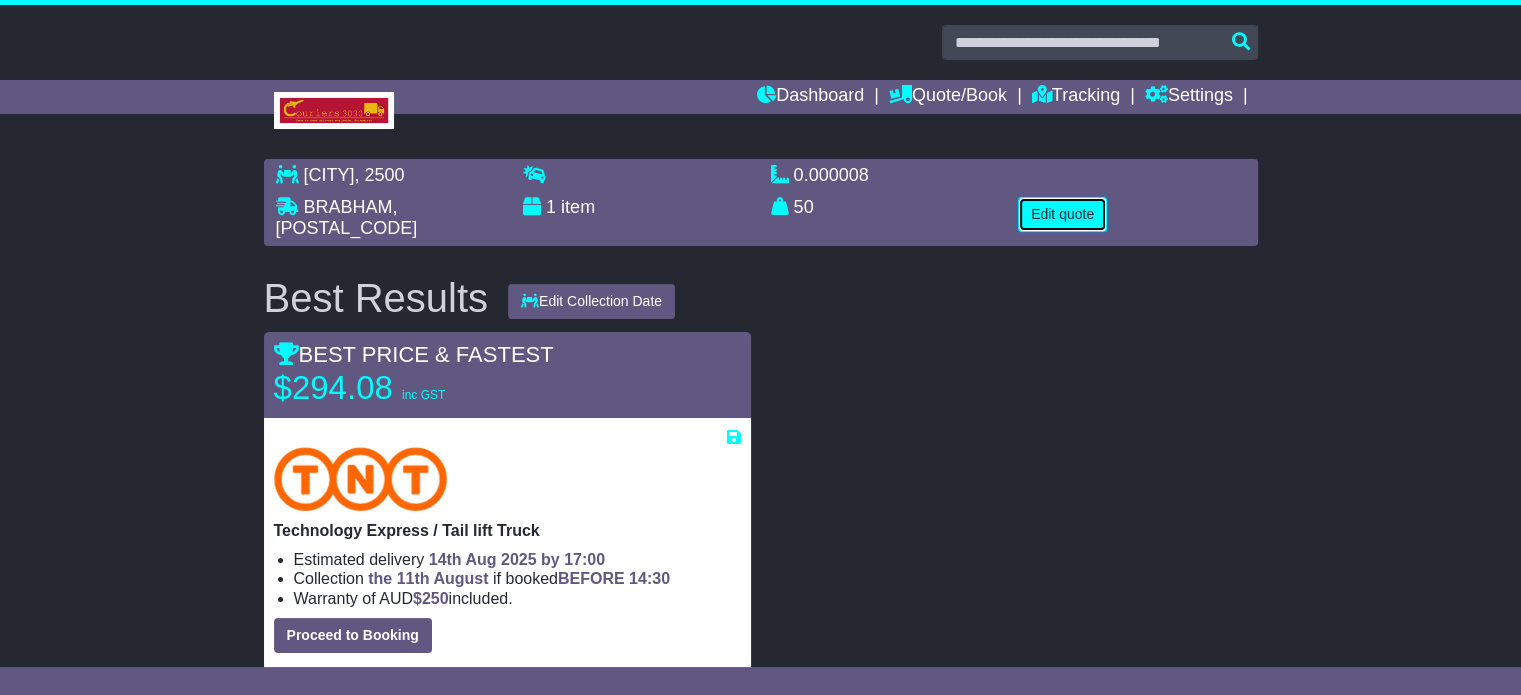 click on "Edit quote" at bounding box center (1062, 214) 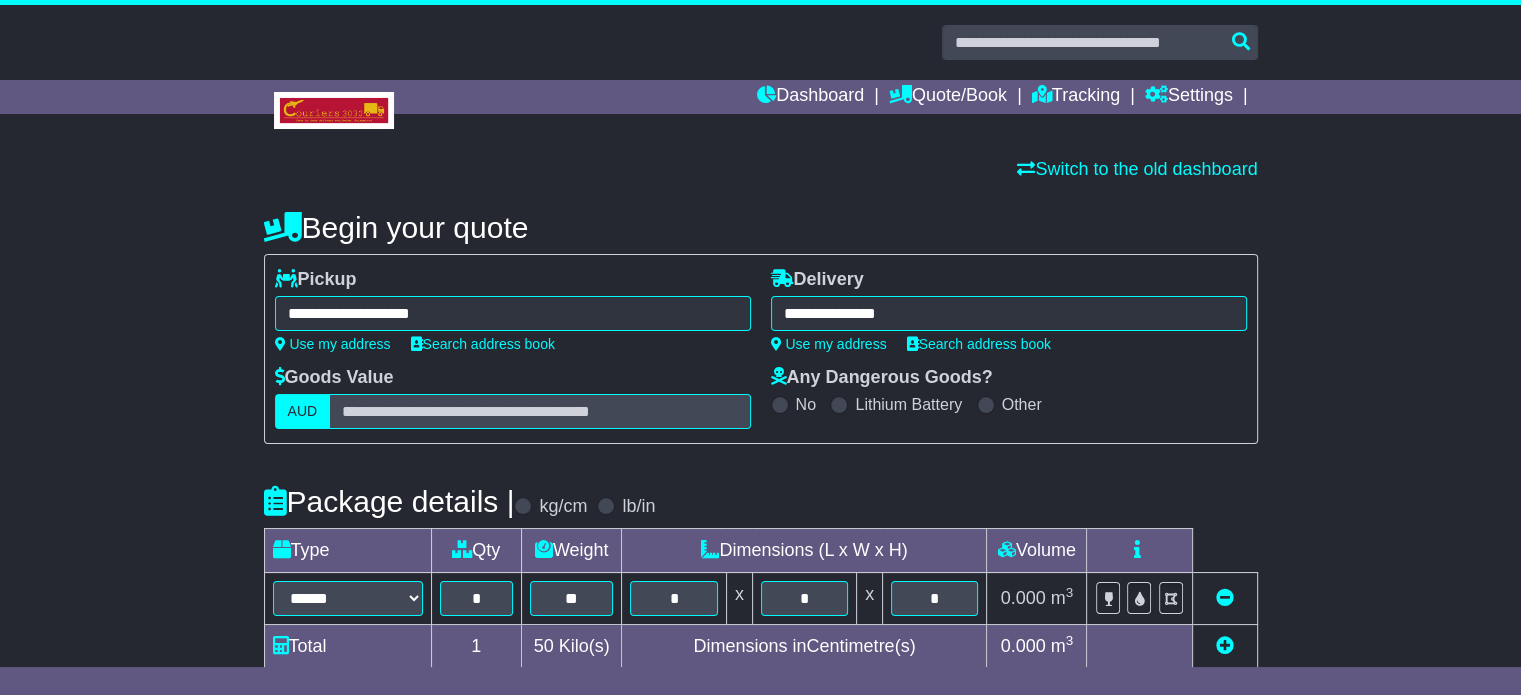 click on "**********" at bounding box center [513, 313] 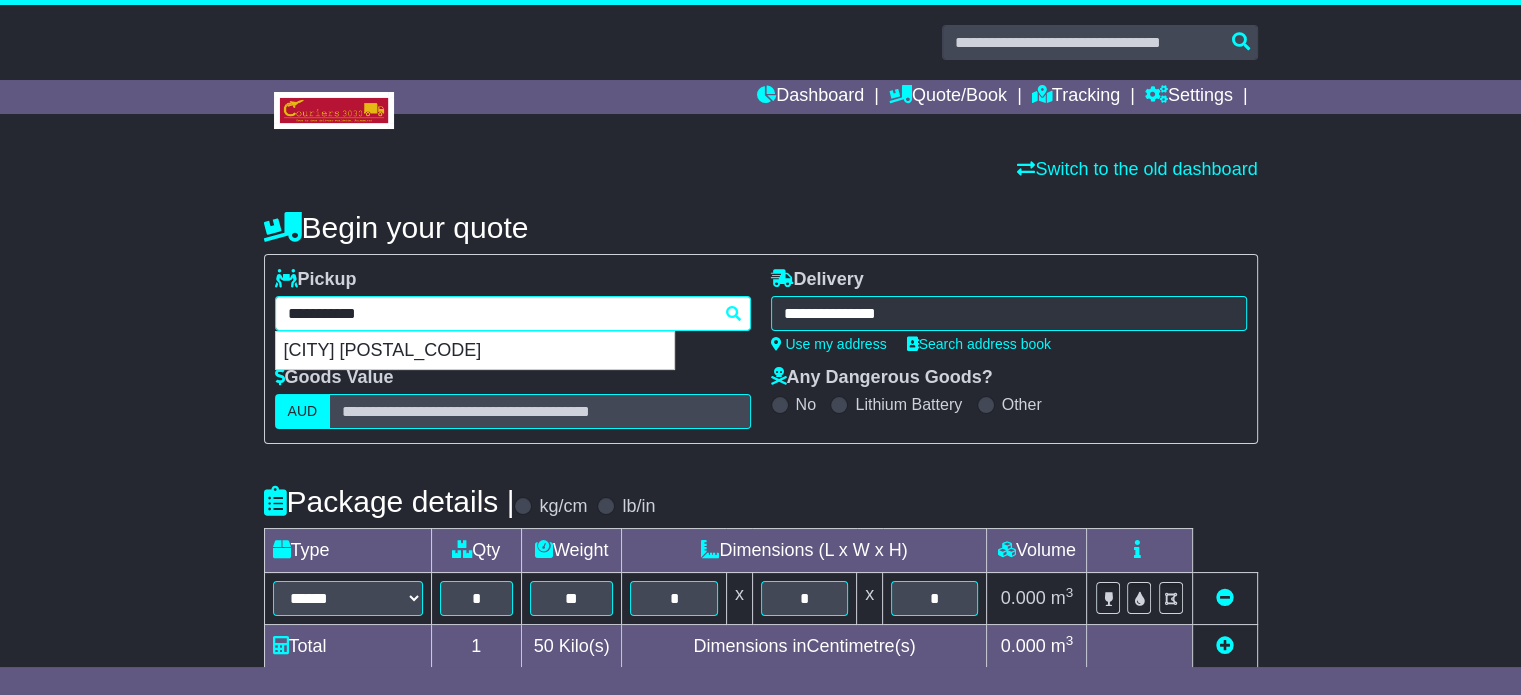 click on "**********" at bounding box center [513, 313] 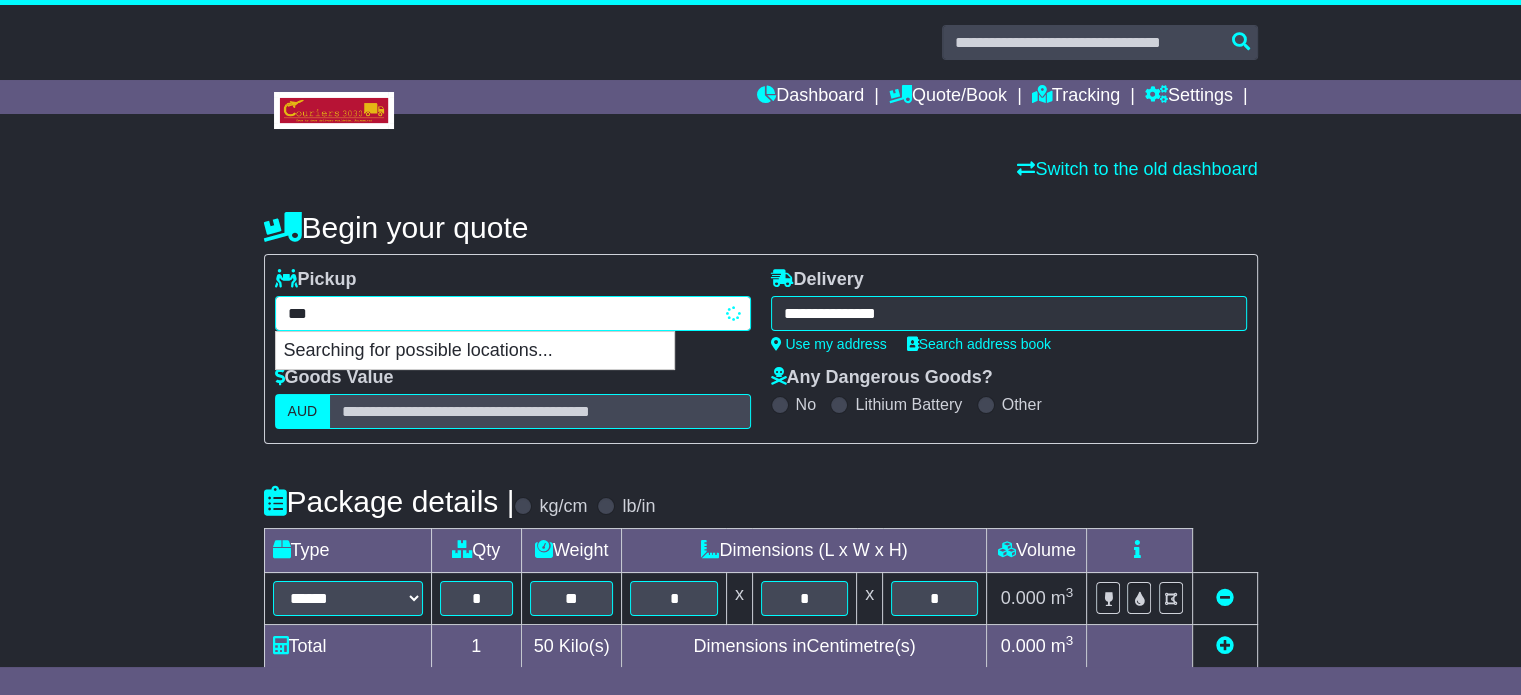 type on "****" 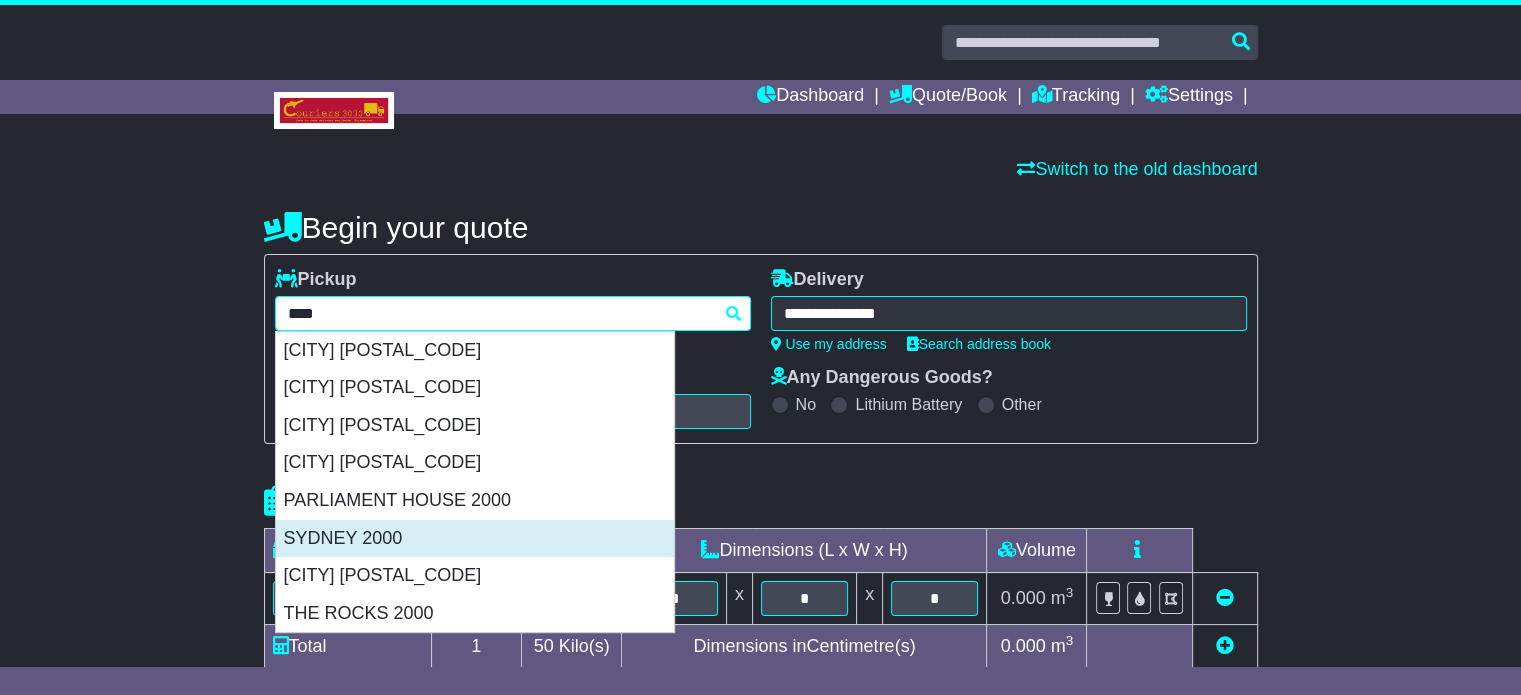click on "SYDNEY 2000" at bounding box center (475, 539) 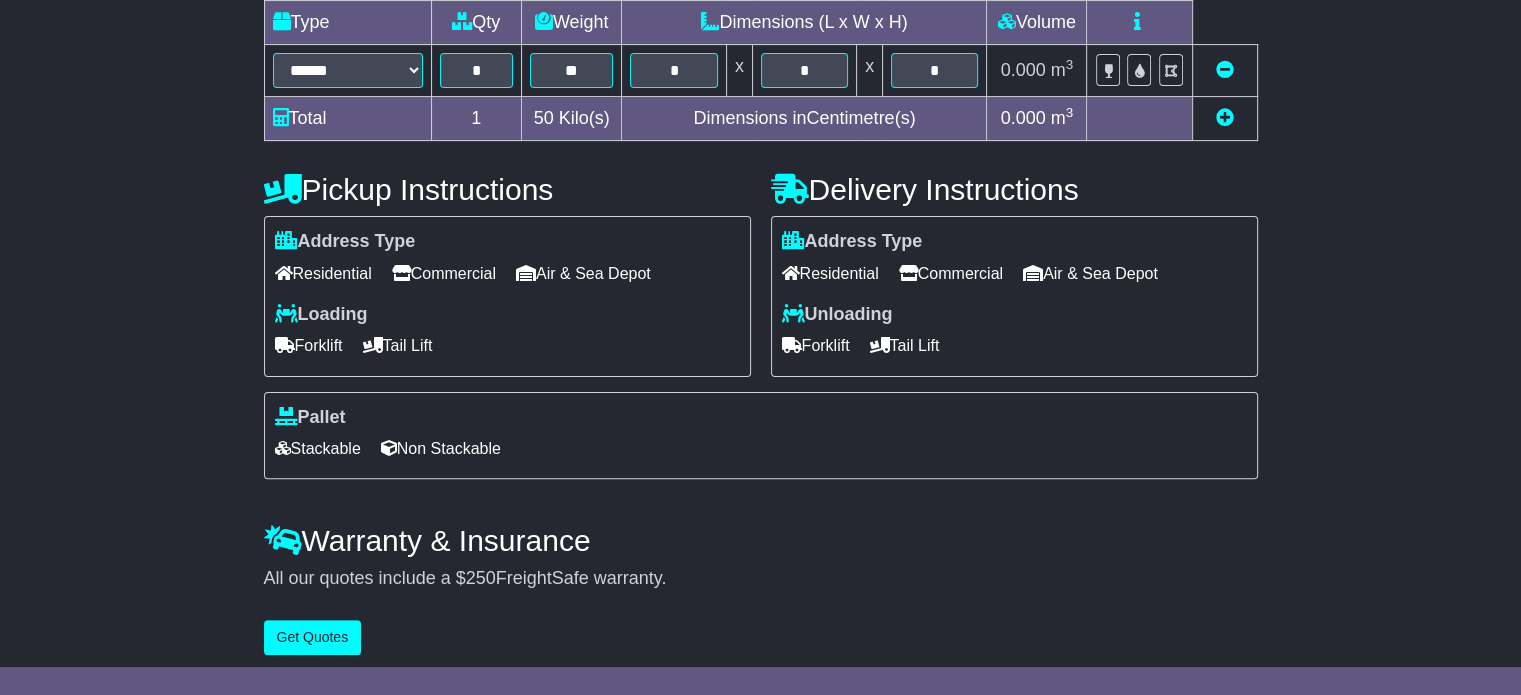scroll, scrollTop: 540, scrollLeft: 0, axis: vertical 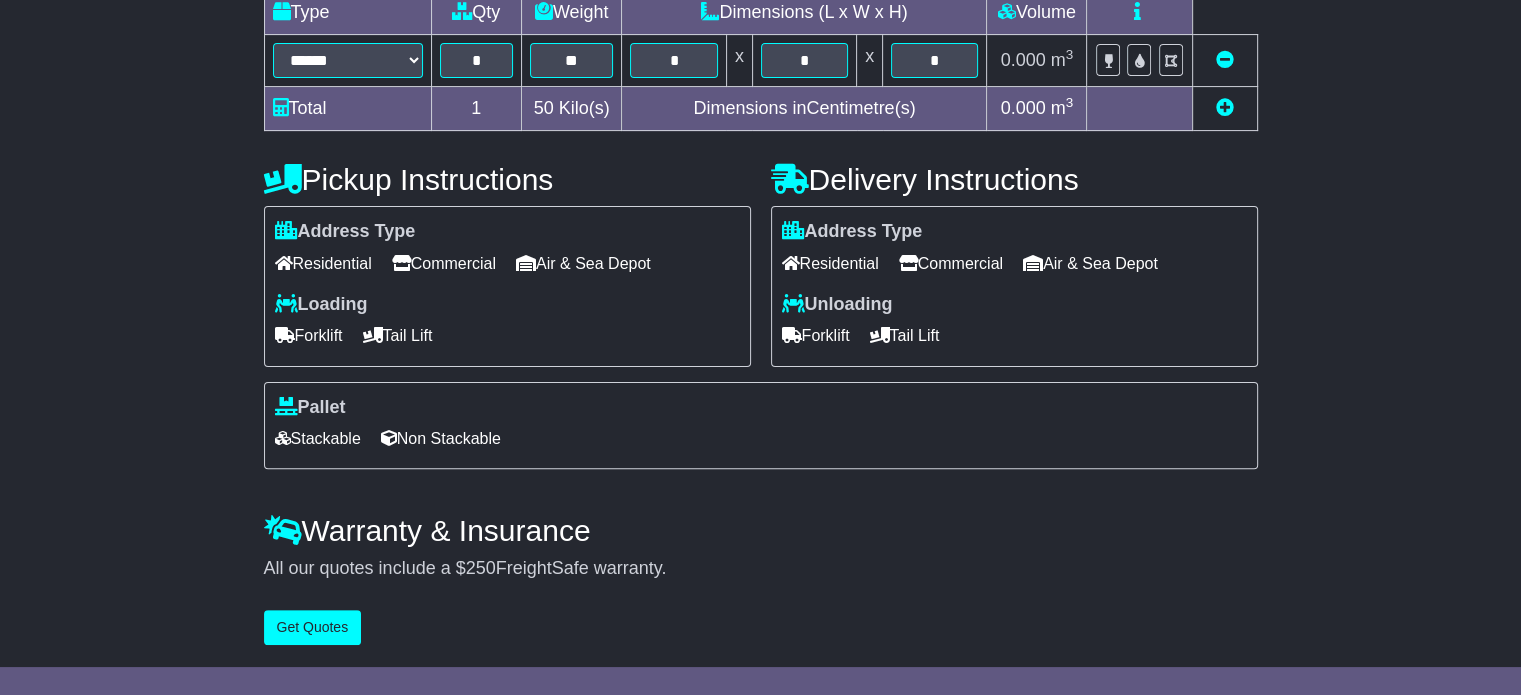 click on "Commercial" at bounding box center [444, 263] 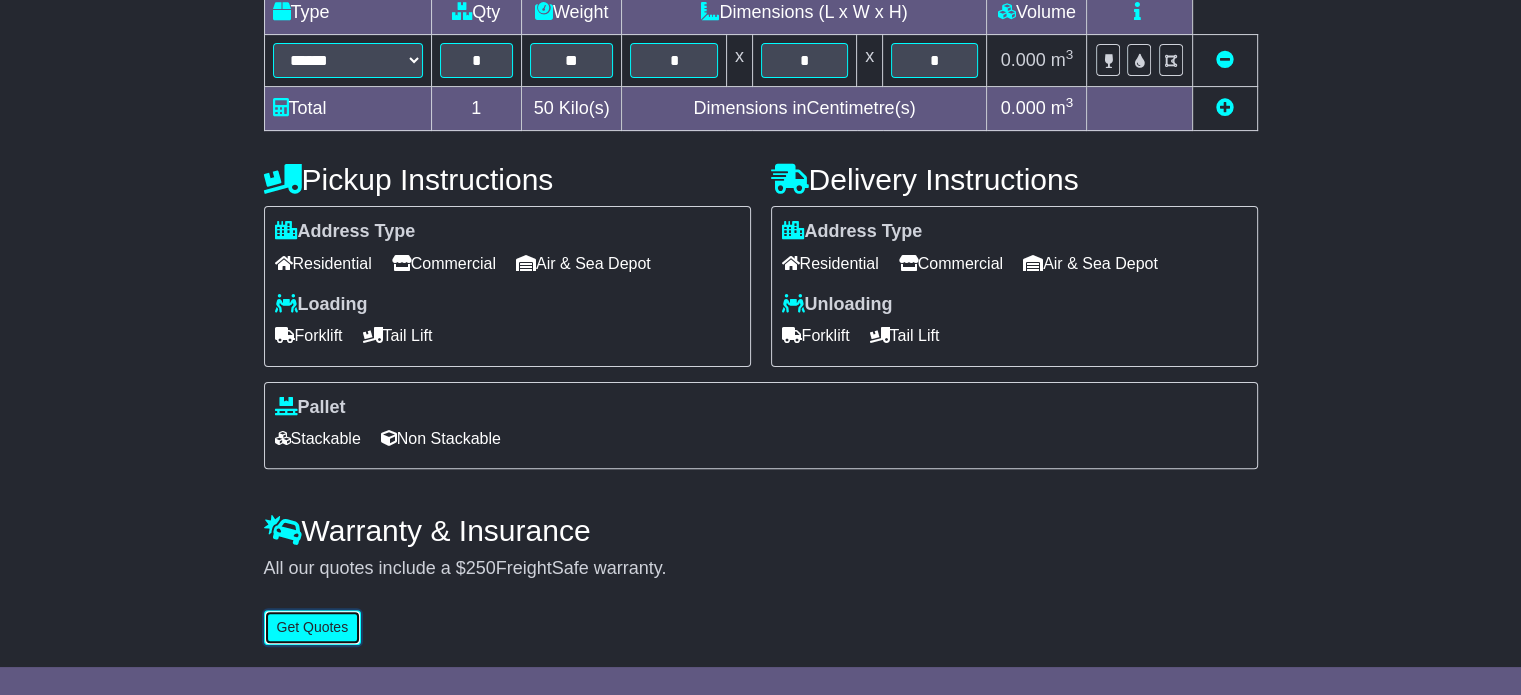 click on "Get Quotes" at bounding box center (313, 627) 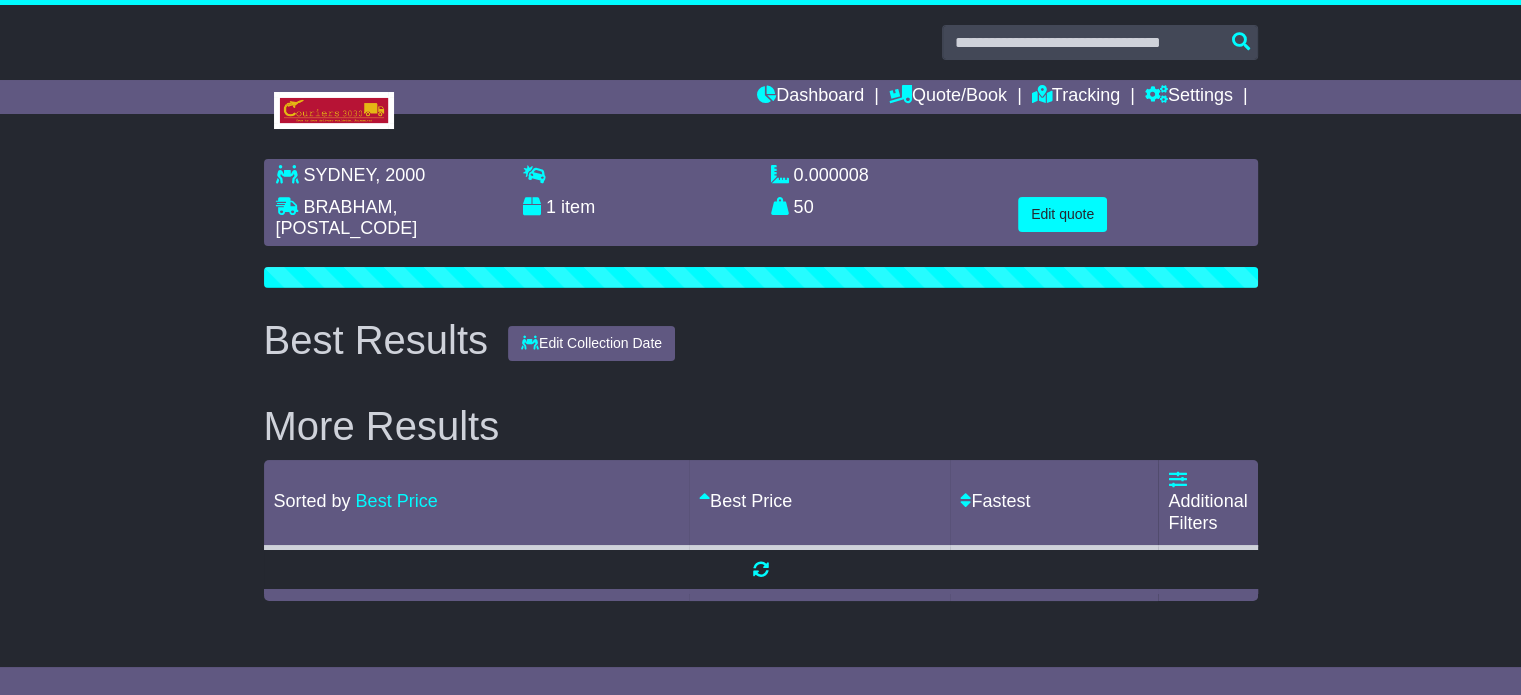 scroll, scrollTop: 0, scrollLeft: 0, axis: both 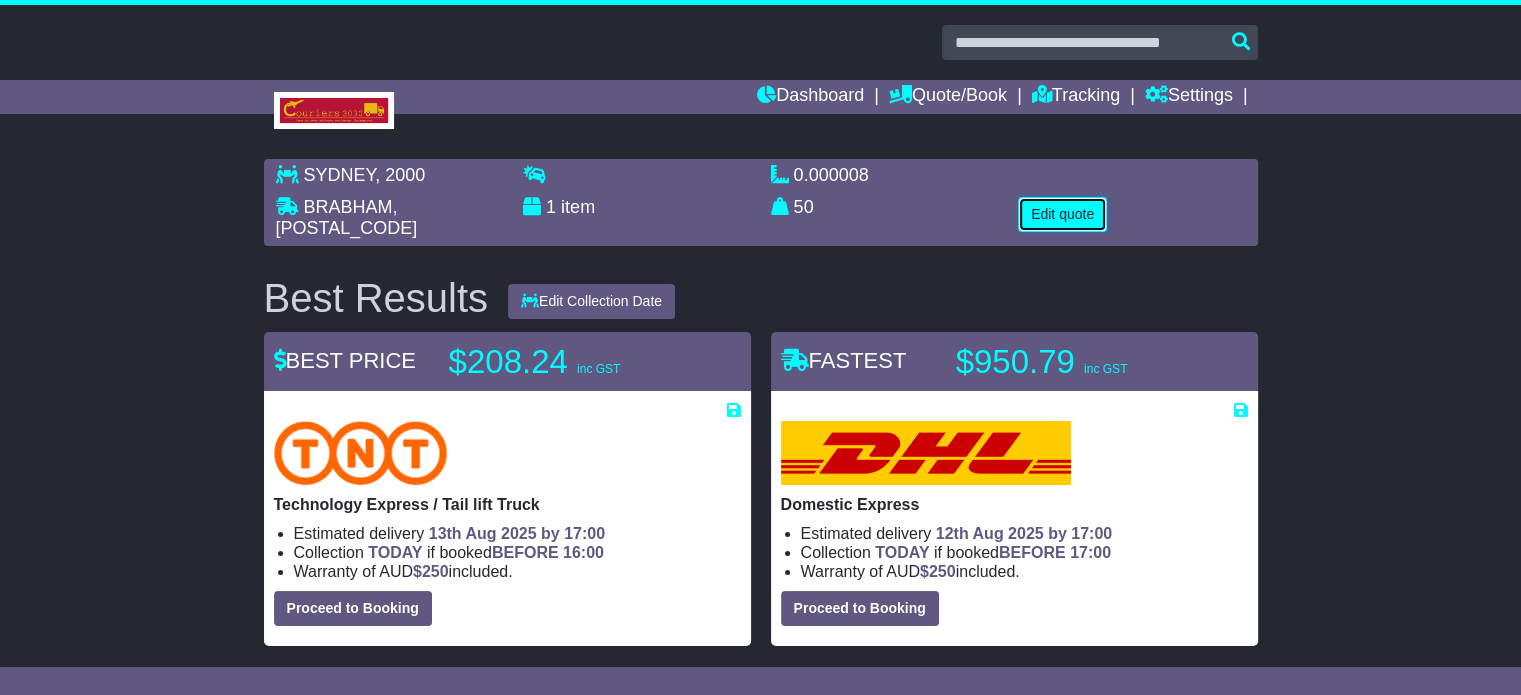 click on "Edit quote" at bounding box center (1062, 214) 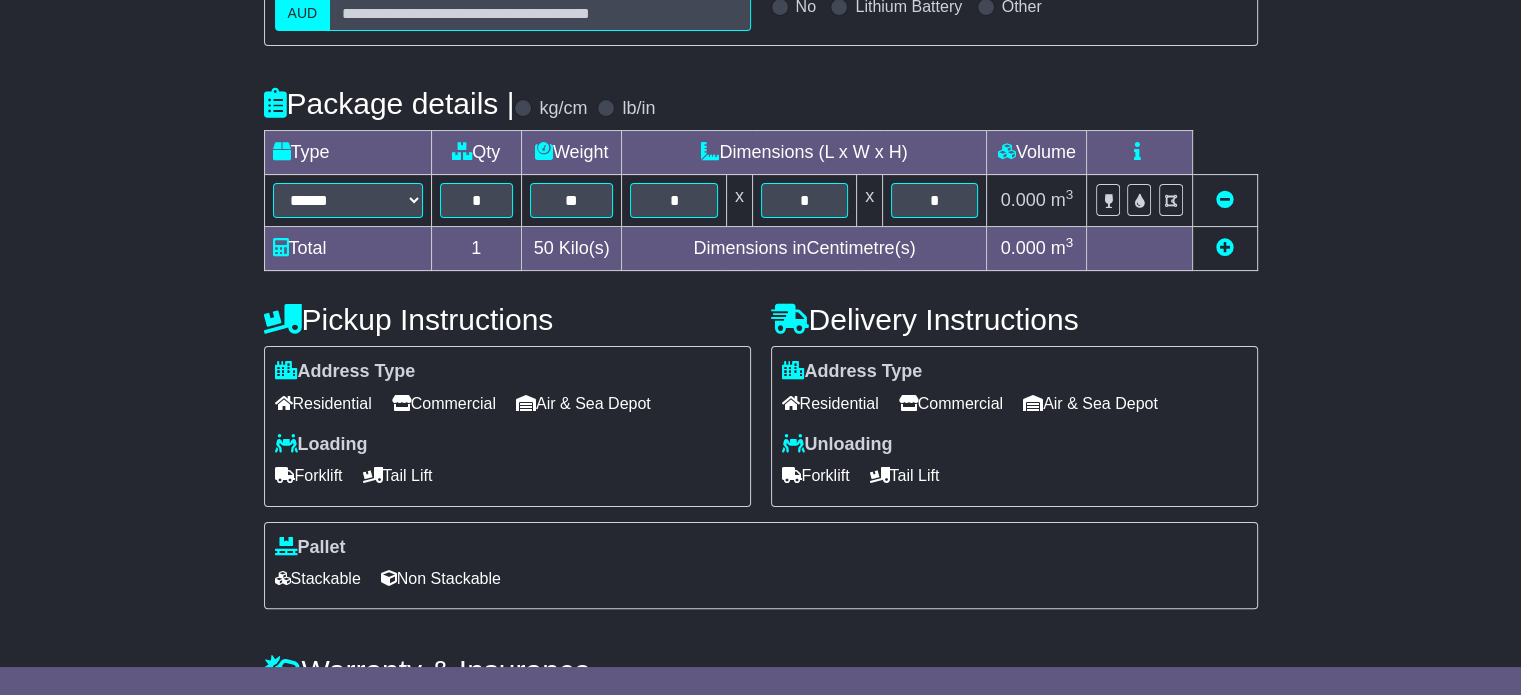scroll, scrollTop: 540, scrollLeft: 0, axis: vertical 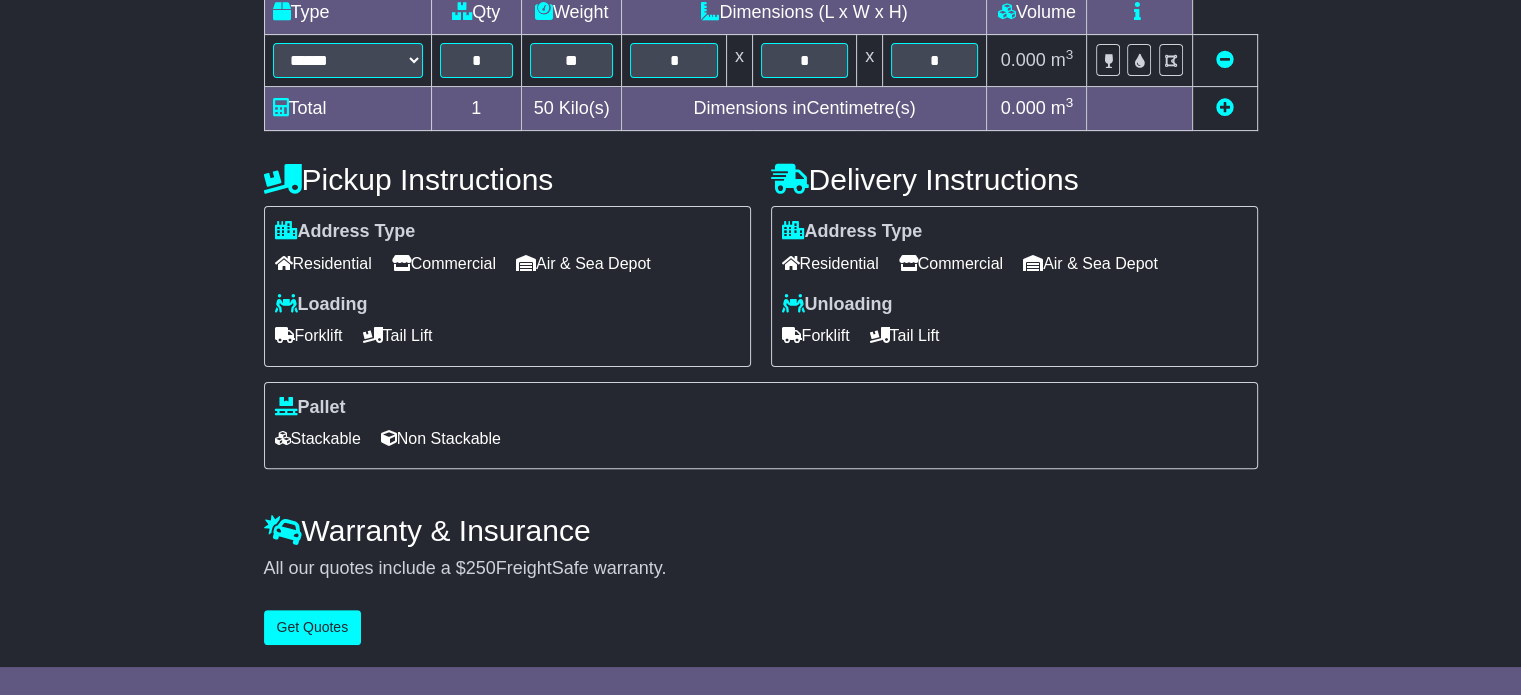 click on "Forklift" at bounding box center (816, 335) 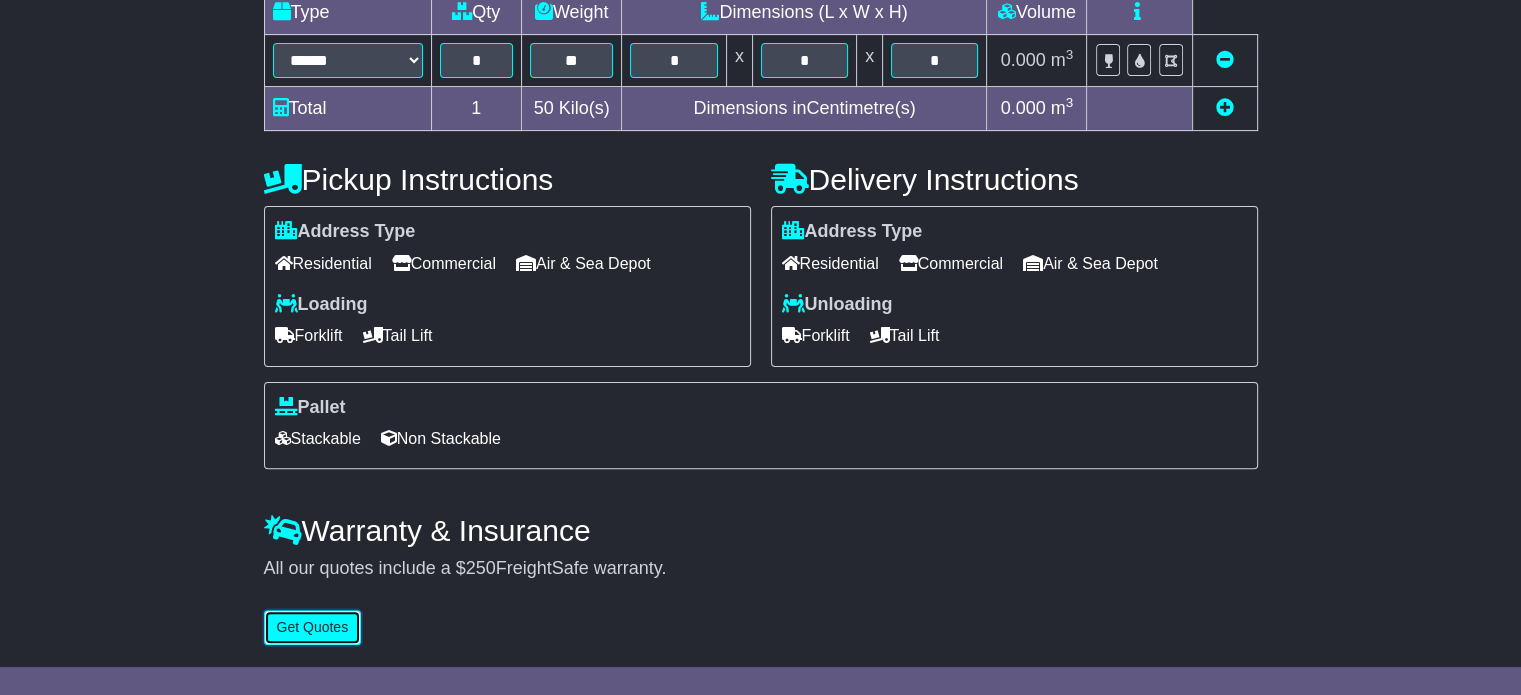 click on "Get Quotes" at bounding box center (313, 627) 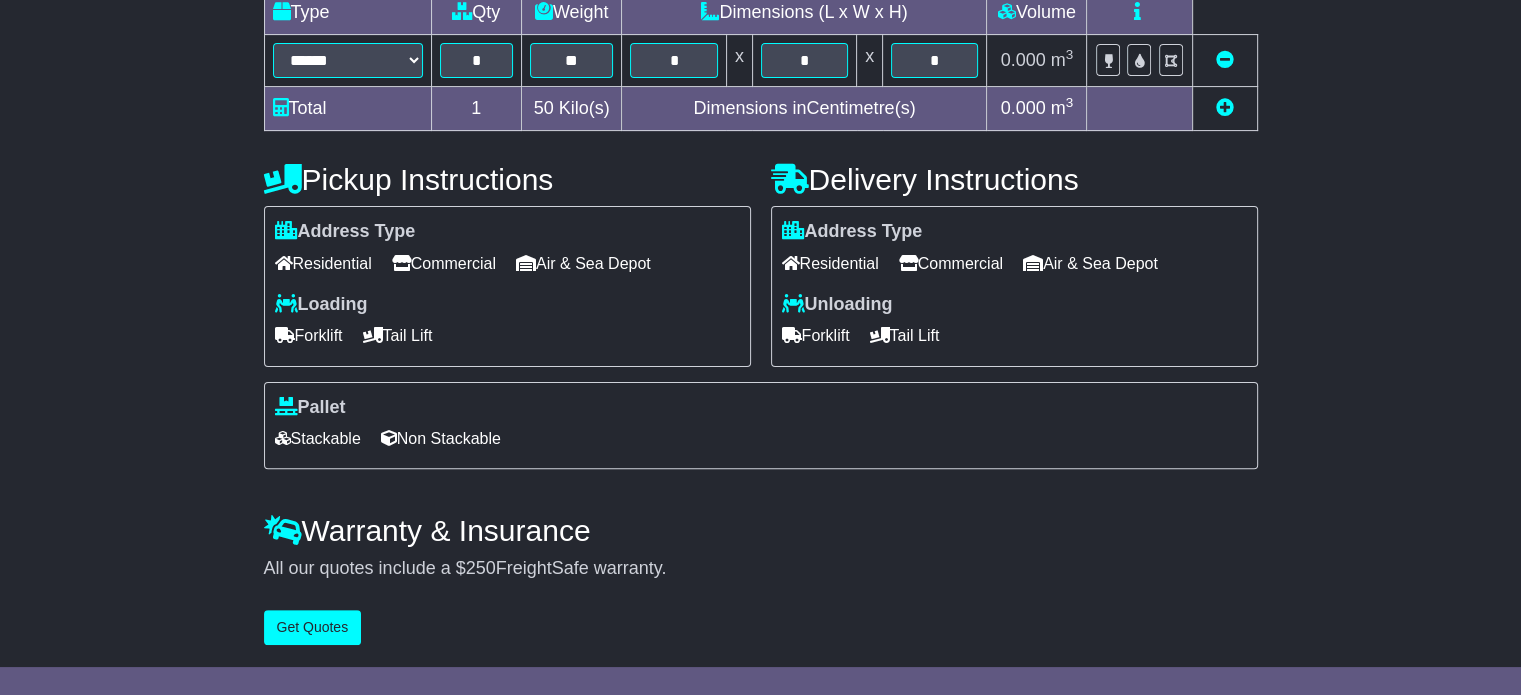 scroll, scrollTop: 0, scrollLeft: 0, axis: both 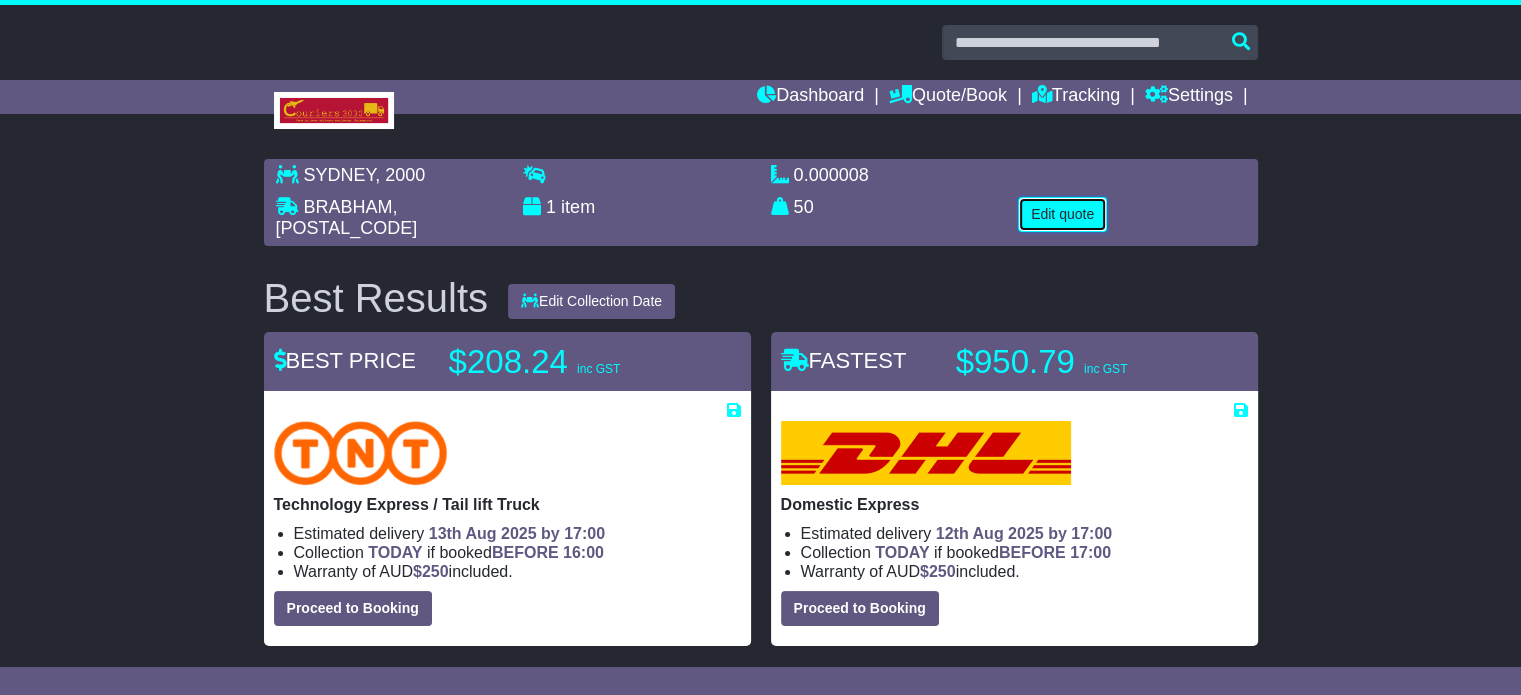 click on "Edit quote" at bounding box center (1062, 214) 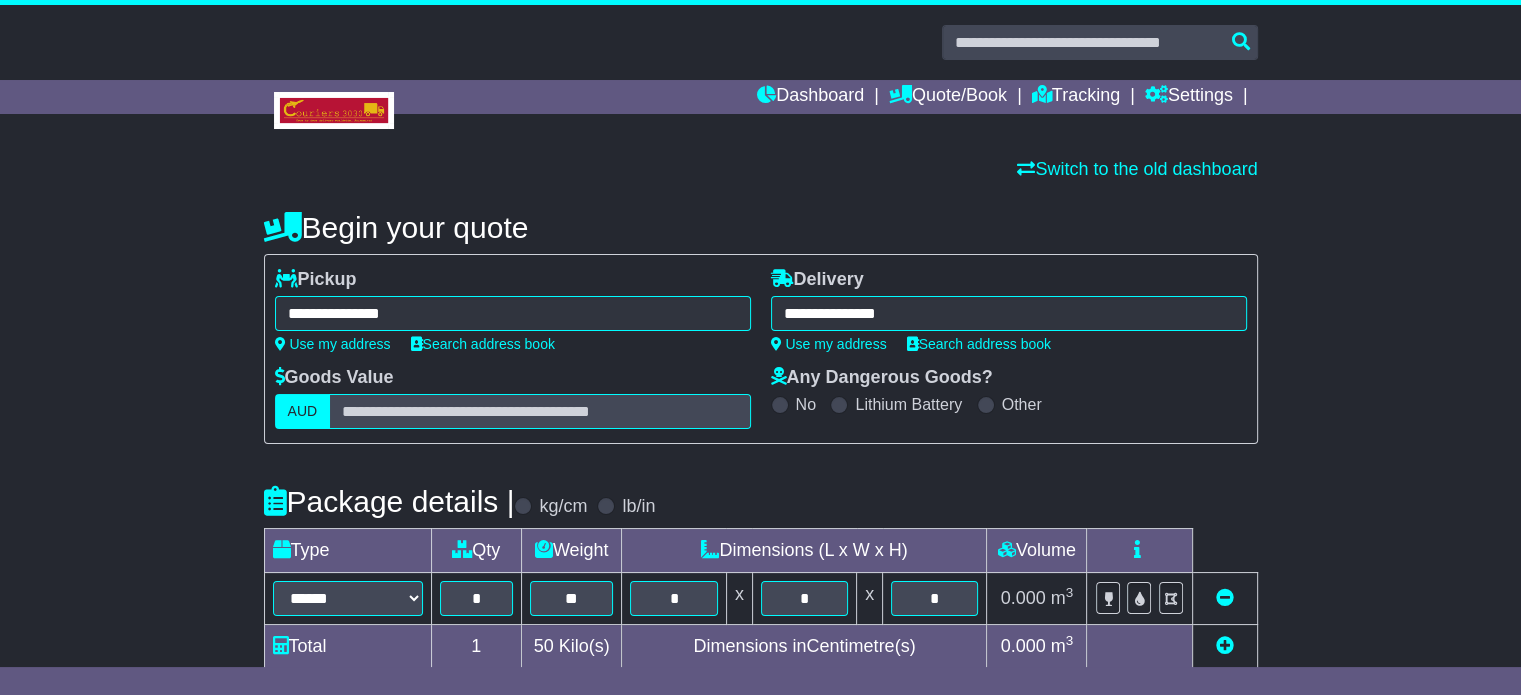 click on "**********" at bounding box center [513, 313] 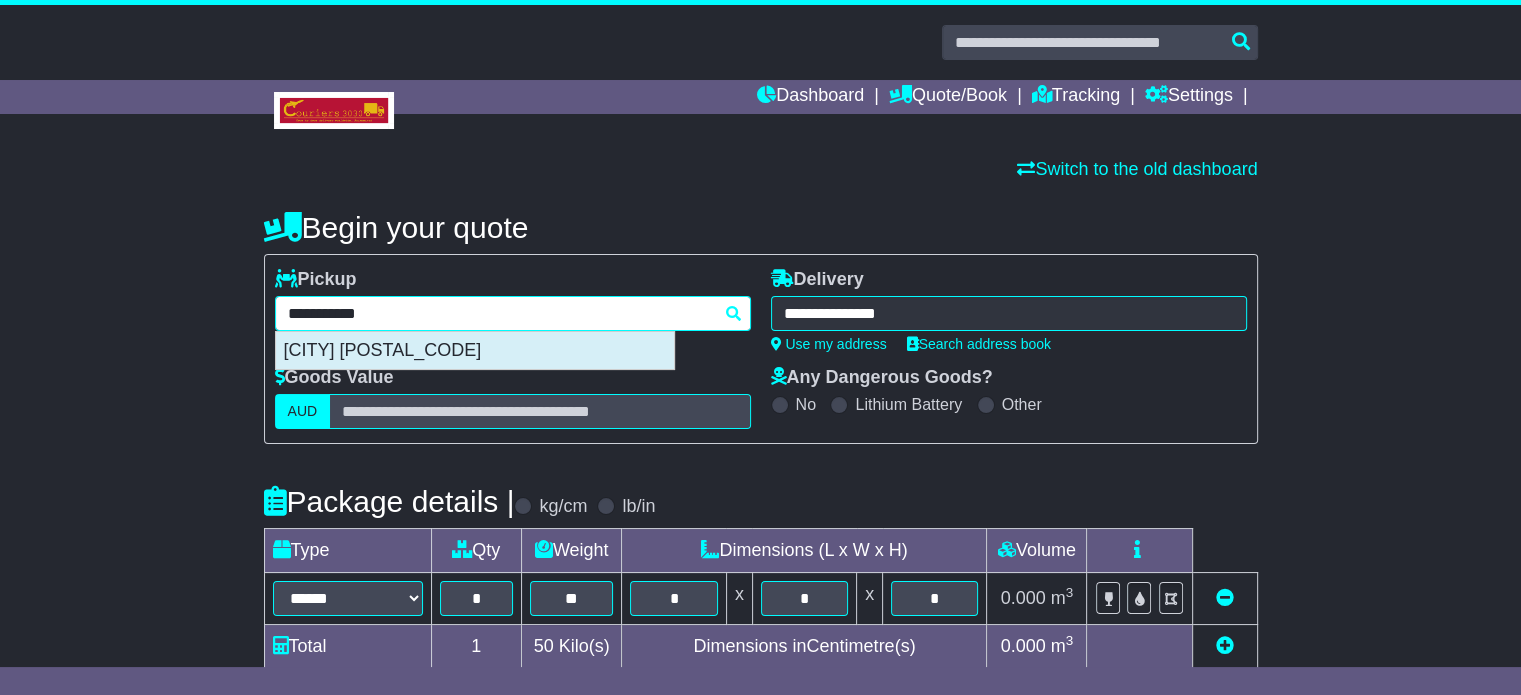 click on "GWYNNEVILLE 2500" at bounding box center (475, 351) 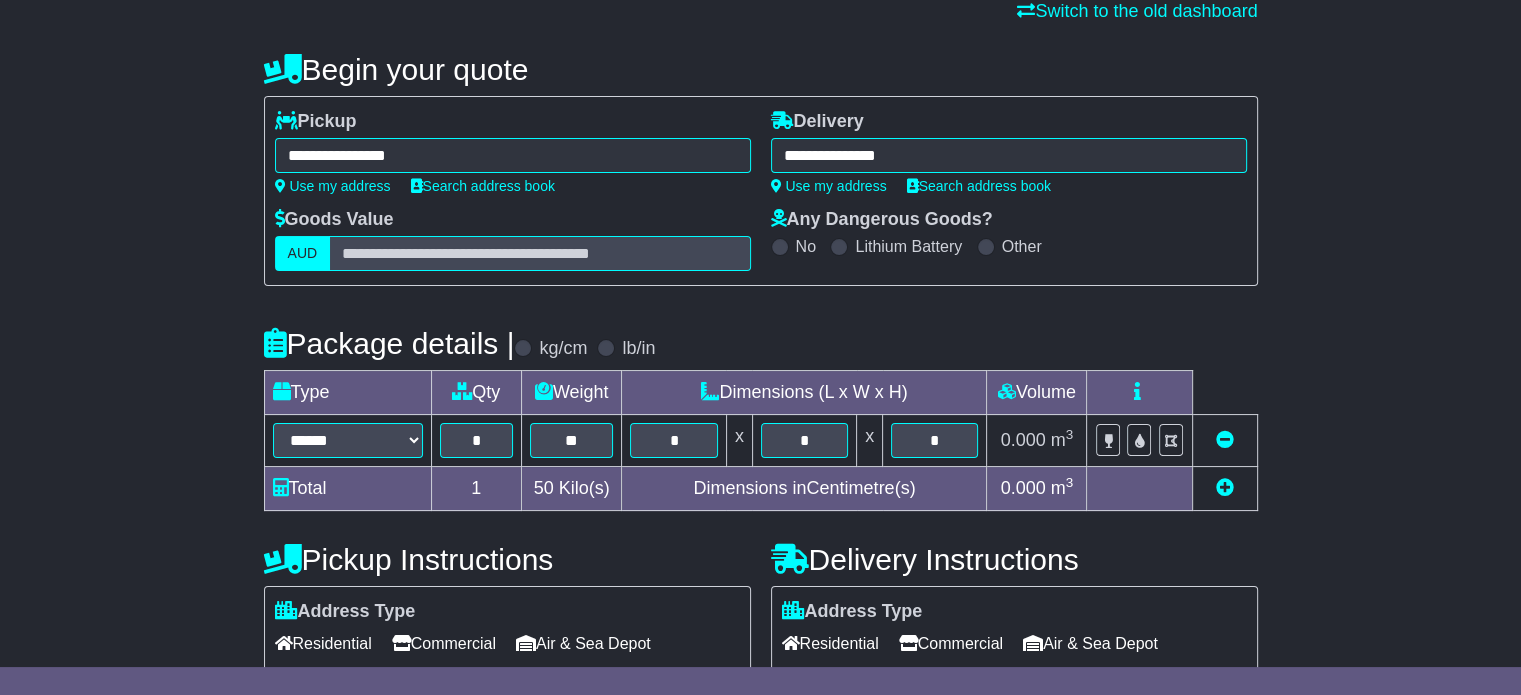 scroll, scrollTop: 400, scrollLeft: 0, axis: vertical 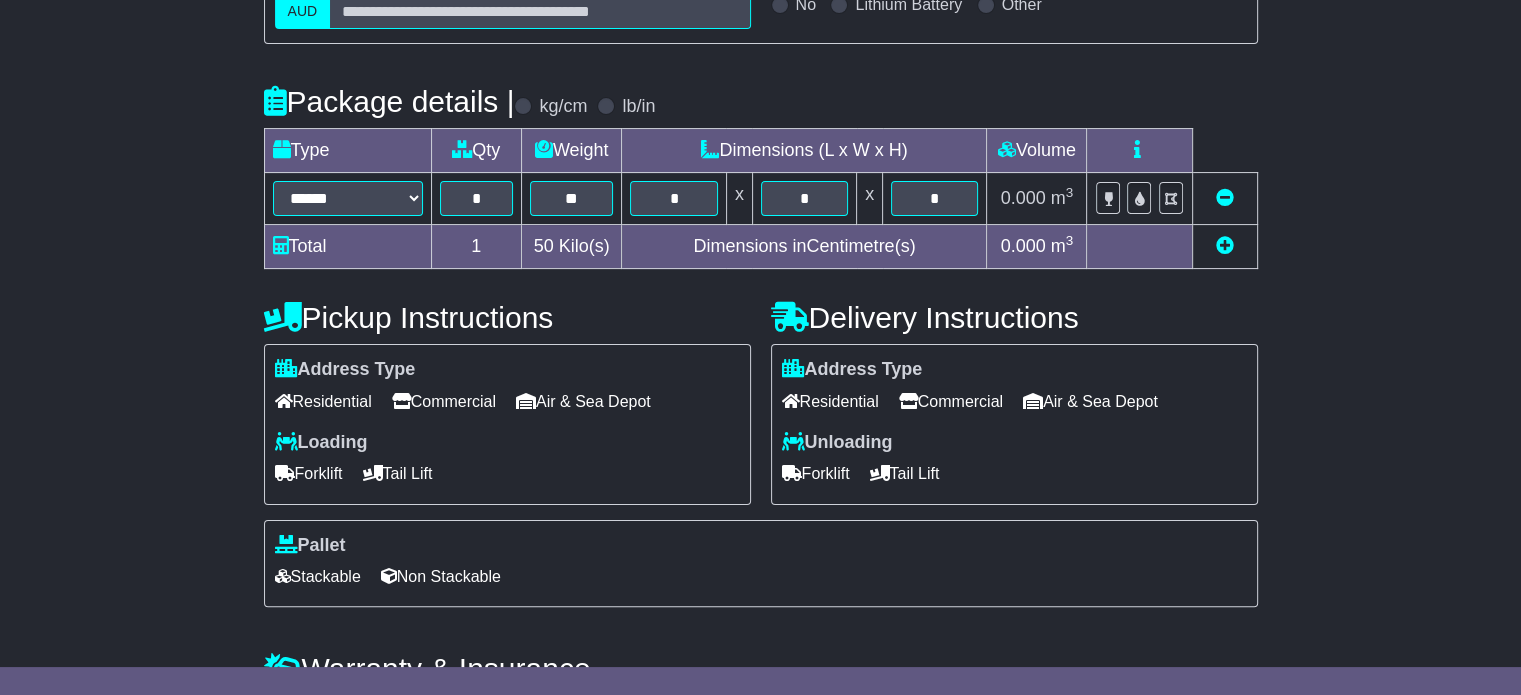 type on "**********" 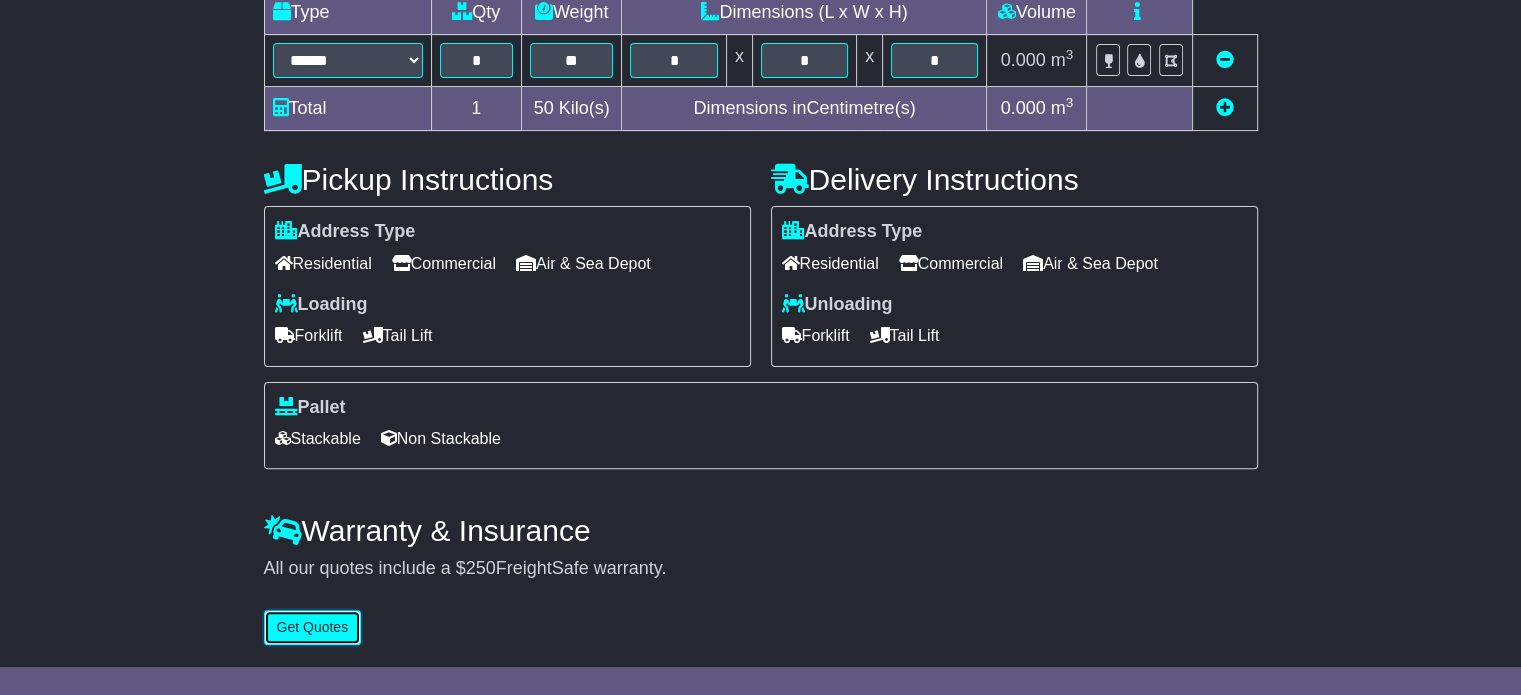 click on "Get Quotes" at bounding box center (313, 627) 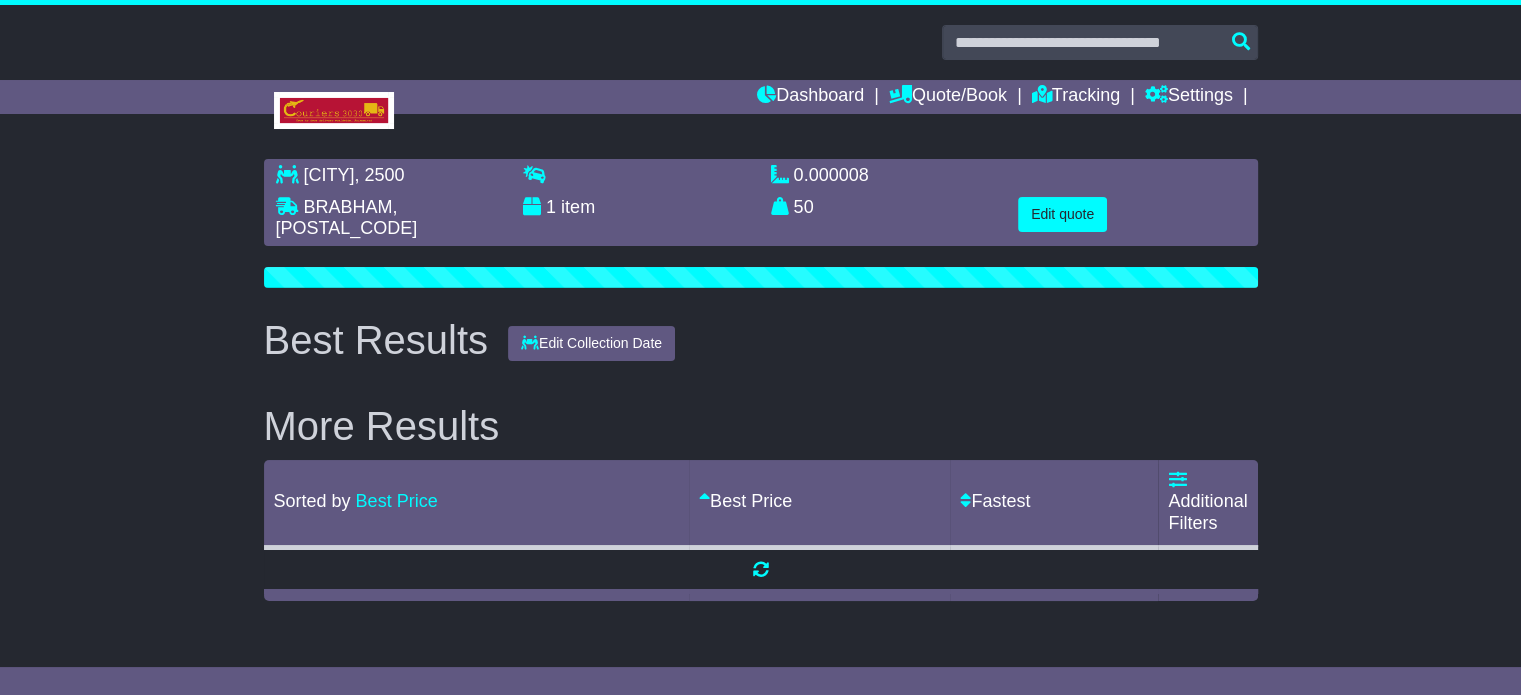 scroll, scrollTop: 0, scrollLeft: 0, axis: both 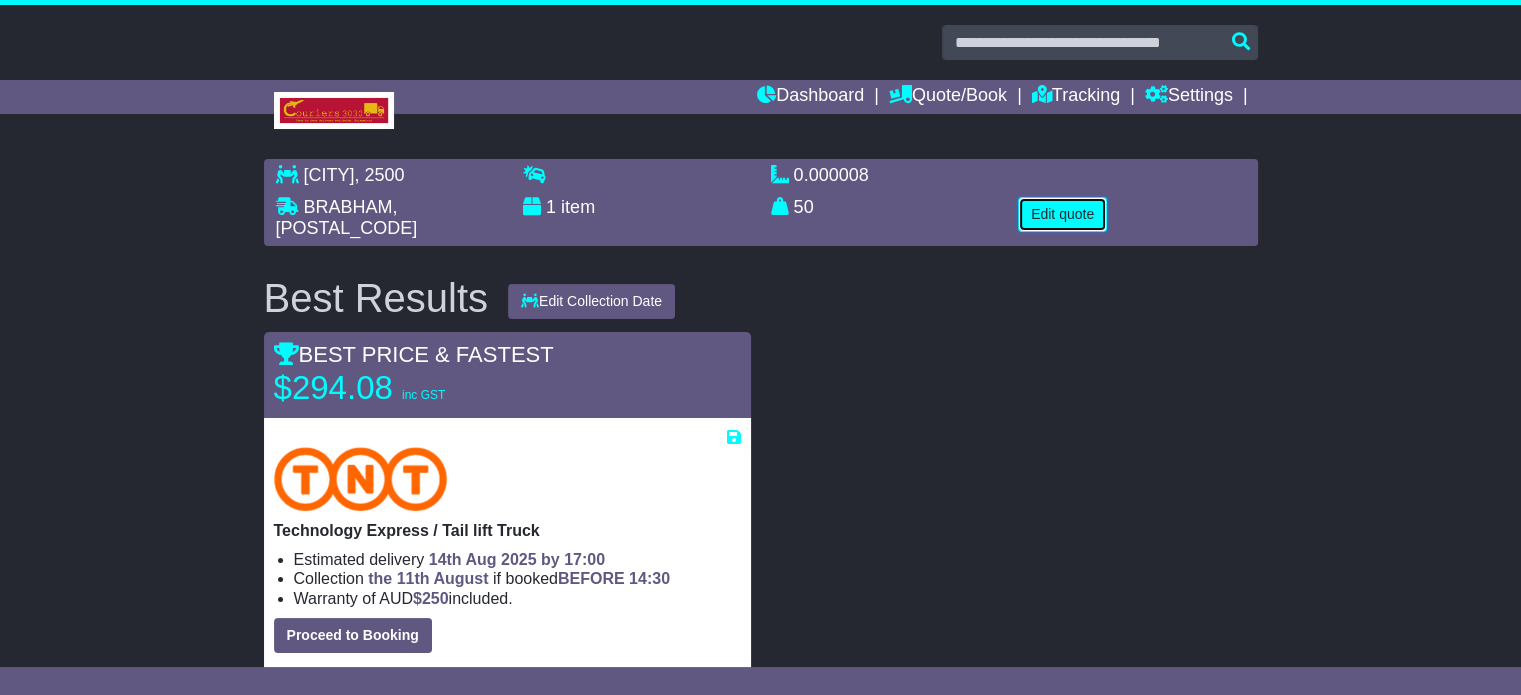click on "Edit quote" at bounding box center (1062, 214) 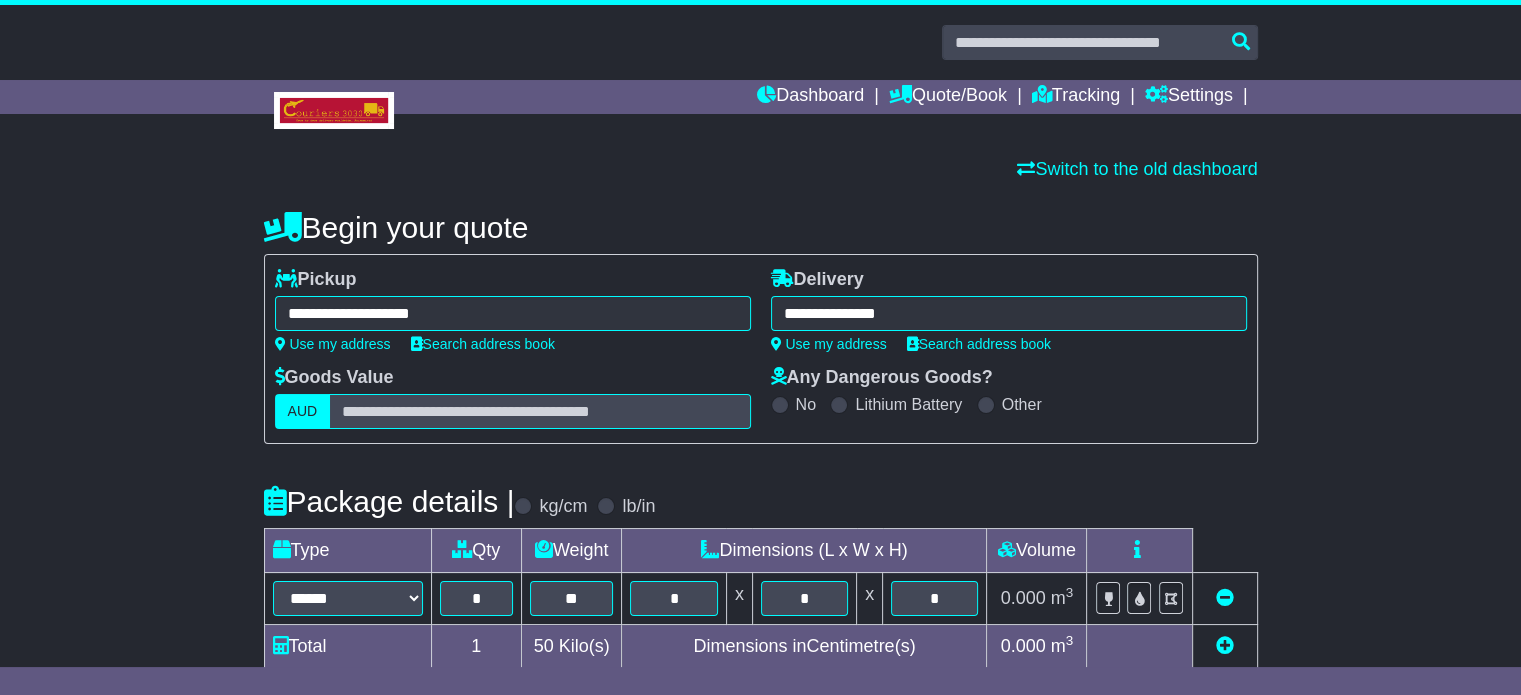 scroll, scrollTop: 540, scrollLeft: 0, axis: vertical 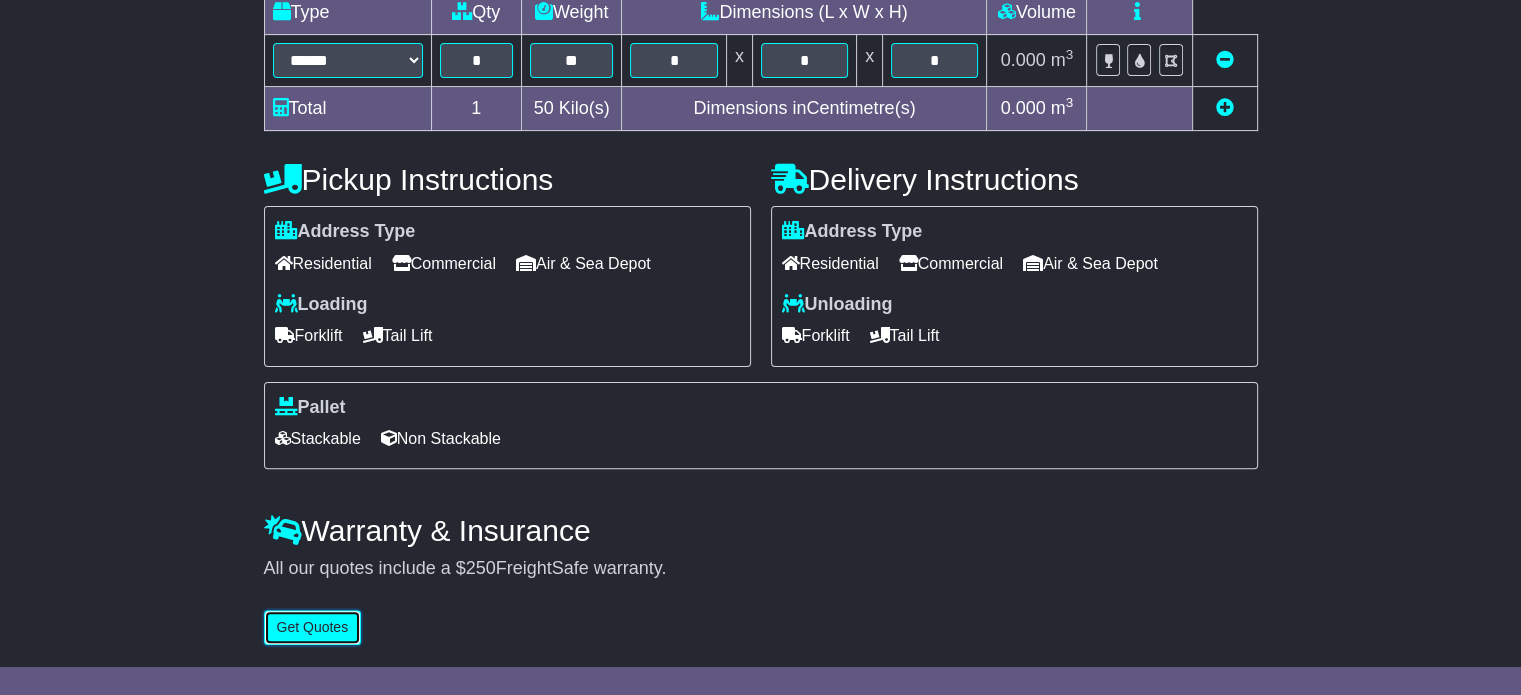 click on "Get Quotes" at bounding box center [313, 627] 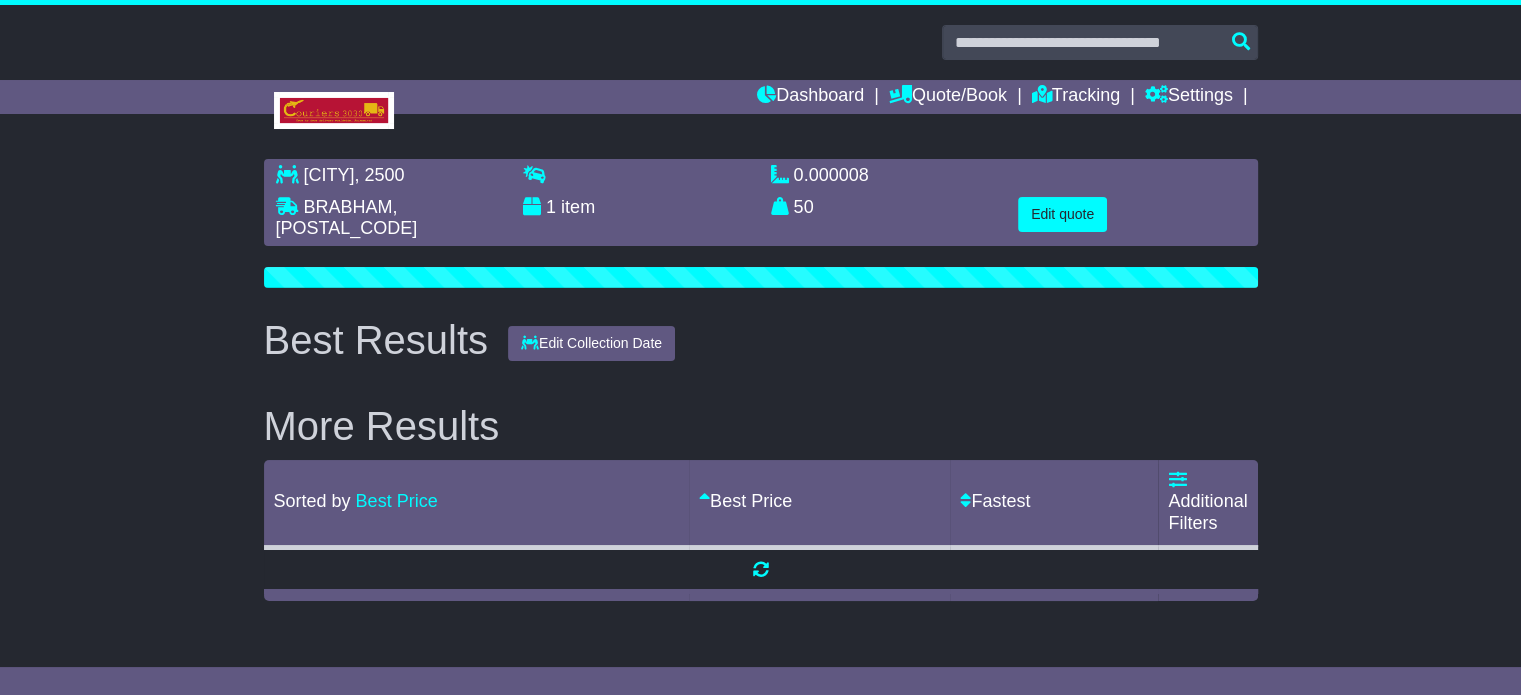 scroll, scrollTop: 0, scrollLeft: 0, axis: both 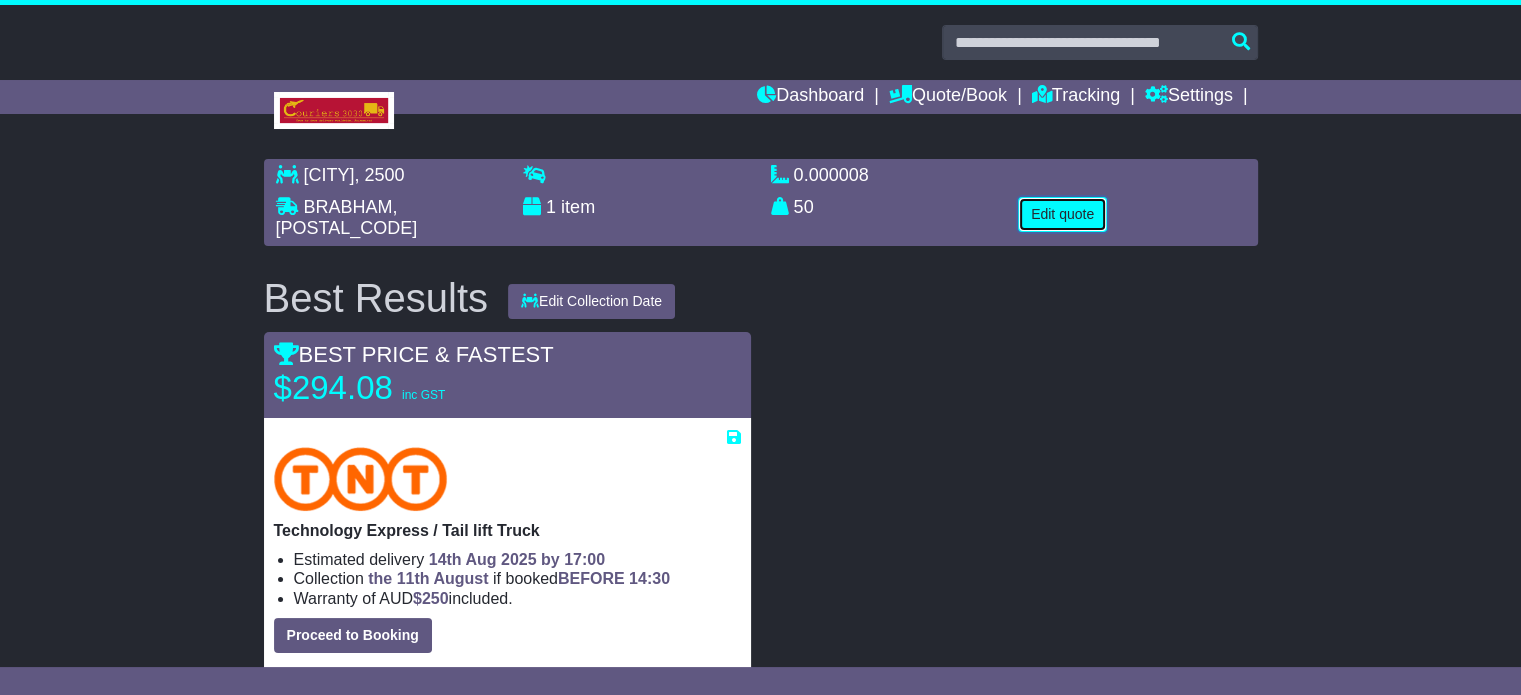 click on "Edit quote" at bounding box center (1062, 214) 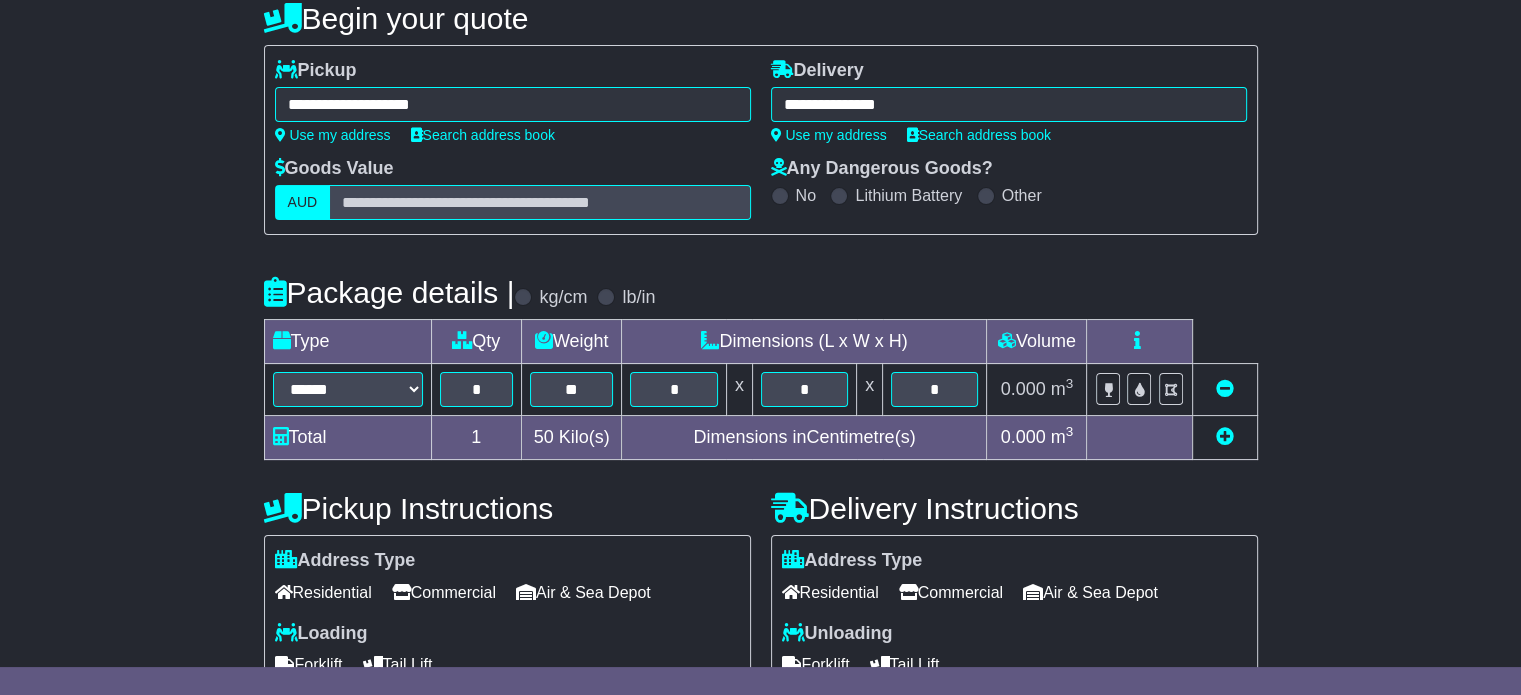 scroll, scrollTop: 0, scrollLeft: 0, axis: both 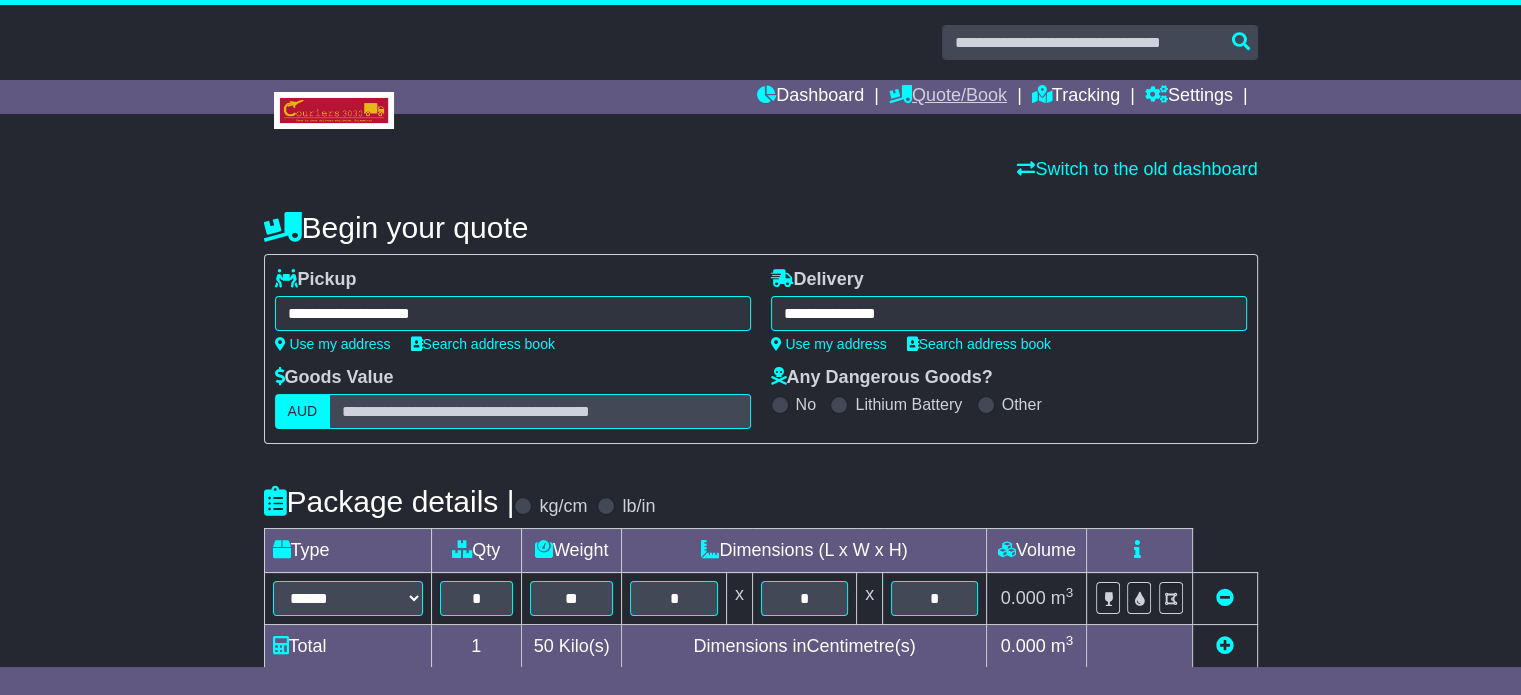 click on "Quote/Book" at bounding box center (948, 97) 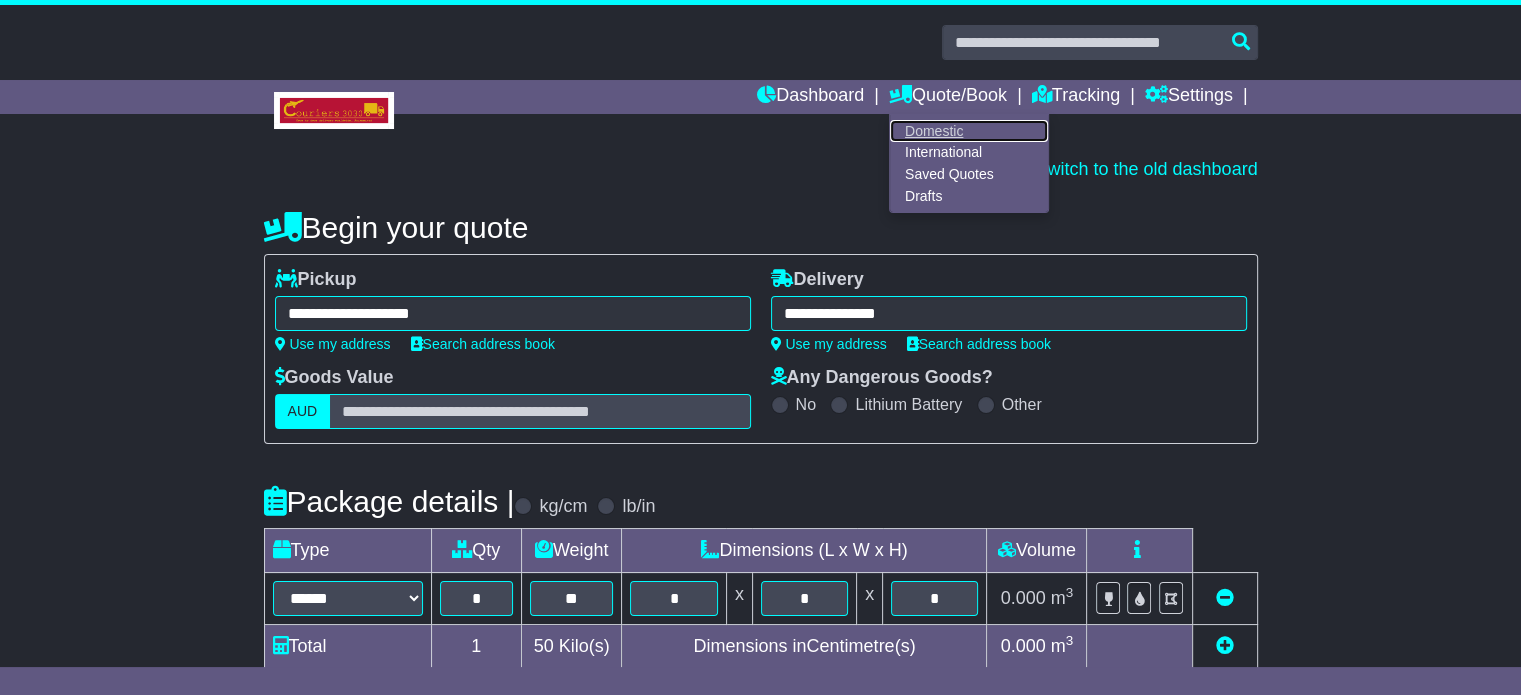 click on "Domestic" at bounding box center (969, 131) 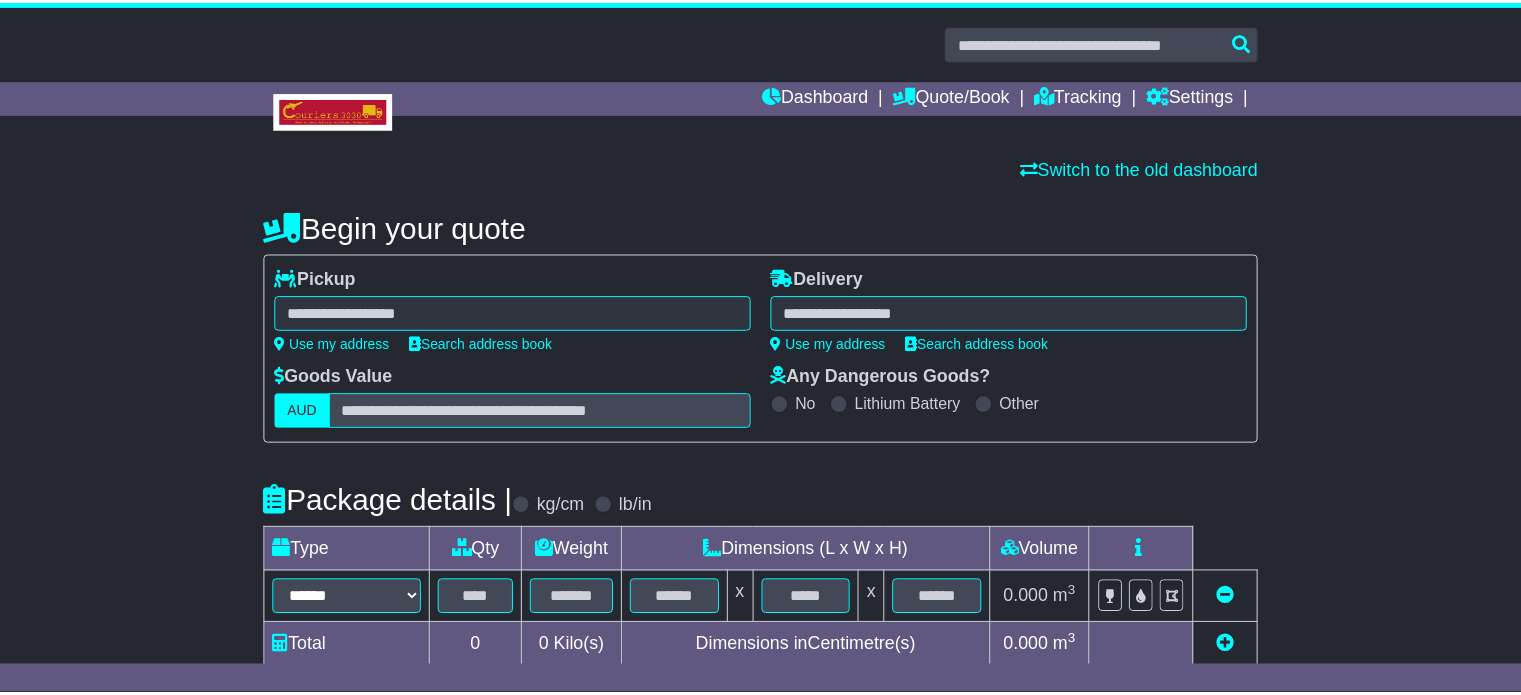 scroll, scrollTop: 0, scrollLeft: 0, axis: both 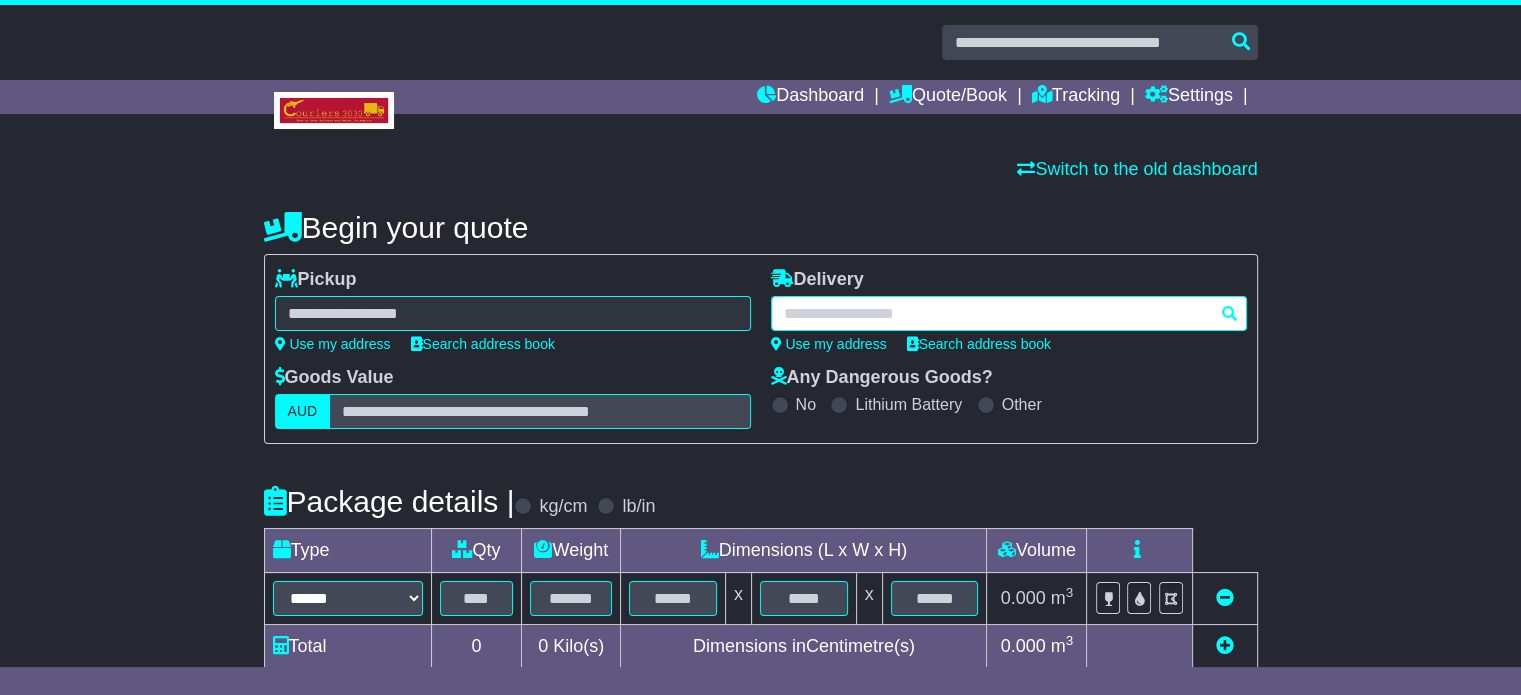 click at bounding box center [1009, 313] 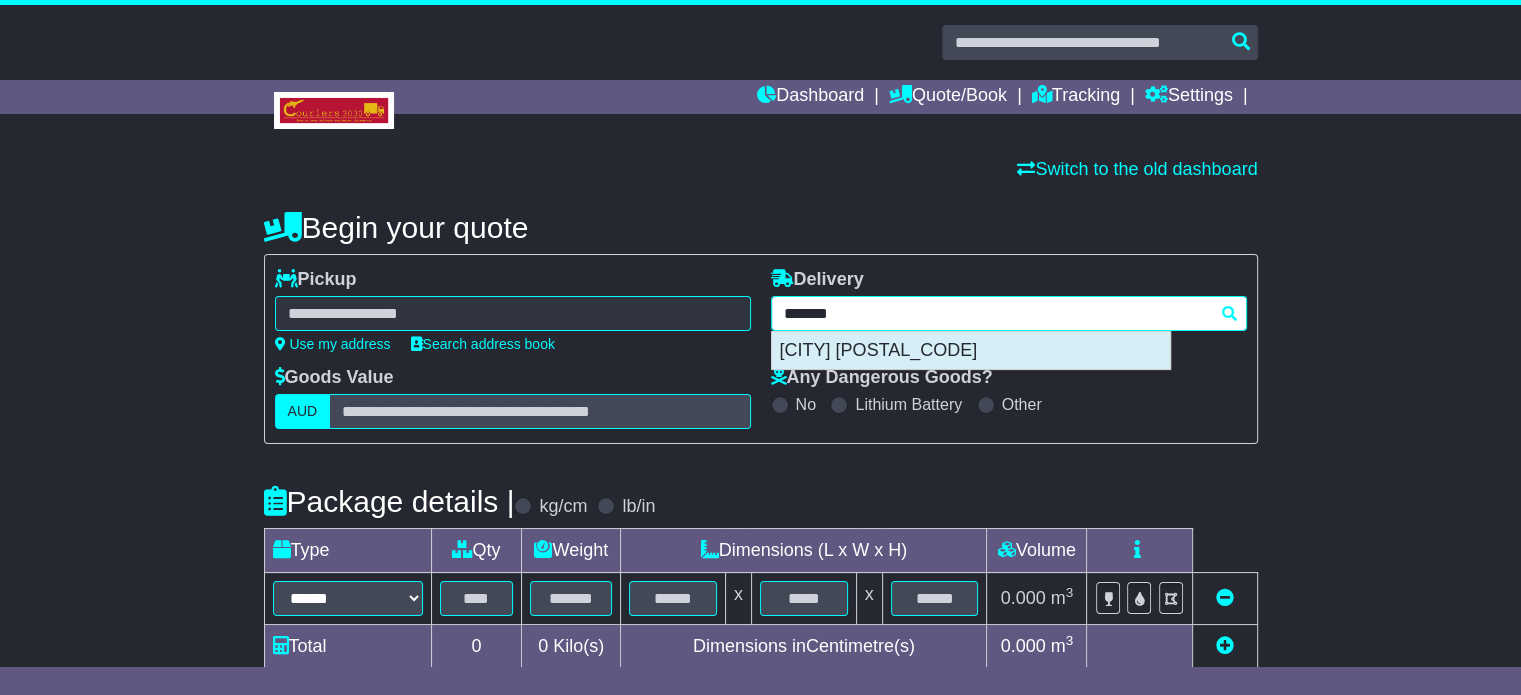 click on "[CITY] [POSTAL_CODE]" at bounding box center [971, 351] 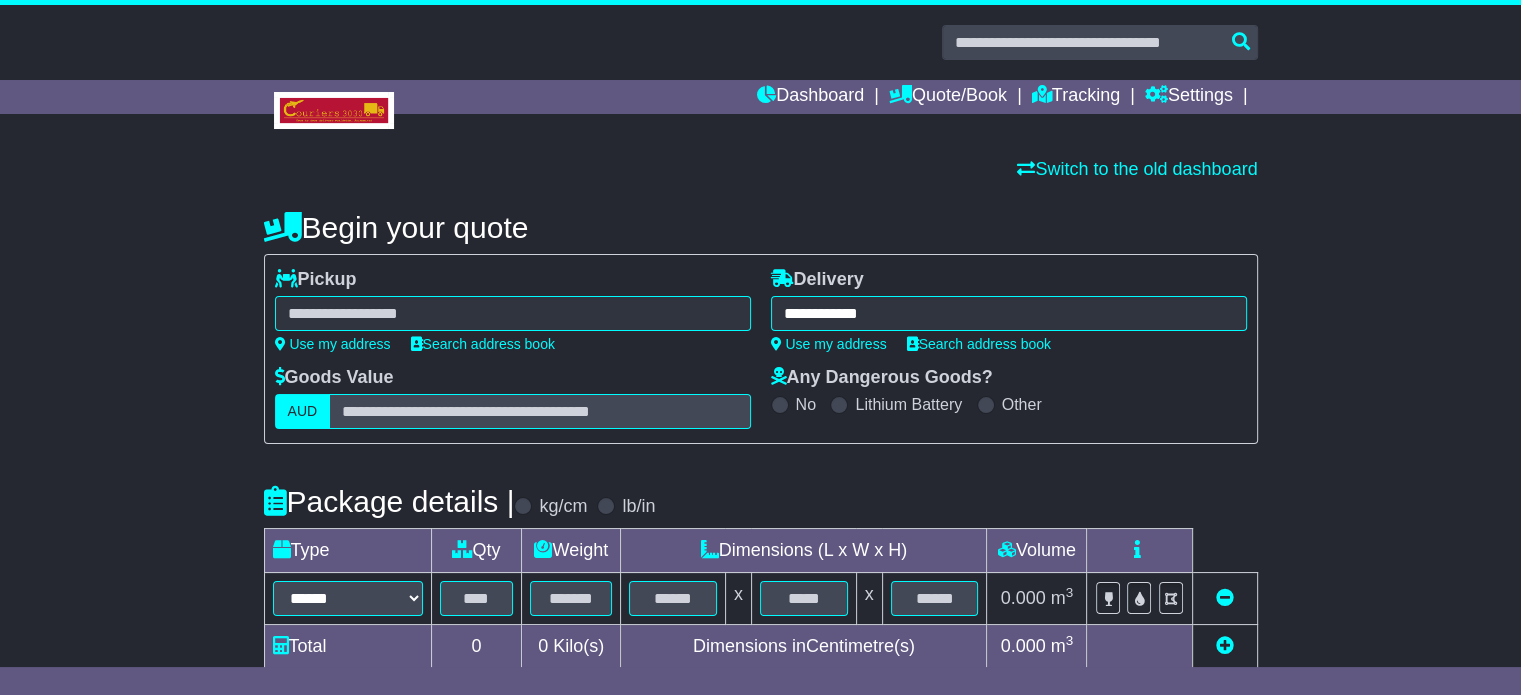 type on "**********" 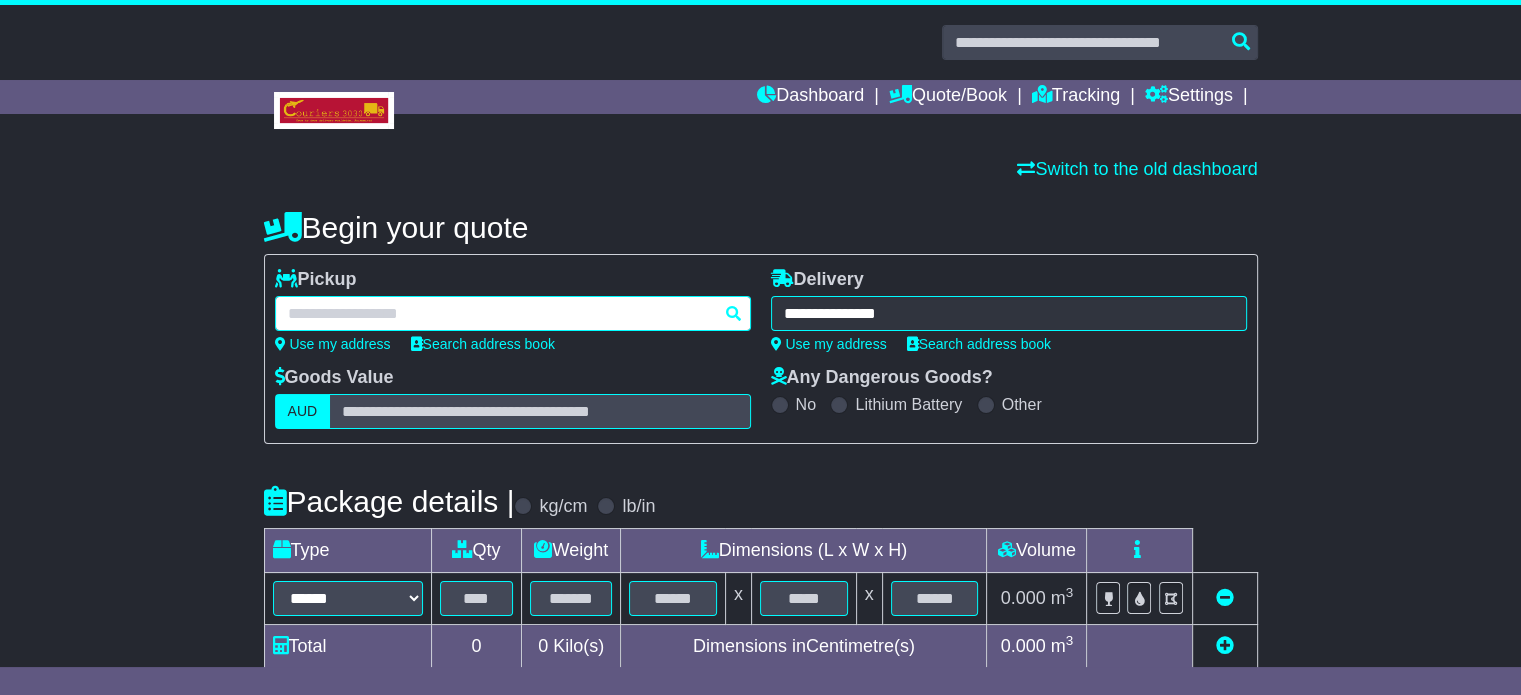 click at bounding box center [513, 313] 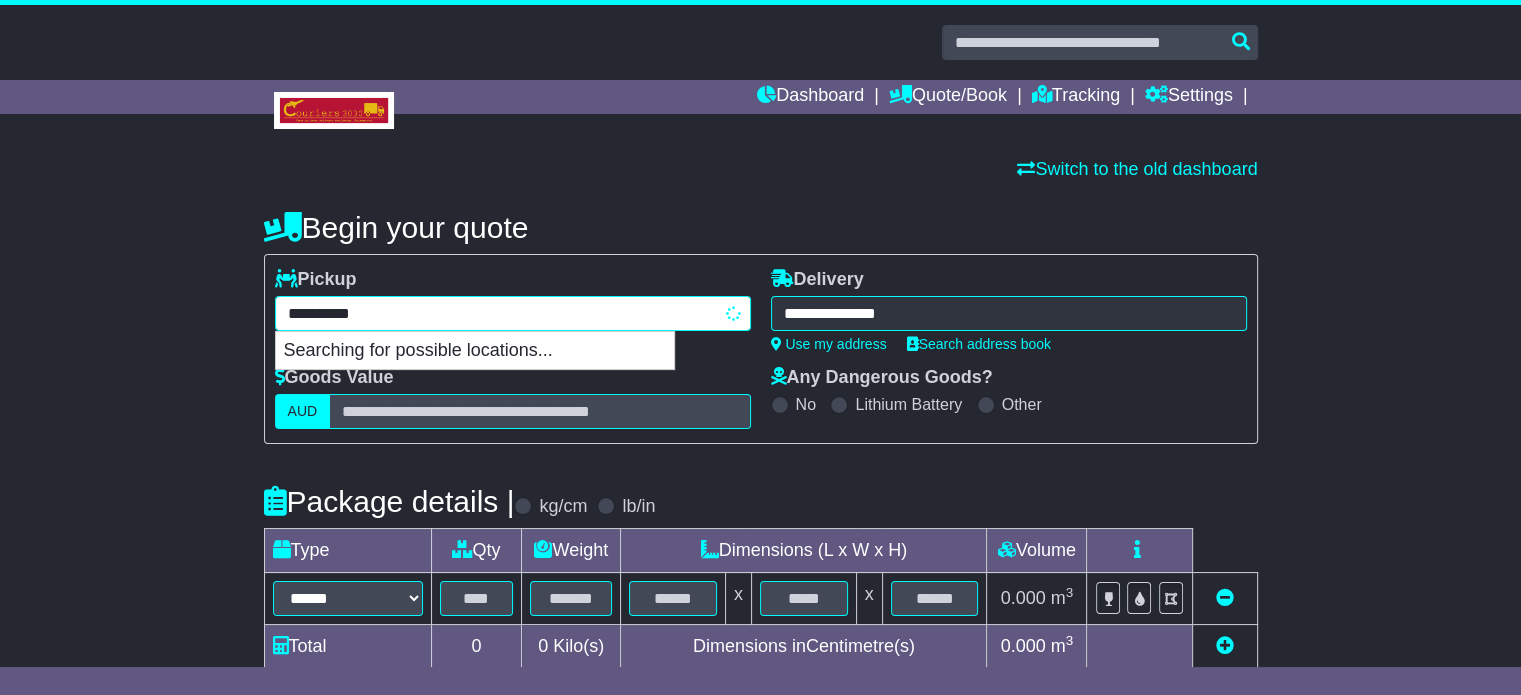 type on "**********" 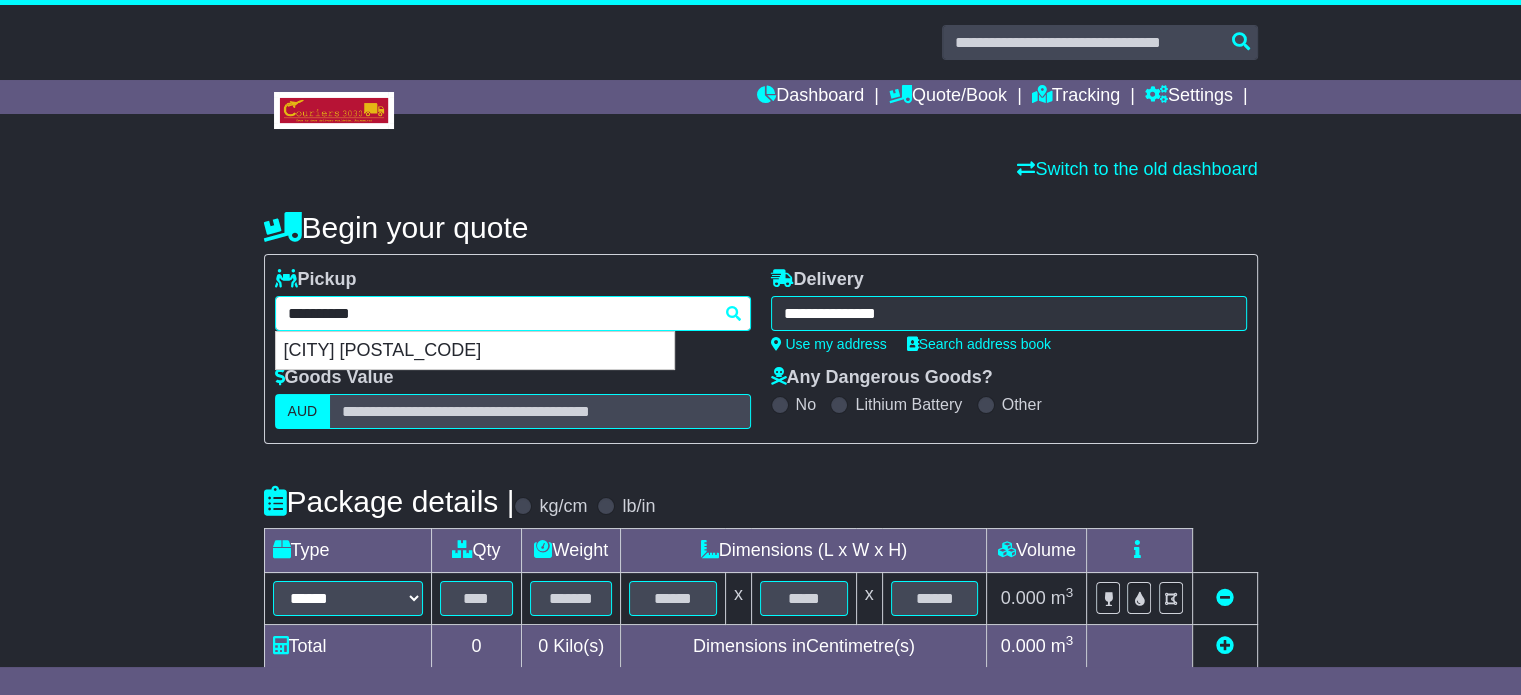 click on "[CITY] [POSTAL_CODE]" at bounding box center [475, 351] 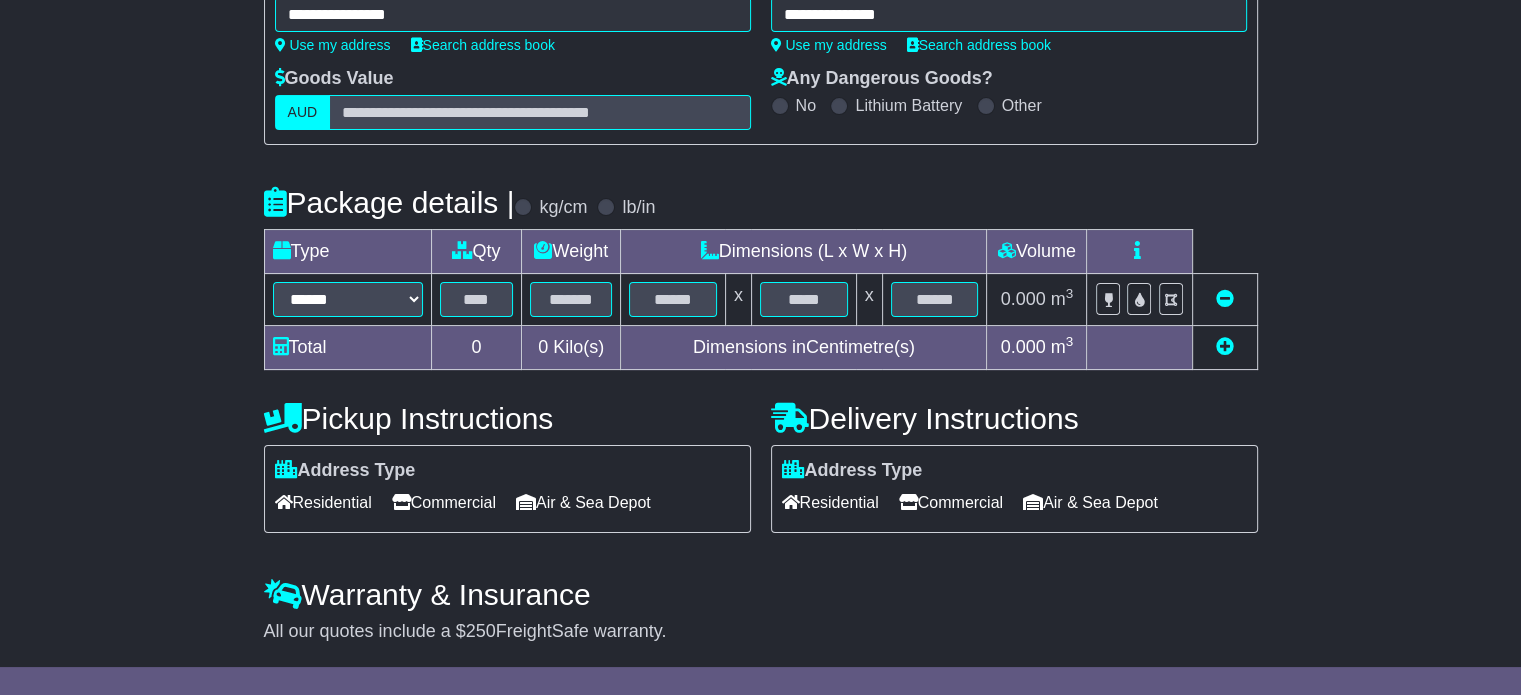 type on "**********" 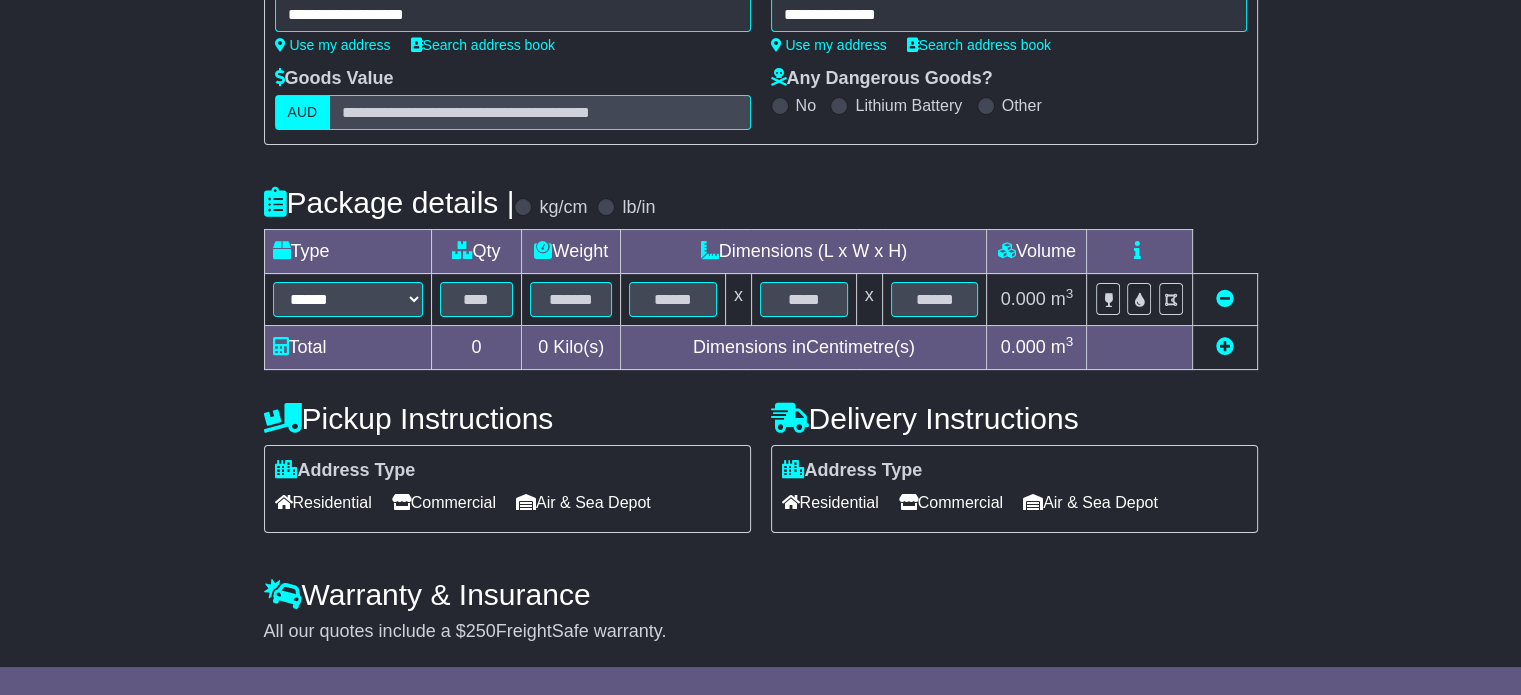 scroll, scrollTop: 300, scrollLeft: 0, axis: vertical 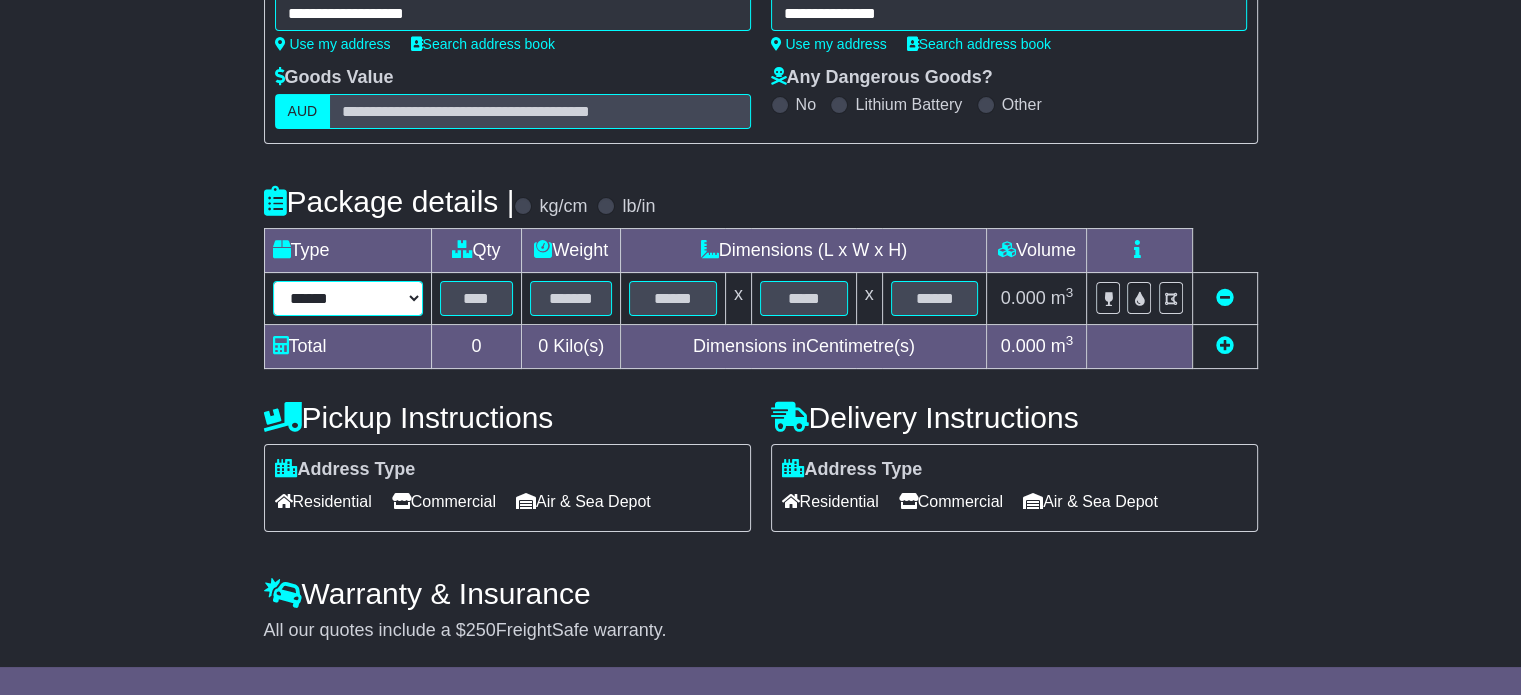drag, startPoint x: 382, startPoint y: 287, endPoint x: 380, endPoint y: 306, distance: 19.104973 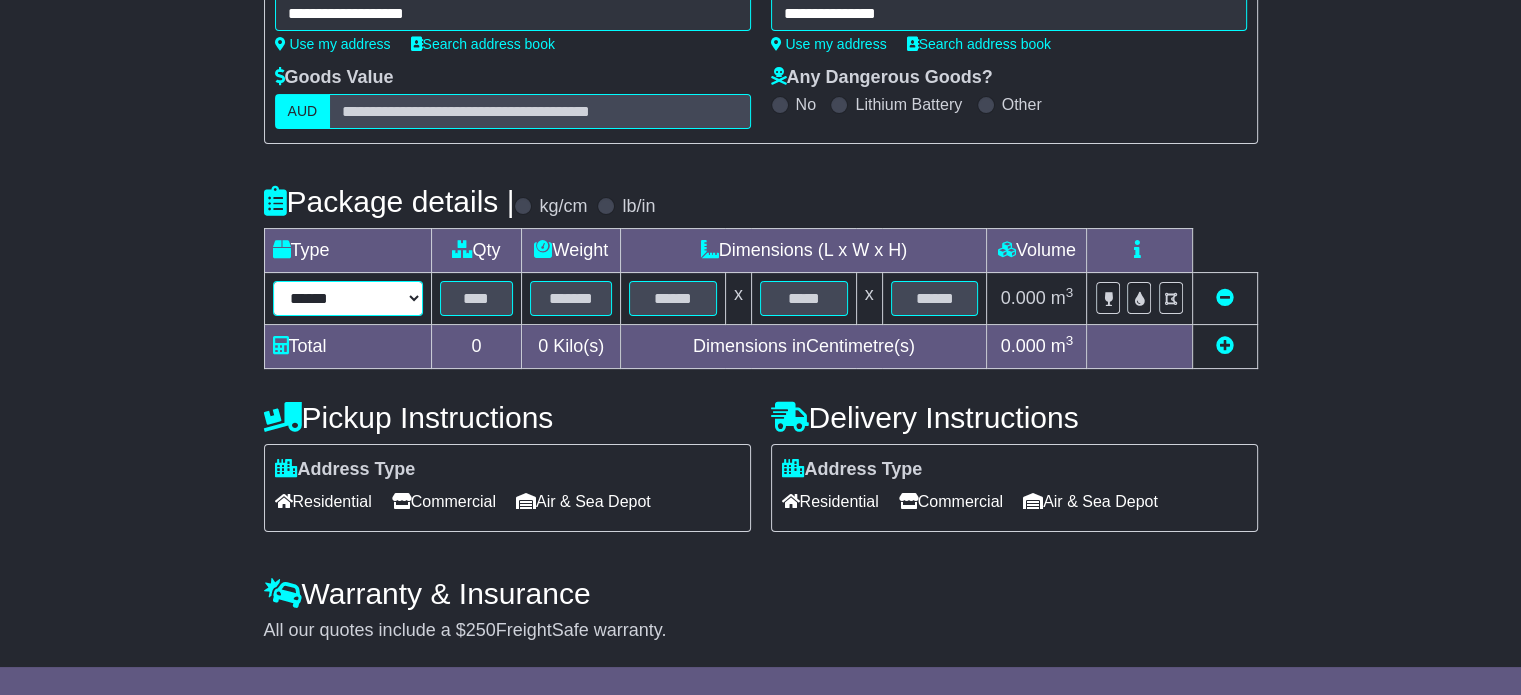 select on "*****" 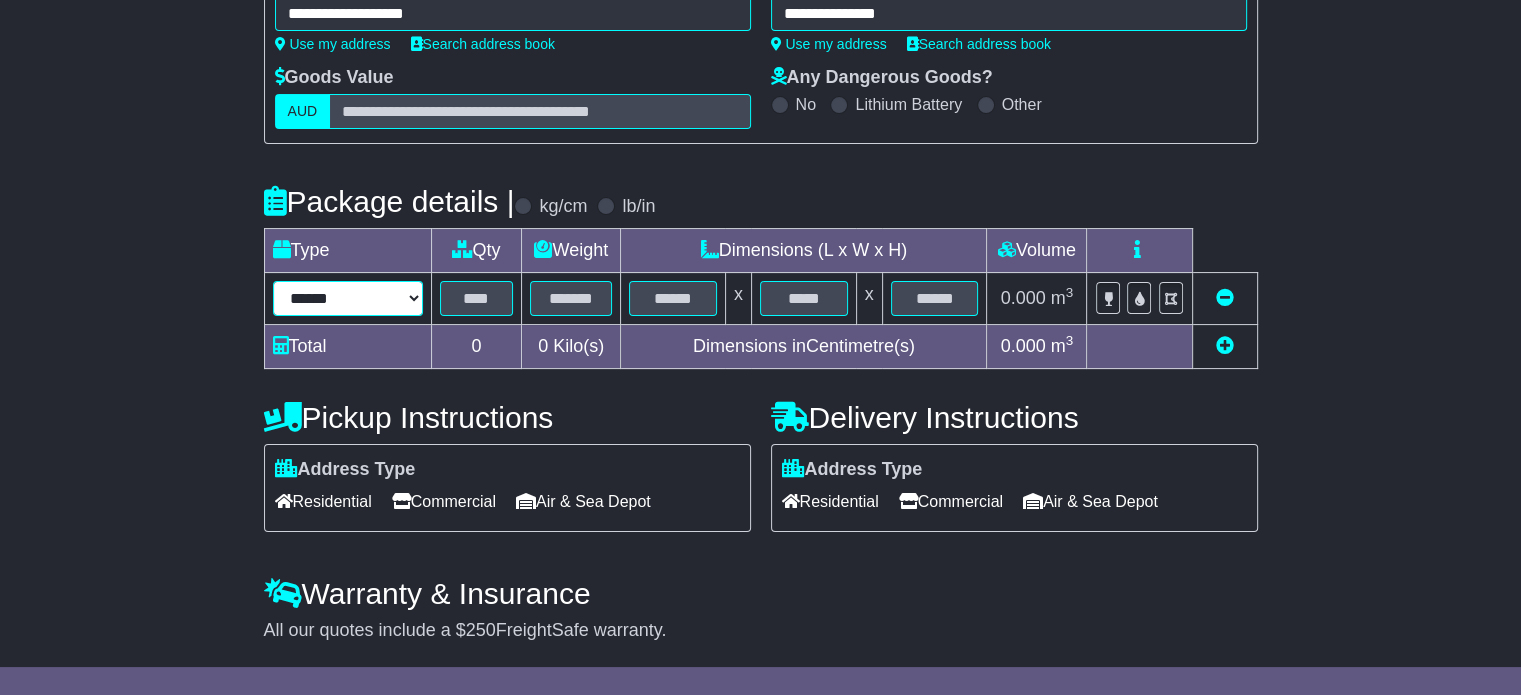 click on "****** ****** *** ******** ***** **** **** ****** *** *******" at bounding box center (348, 298) 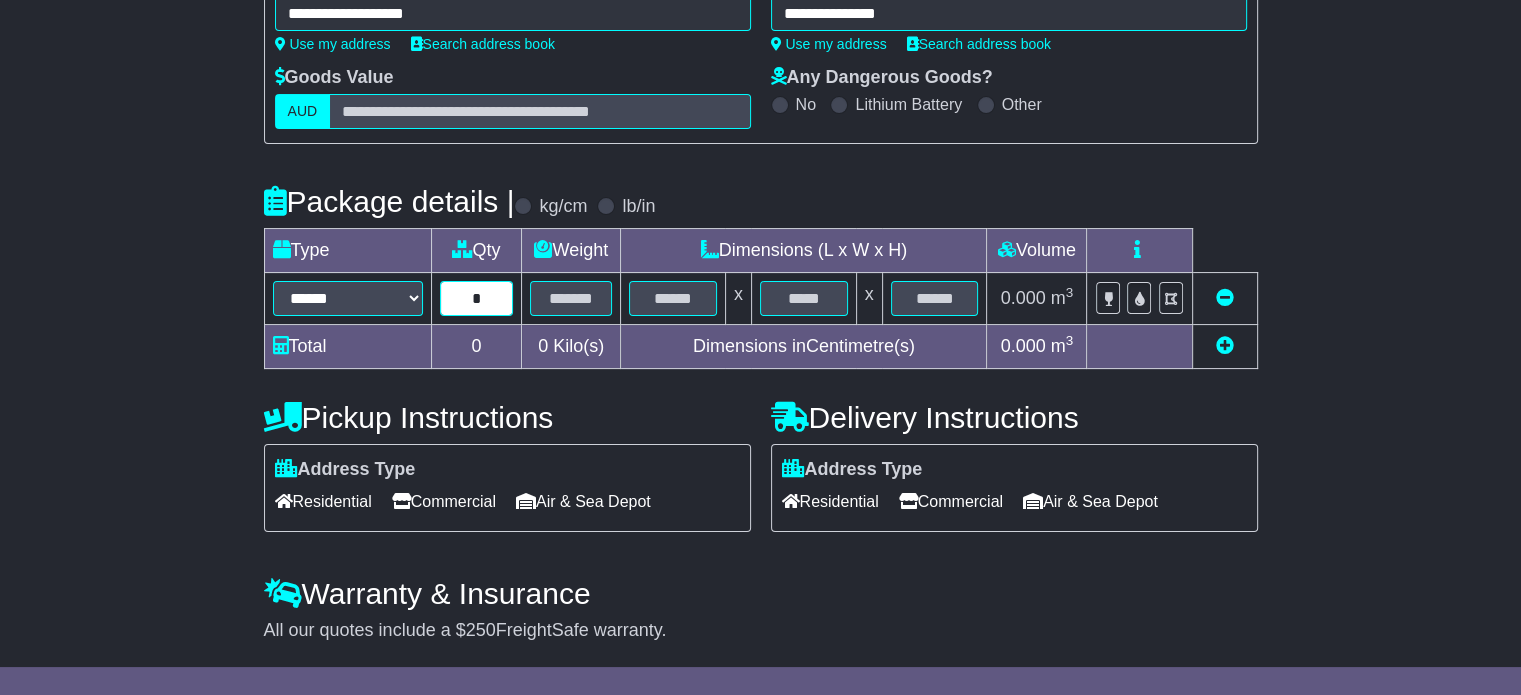type on "*" 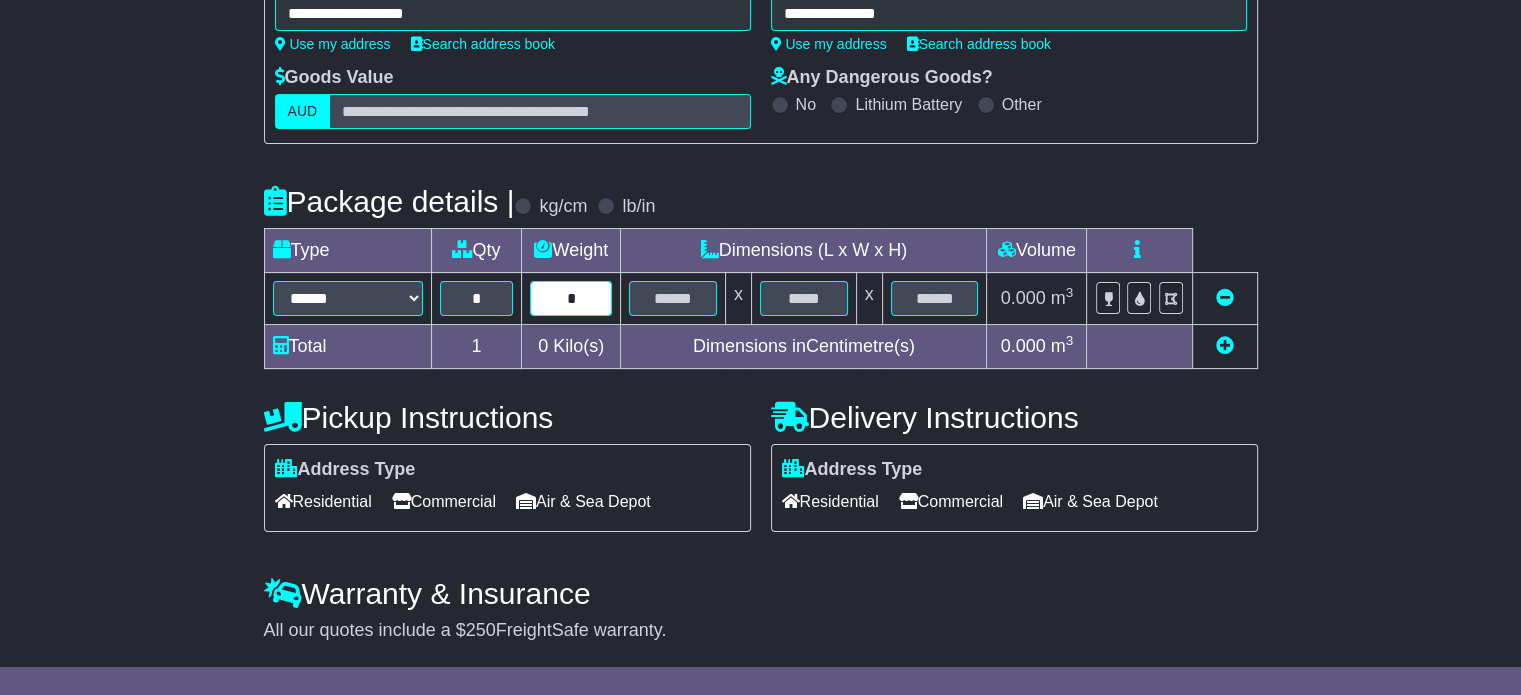 type on "*" 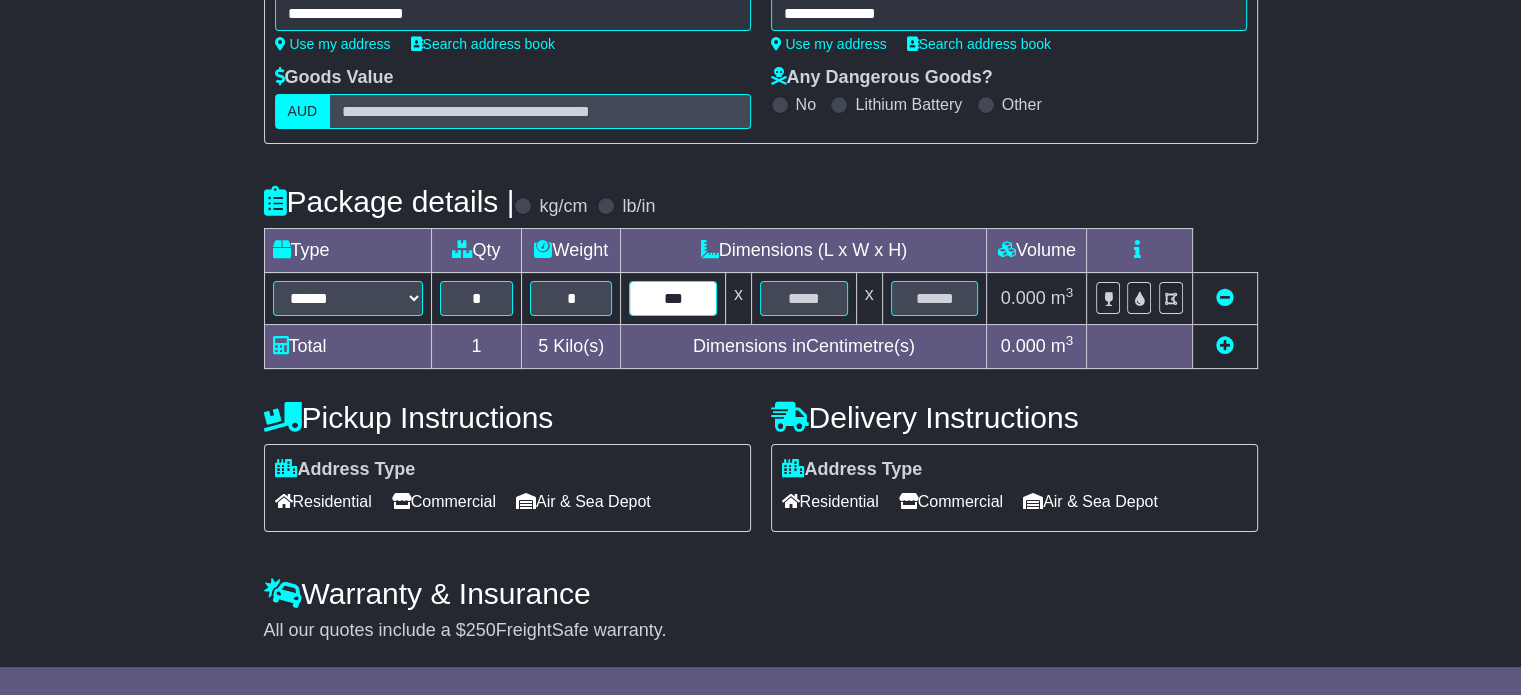 type on "***" 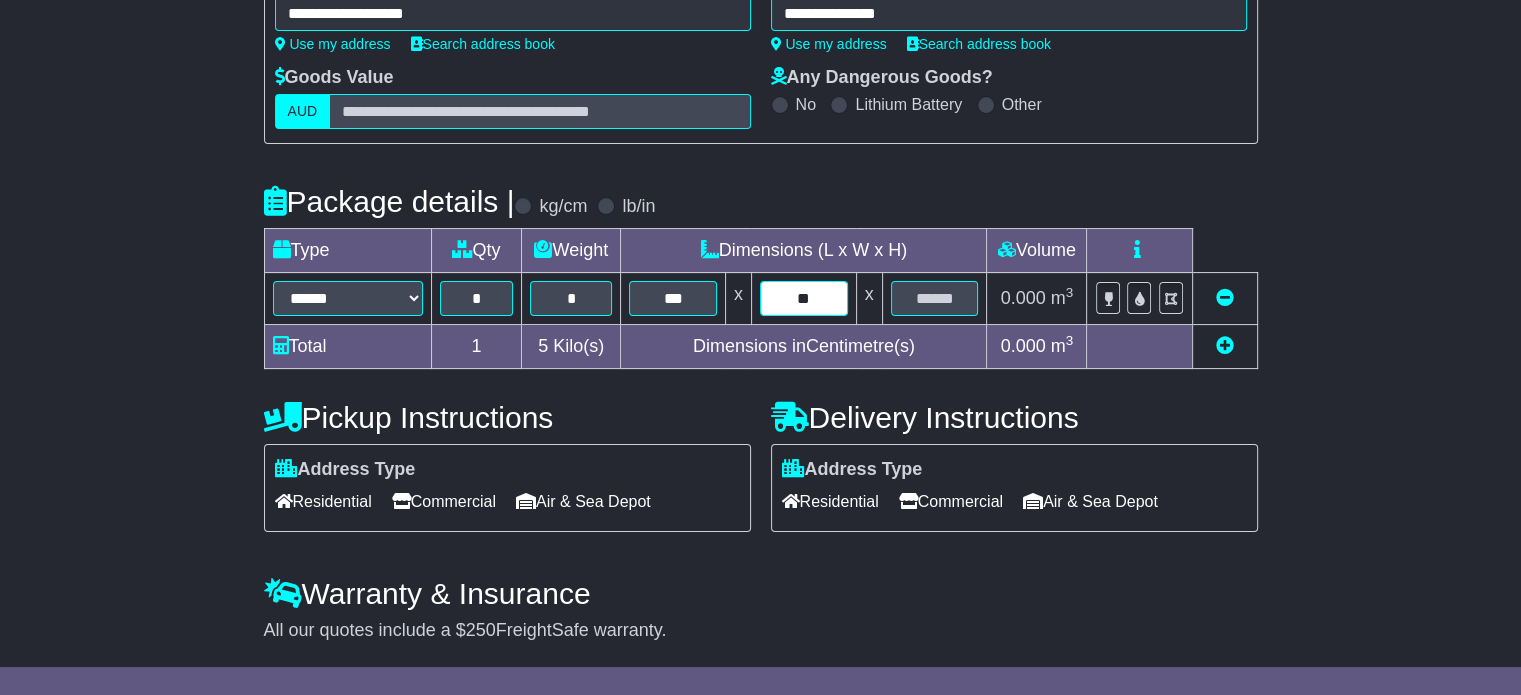 type on "**" 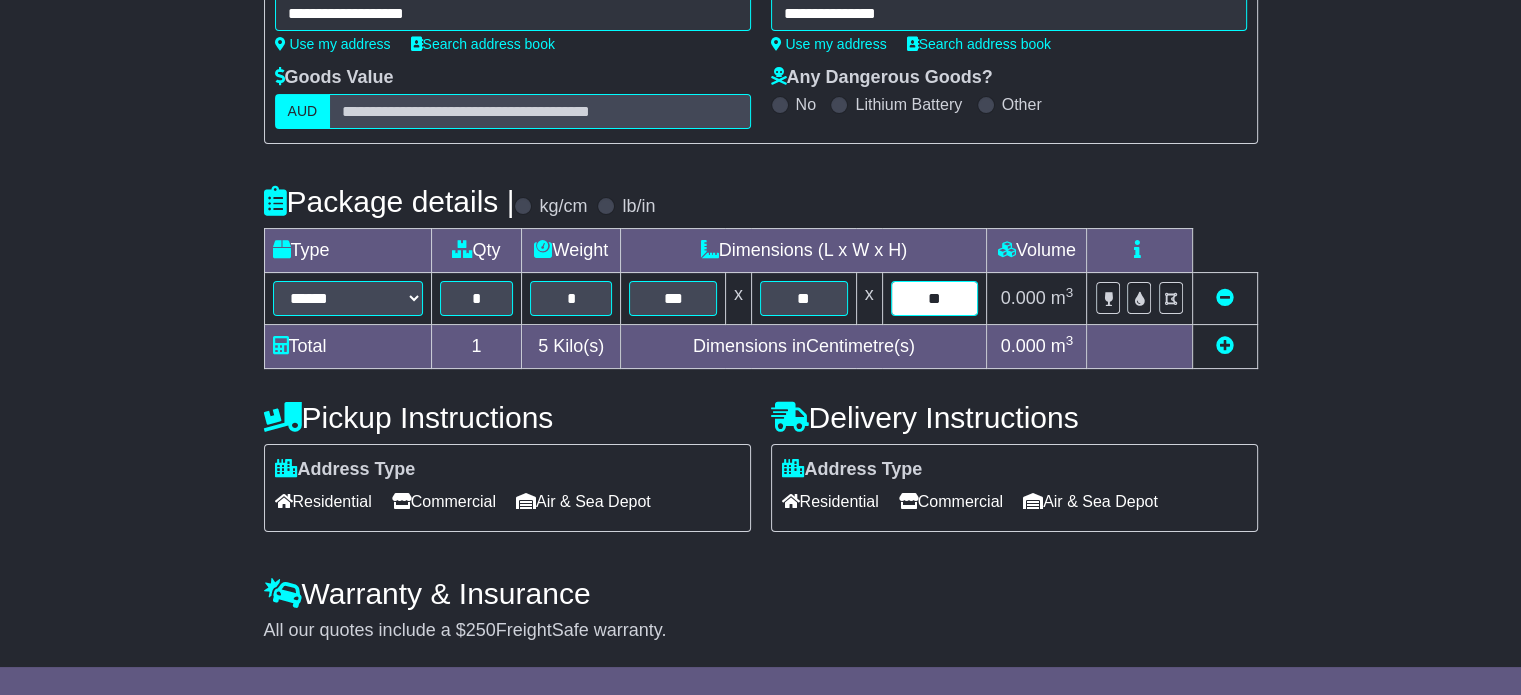 type on "**" 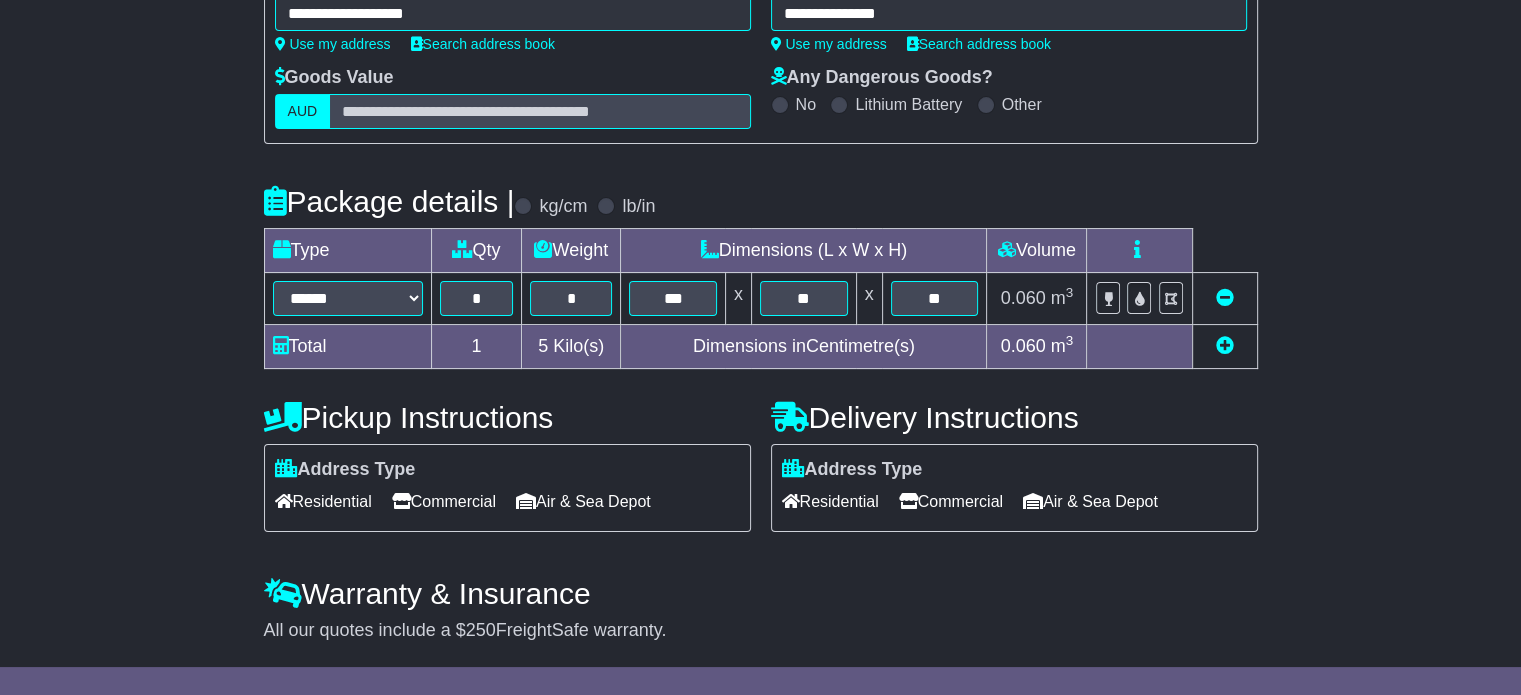 scroll, scrollTop: 309, scrollLeft: 0, axis: vertical 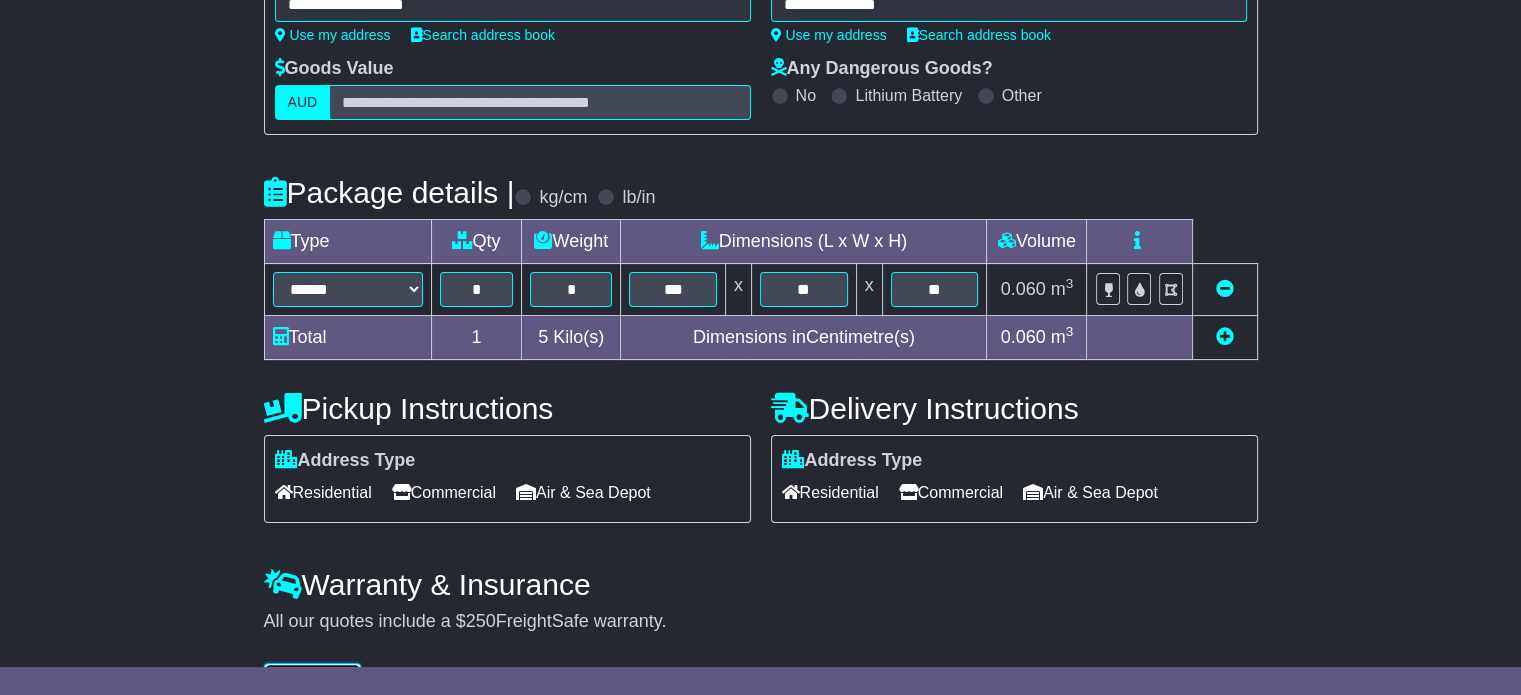 type 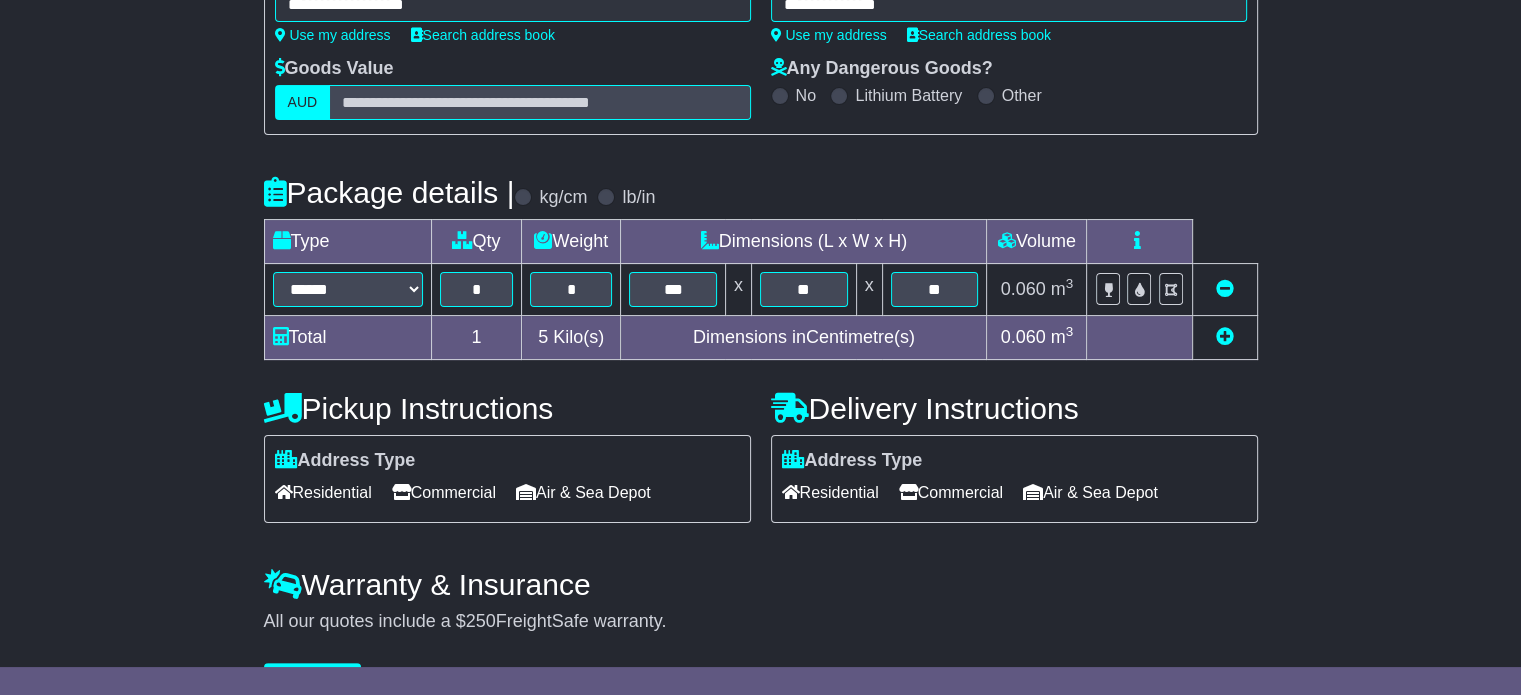 click on "Residential" at bounding box center [323, 492] 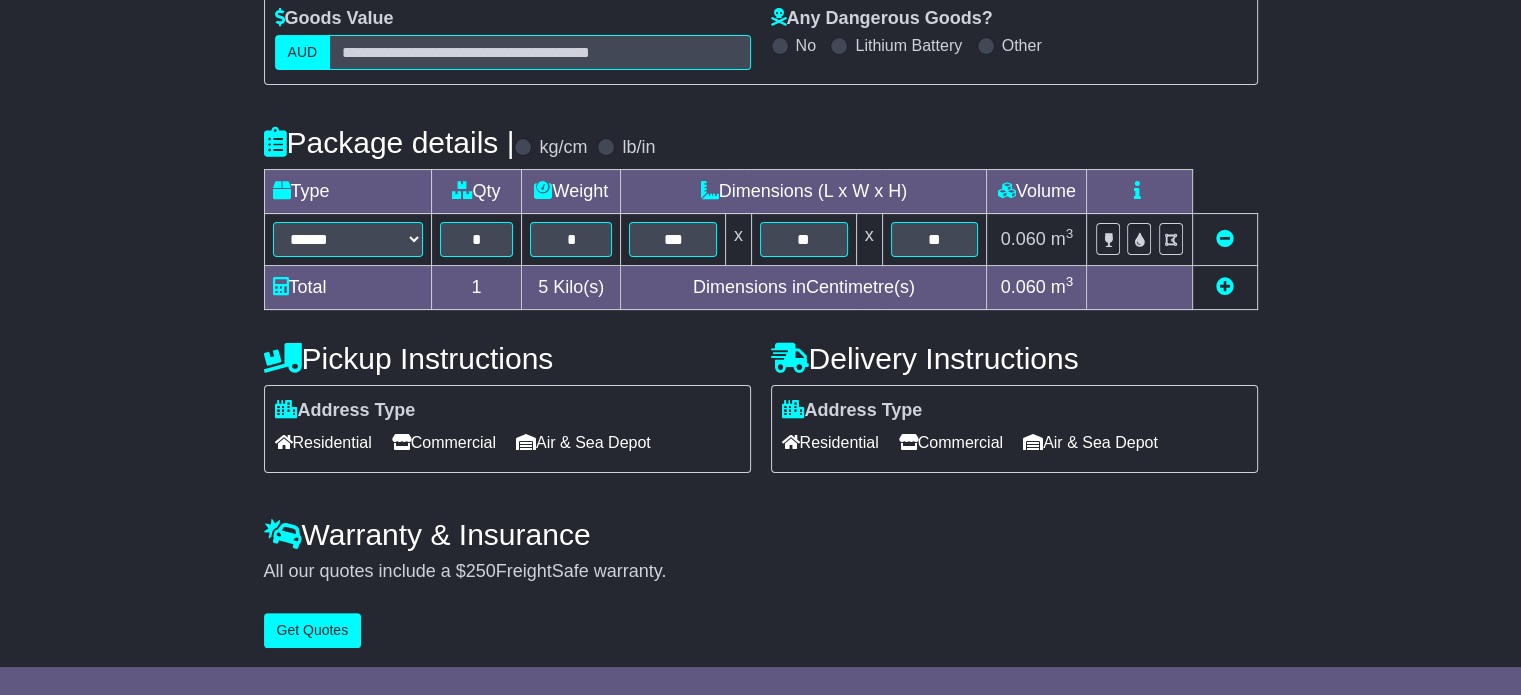 scroll, scrollTop: 361, scrollLeft: 0, axis: vertical 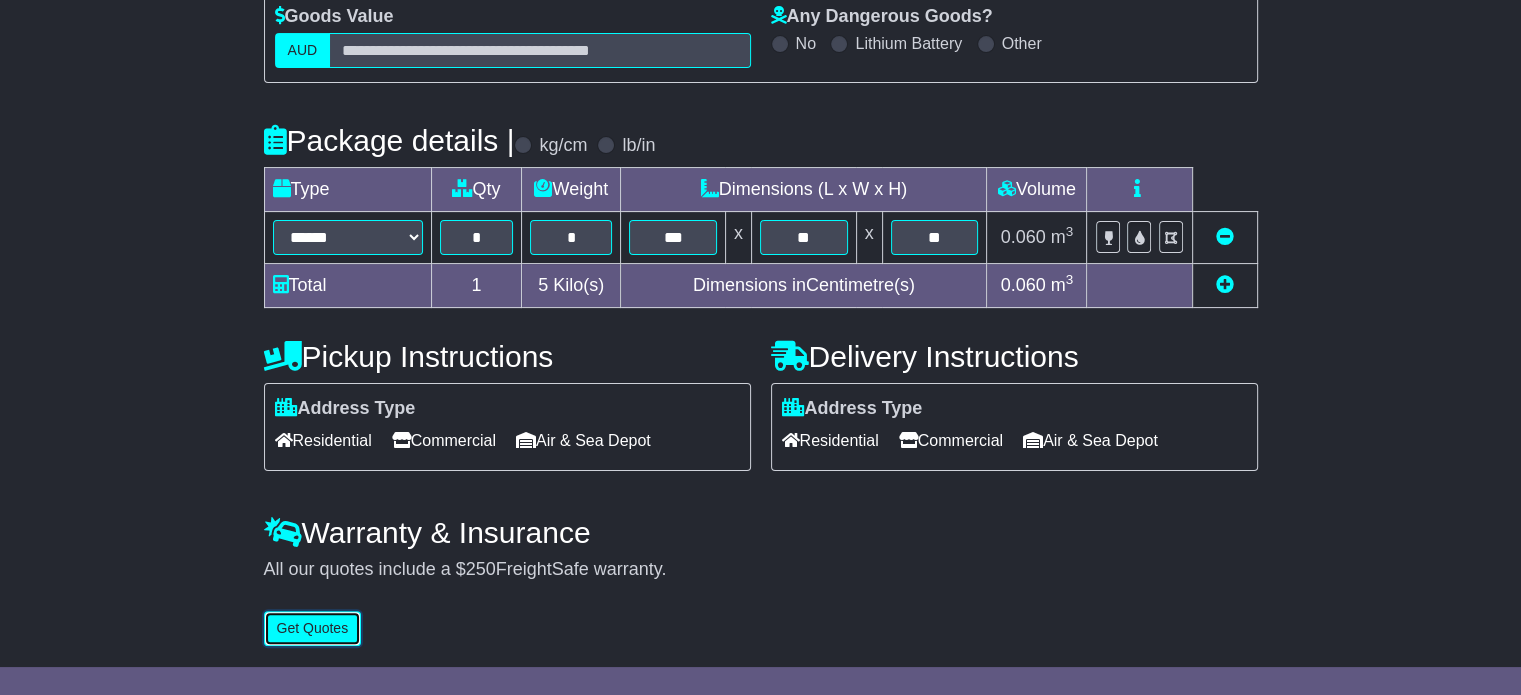 click on "Get Quotes" at bounding box center [313, 628] 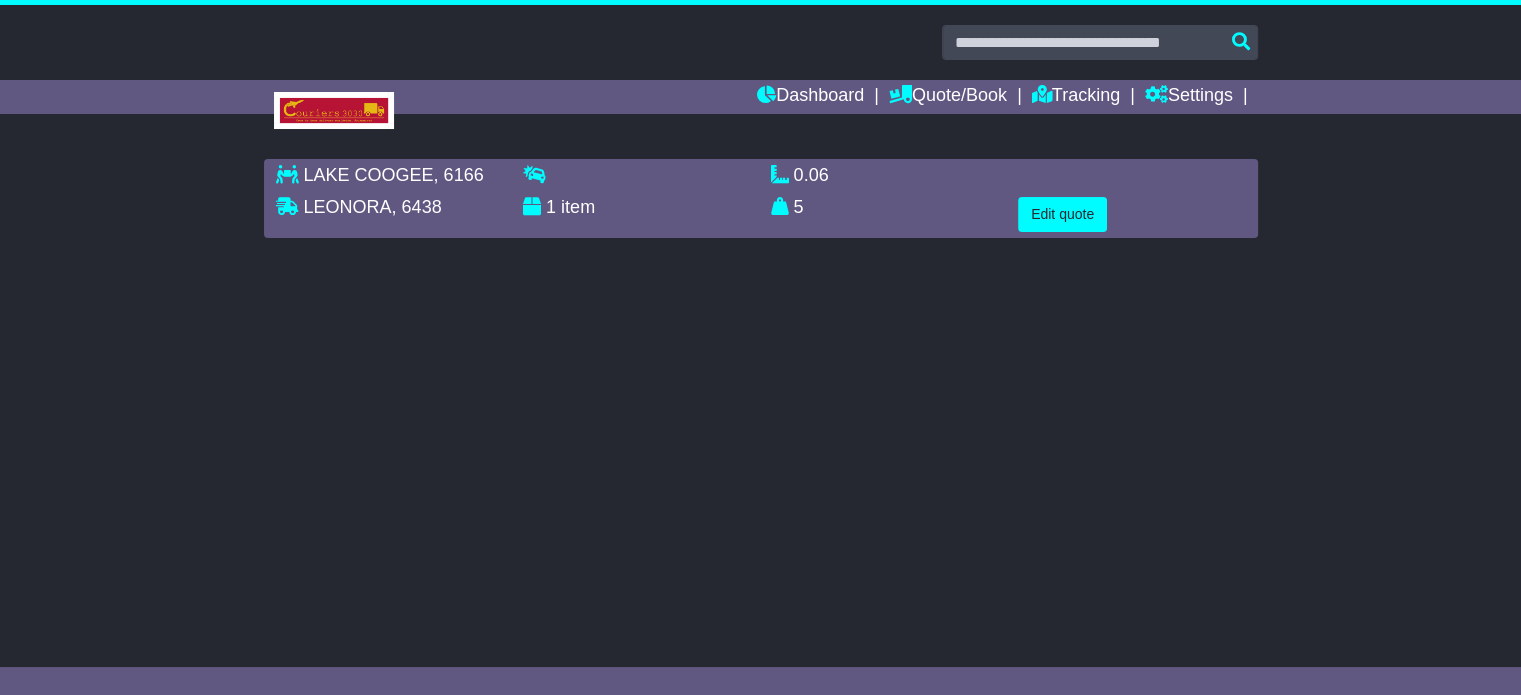 scroll, scrollTop: 0, scrollLeft: 0, axis: both 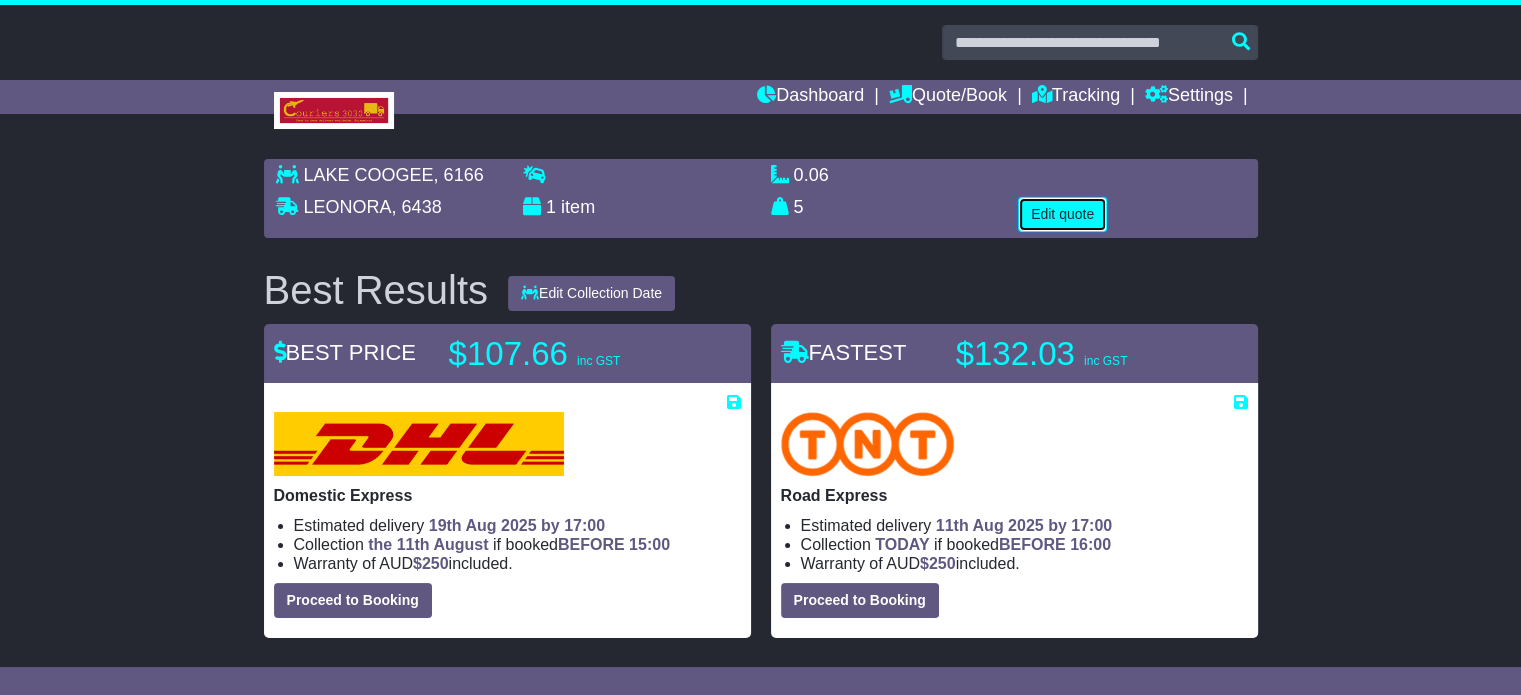 click on "Edit quote" at bounding box center (1062, 214) 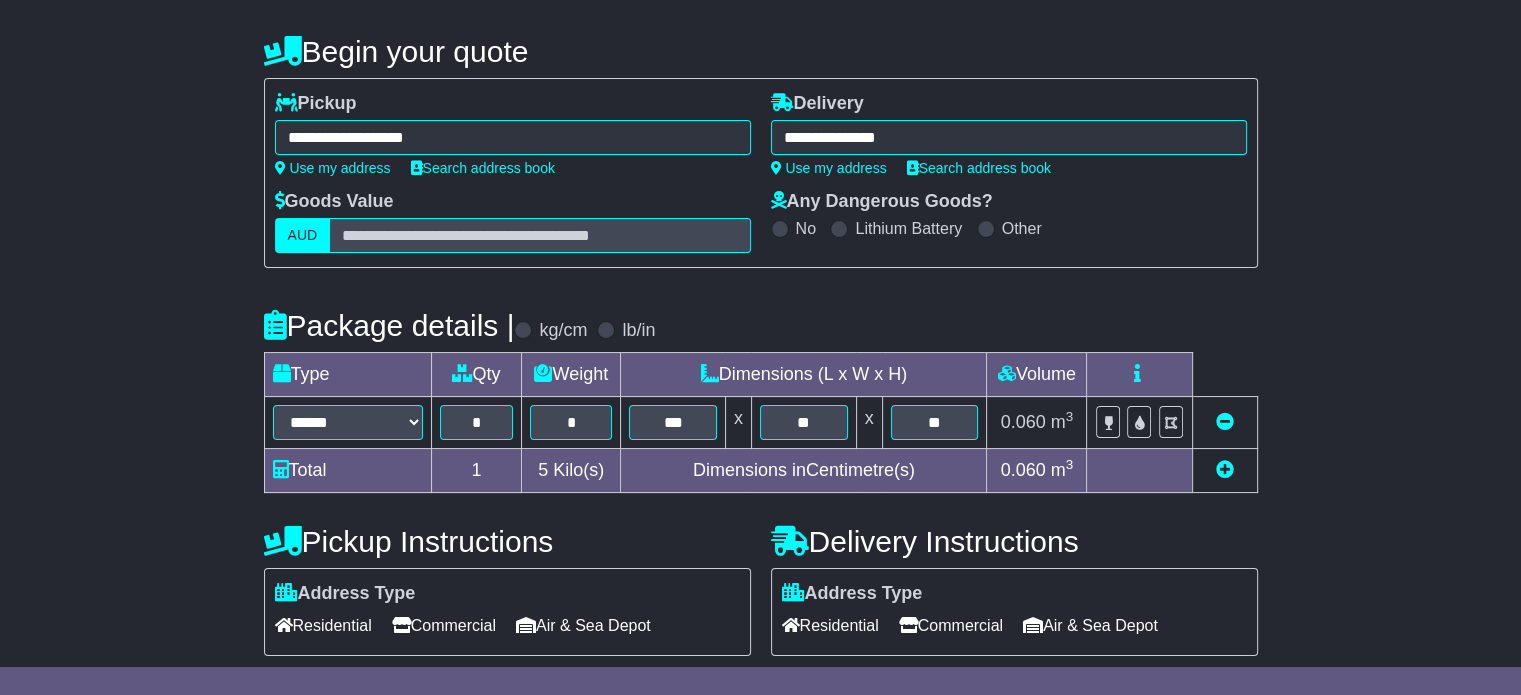 scroll, scrollTop: 361, scrollLeft: 0, axis: vertical 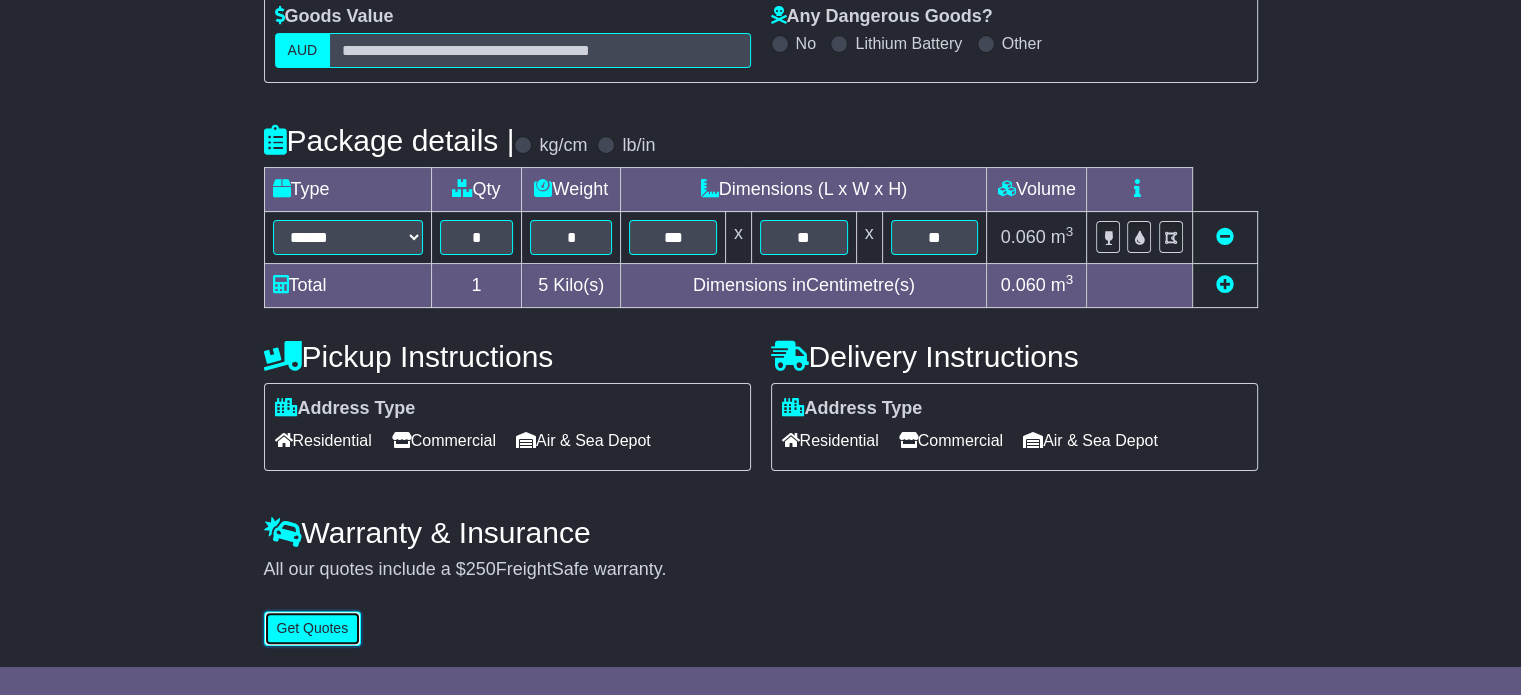 click on "Get Quotes" at bounding box center [313, 628] 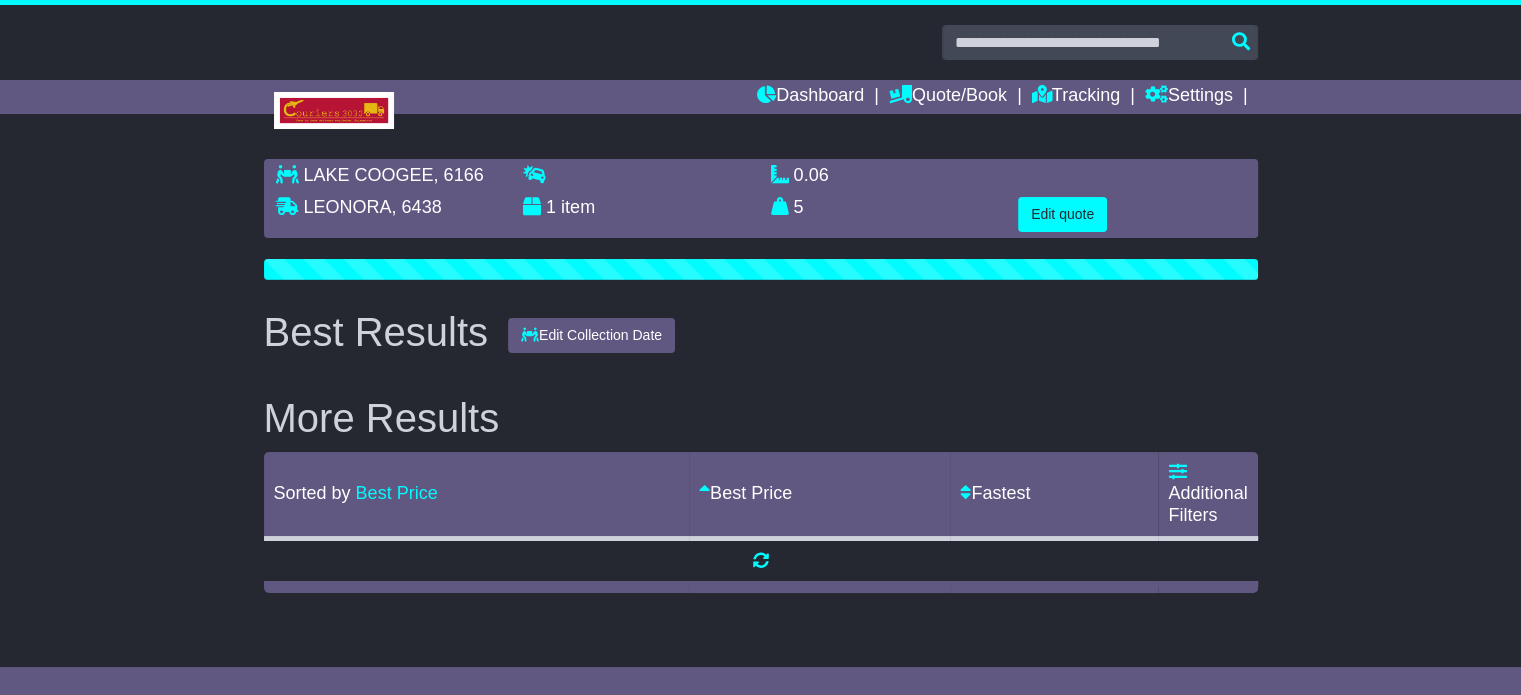 scroll, scrollTop: 0, scrollLeft: 0, axis: both 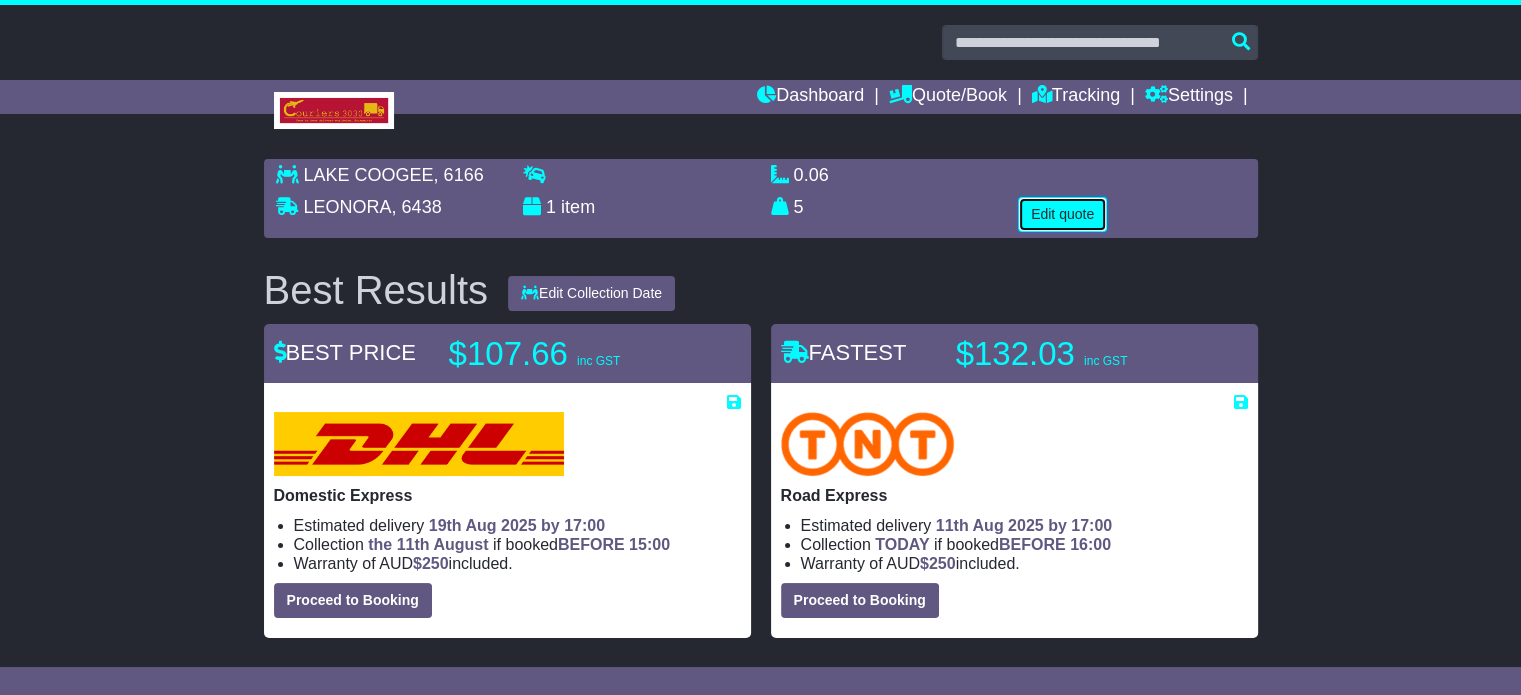 click on "Edit quote" at bounding box center [1062, 214] 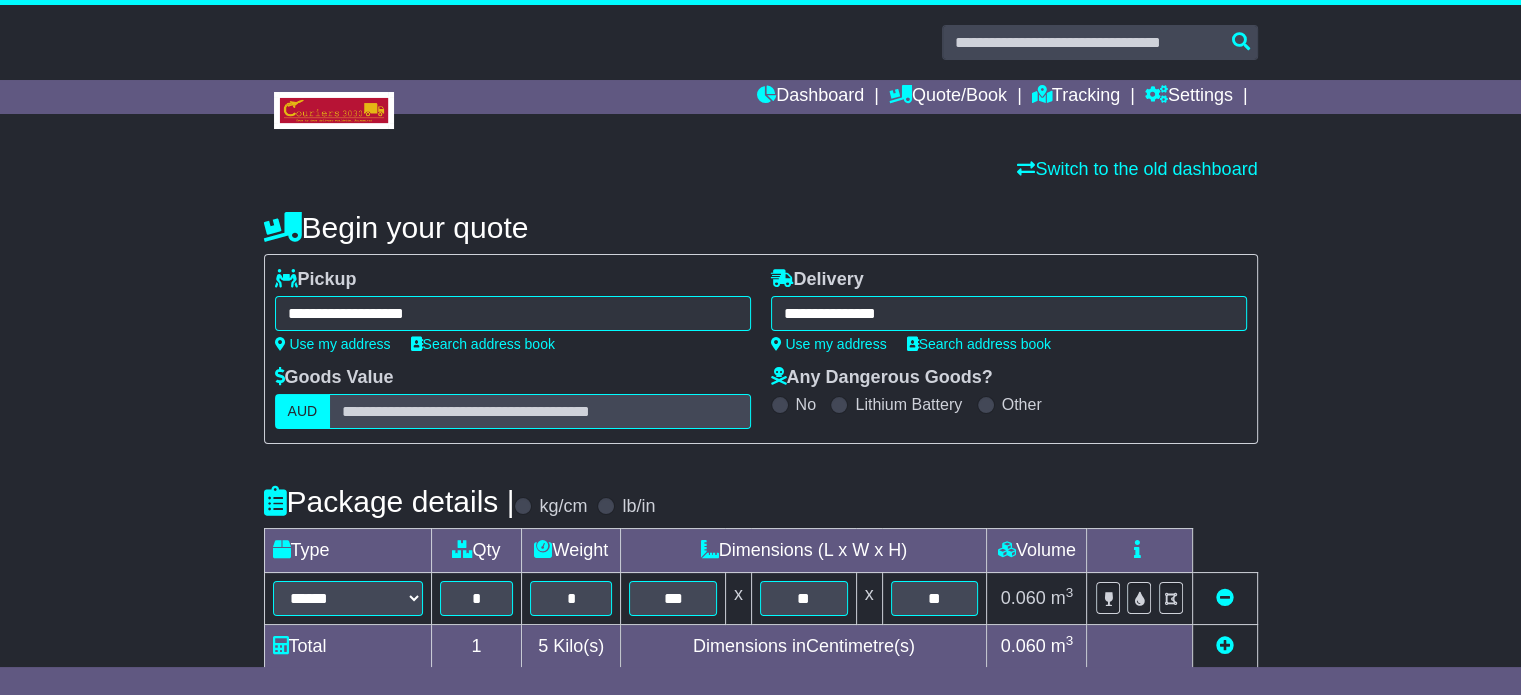click on "**********" at bounding box center [513, 313] 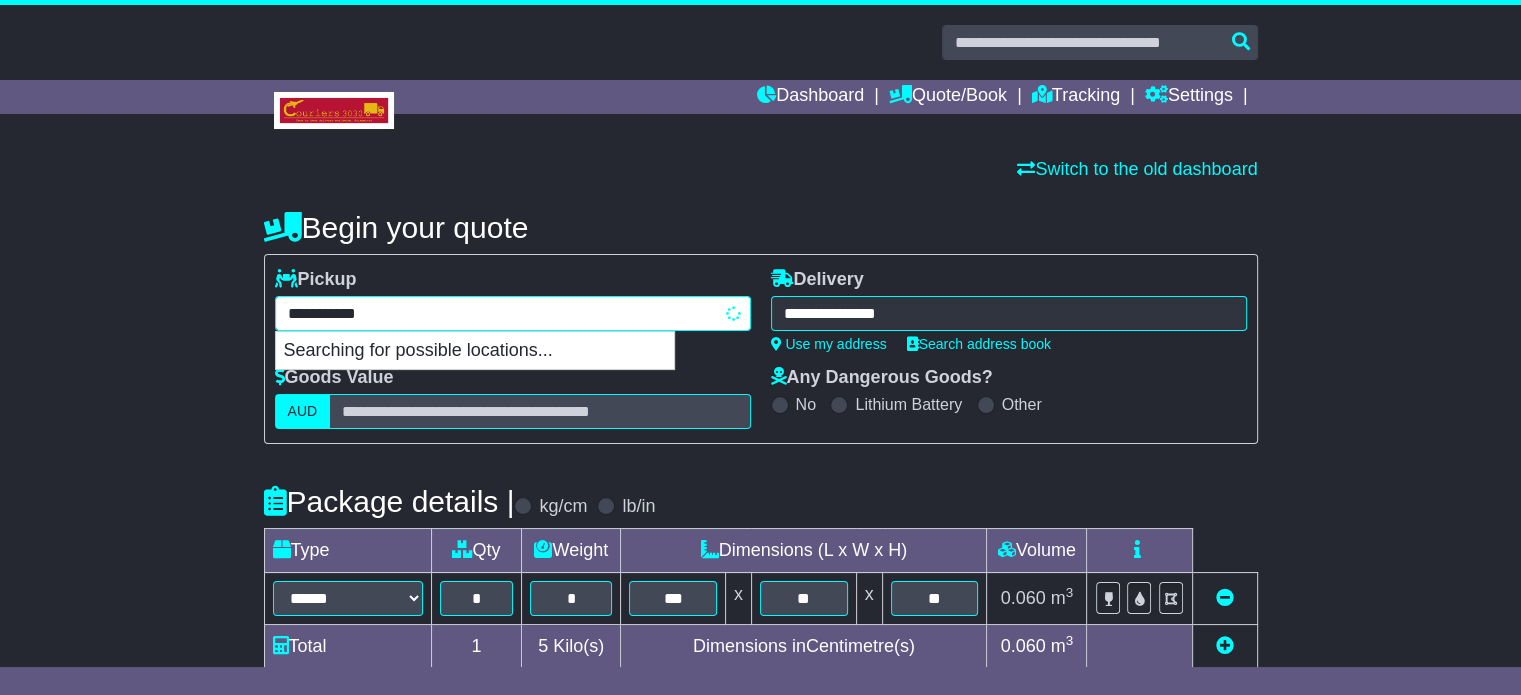 click on "**********" at bounding box center (513, 313) 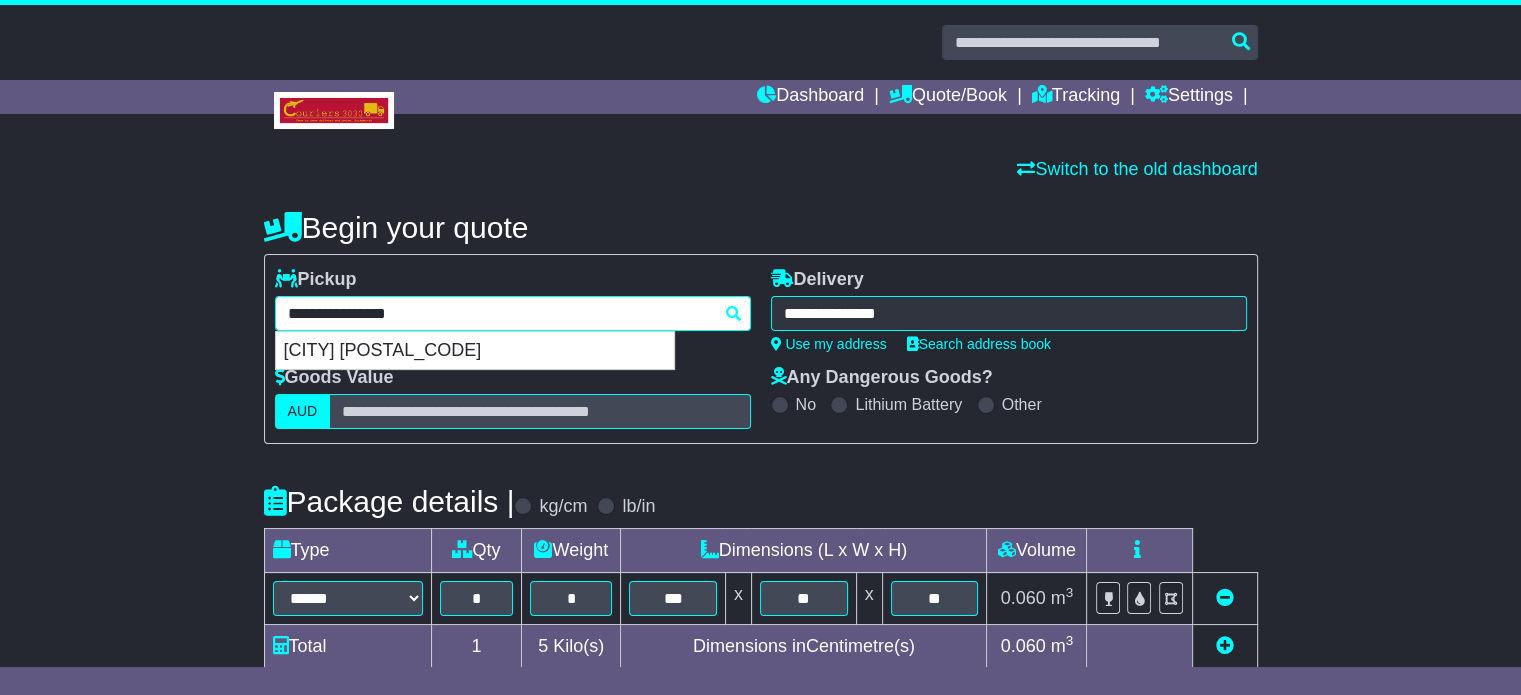 click on "[CITY] [POSTAL_CODE]" at bounding box center [475, 351] 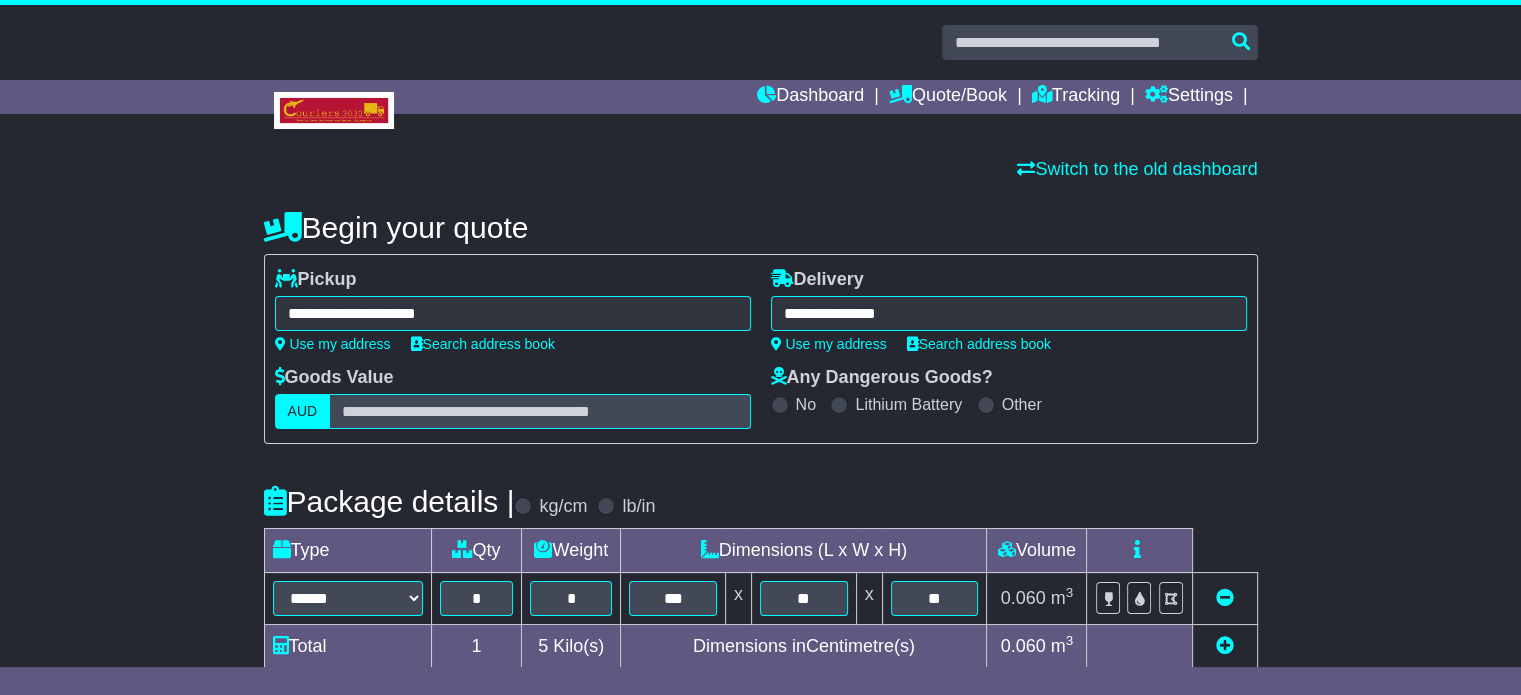 type on "**********" 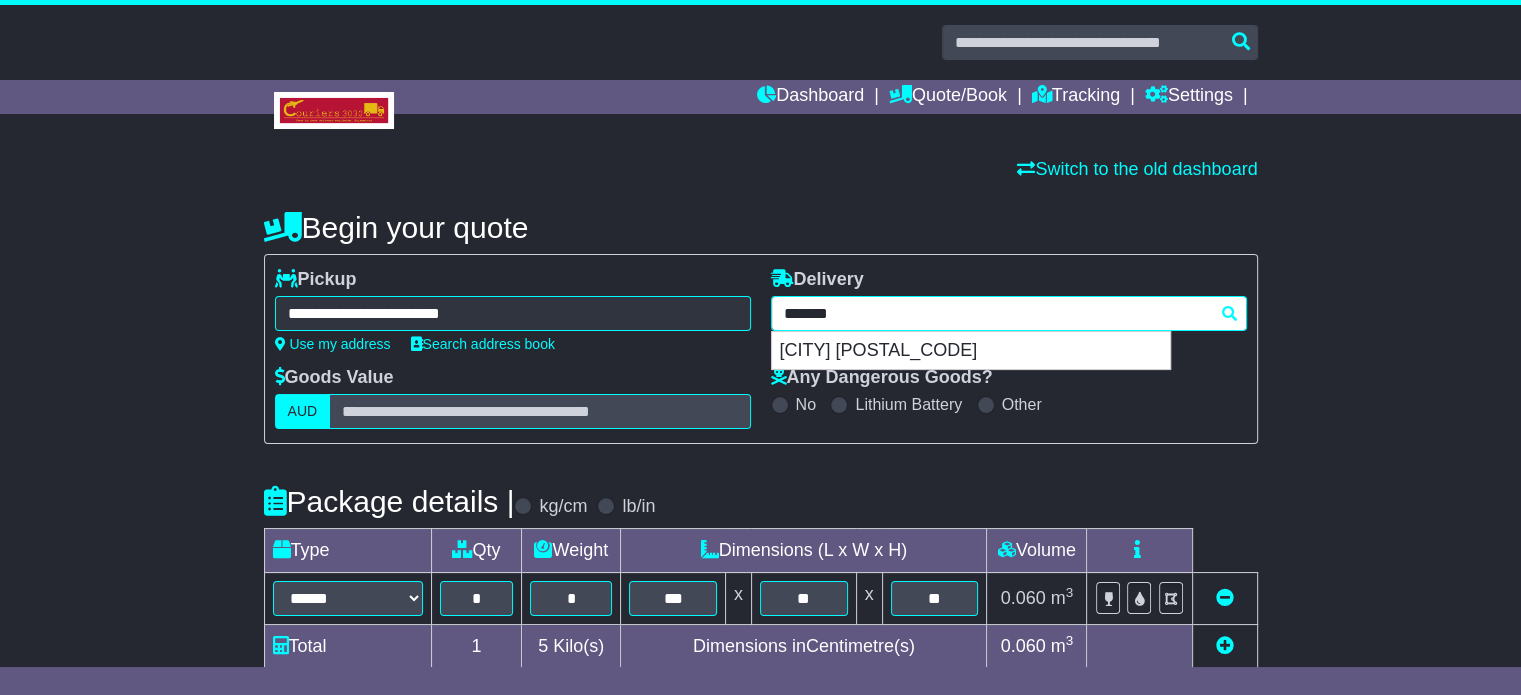 click on "**********" at bounding box center (1009, 313) 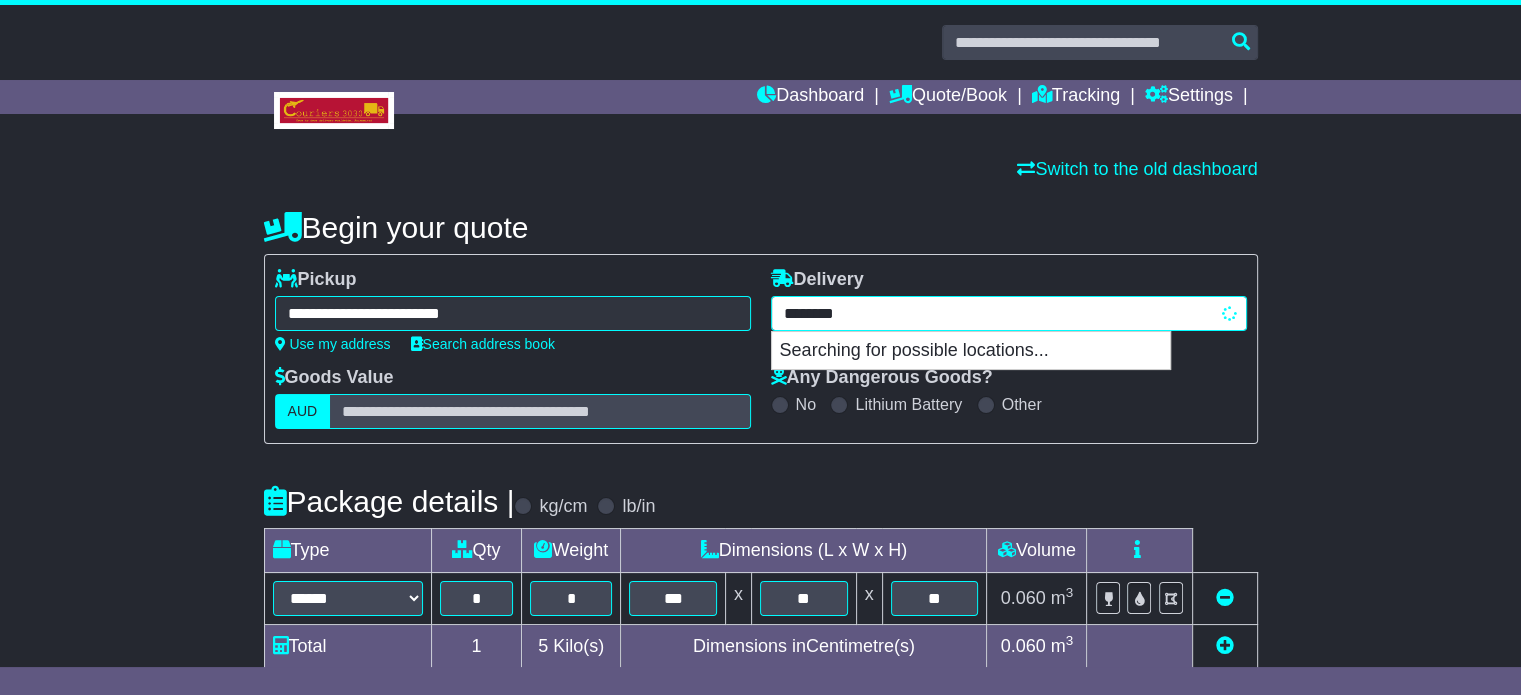 click on "********" at bounding box center (1009, 313) 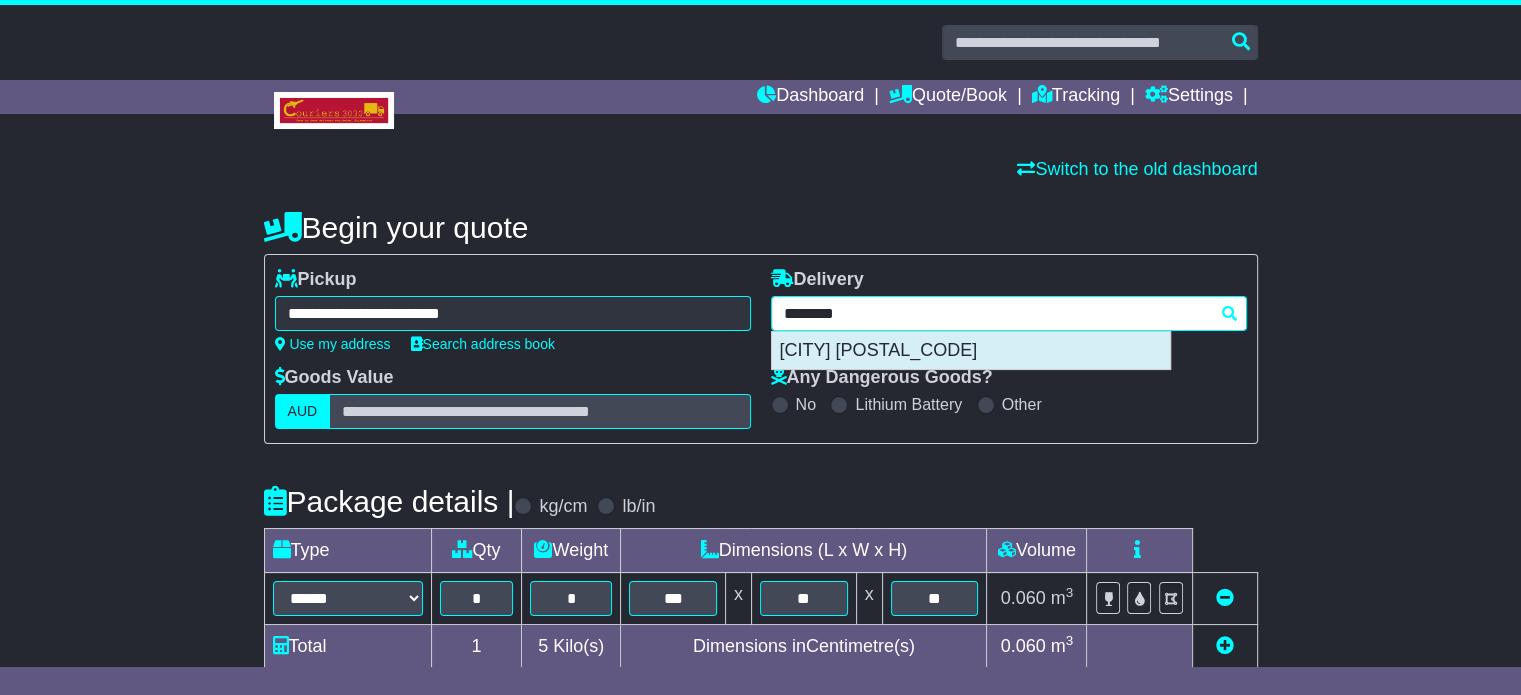 click on "[CITY] [POSTAL_CODE]" at bounding box center (971, 351) 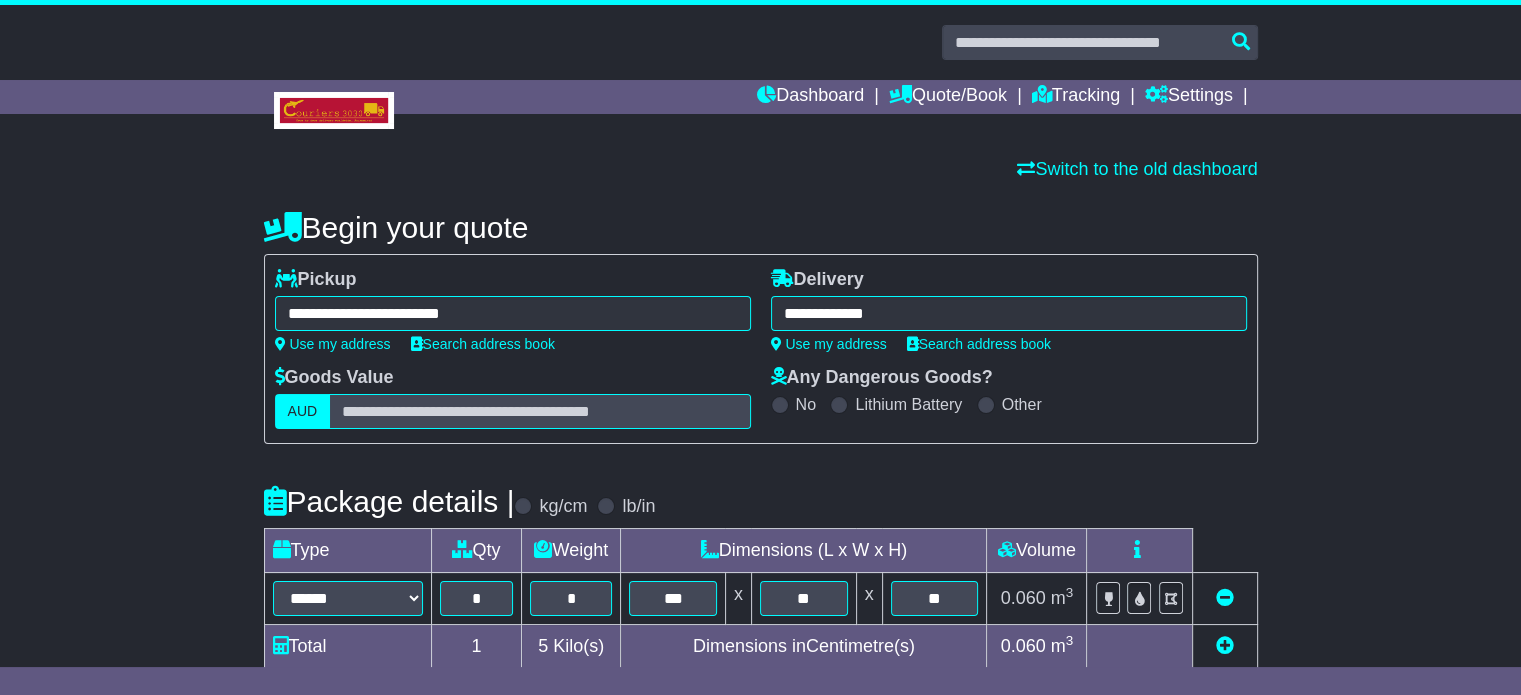 type on "**********" 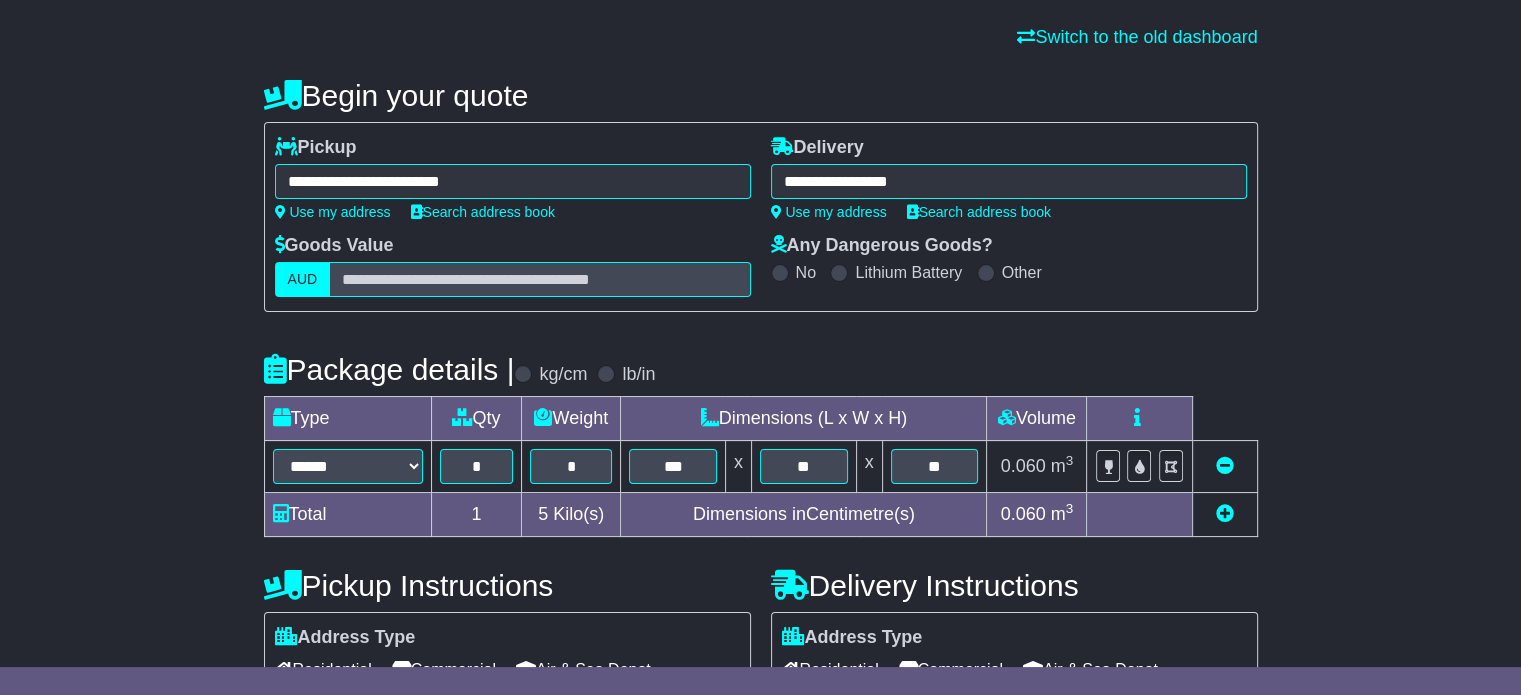 scroll, scrollTop: 300, scrollLeft: 0, axis: vertical 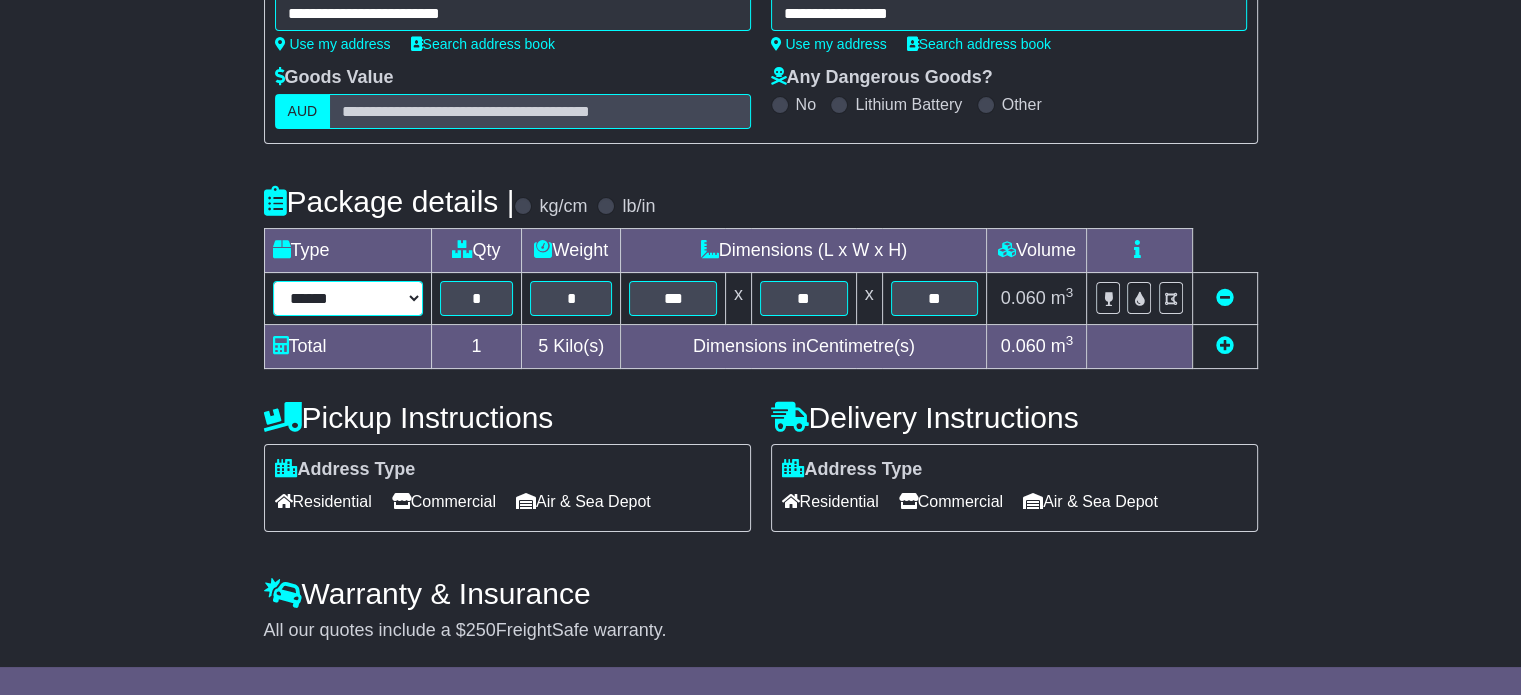 click on "****** ****** *** ******** ***** **** **** ****** *** *******" at bounding box center (348, 298) 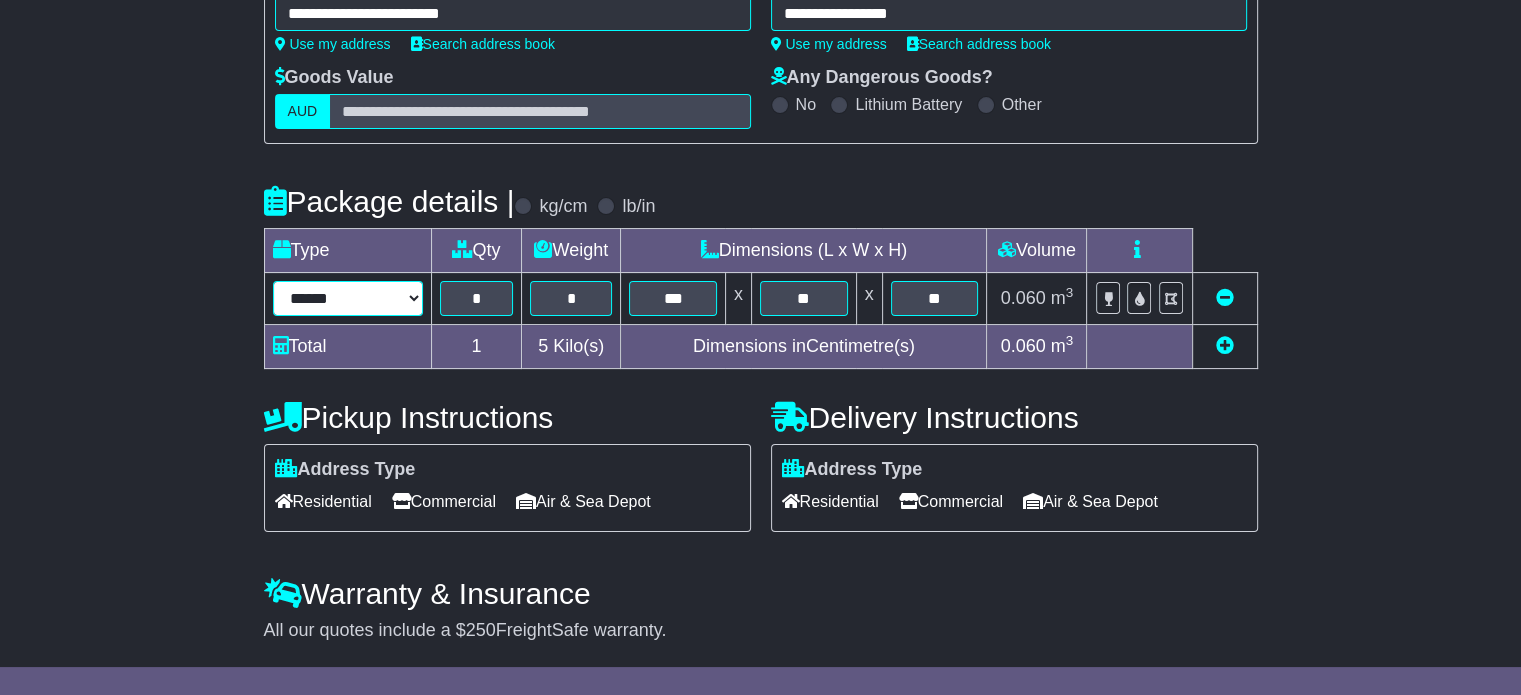 select on "*****" 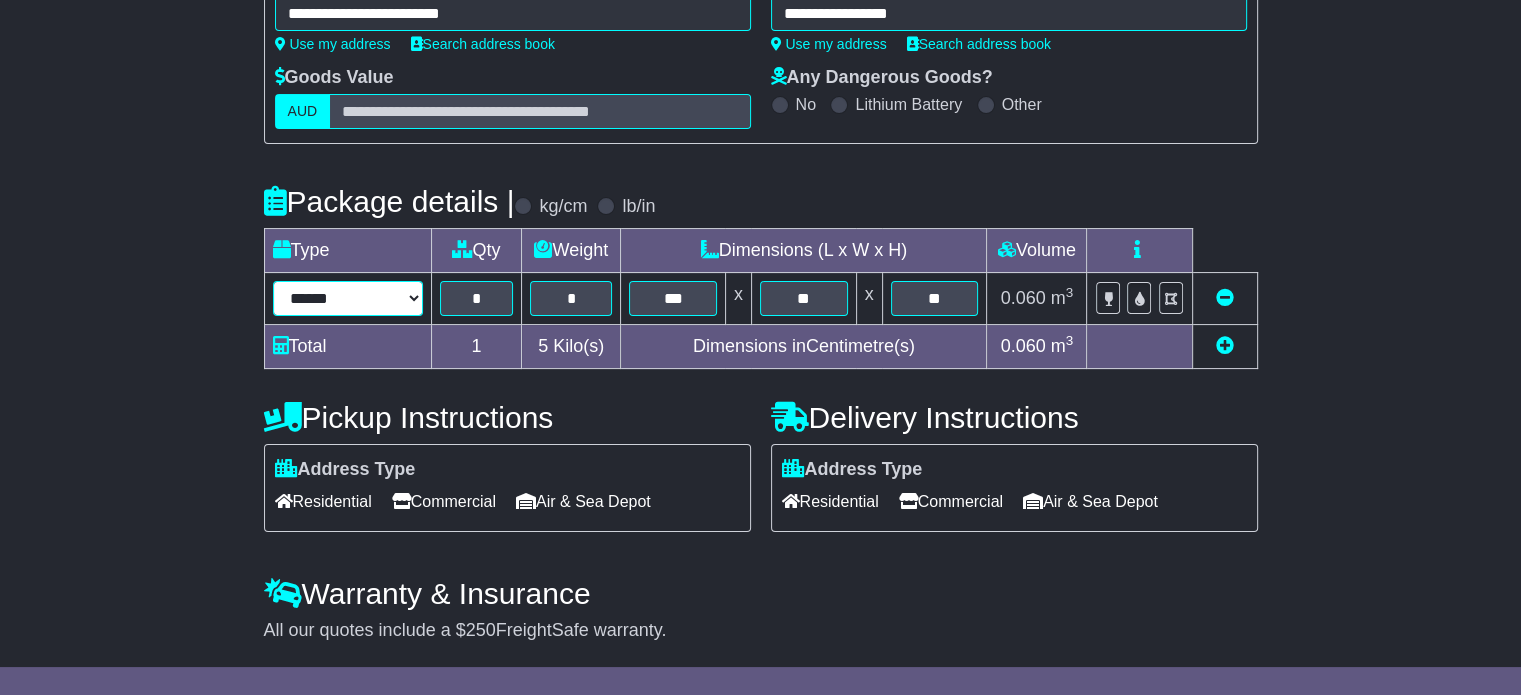 click on "****** ****** *** ******** ***** **** **** ****** *** *******" at bounding box center [348, 298] 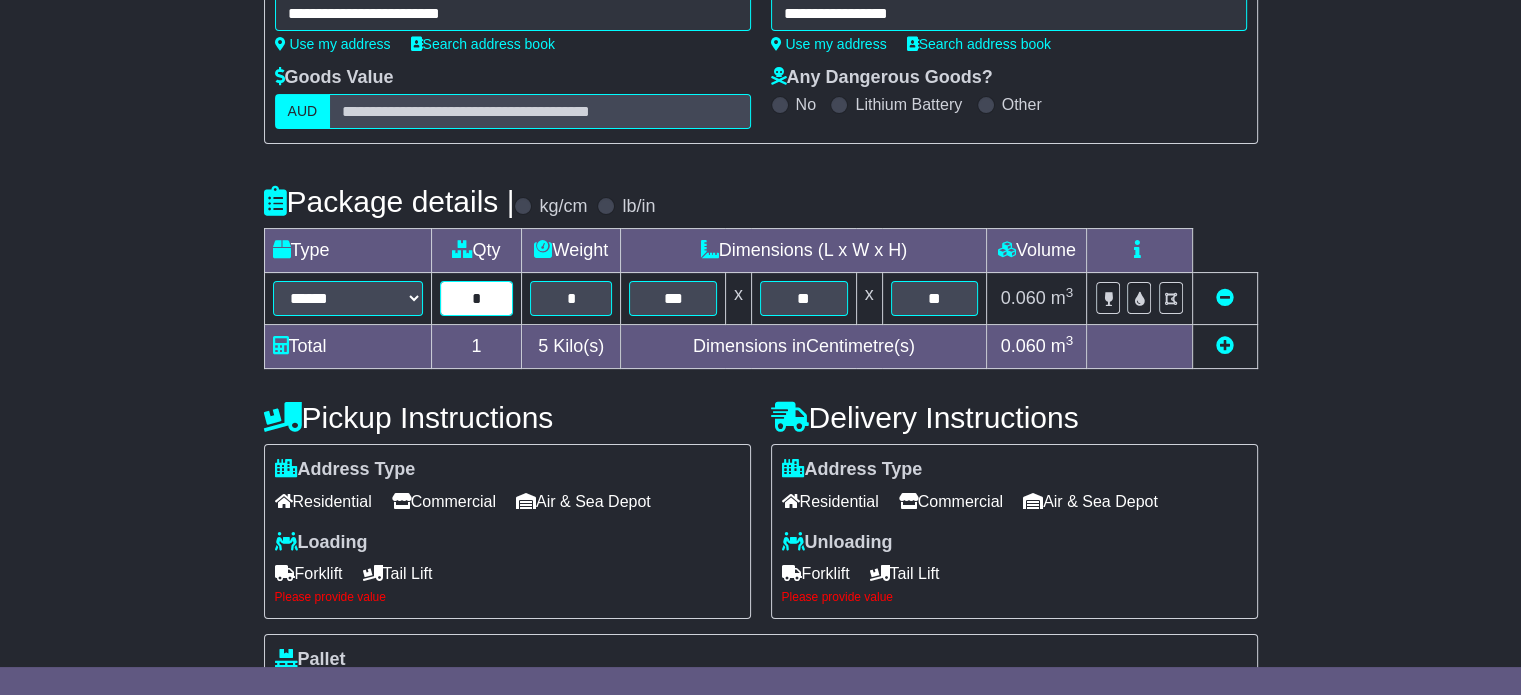 type on "*" 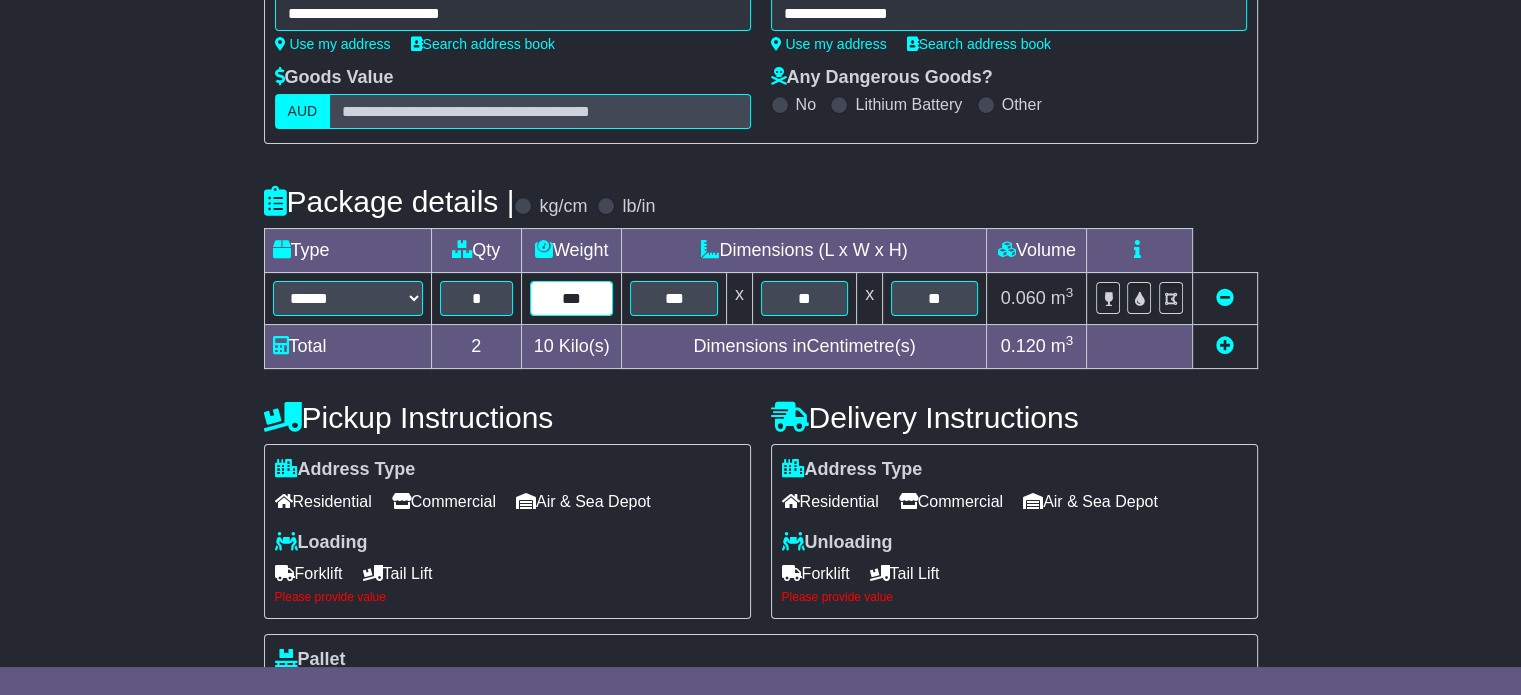 type on "***" 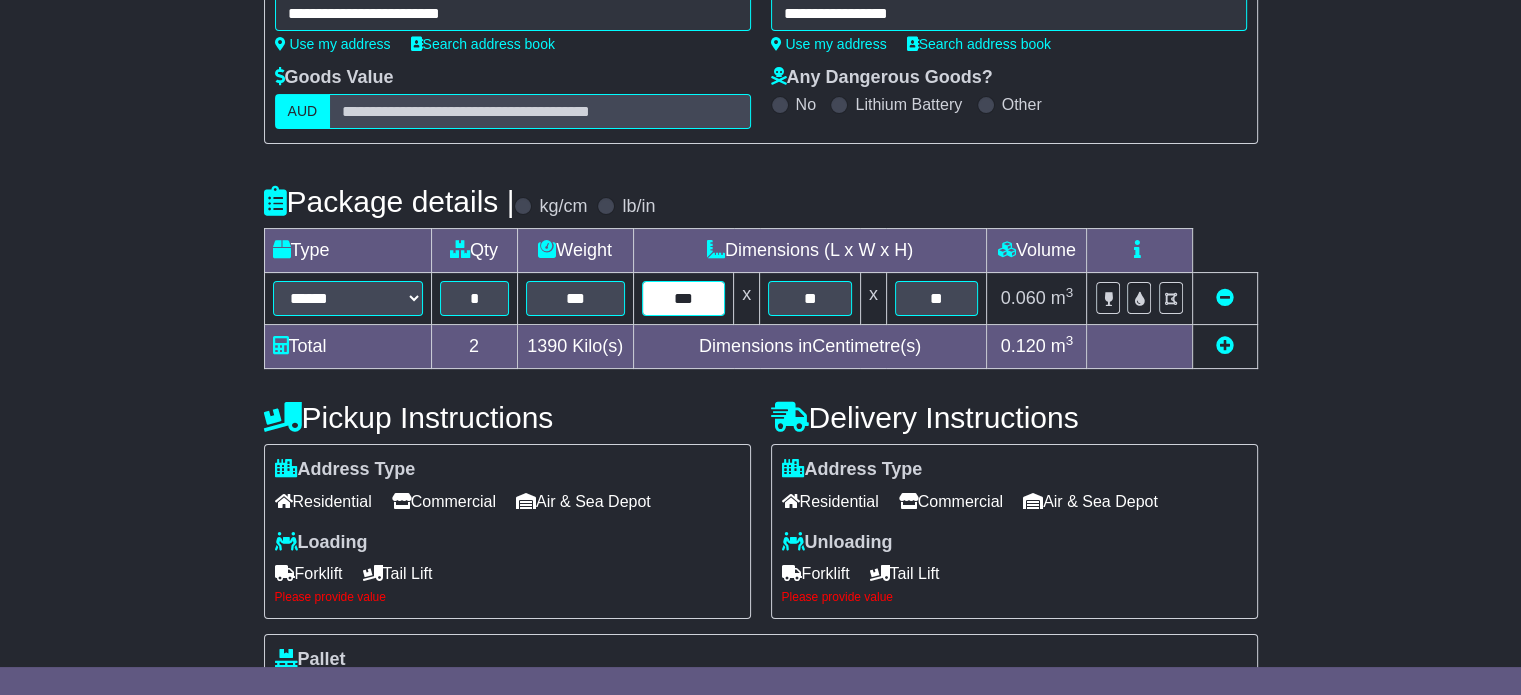 type on "***" 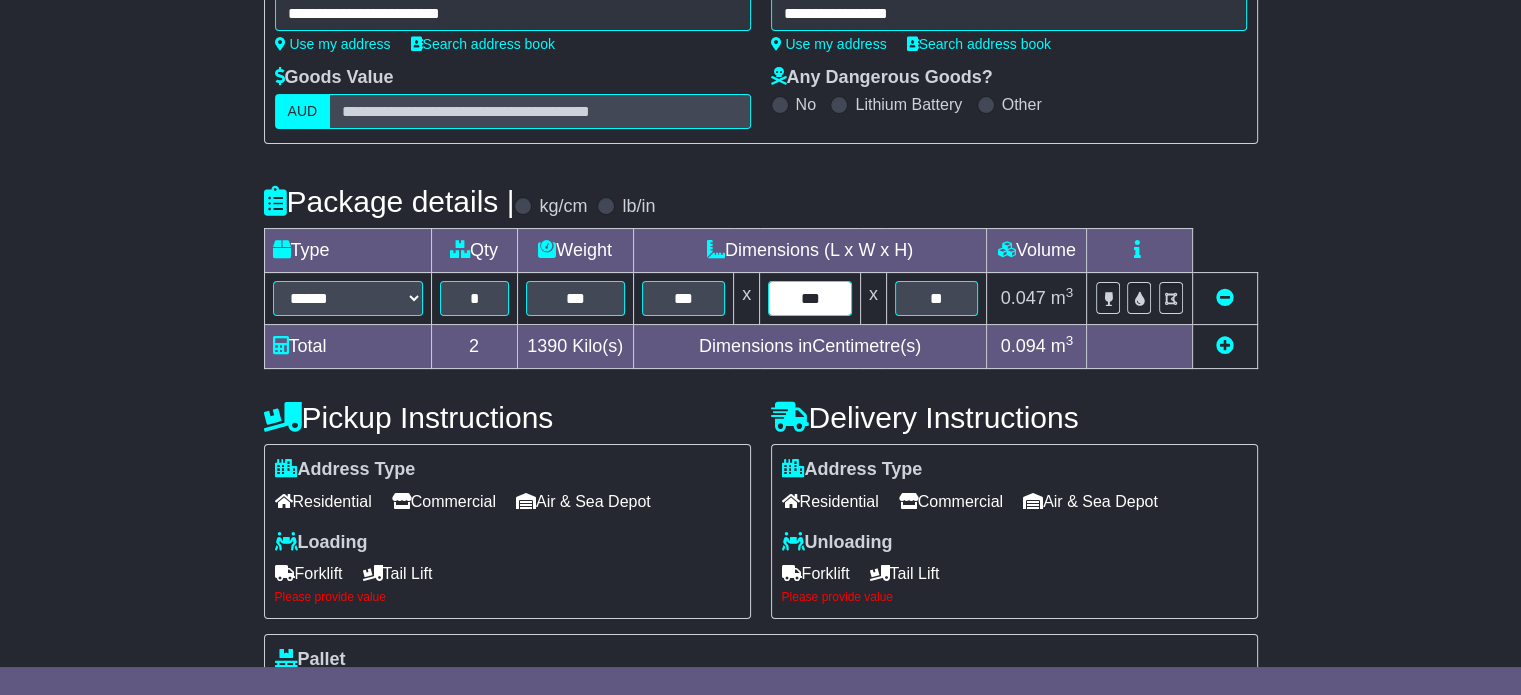 type on "***" 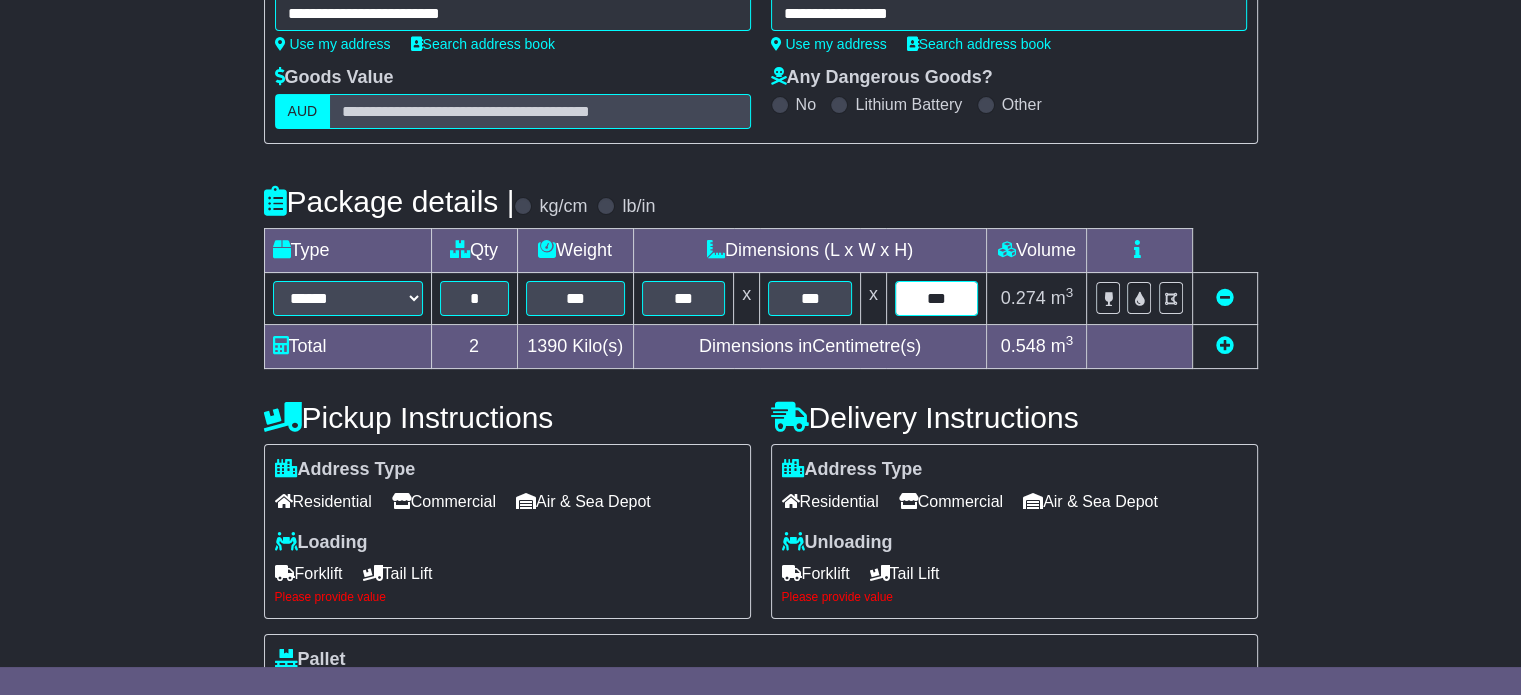 type on "***" 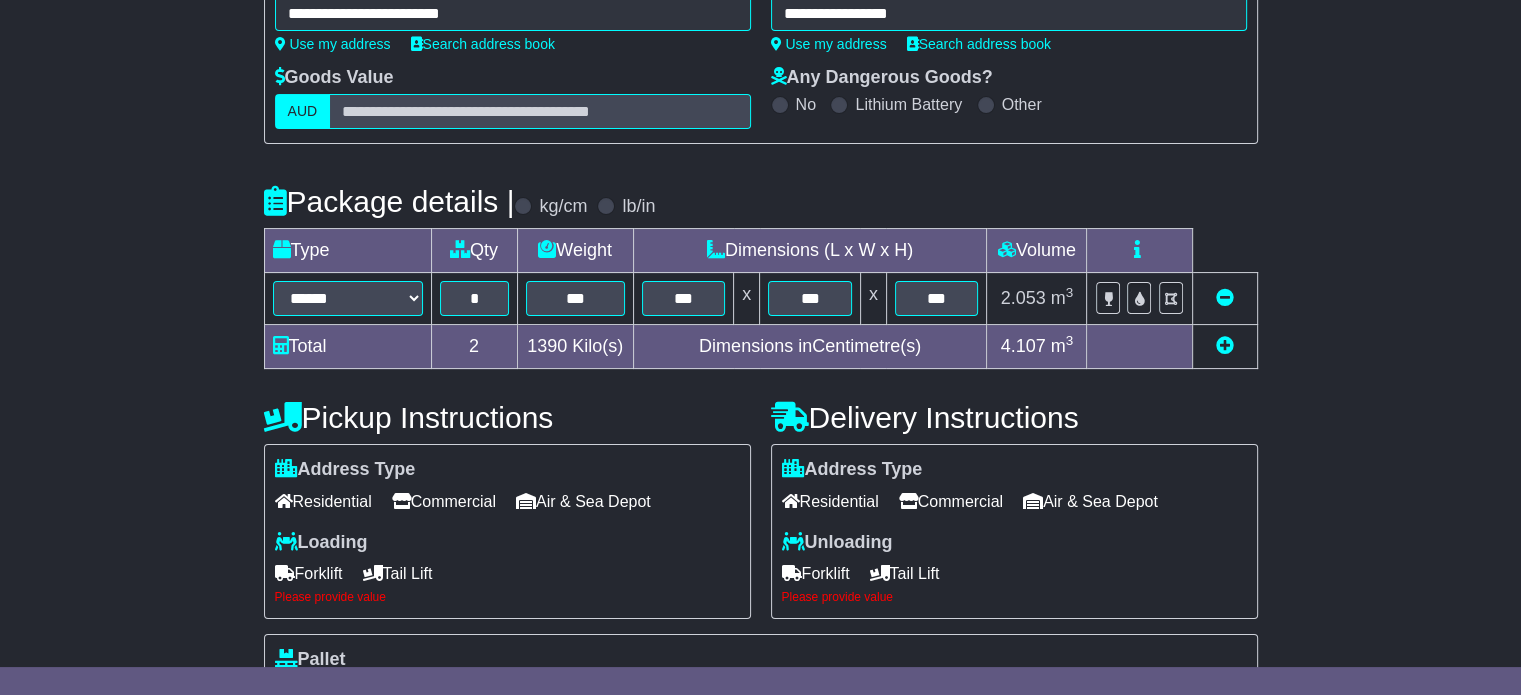 scroll, scrollTop: 565, scrollLeft: 0, axis: vertical 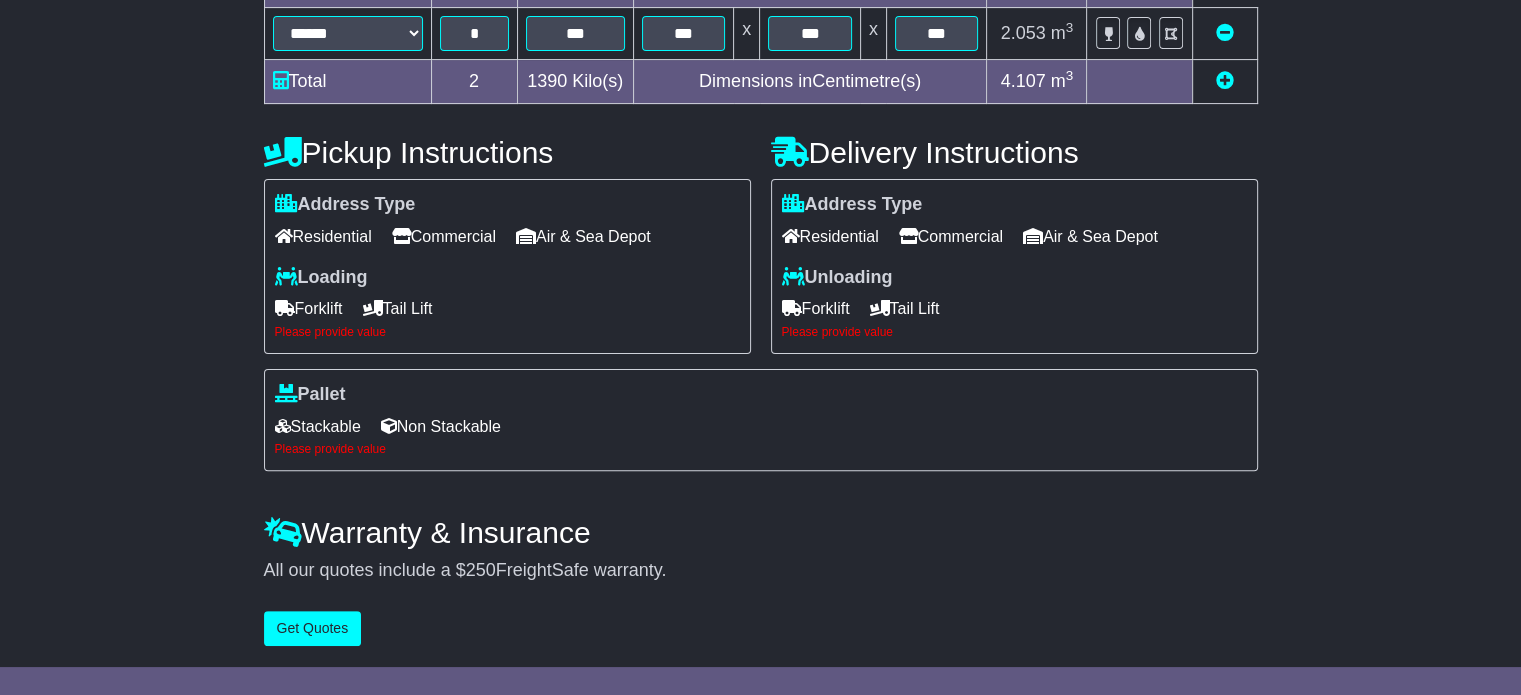 click on "Tail Lift" at bounding box center (398, 308) 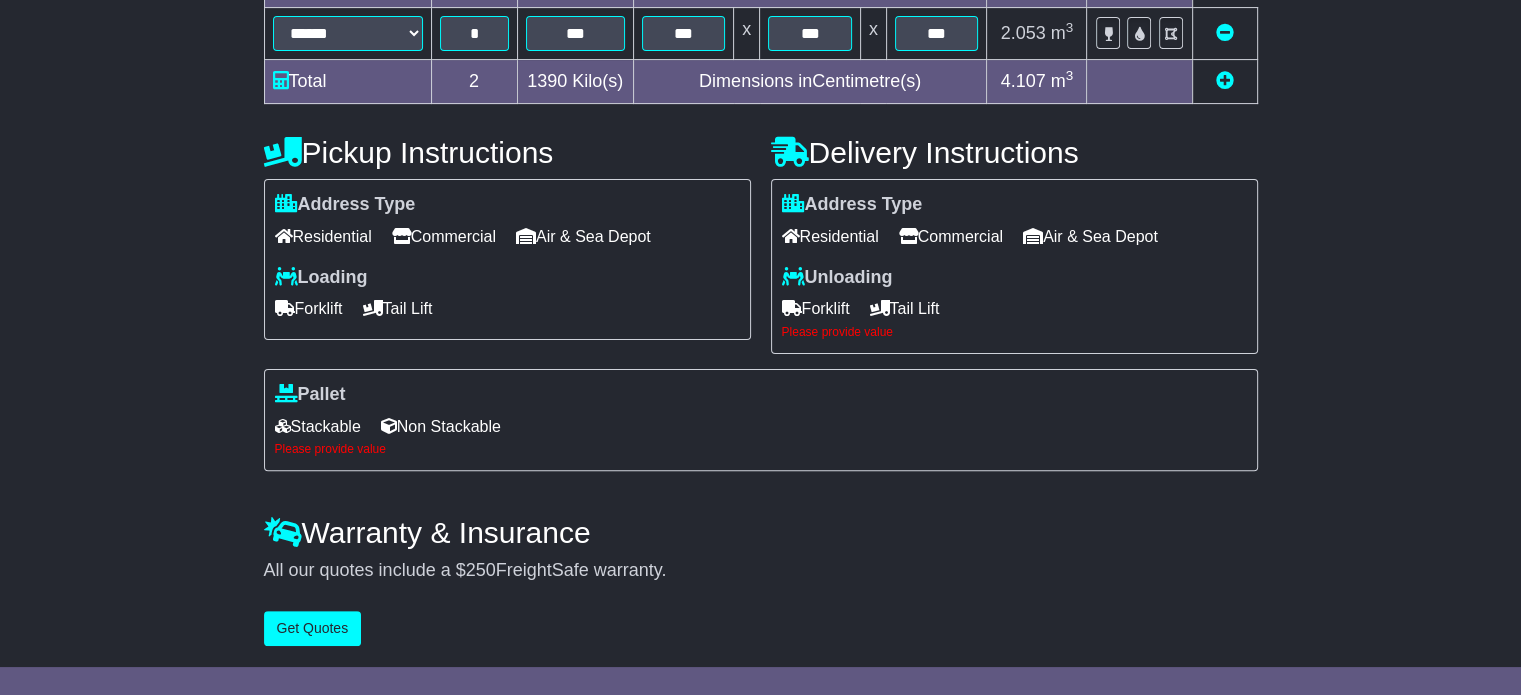 click on "Forklift" at bounding box center [816, 308] 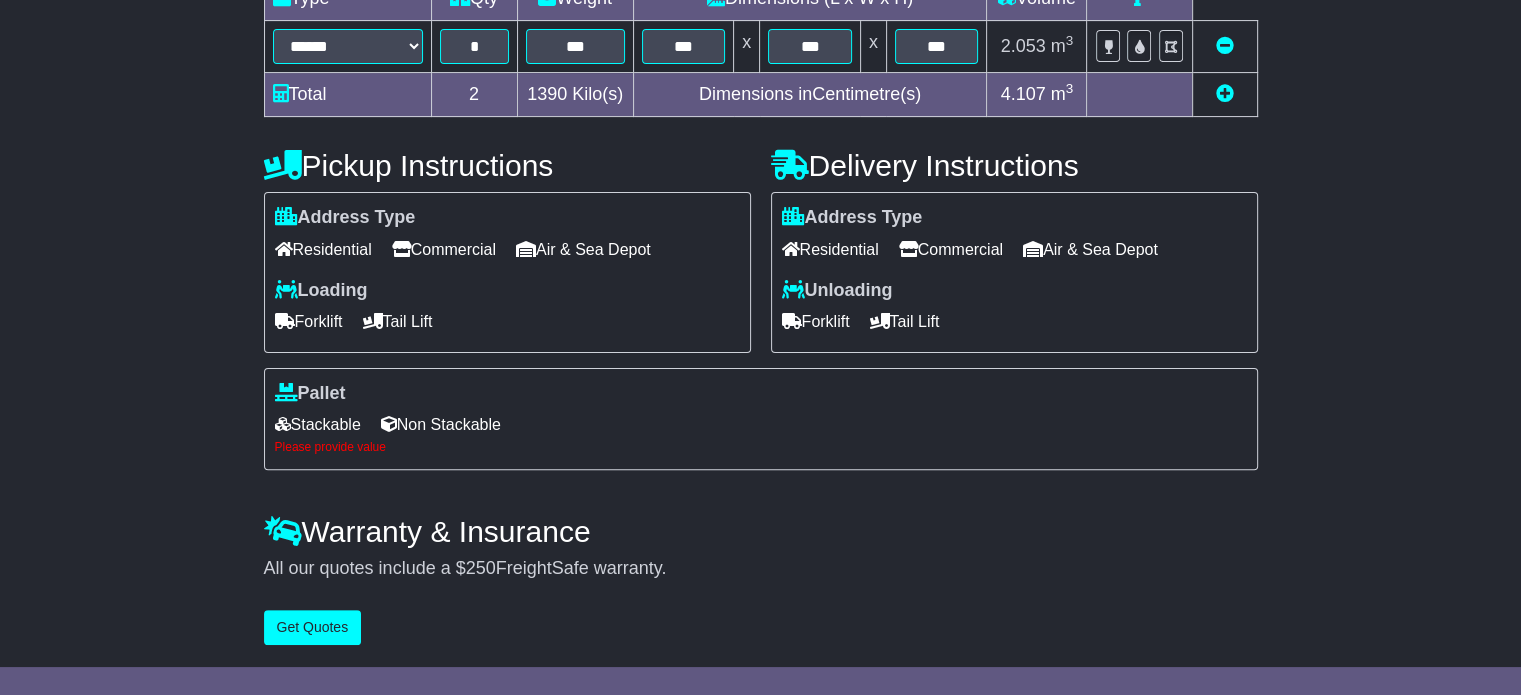 click on "Stackable" at bounding box center [318, 424] 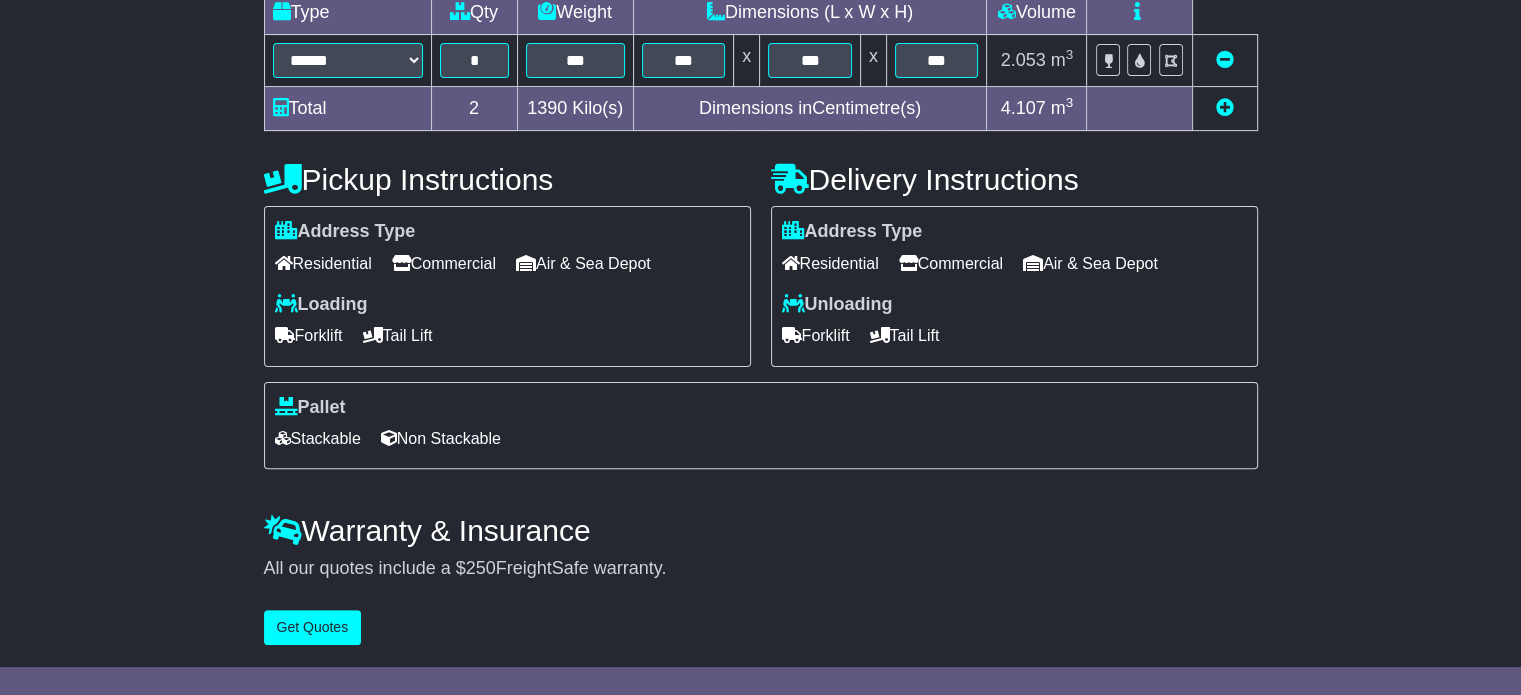 scroll, scrollTop: 540, scrollLeft: 0, axis: vertical 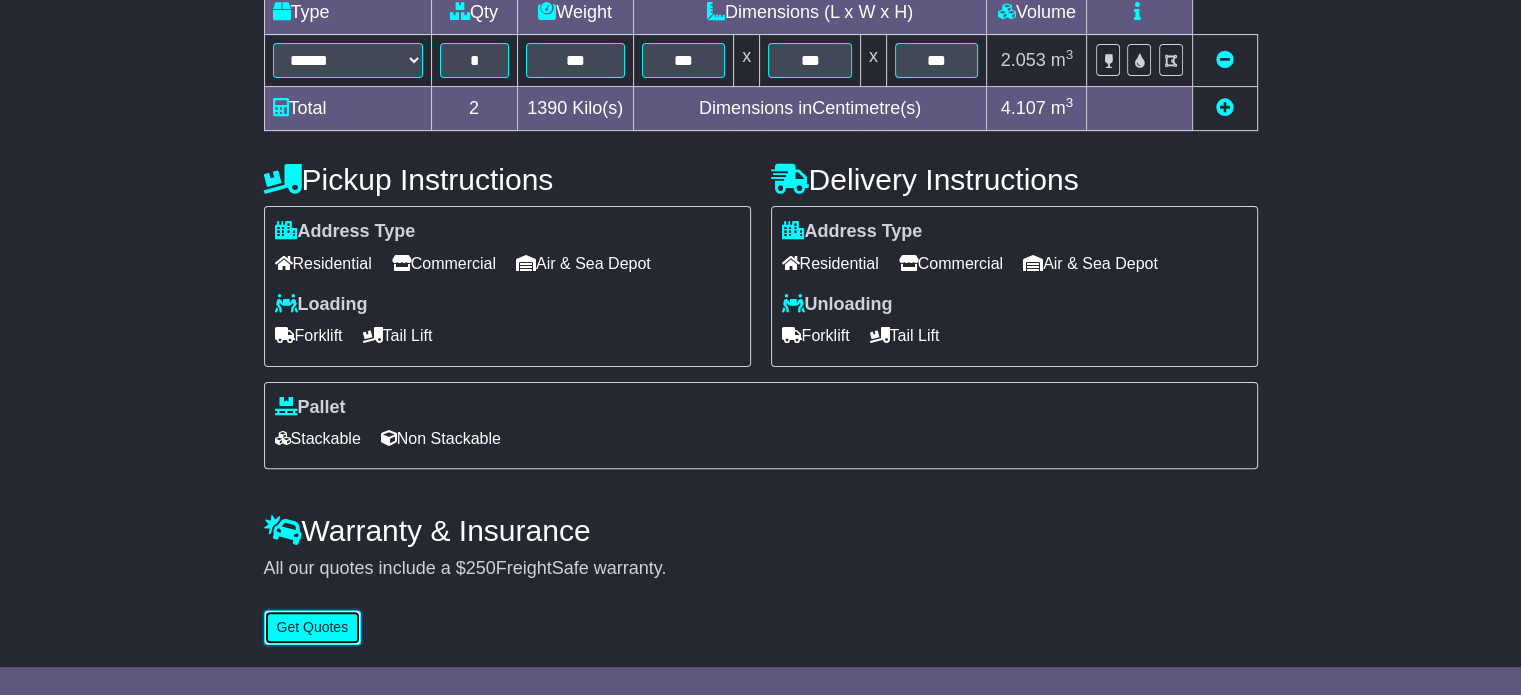 click on "Get Quotes" at bounding box center (313, 627) 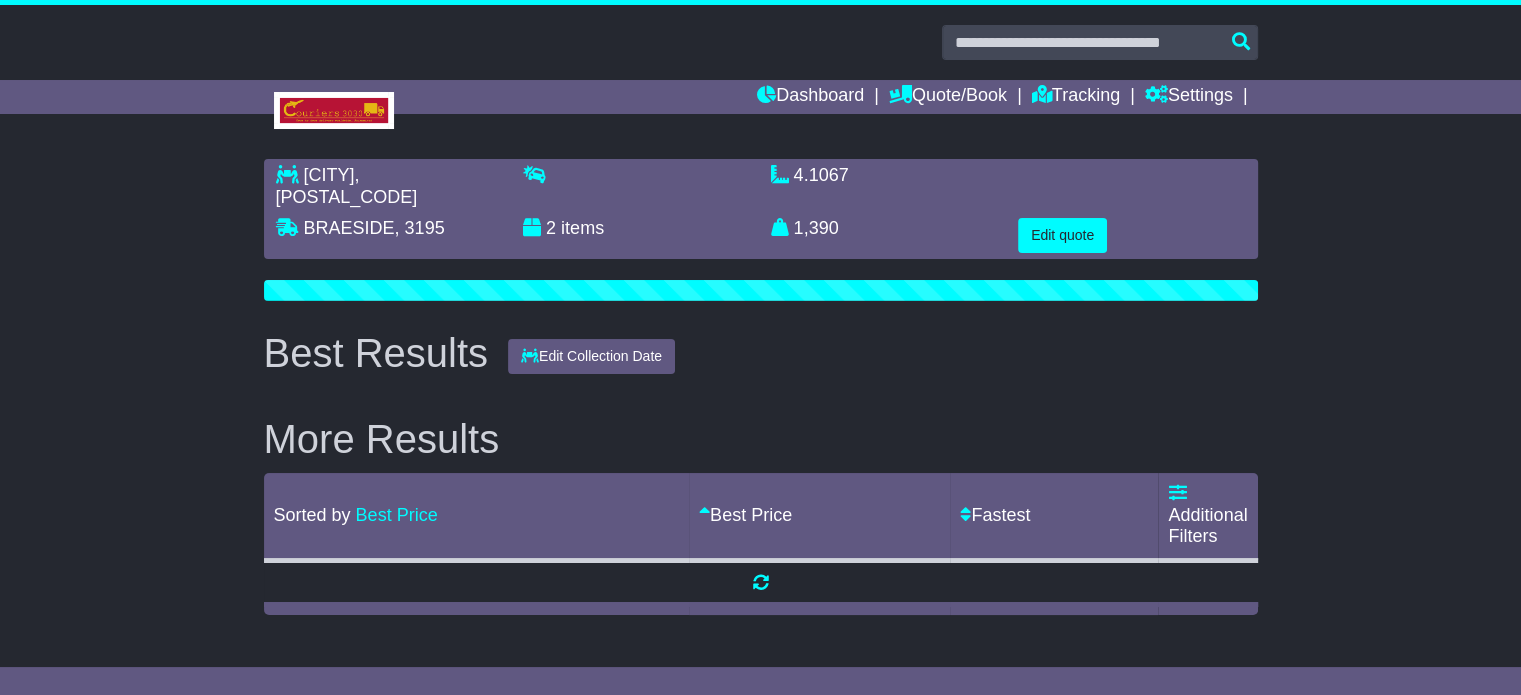 scroll, scrollTop: 0, scrollLeft: 0, axis: both 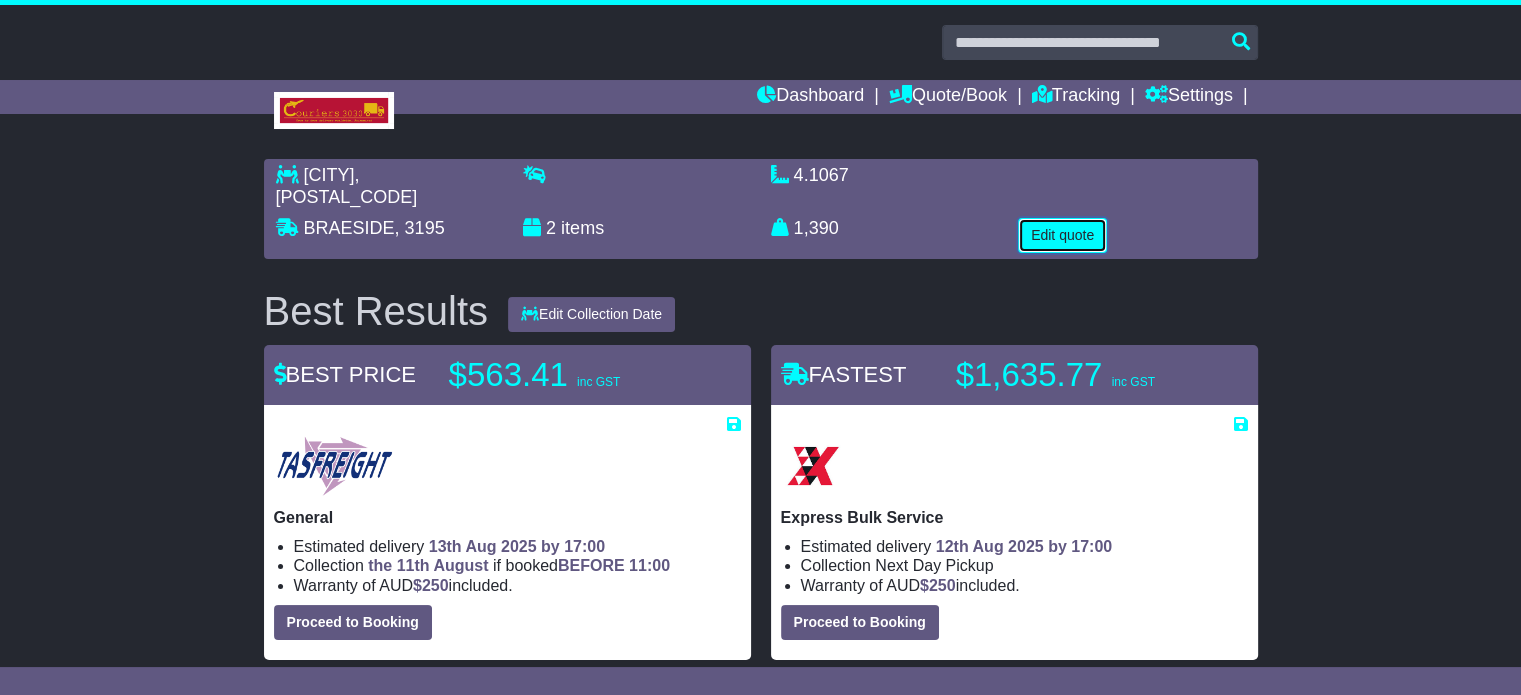 click on "Edit quote" at bounding box center (1062, 235) 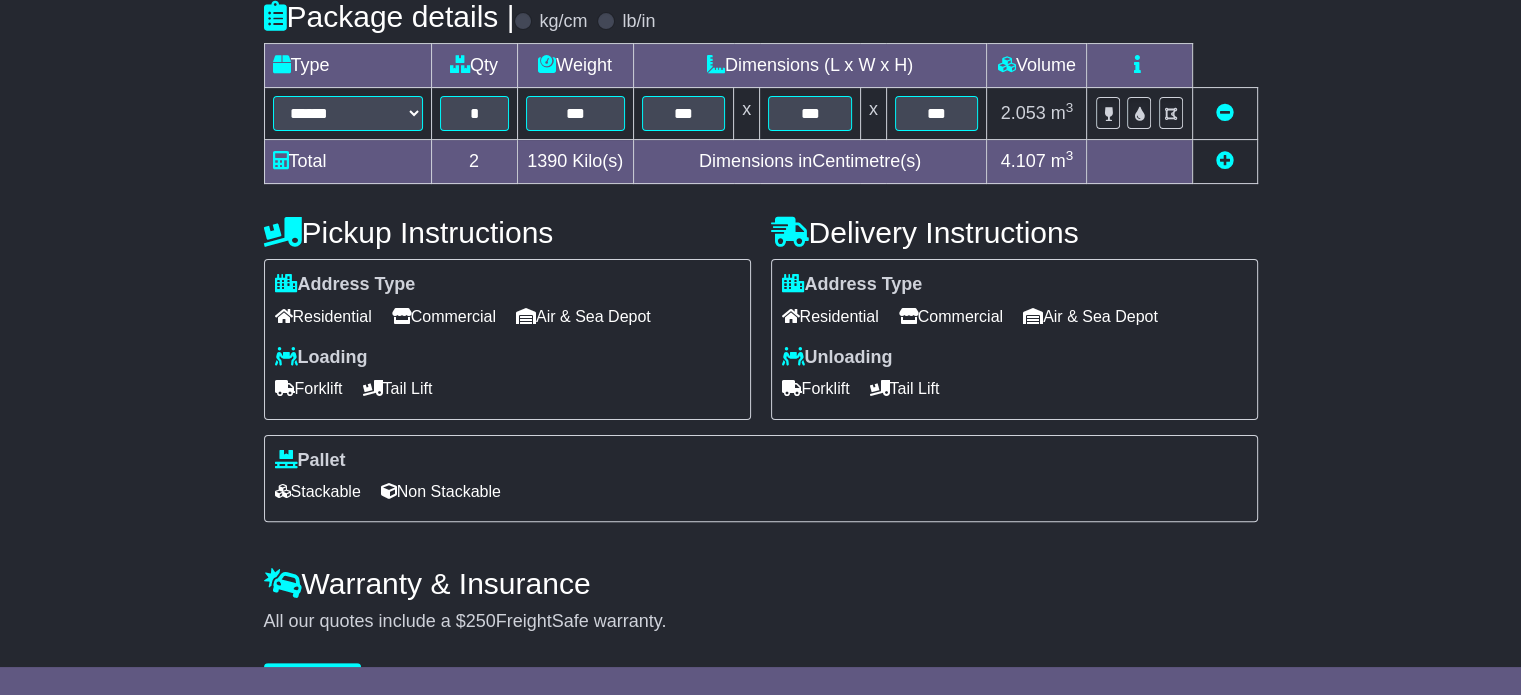 scroll, scrollTop: 540, scrollLeft: 0, axis: vertical 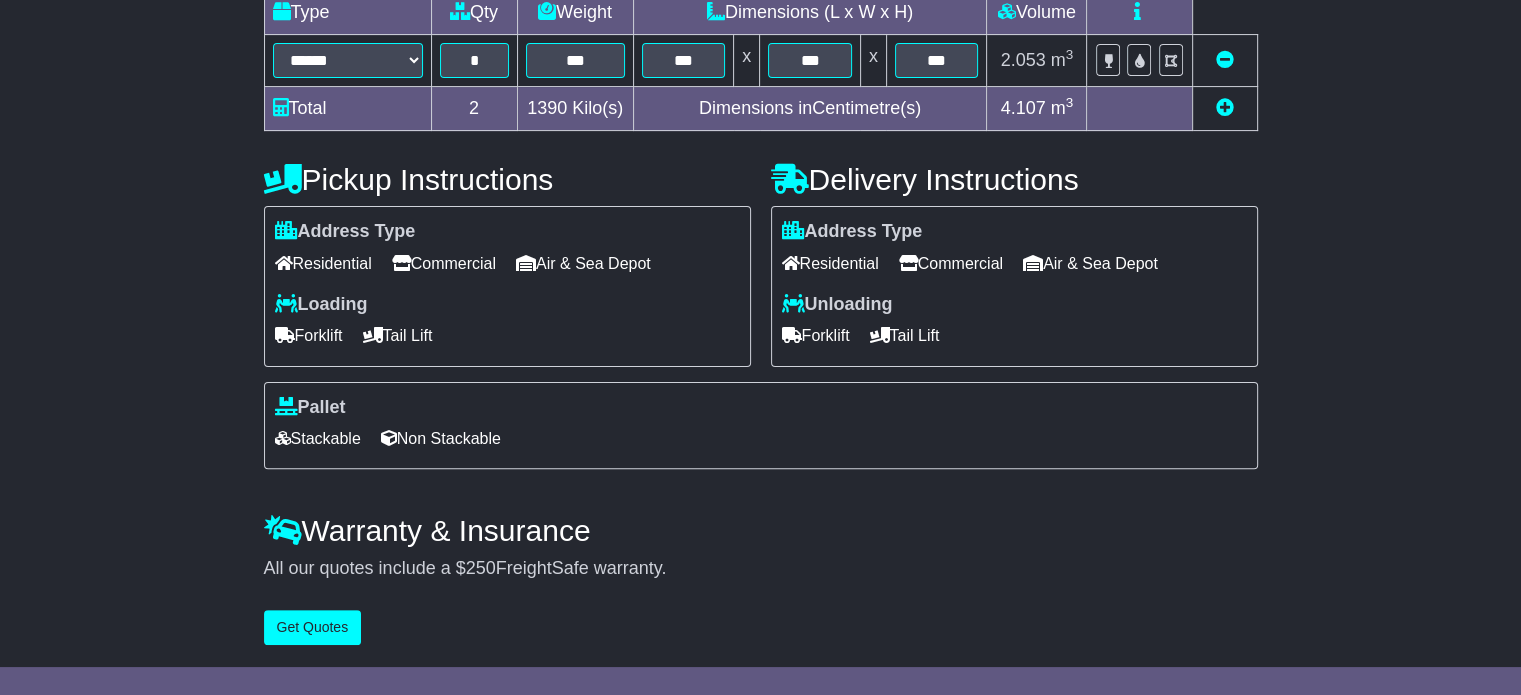 click on "**********" at bounding box center (761, 154) 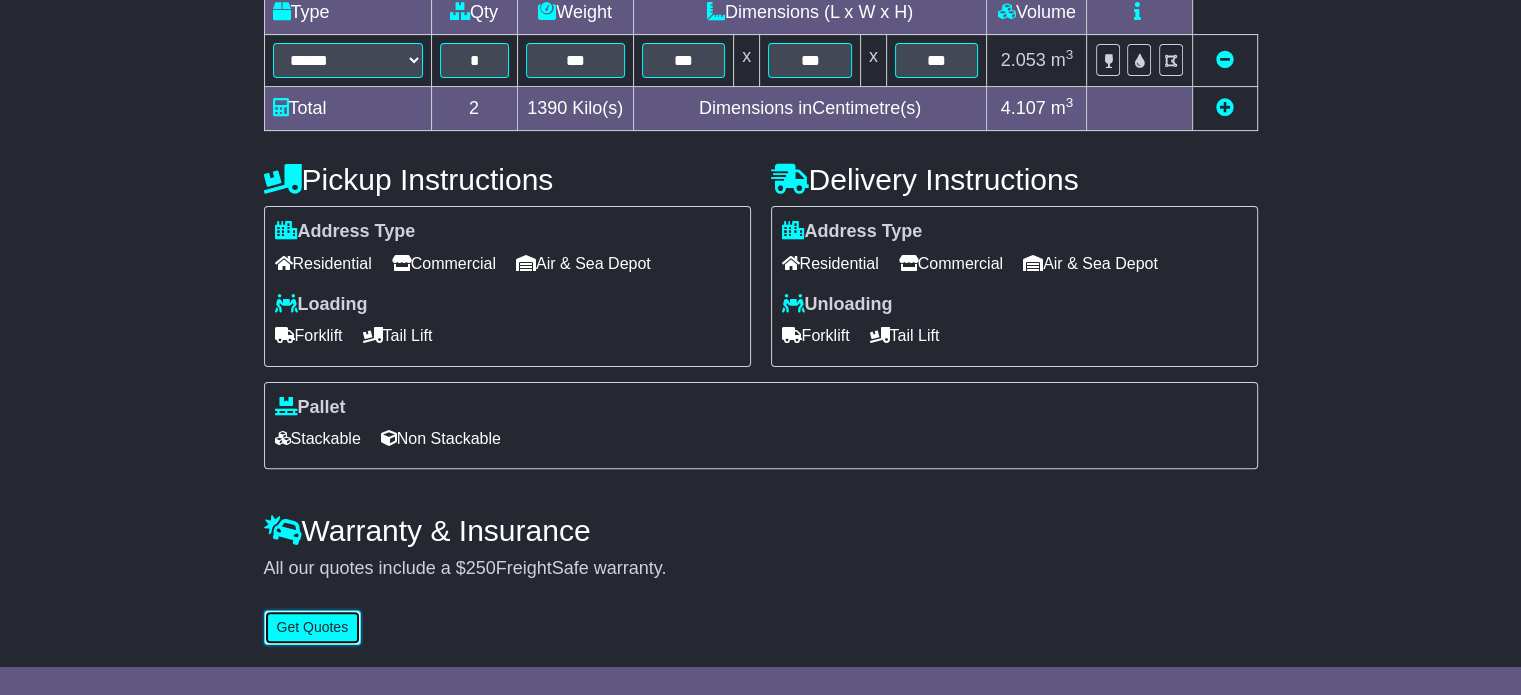 click on "Get Quotes" at bounding box center (313, 627) 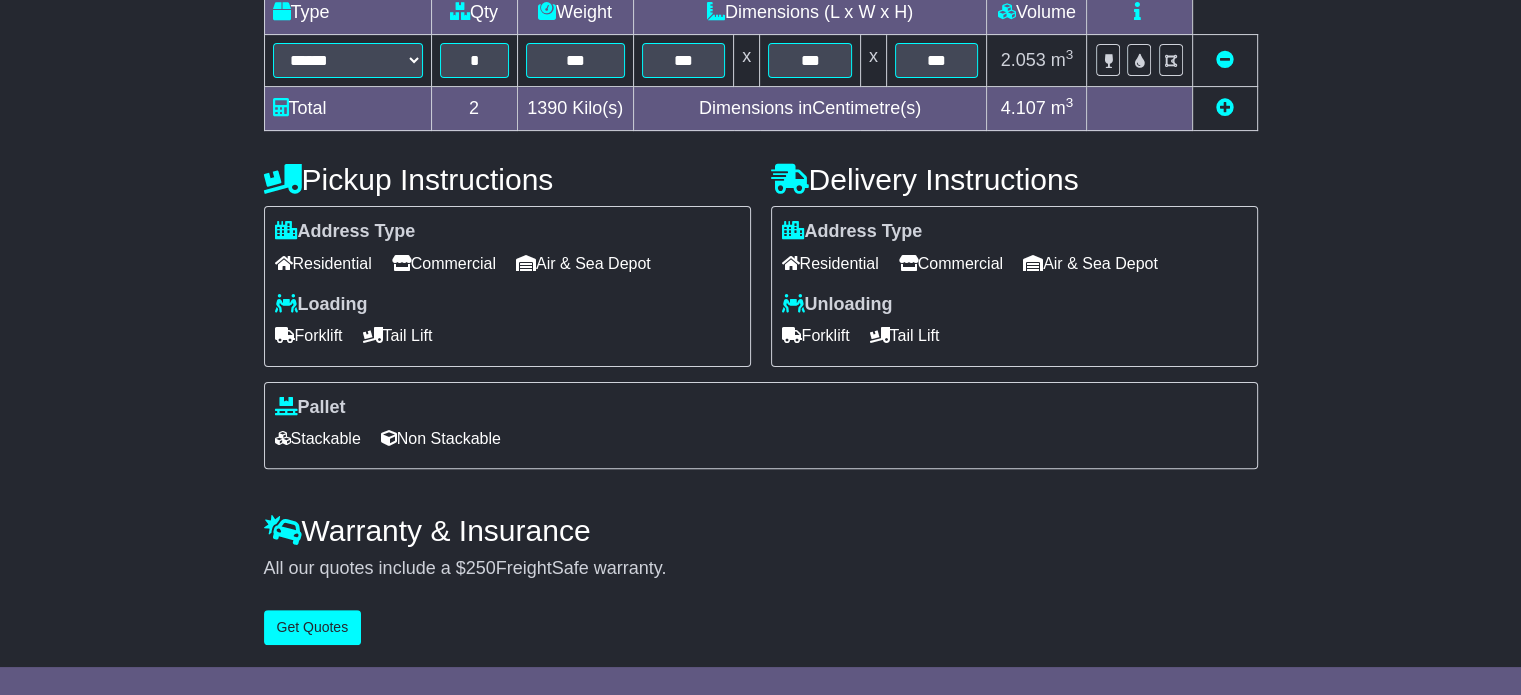 scroll, scrollTop: 0, scrollLeft: 0, axis: both 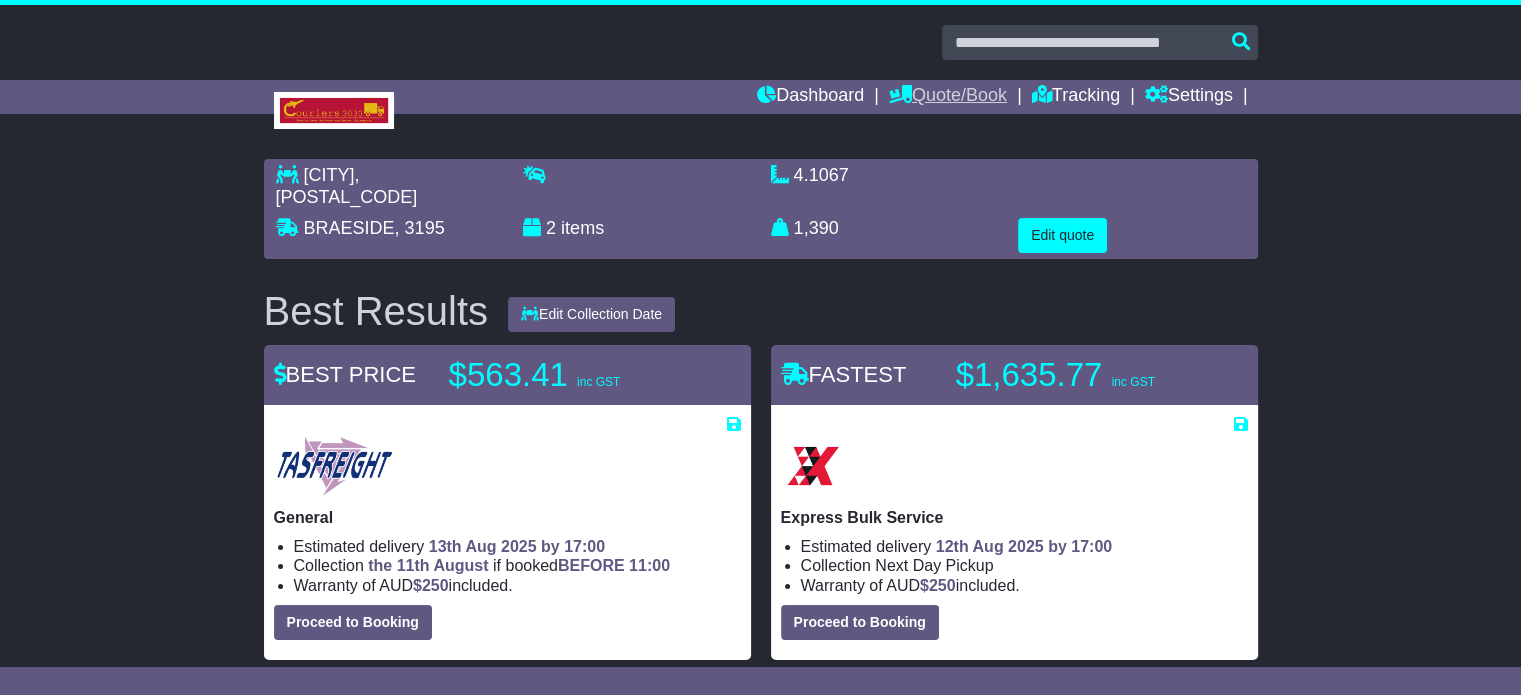 click on "Quote/Book" at bounding box center (948, 97) 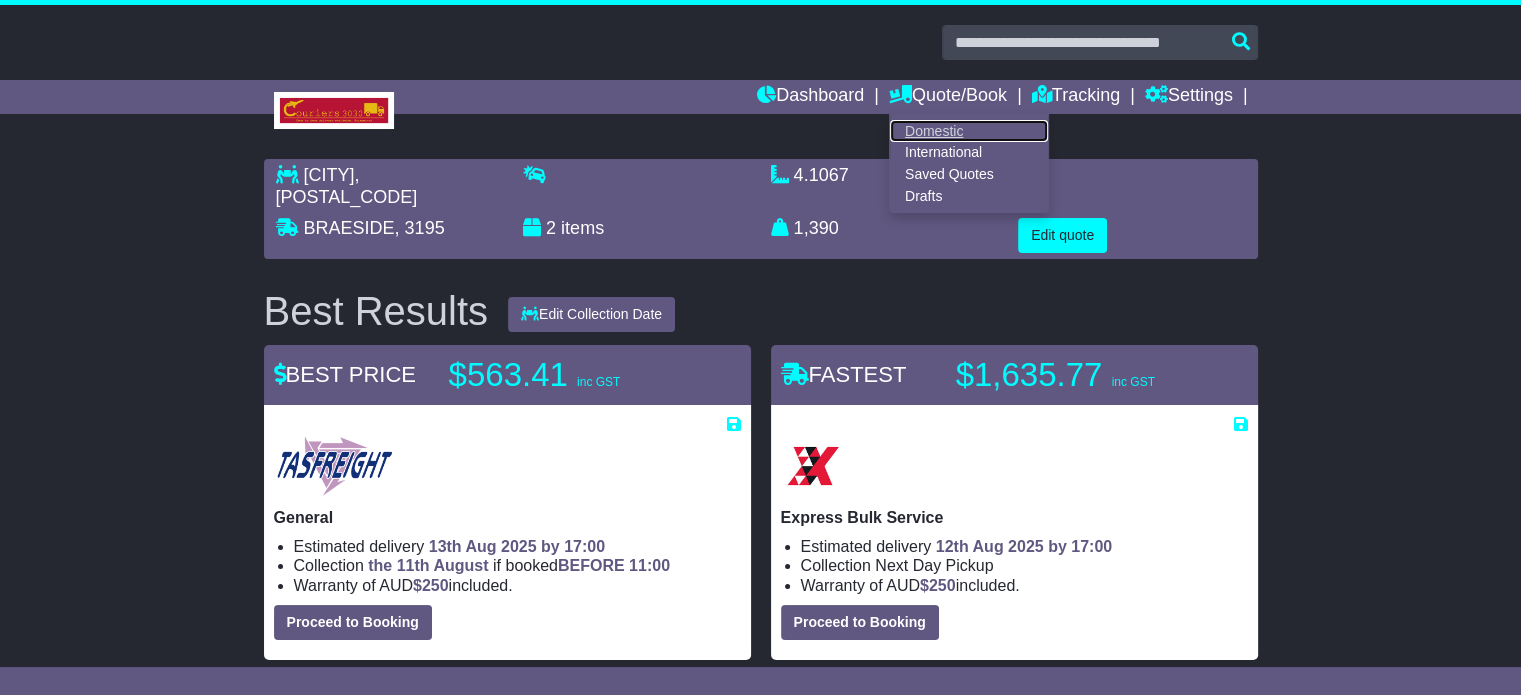click on "Domestic" at bounding box center (969, 131) 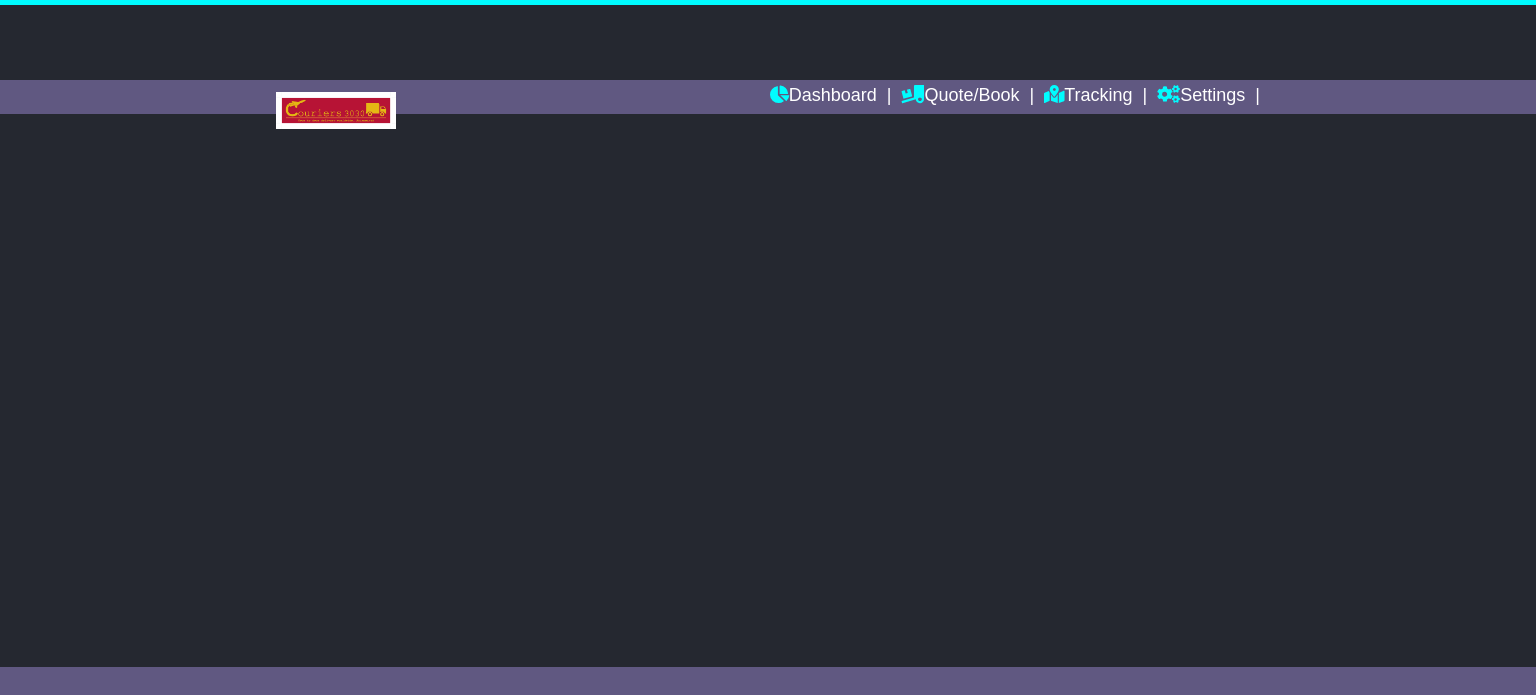 scroll, scrollTop: 0, scrollLeft: 0, axis: both 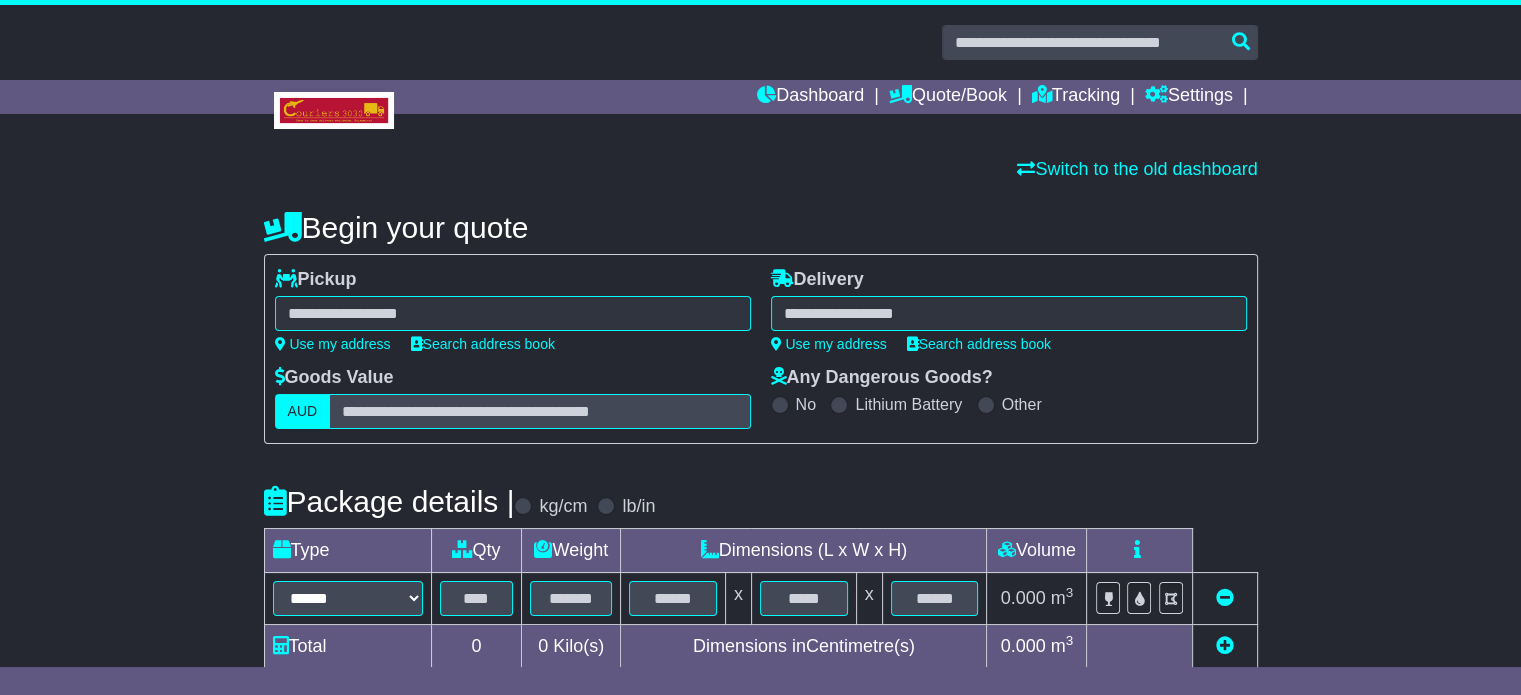 click at bounding box center [513, 313] 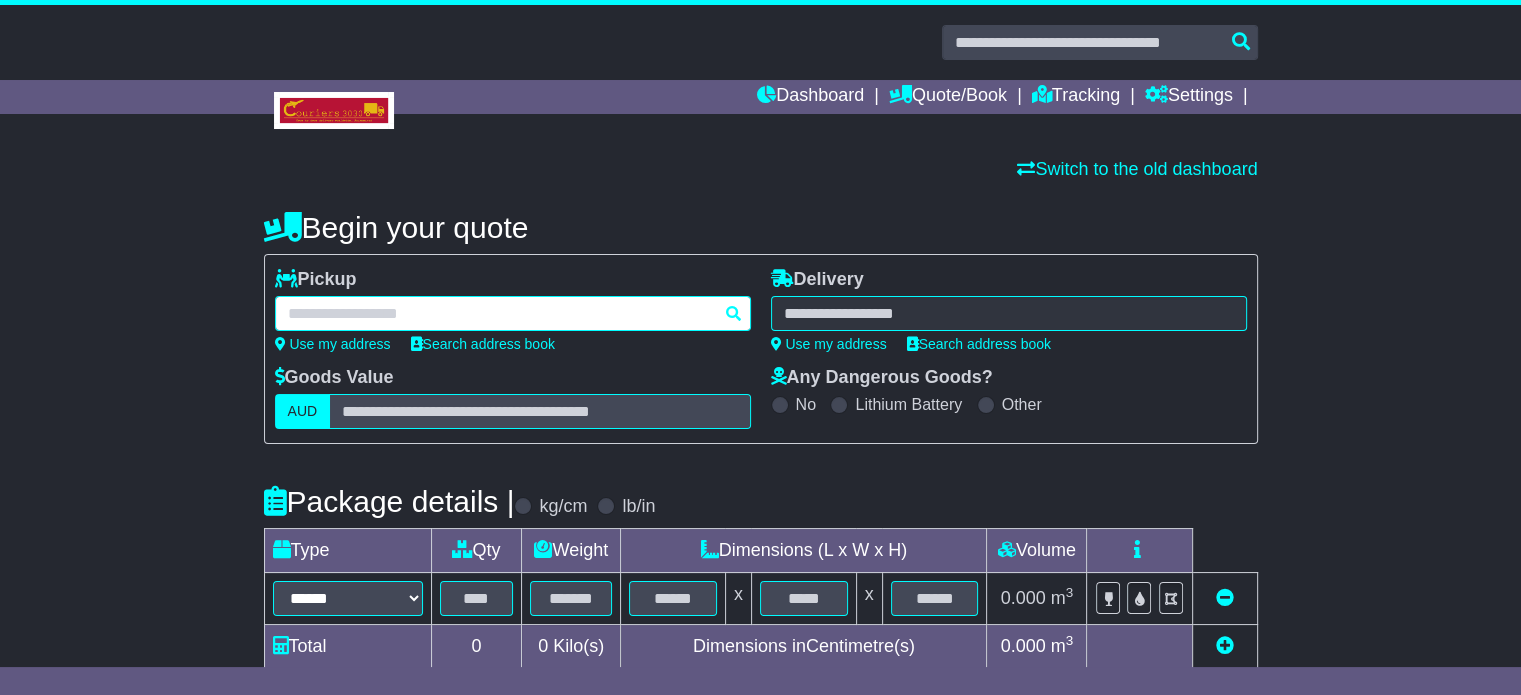 paste on "*******" 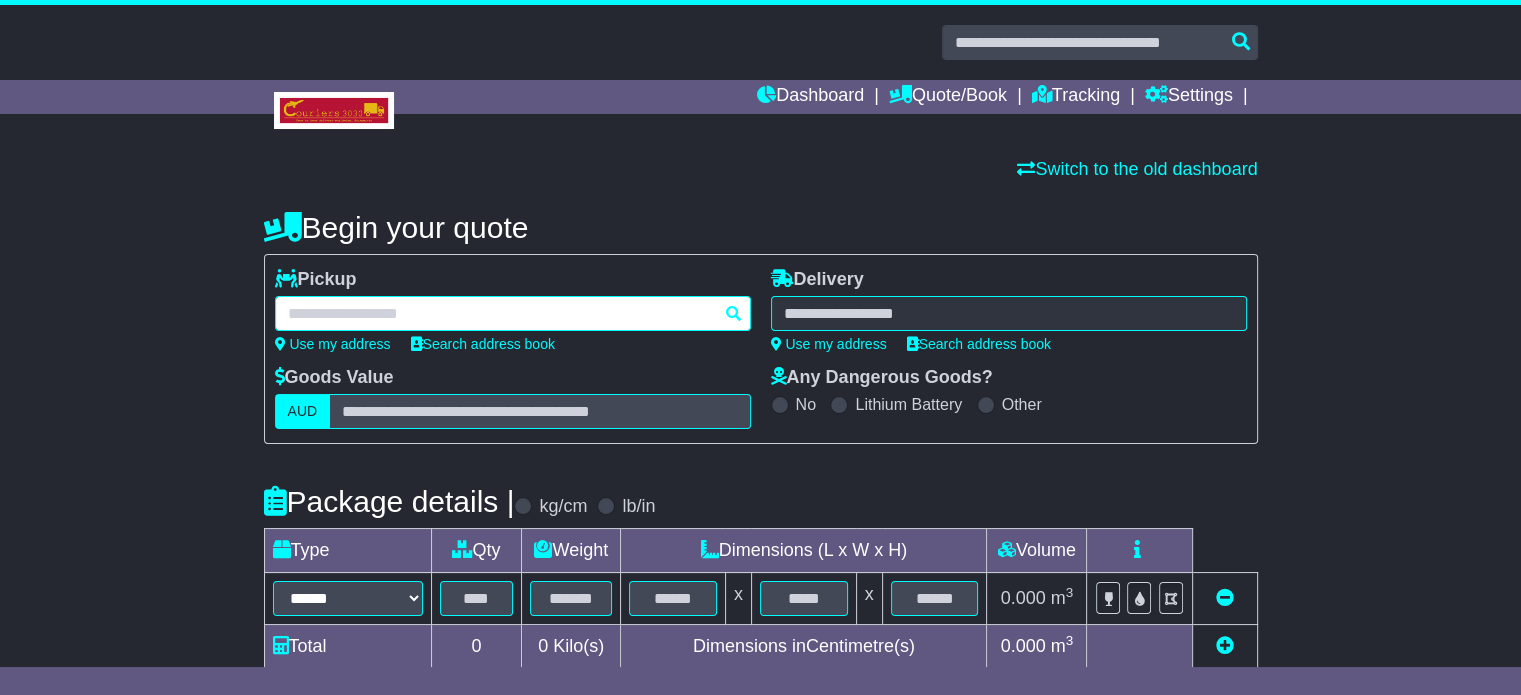 type on "*******" 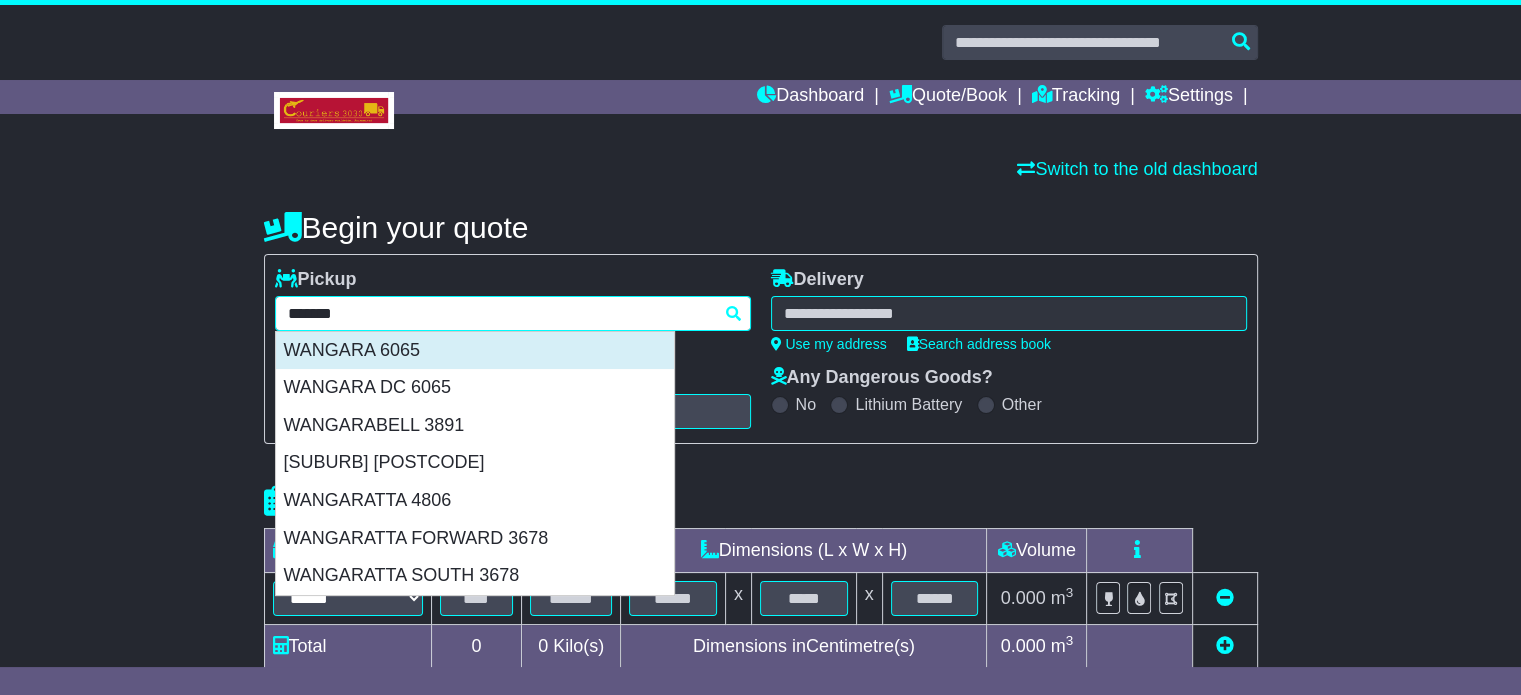 click on "WANGARA 6065" at bounding box center (475, 351) 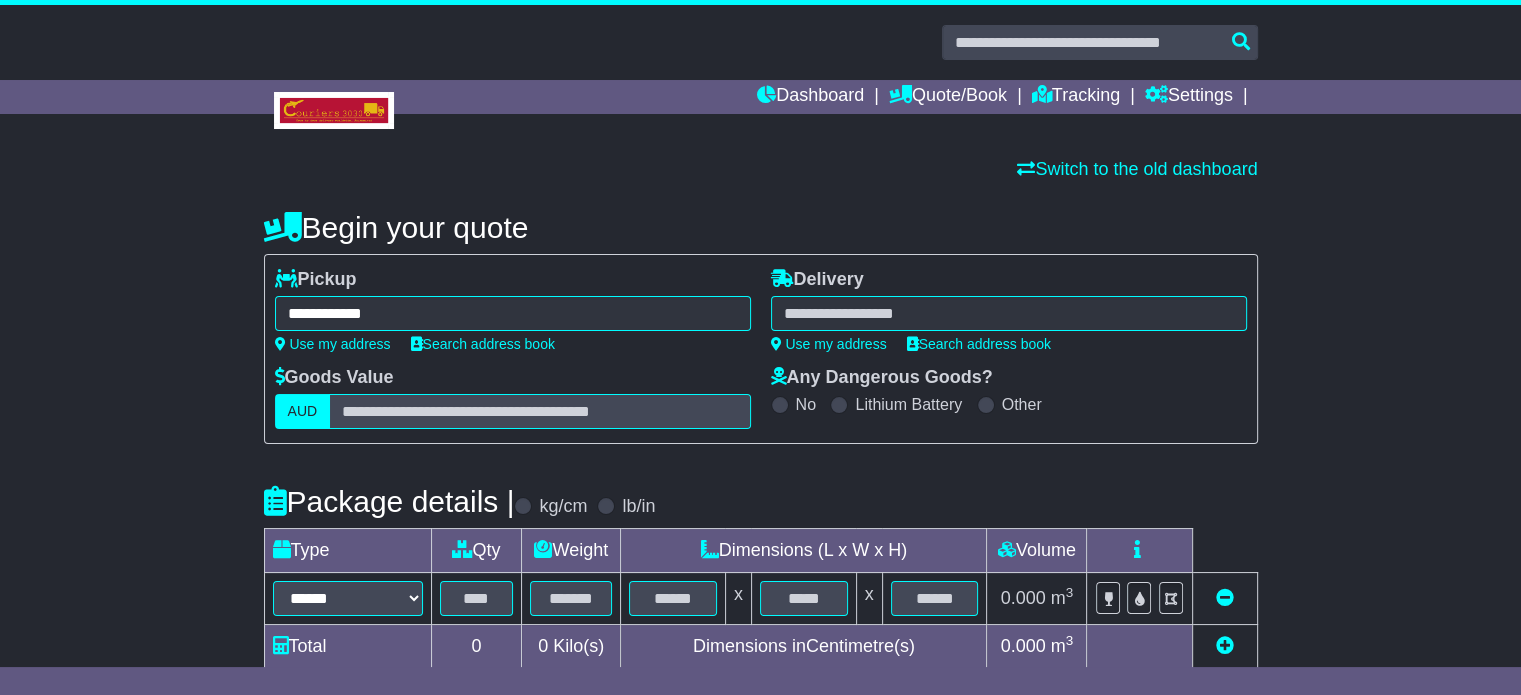 type on "**********" 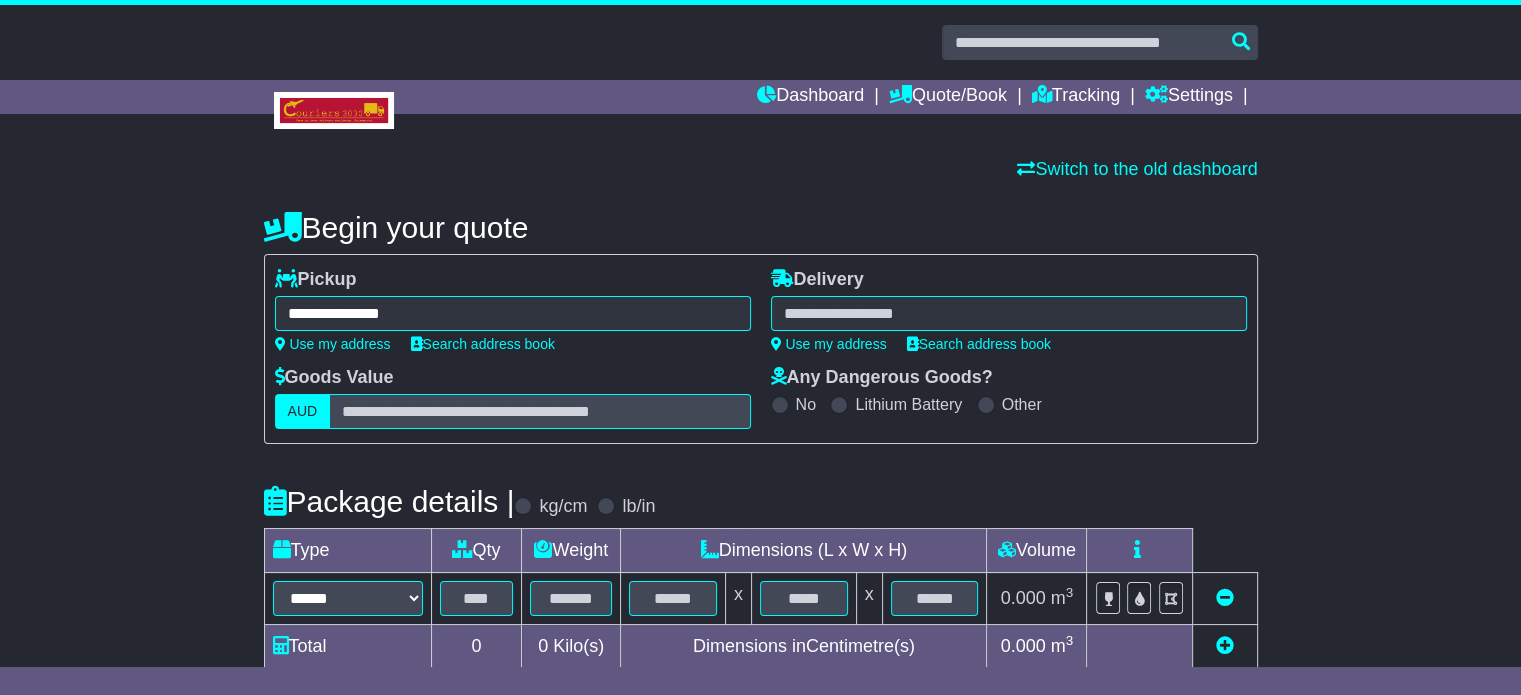 click at bounding box center [1009, 313] 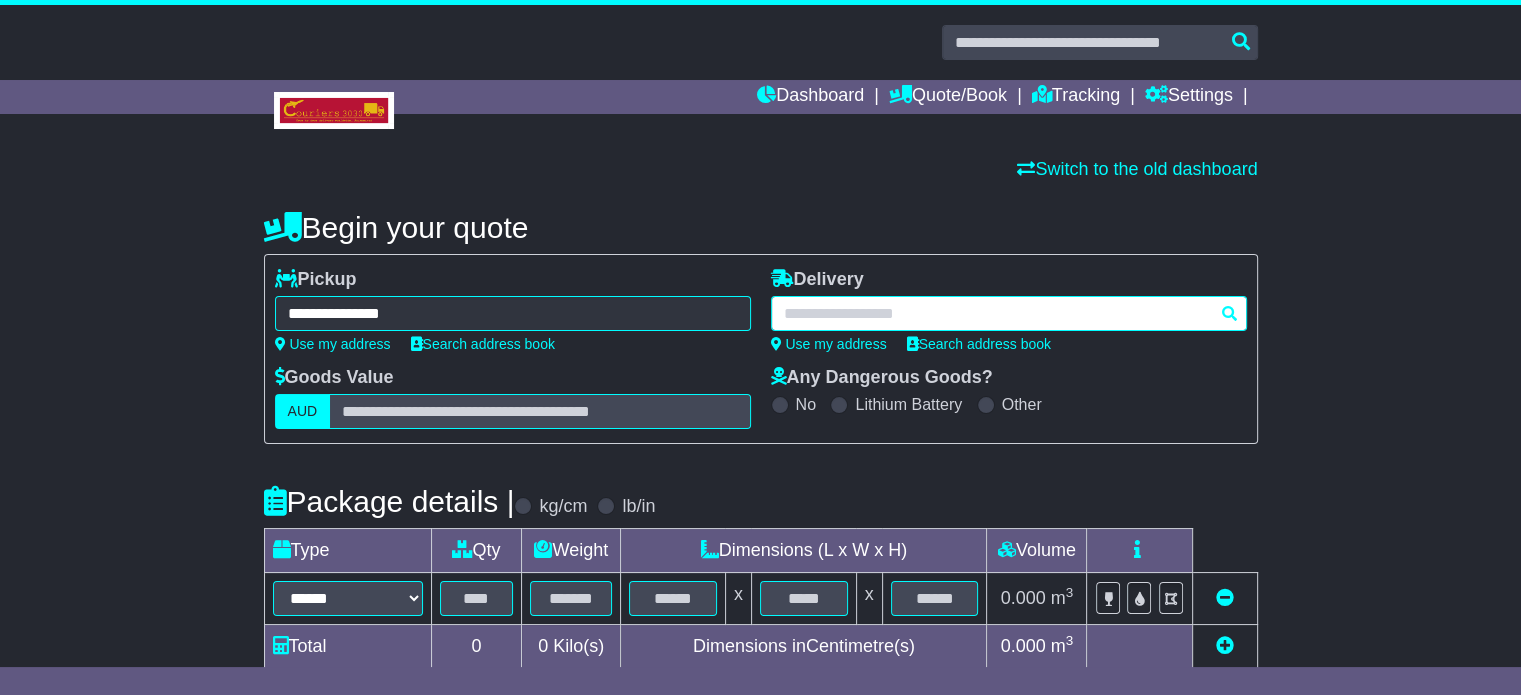 paste on "**********" 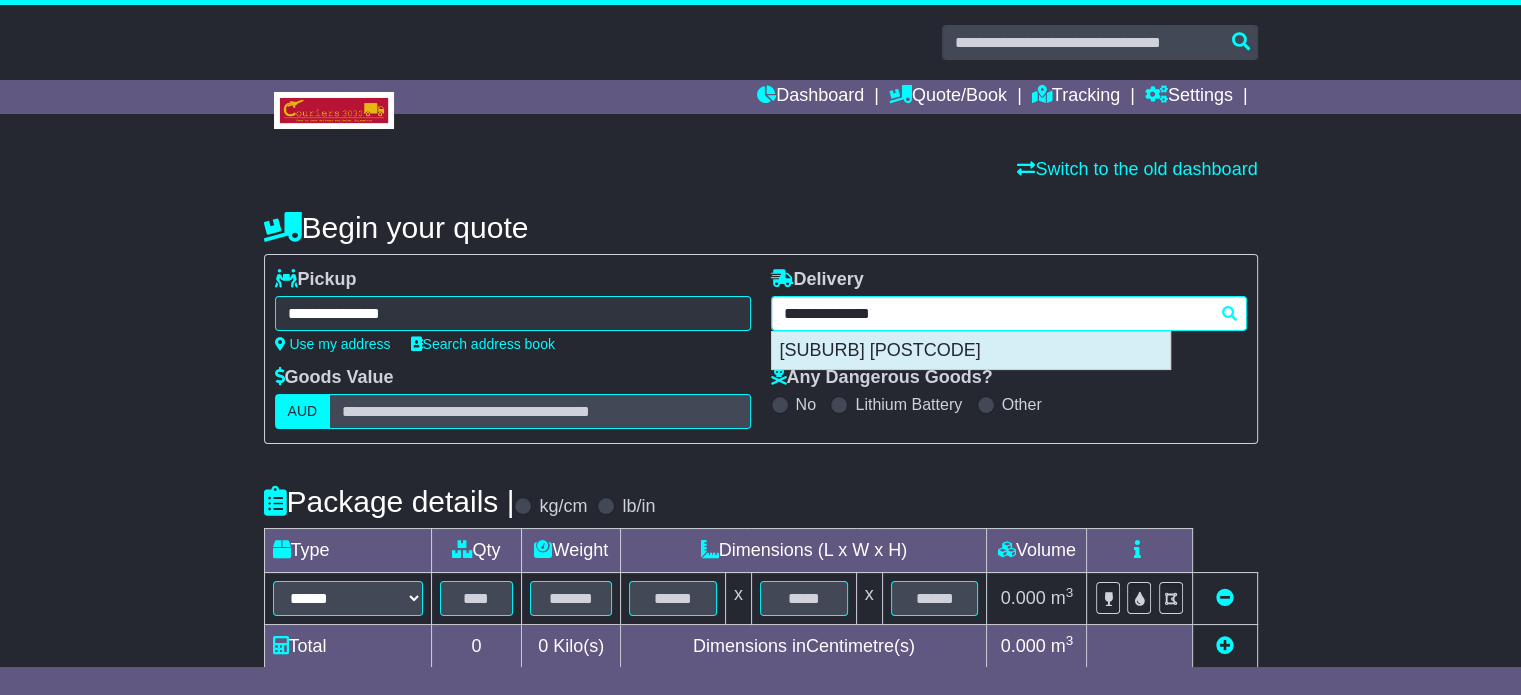 click on "TEA TREE GULLY 5091" at bounding box center [971, 351] 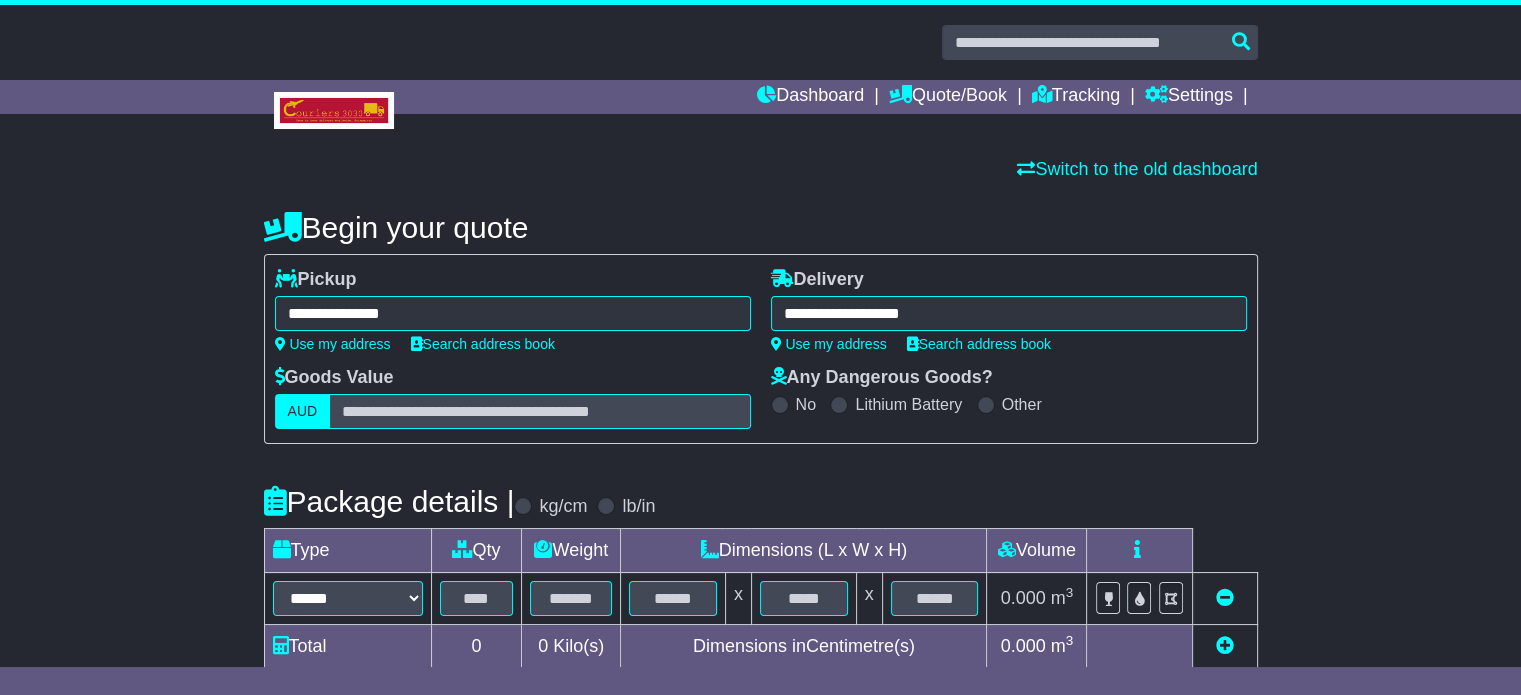type on "**********" 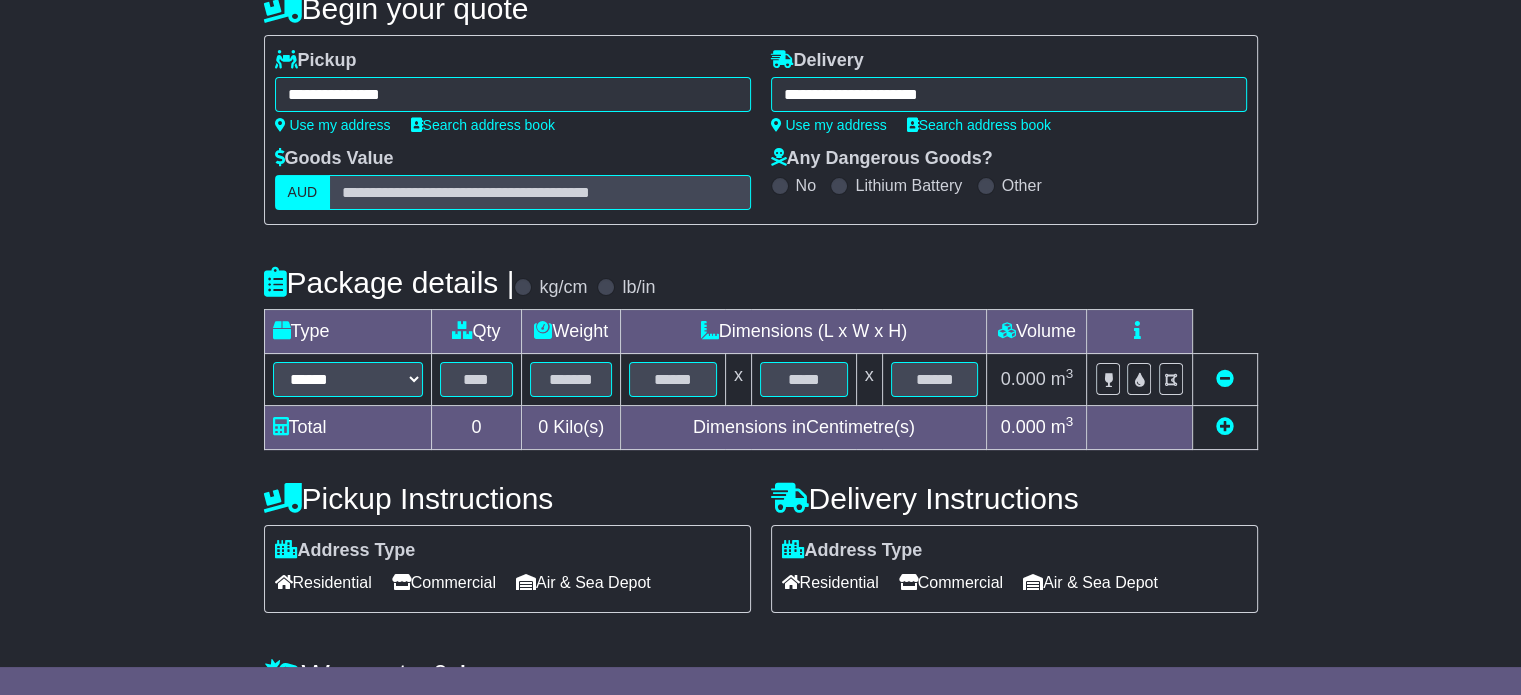 scroll, scrollTop: 300, scrollLeft: 0, axis: vertical 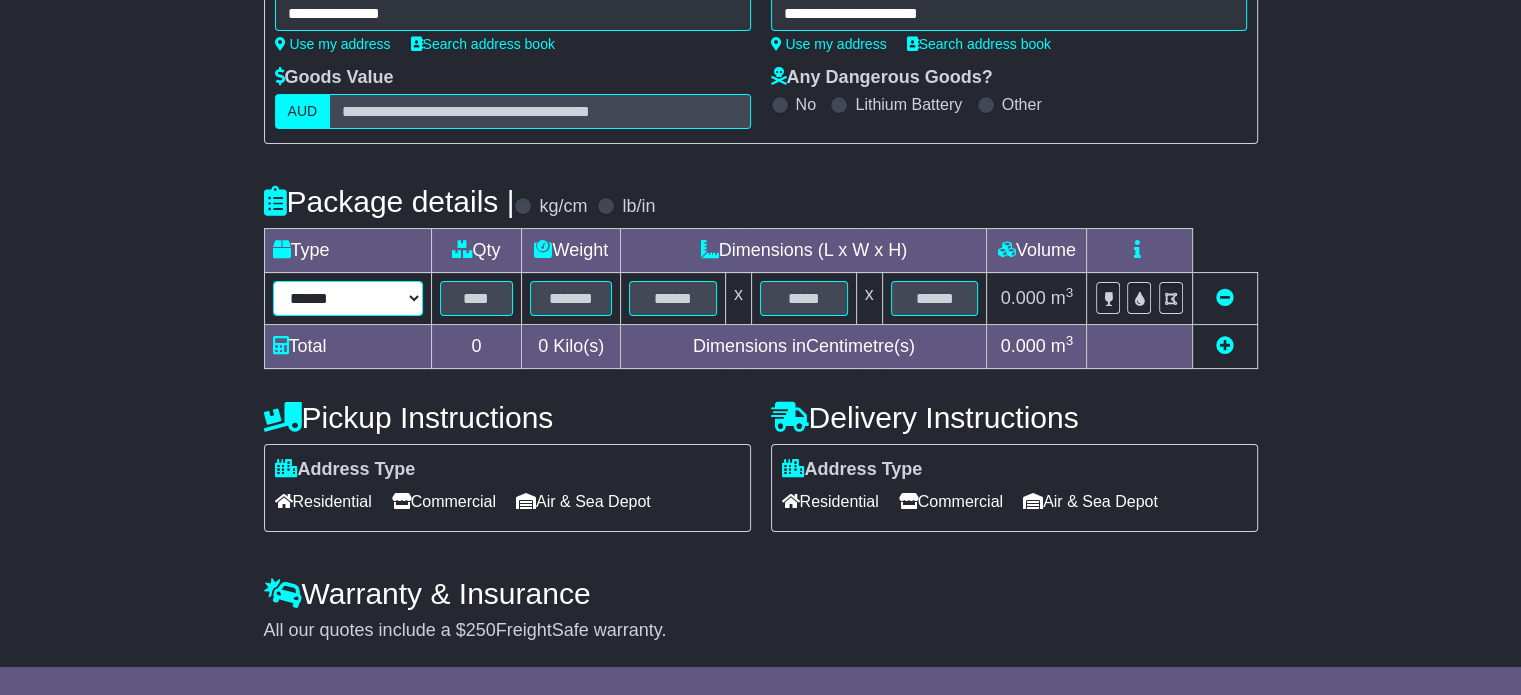 drag, startPoint x: 363, startPoint y: 284, endPoint x: 361, endPoint y: 295, distance: 11.18034 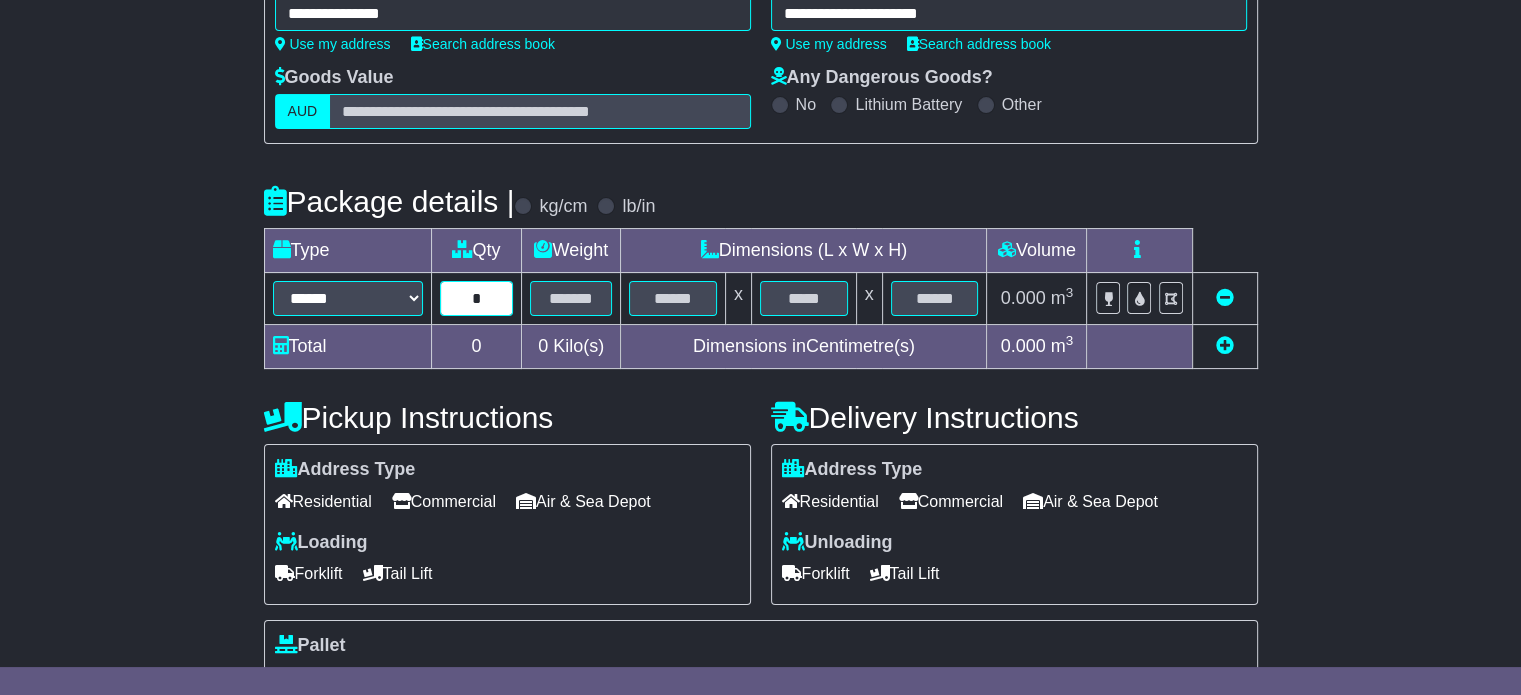 type on "*" 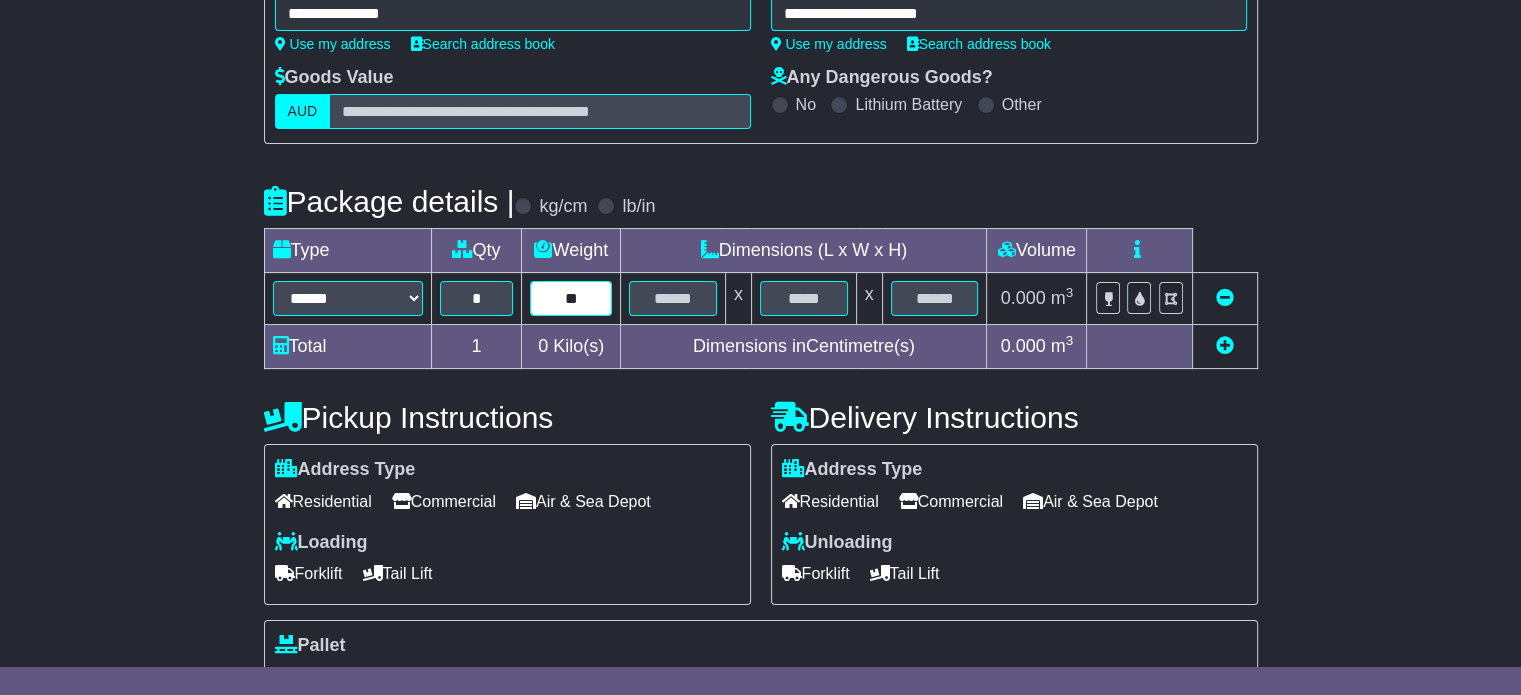 type on "**" 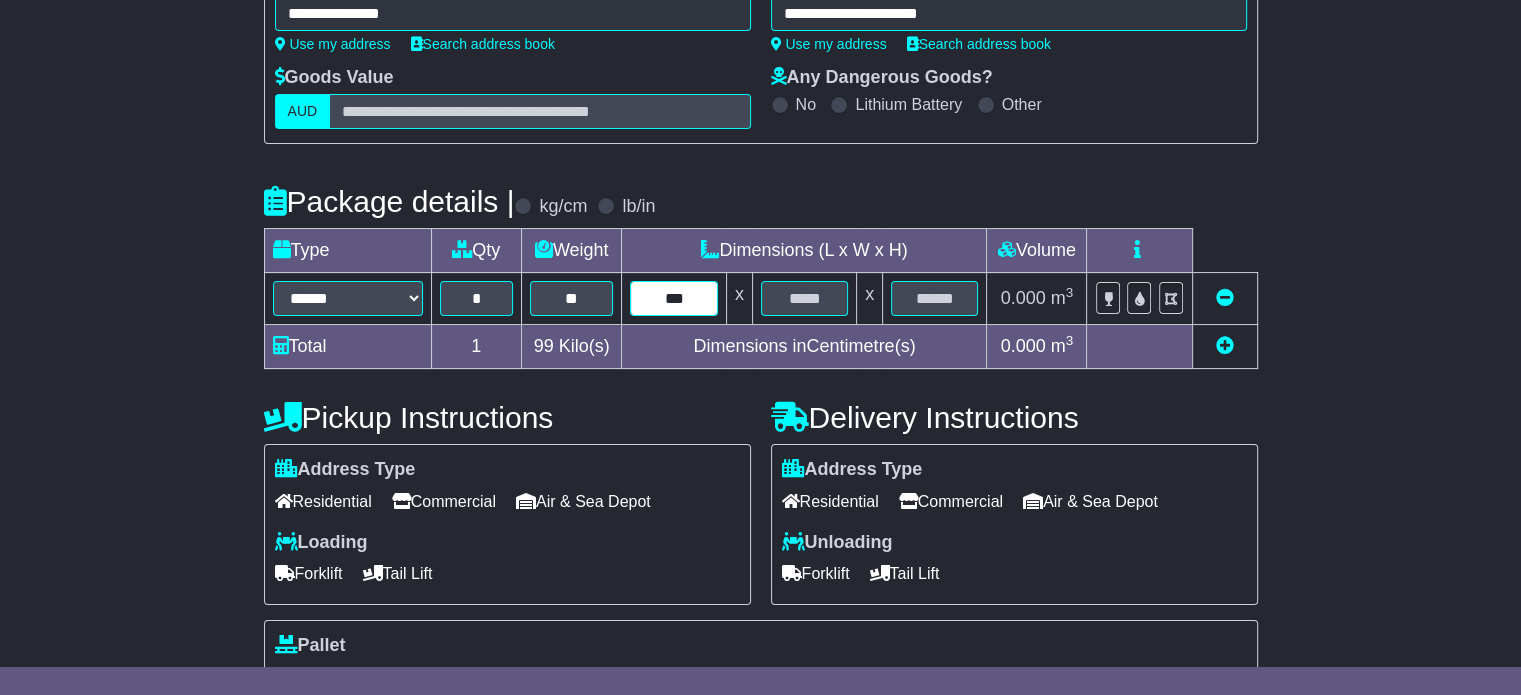 type on "***" 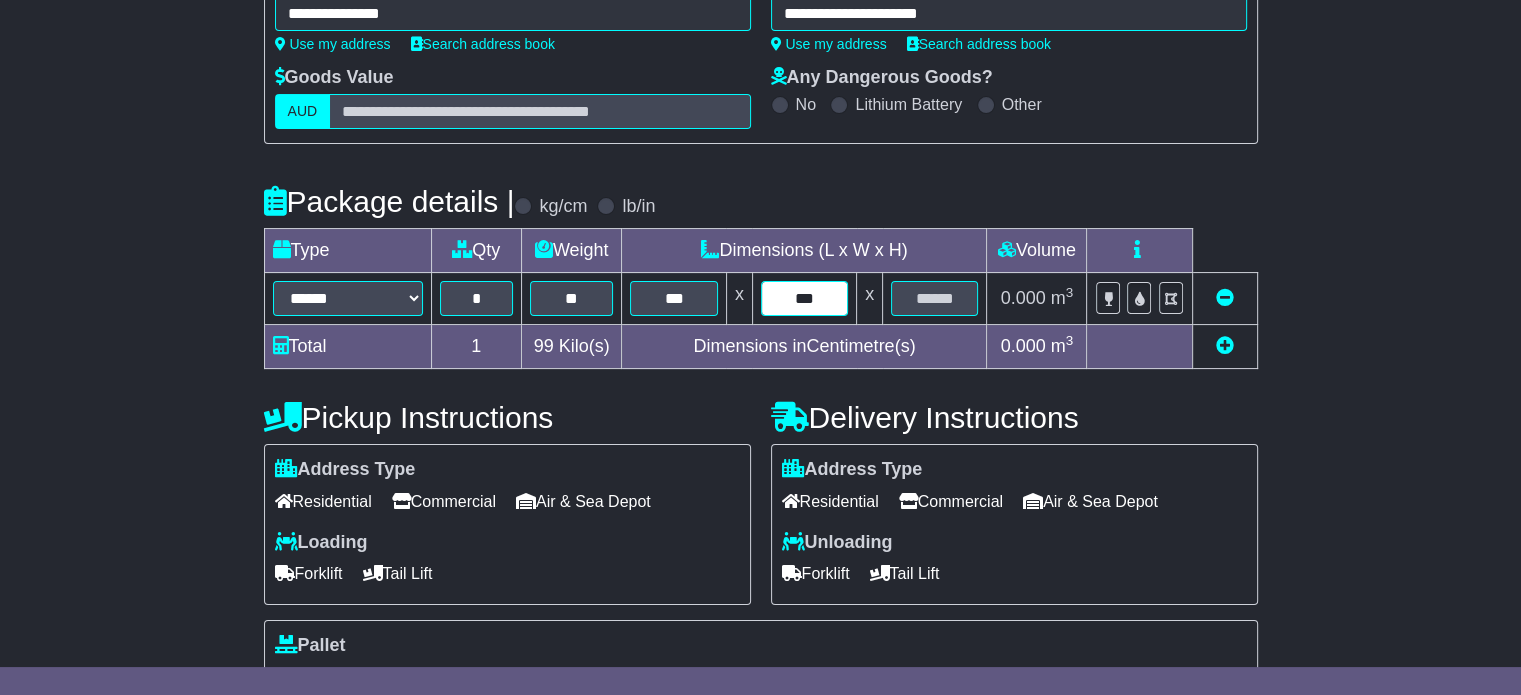 type on "***" 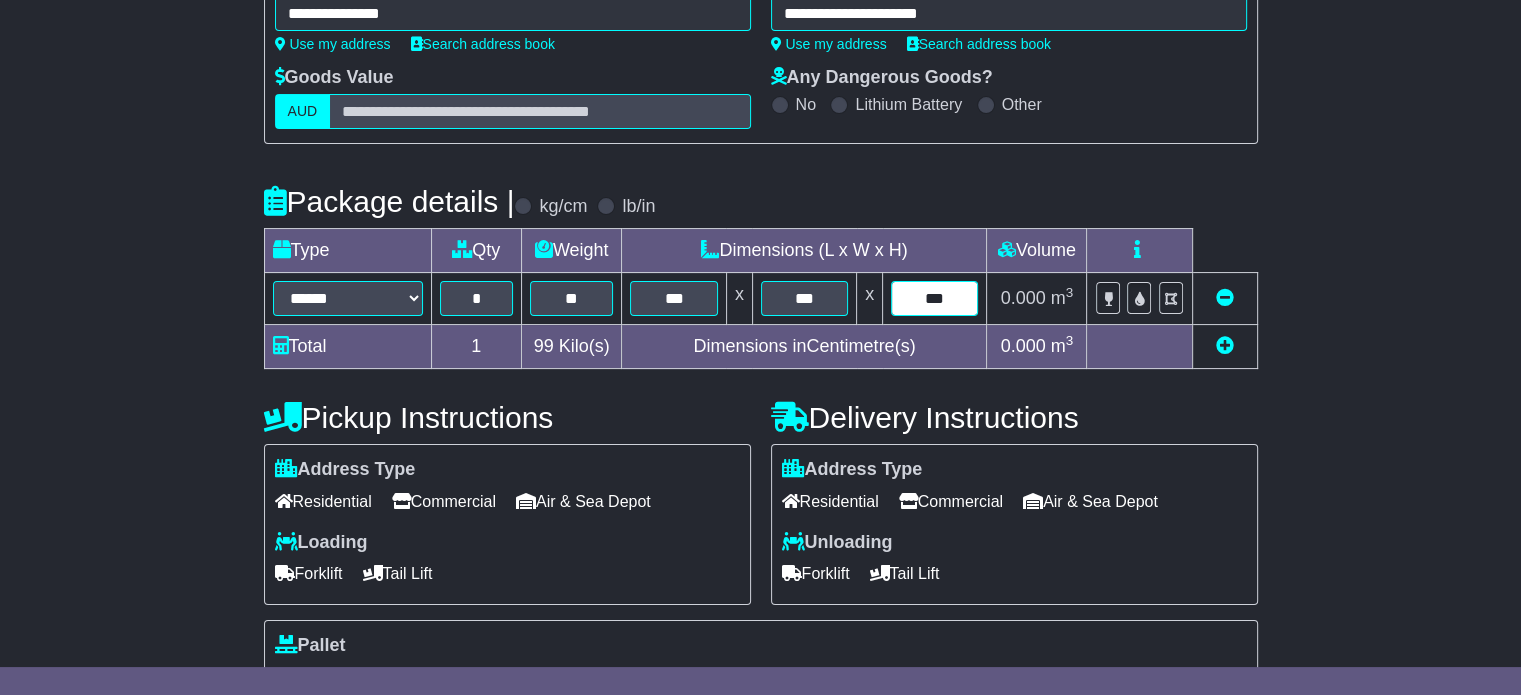 type on "***" 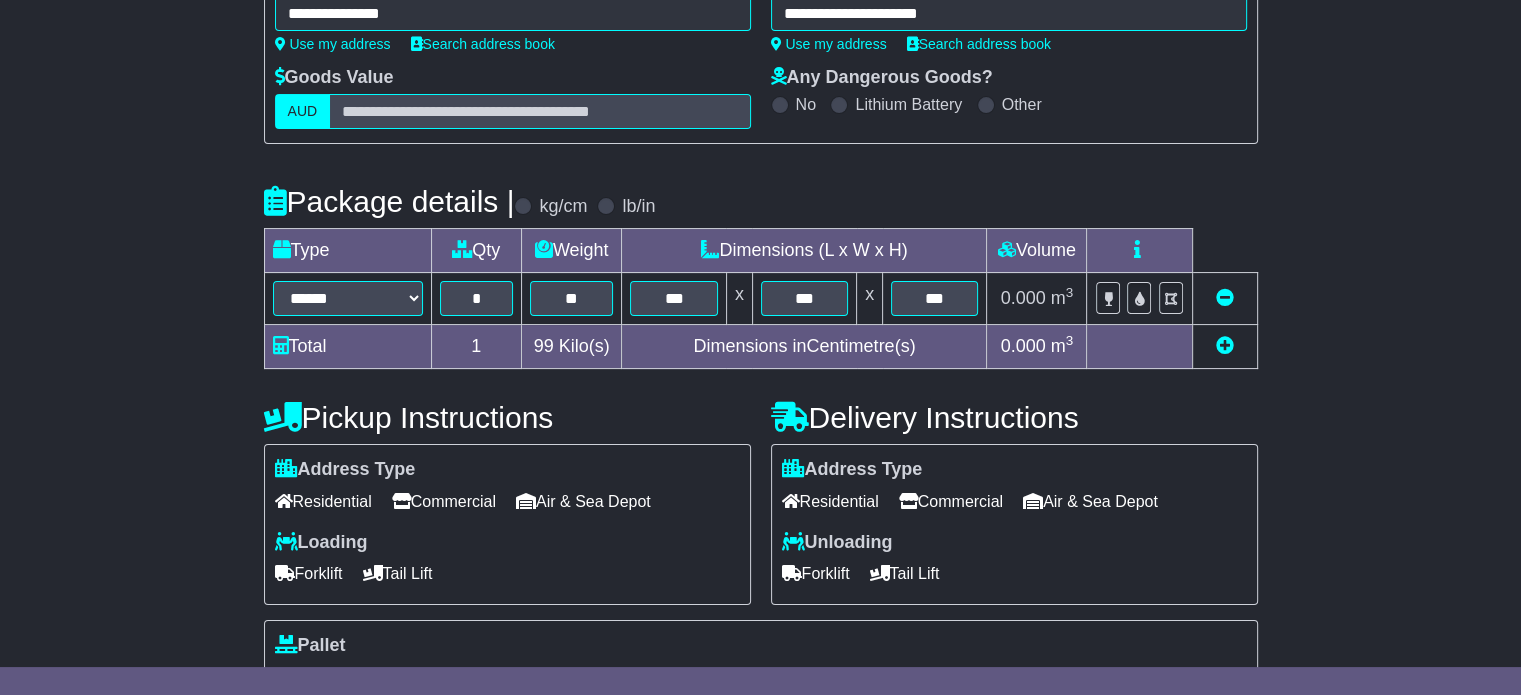 type 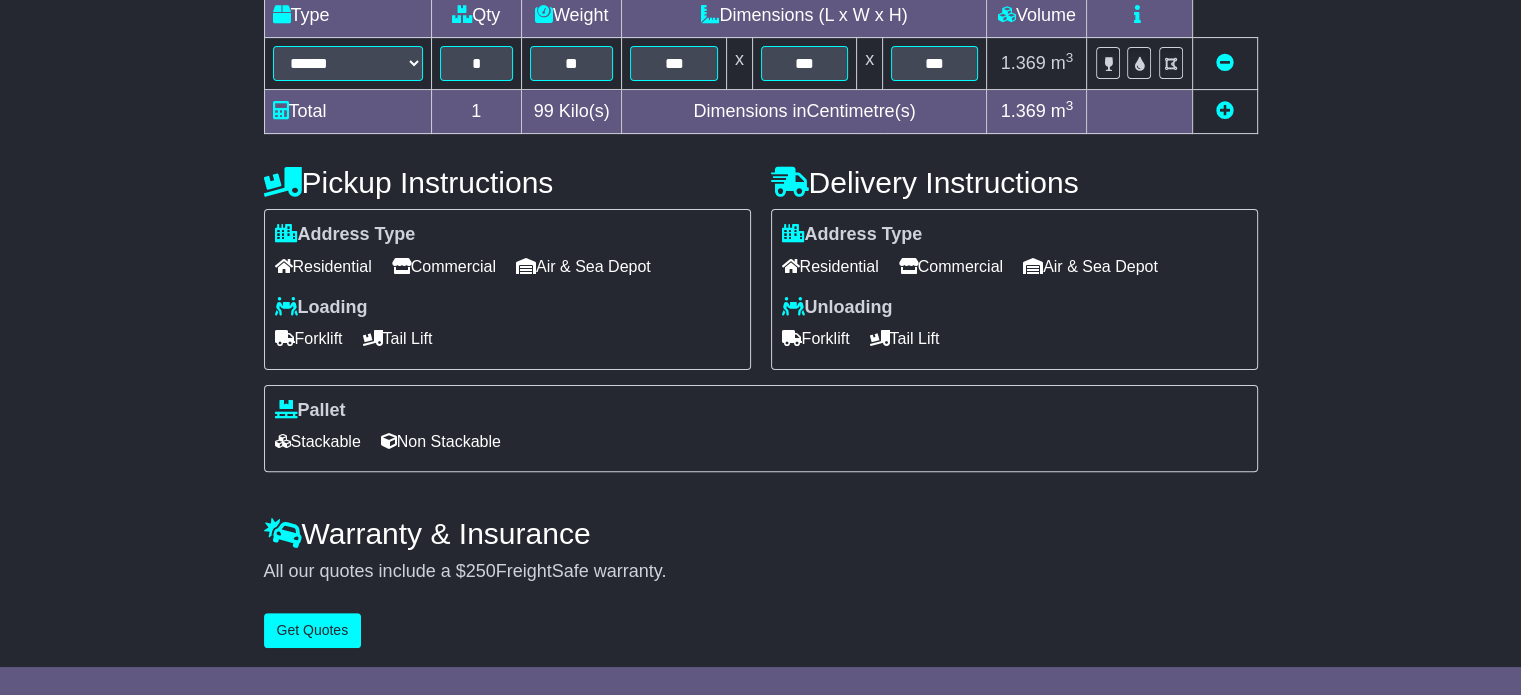 click on "Address Type
Residential
Commercial
Air & Sea Depot
Loading
Forklift
Tail Lift" at bounding box center (507, 289) 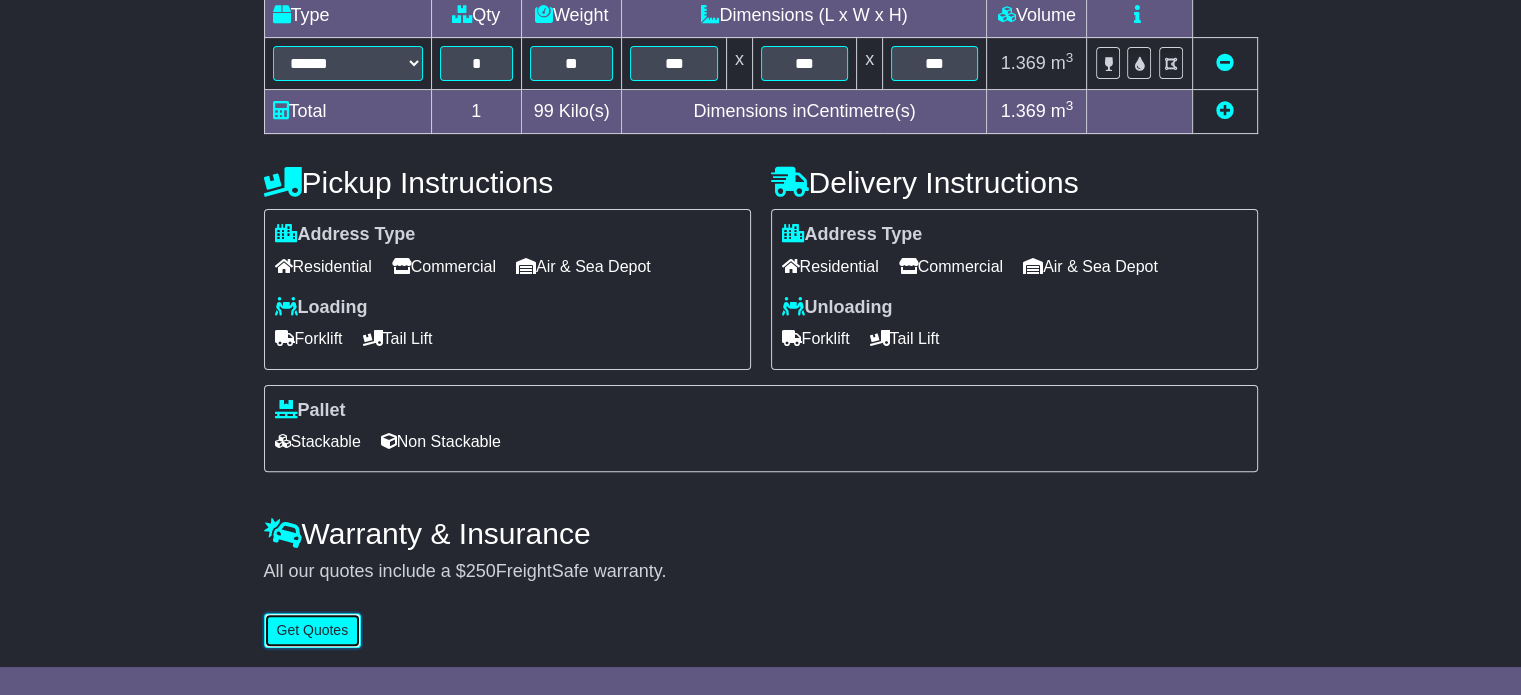 click on "Get Quotes" at bounding box center [313, 630] 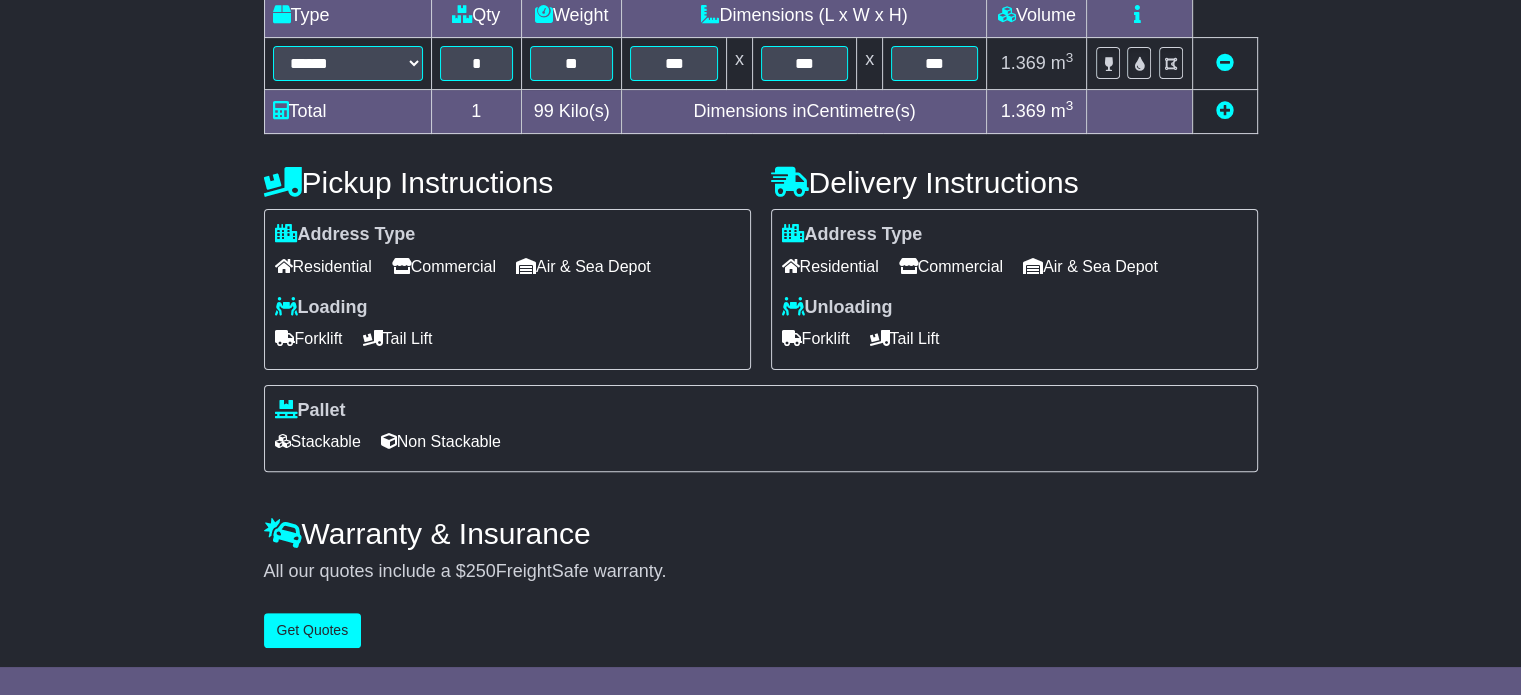 scroll, scrollTop: 0, scrollLeft: 0, axis: both 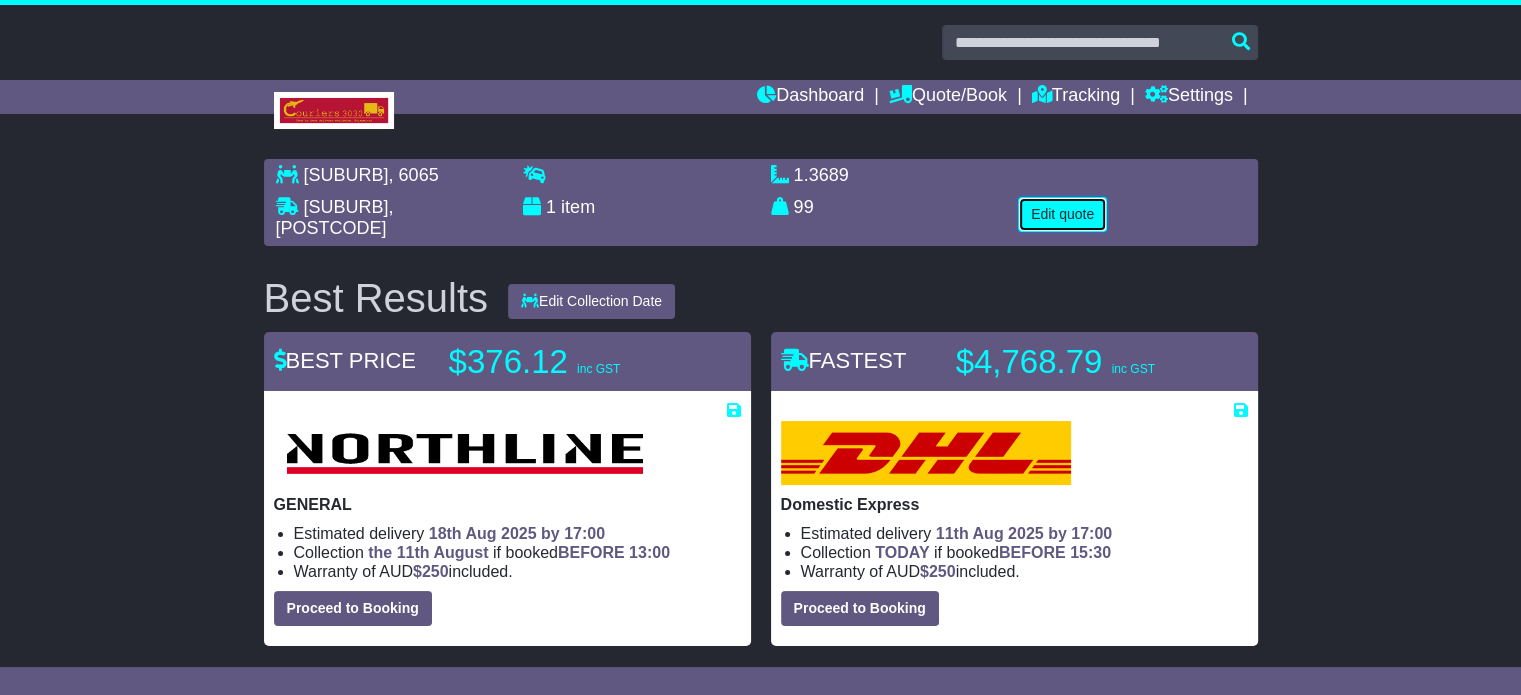 click on "Edit quote" at bounding box center [1062, 214] 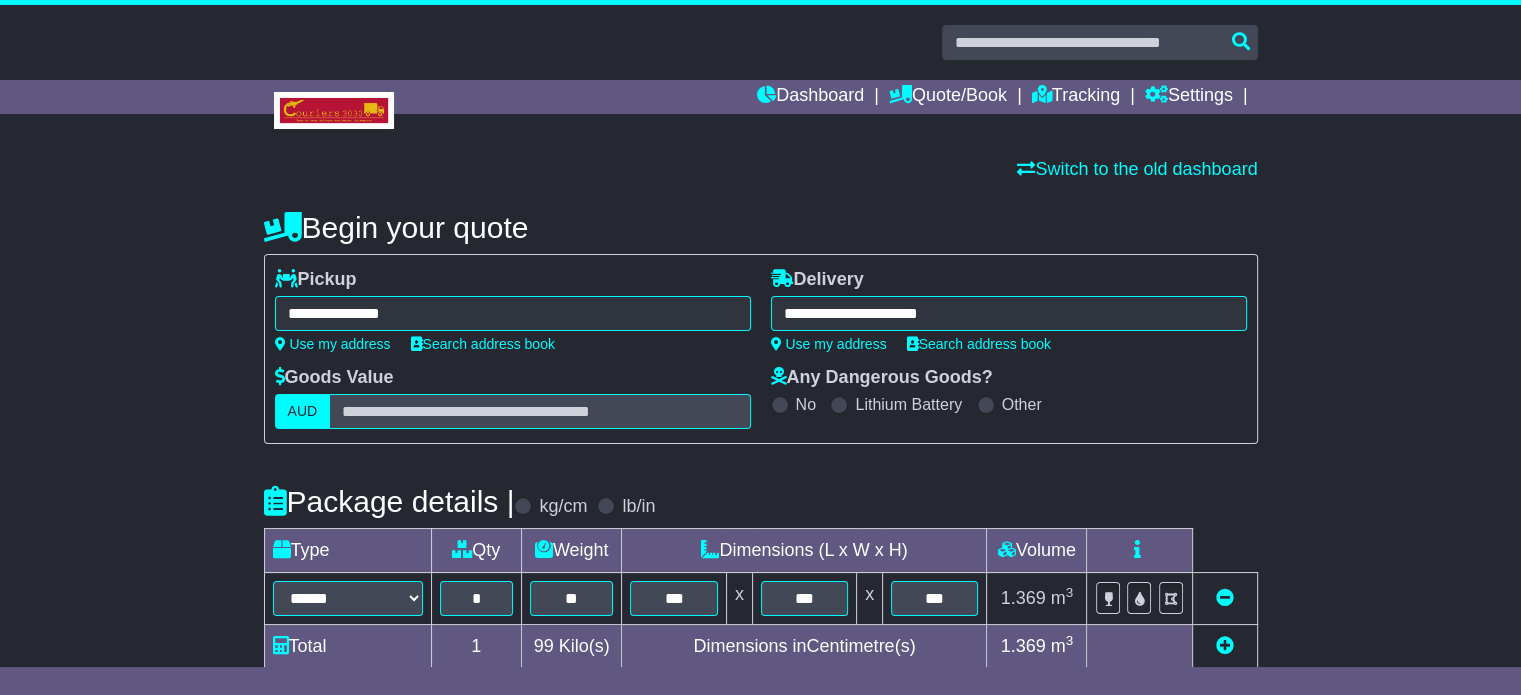 click on "**********" at bounding box center [513, 313] 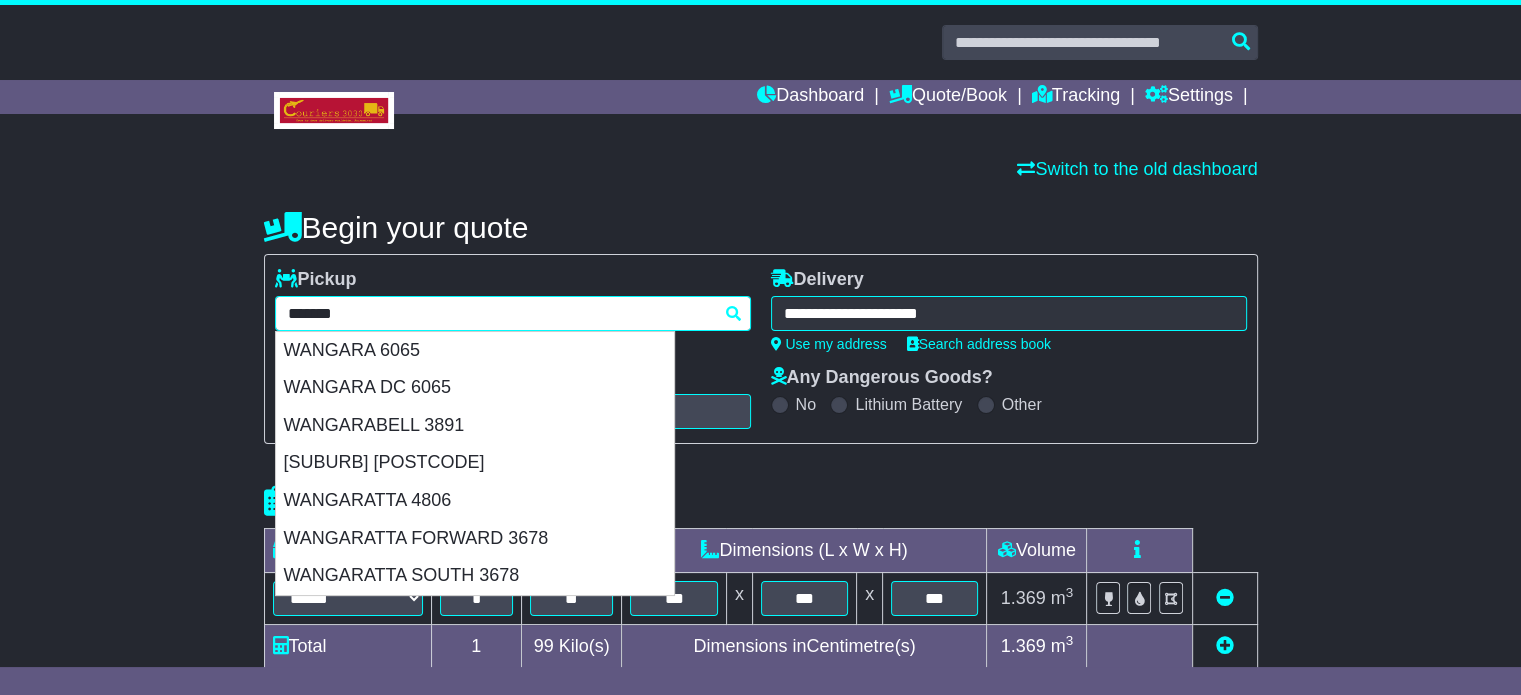 click on "*******" at bounding box center [513, 313] 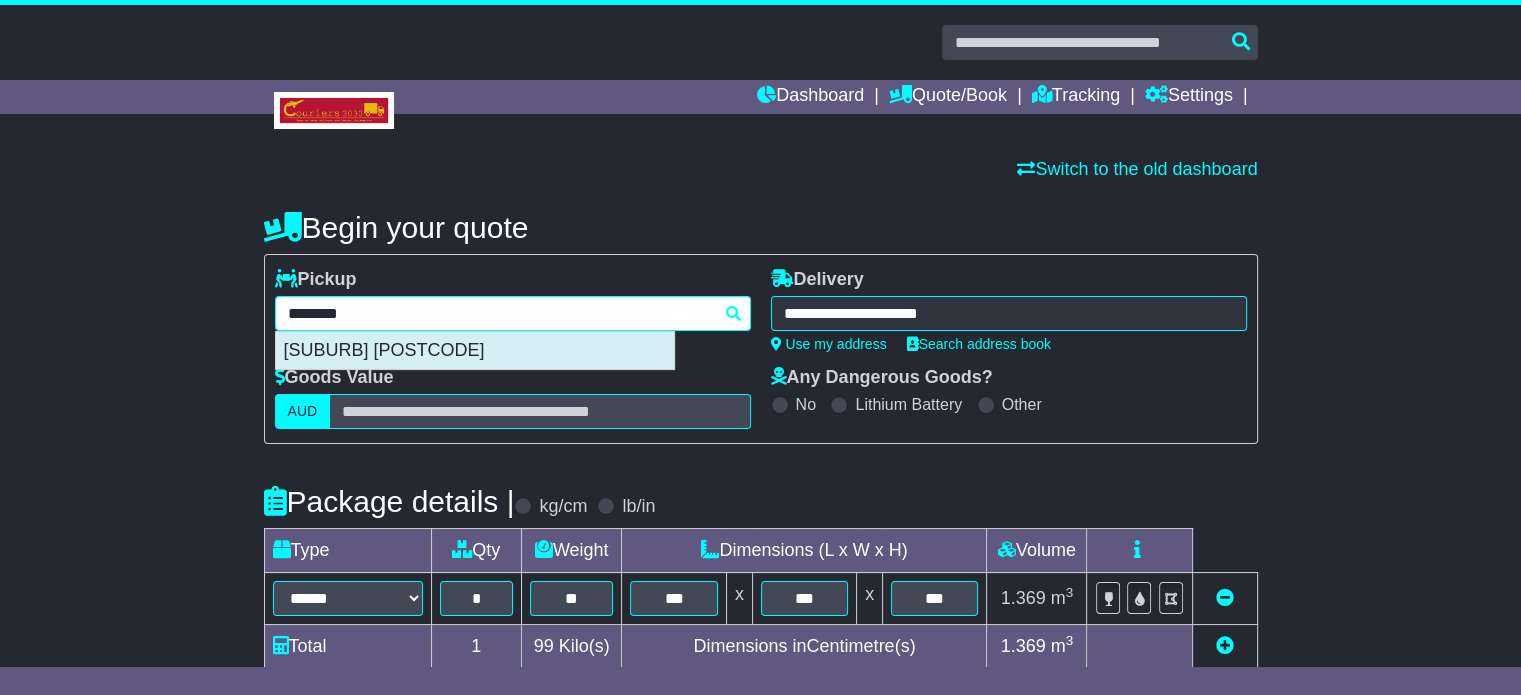 click on "SCORESBY 3179" at bounding box center [475, 351] 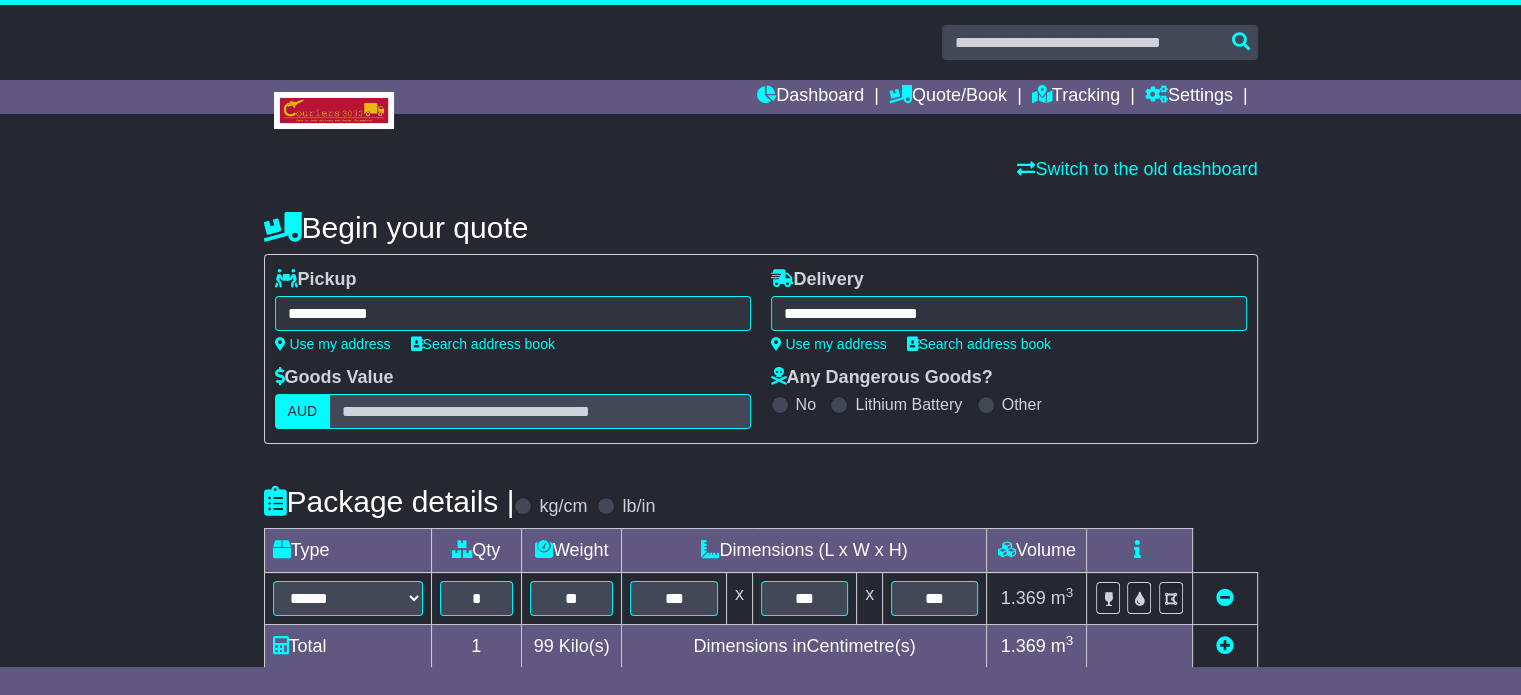 type on "**********" 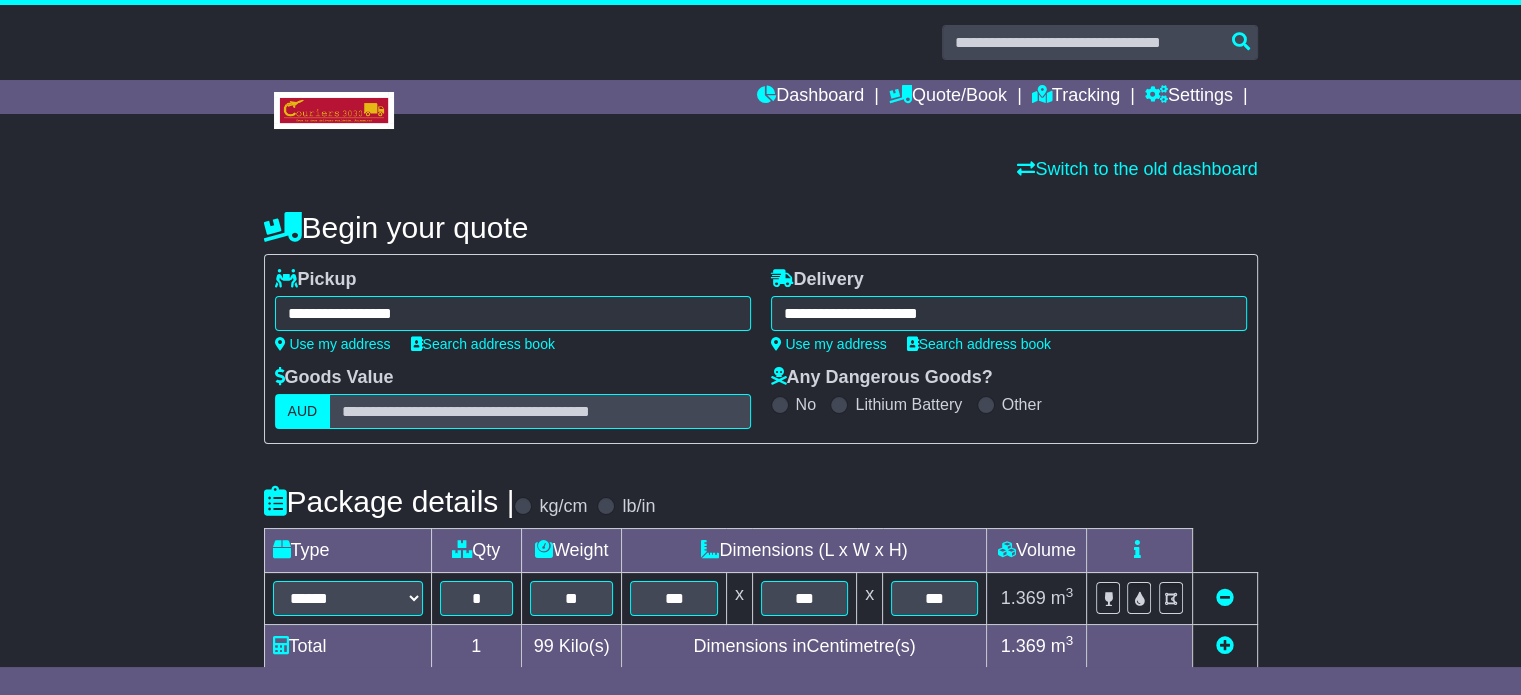 click on "**********" at bounding box center [1009, 313] 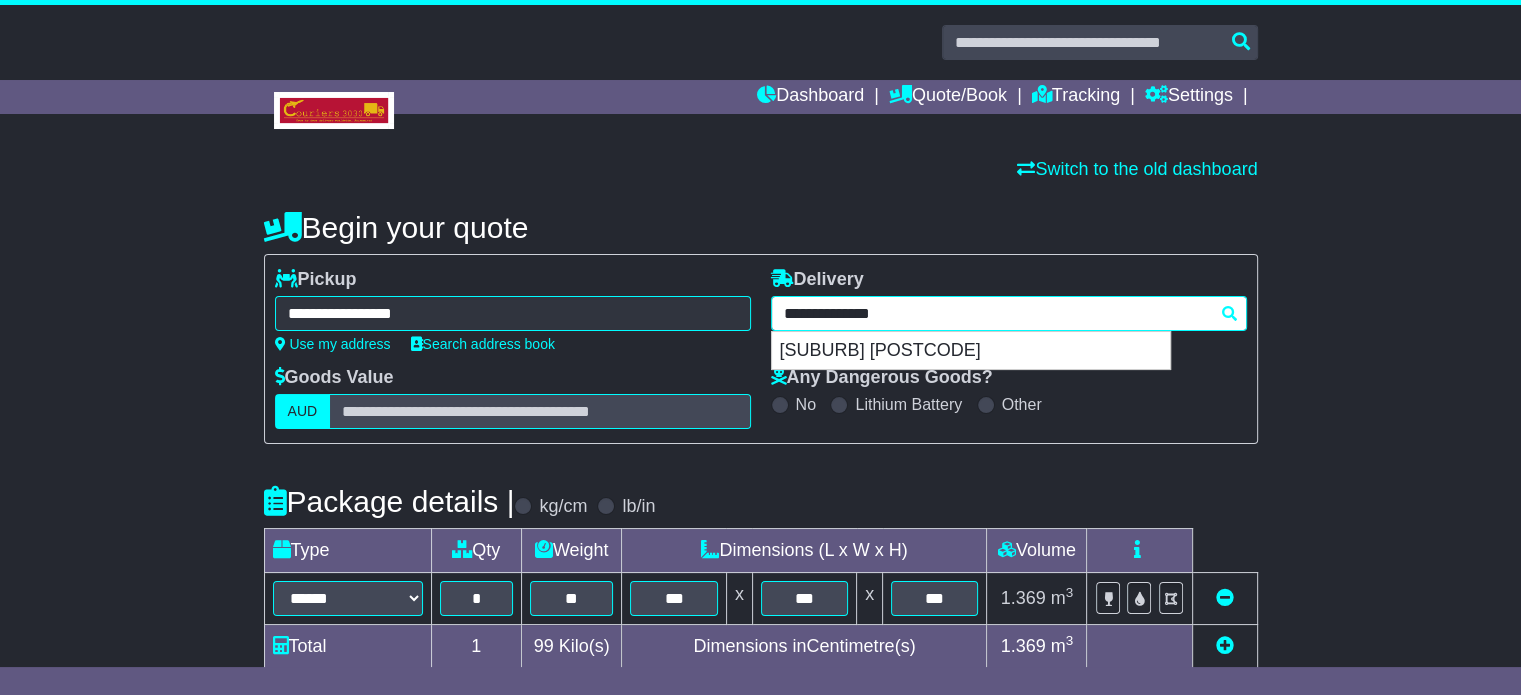 click on "**********" at bounding box center (1009, 313) 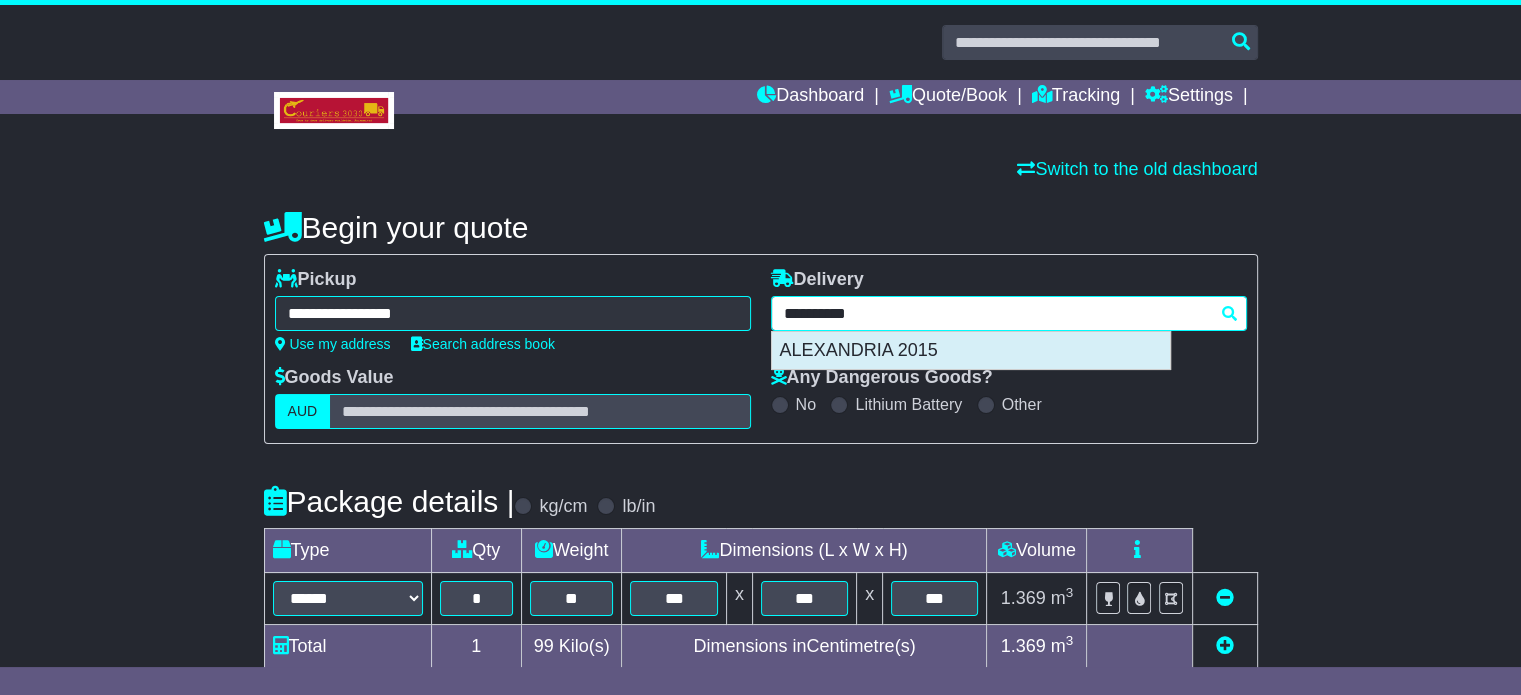 click on "ALEXANDRIA 2015" at bounding box center [971, 351] 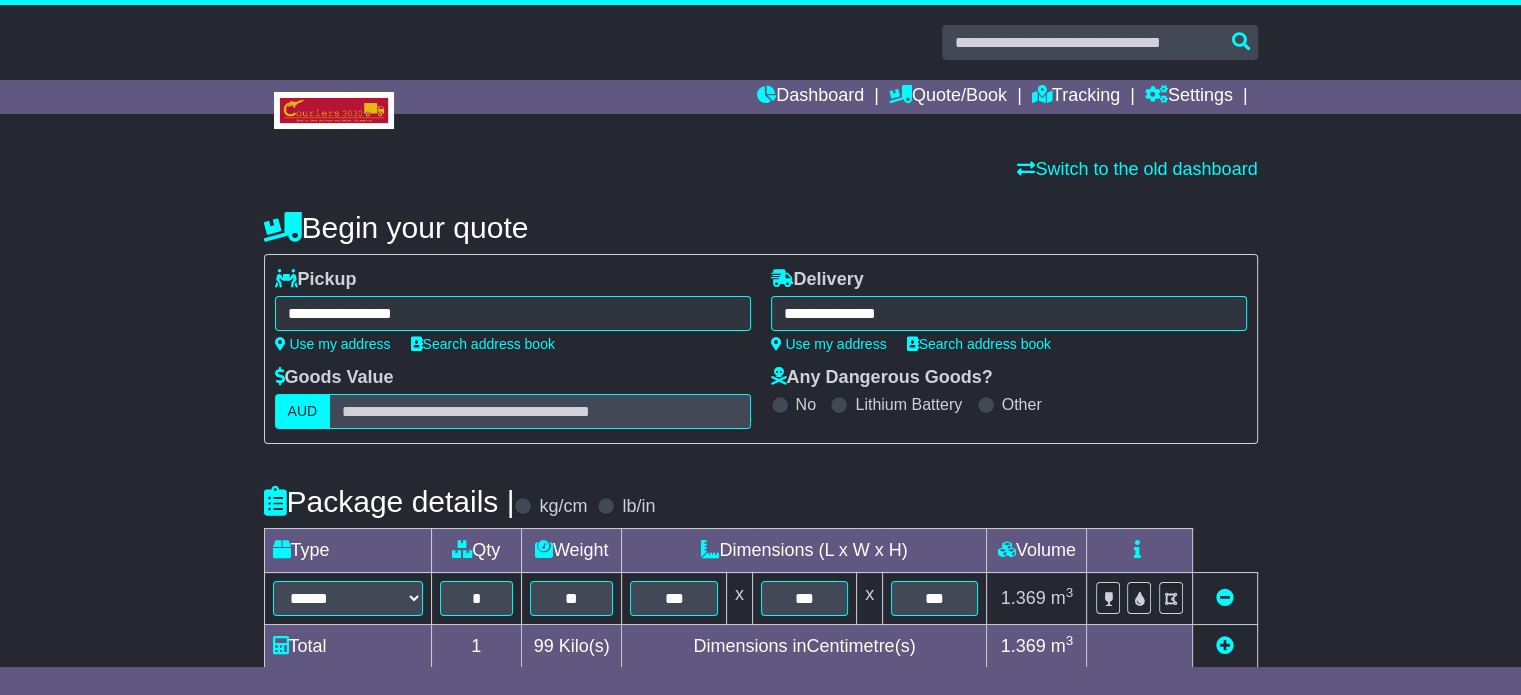 type on "**********" 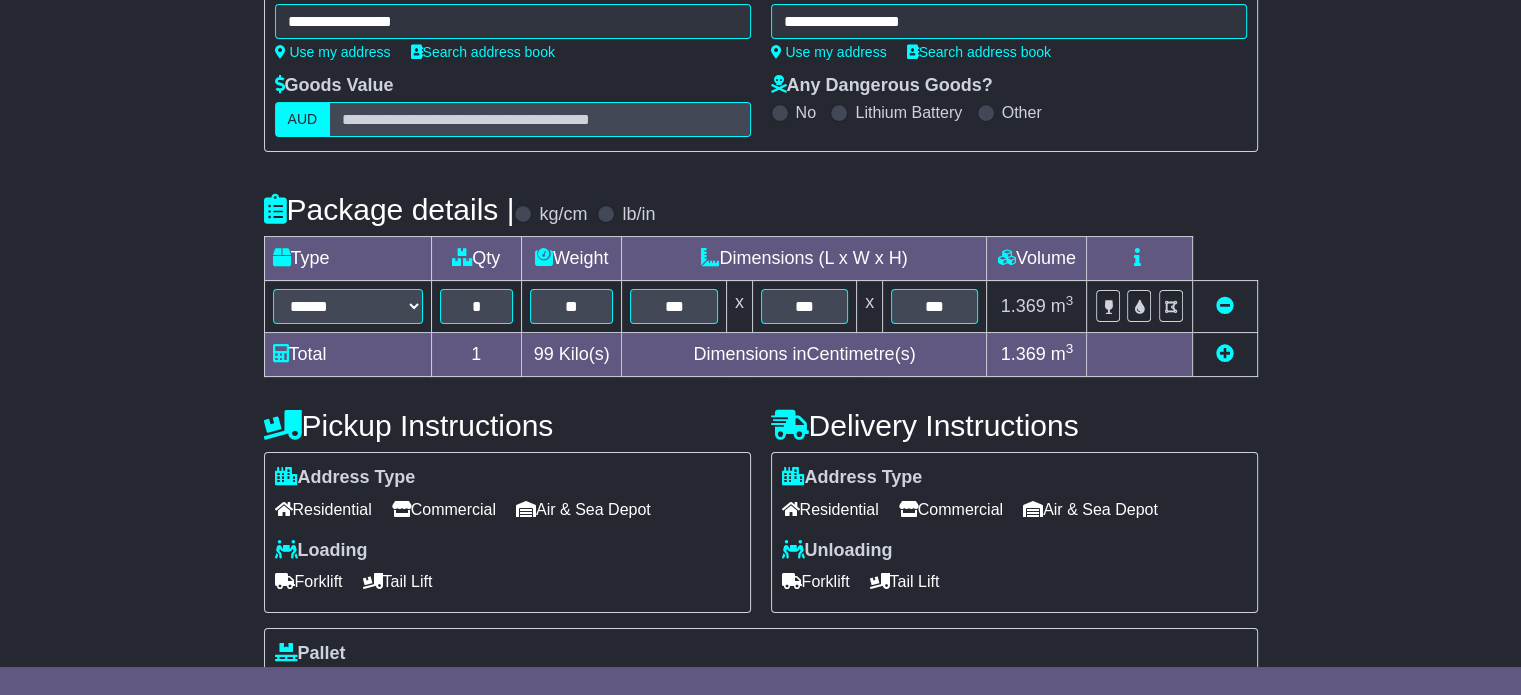 scroll, scrollTop: 300, scrollLeft: 0, axis: vertical 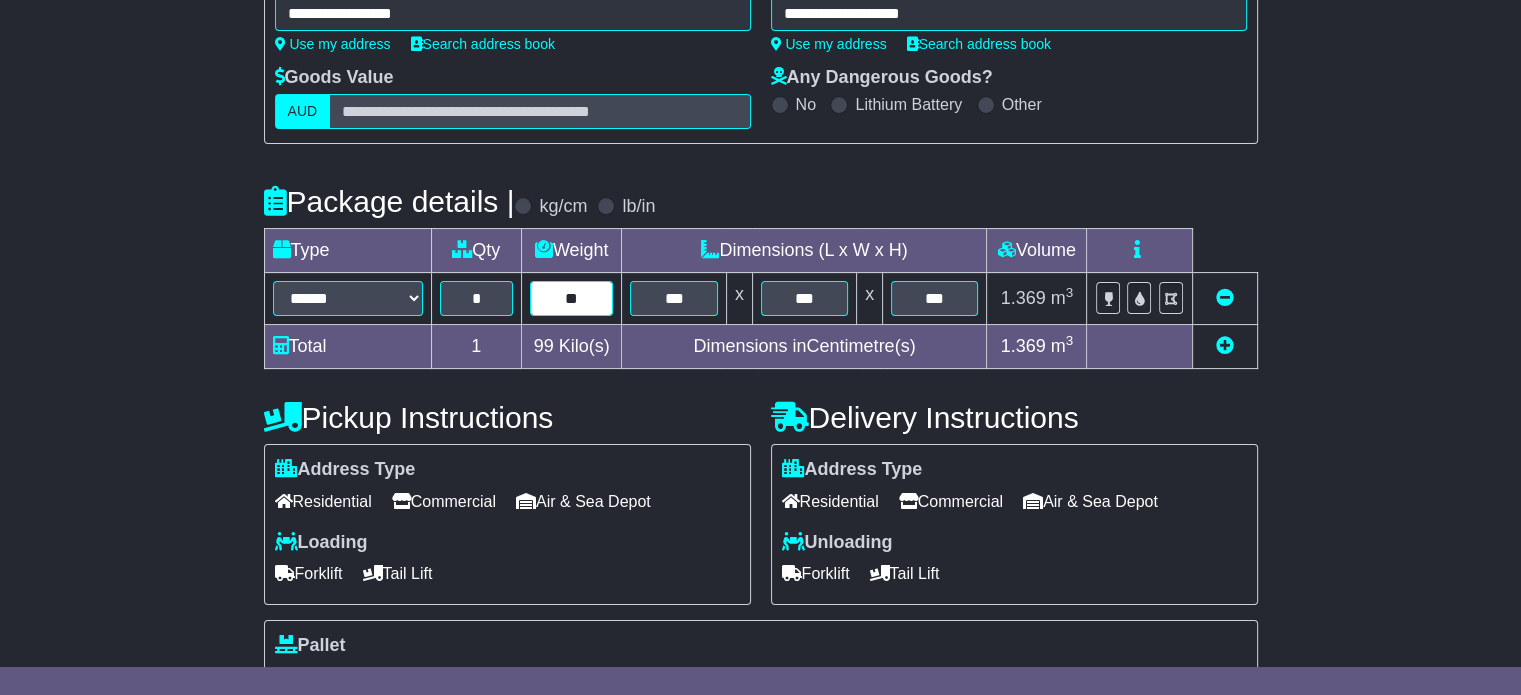 click on "**" at bounding box center (572, 298) 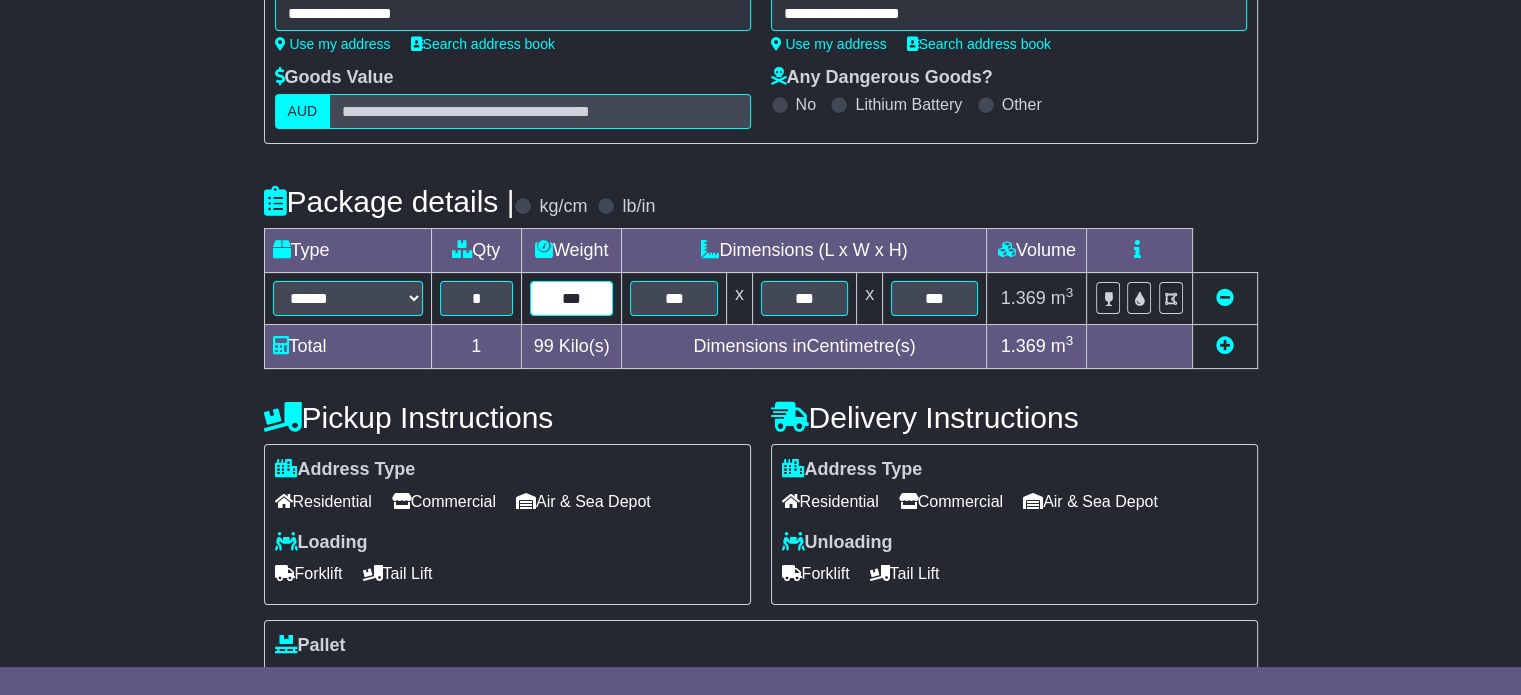 type on "***" 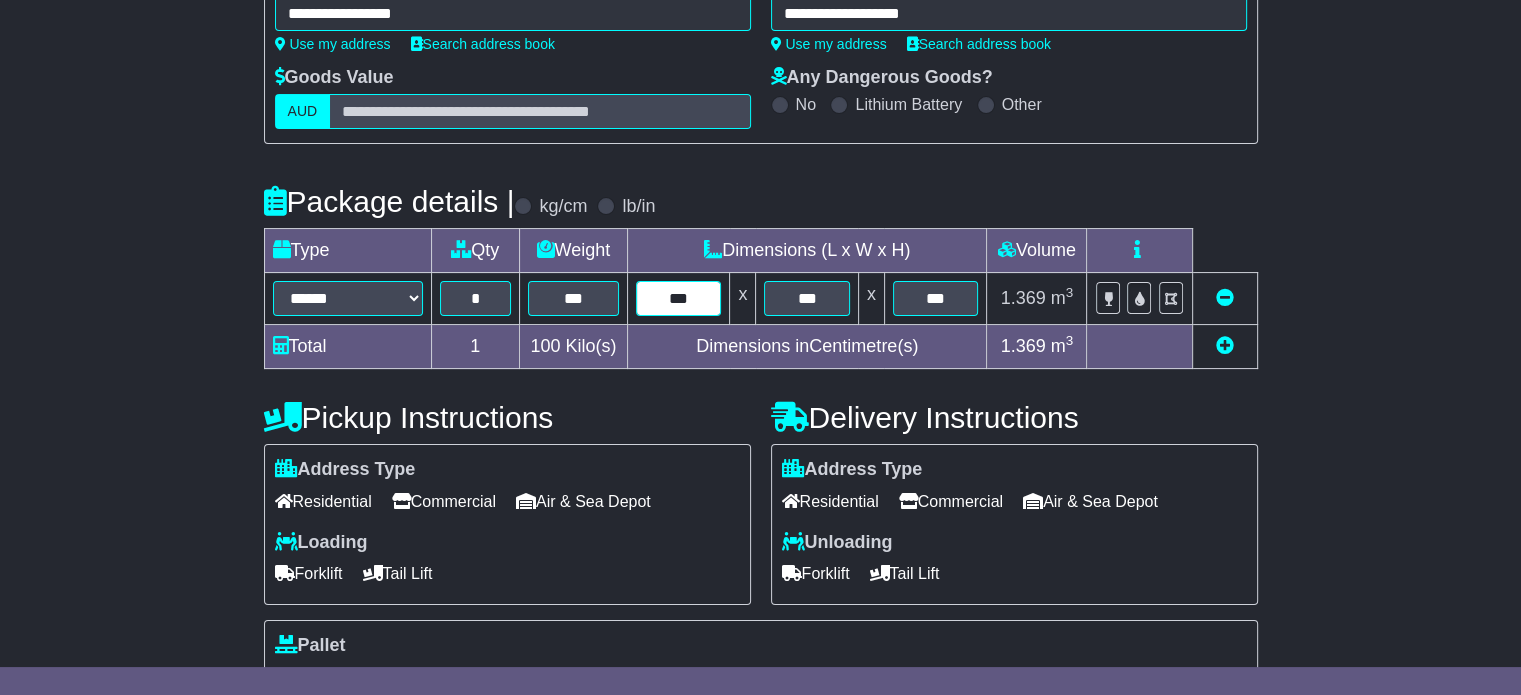 type on "***" 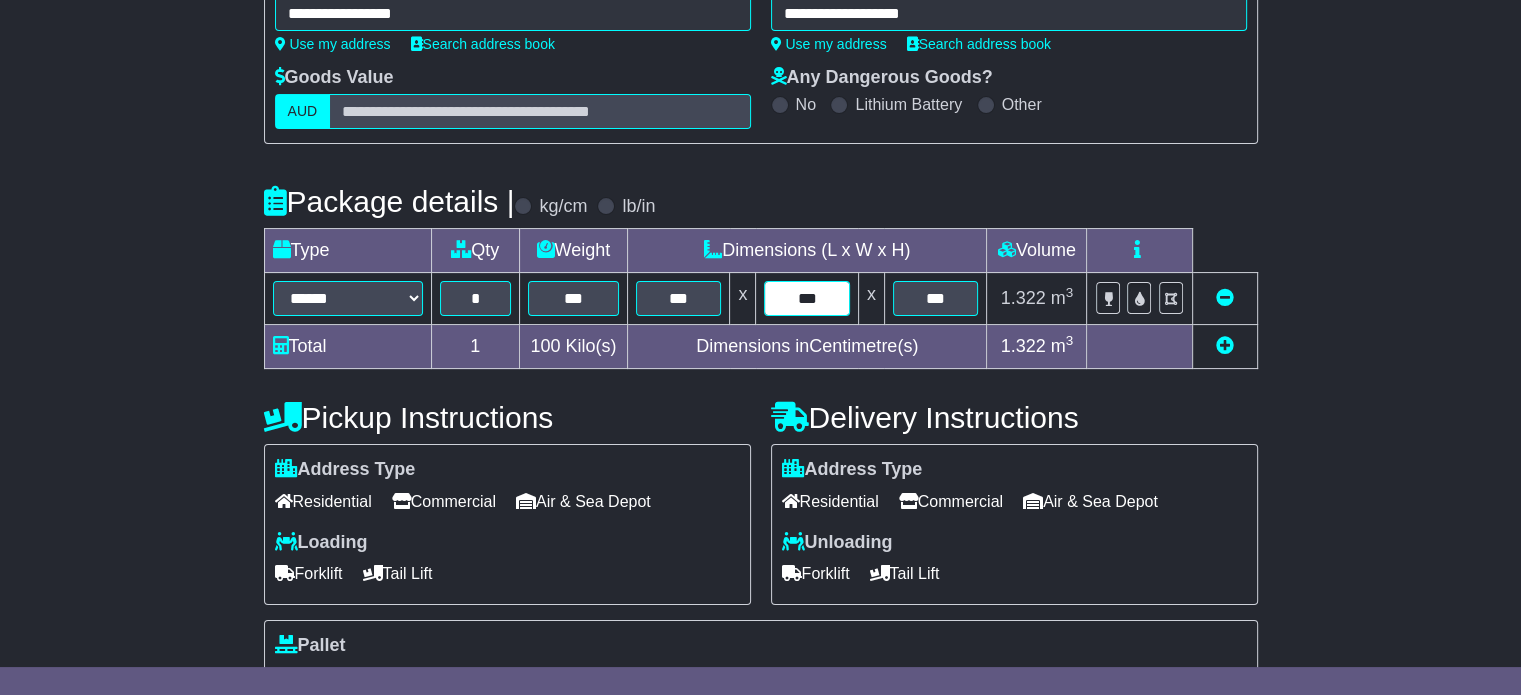 type on "***" 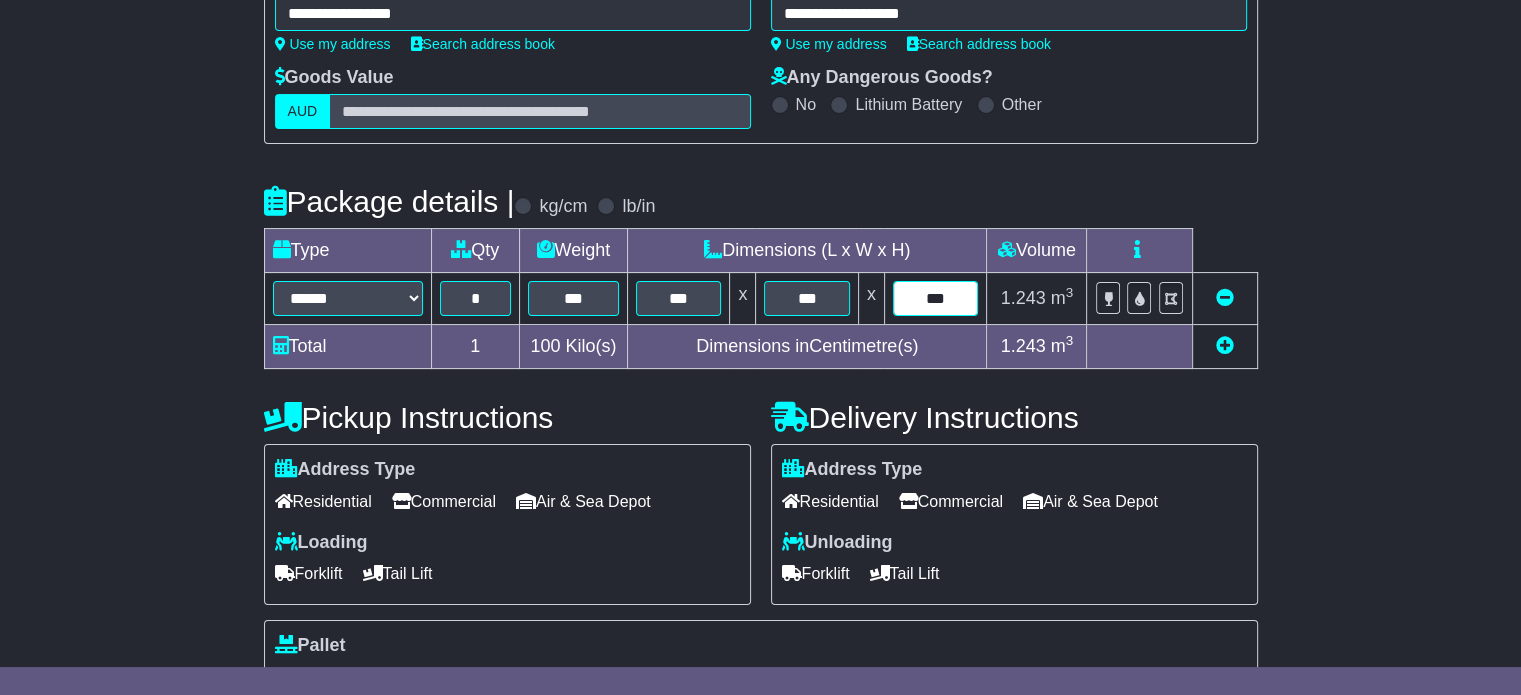 type on "***" 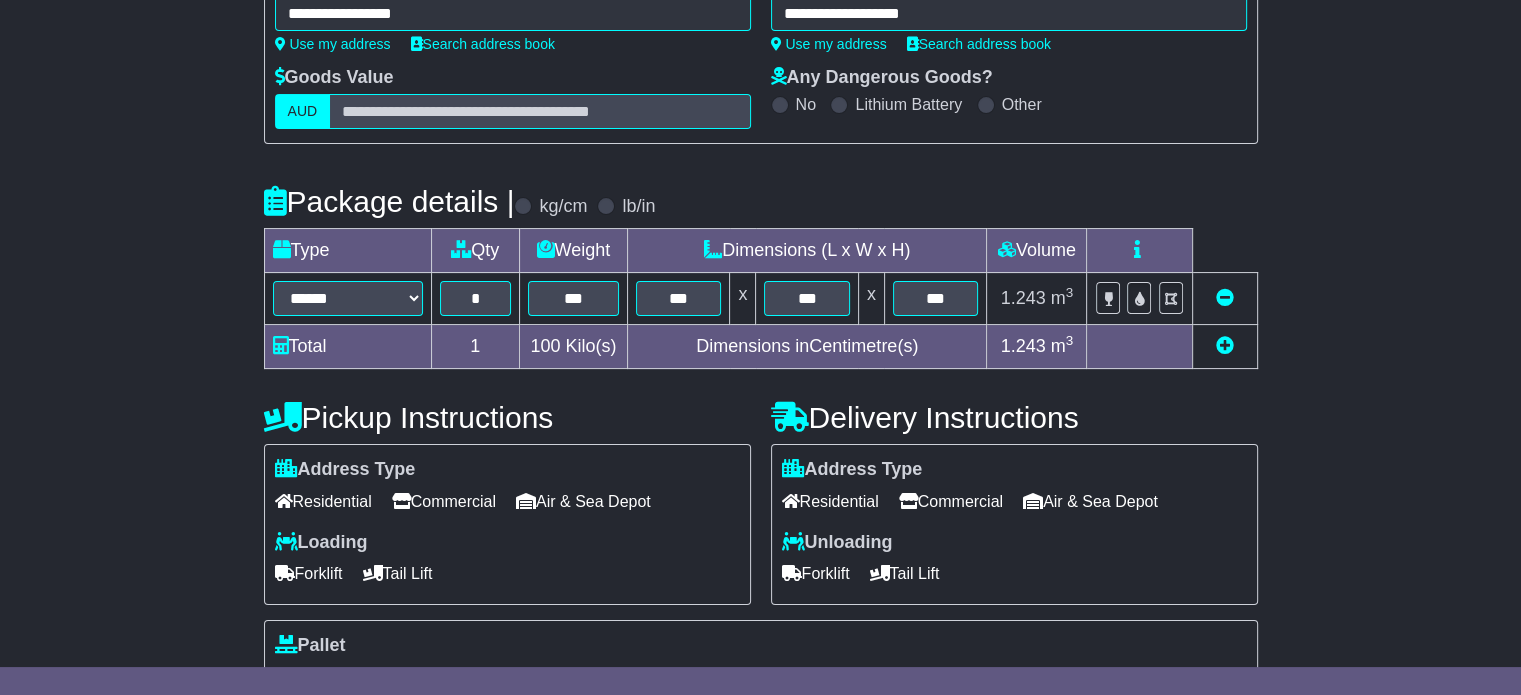 scroll, scrollTop: 540, scrollLeft: 0, axis: vertical 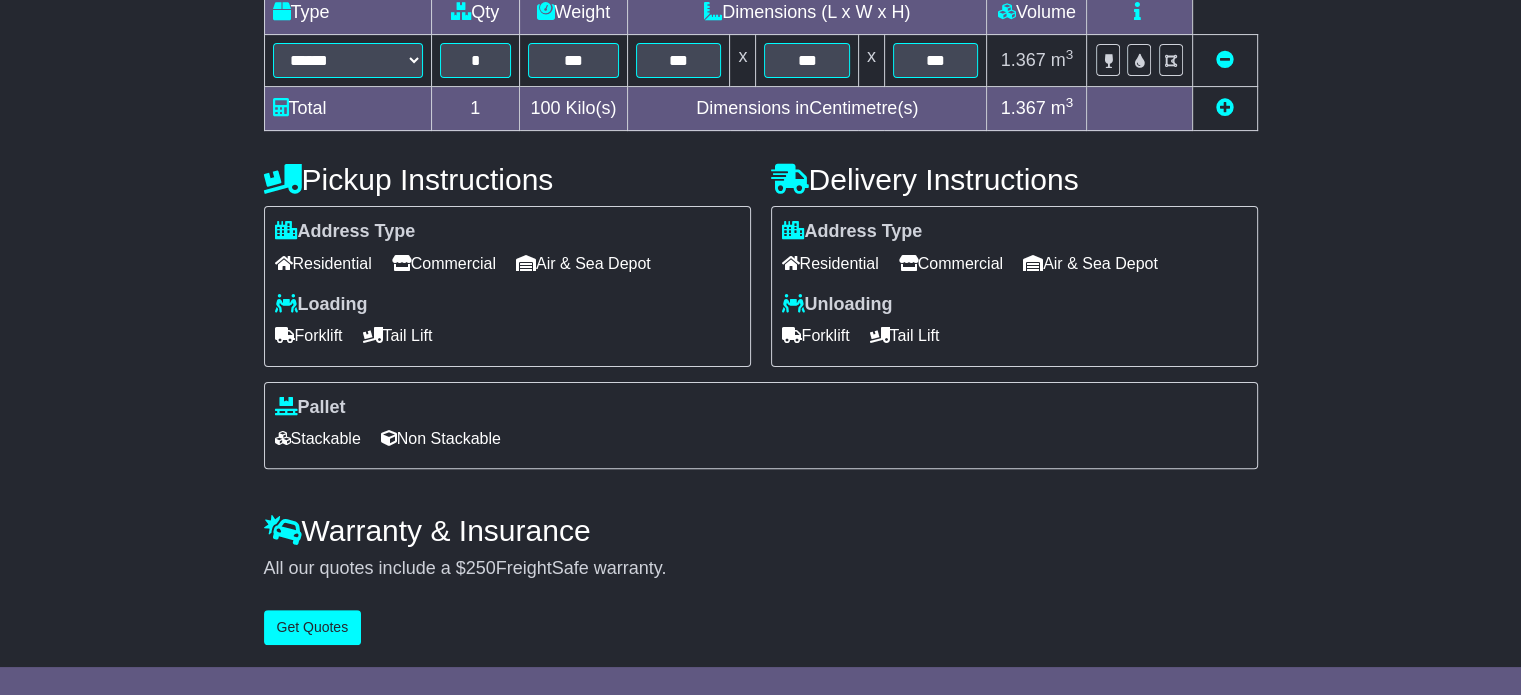 click on "Commercial" at bounding box center [951, 263] 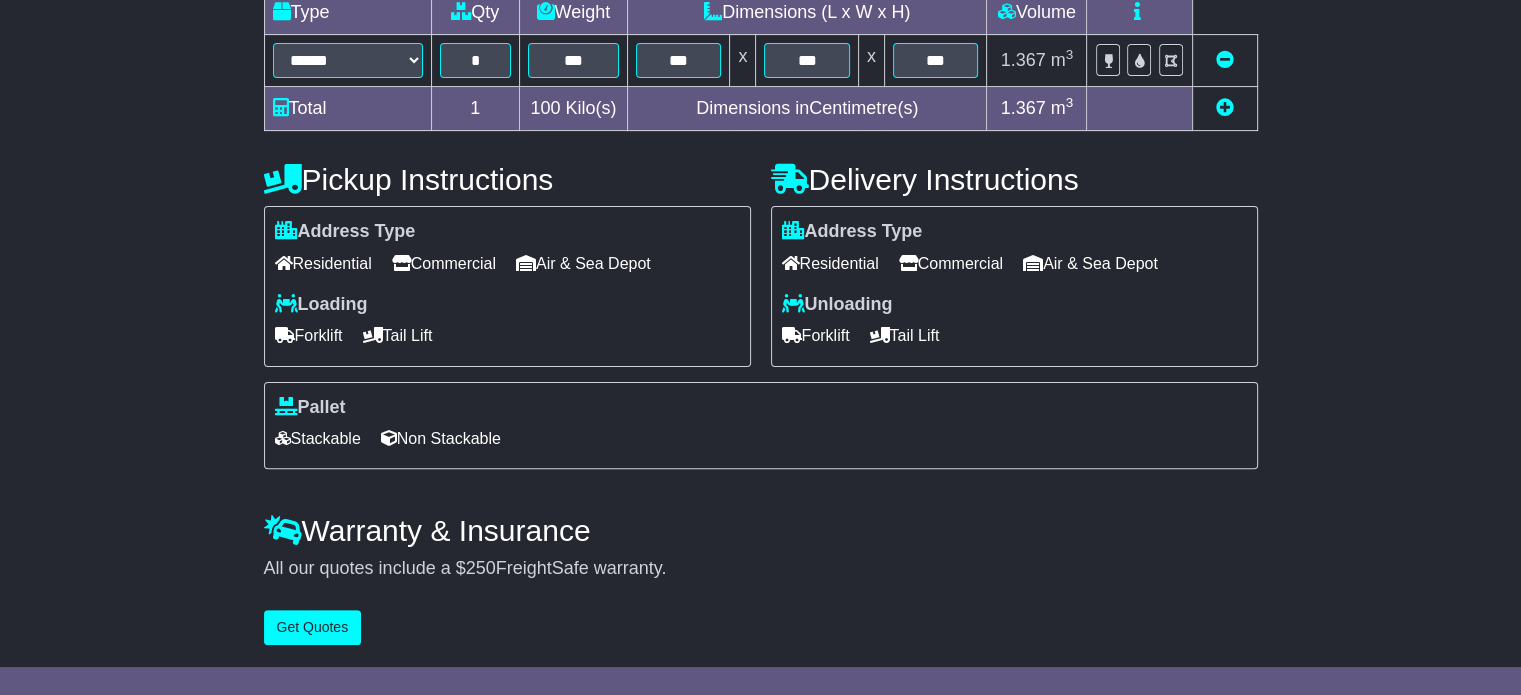 click on "Tail Lift" at bounding box center (905, 335) 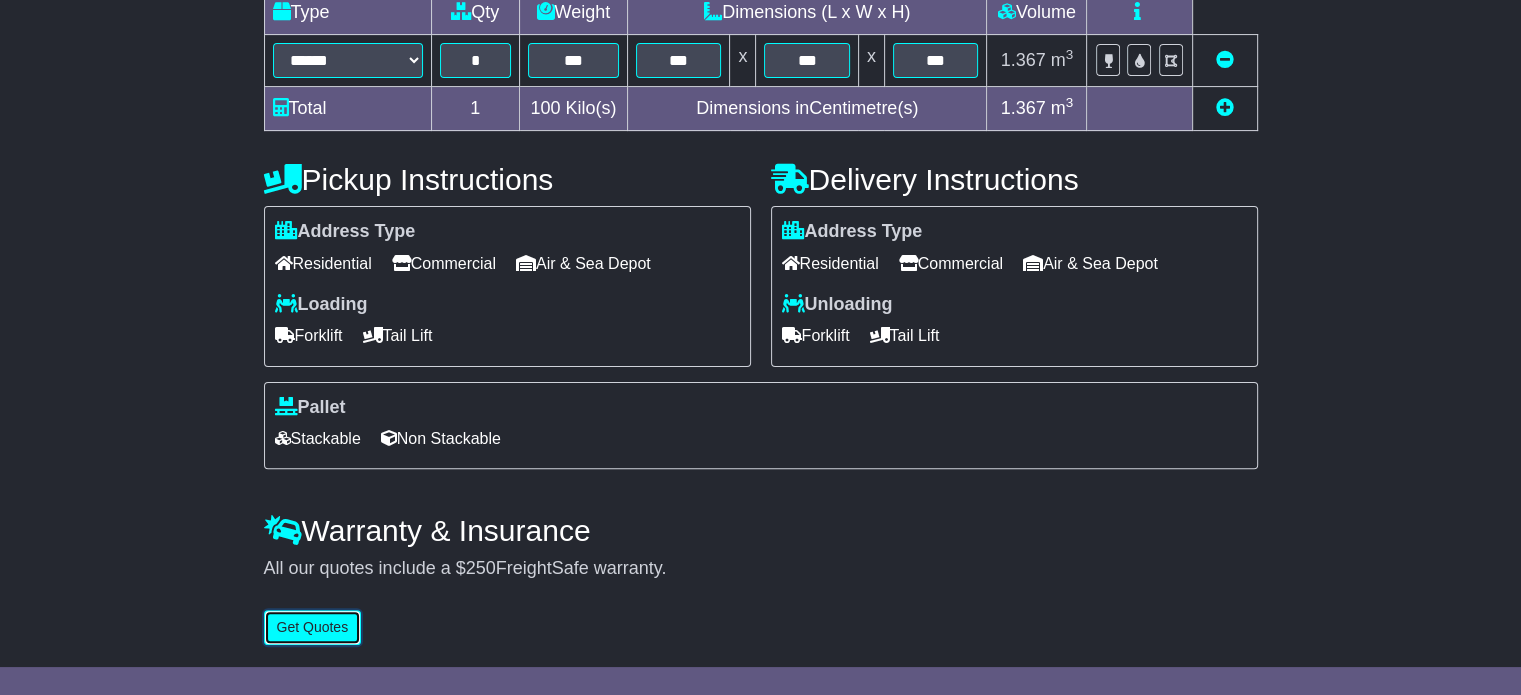 click on "Get Quotes" at bounding box center [313, 627] 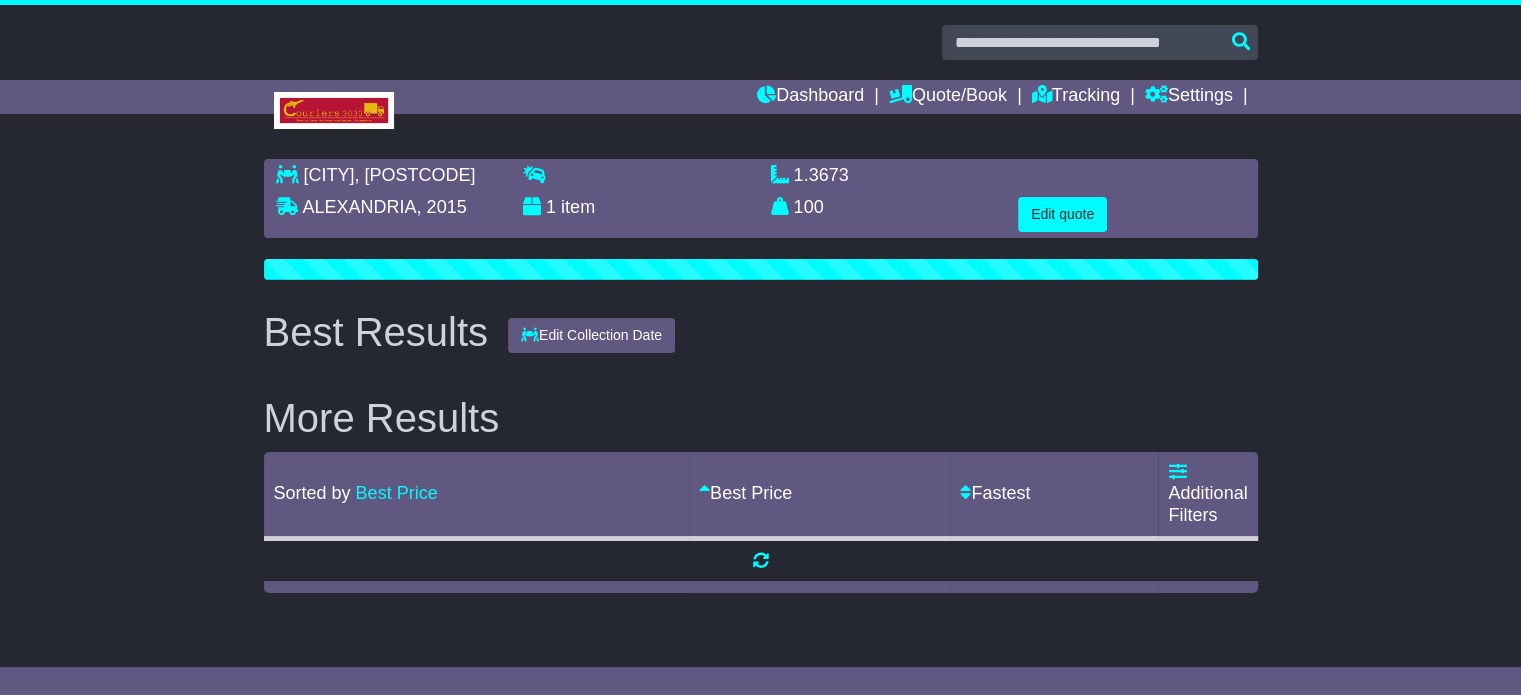 scroll, scrollTop: 0, scrollLeft: 0, axis: both 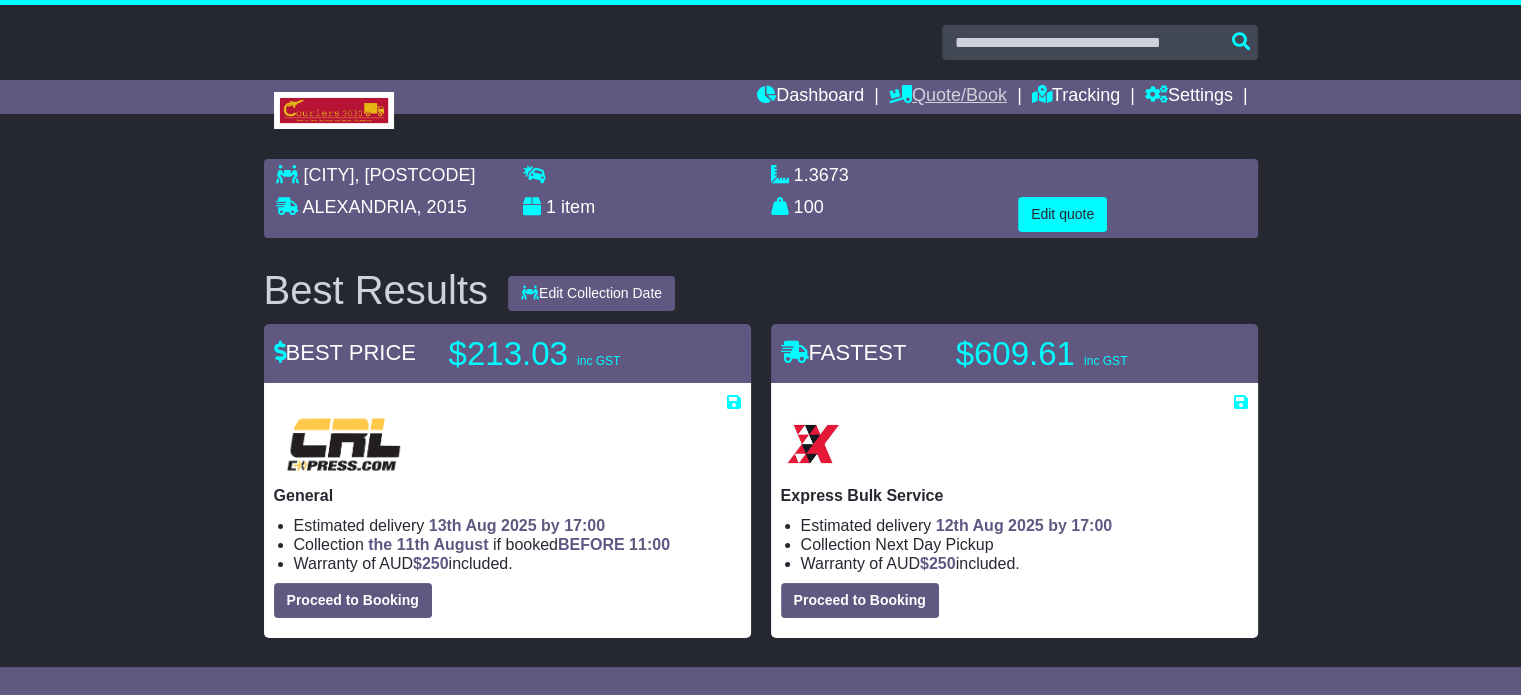 click on "Quote/Book" at bounding box center [948, 97] 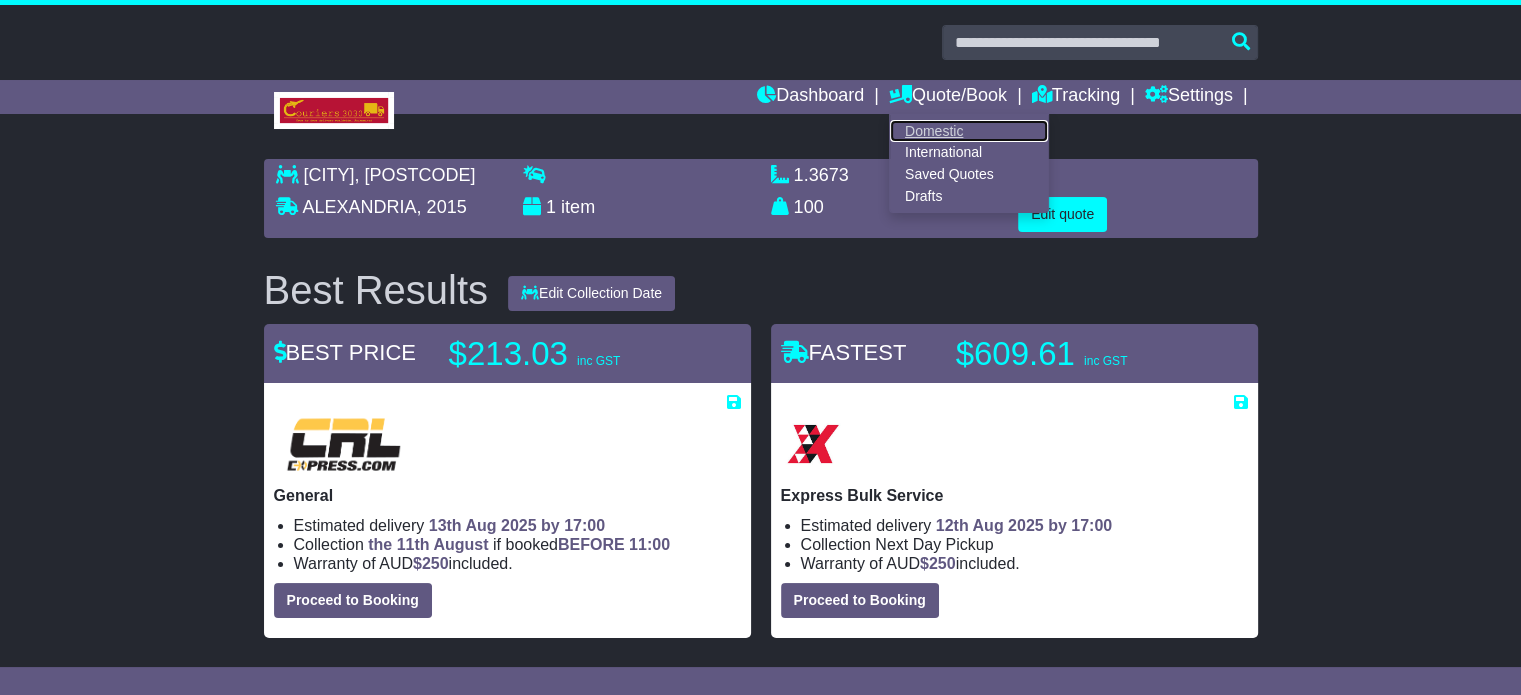 click on "Domestic" at bounding box center [969, 131] 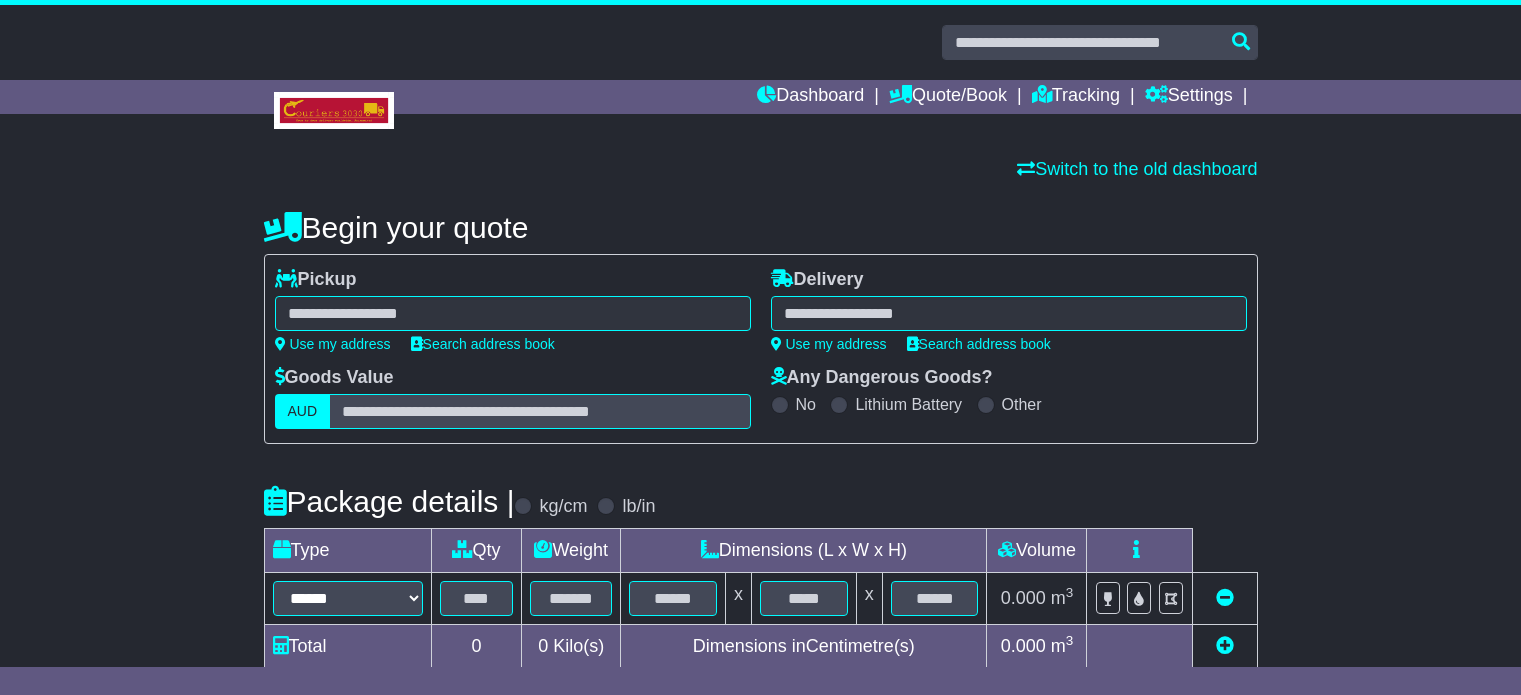 scroll, scrollTop: 0, scrollLeft: 0, axis: both 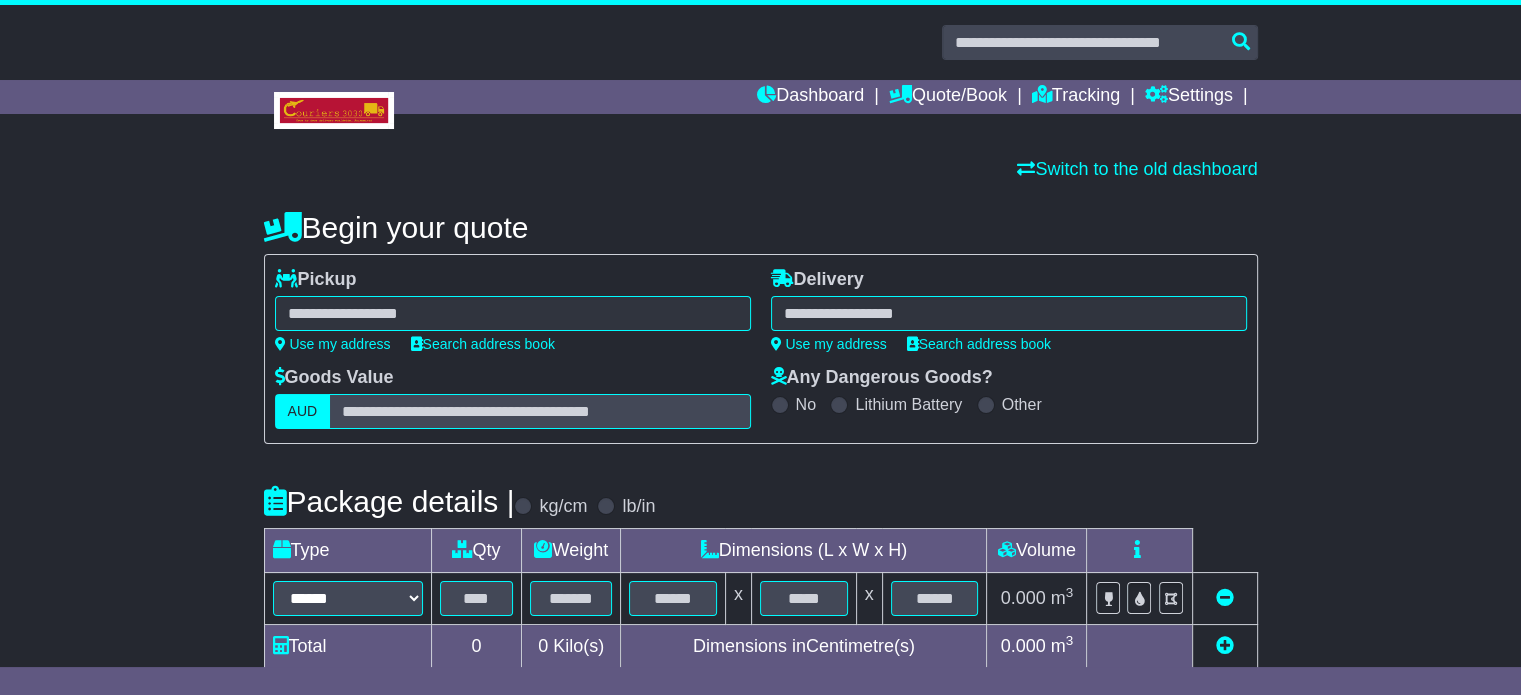click at bounding box center (513, 313) 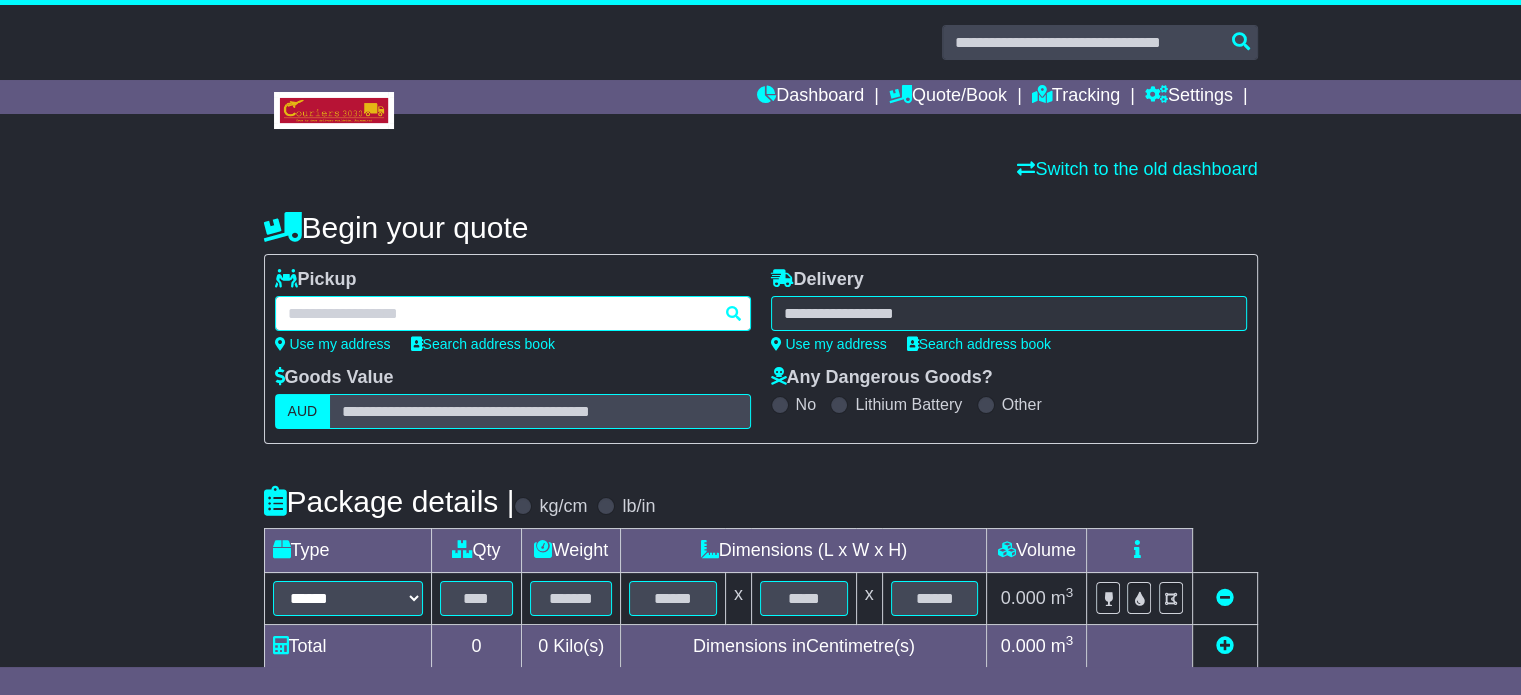 paste on "**********" 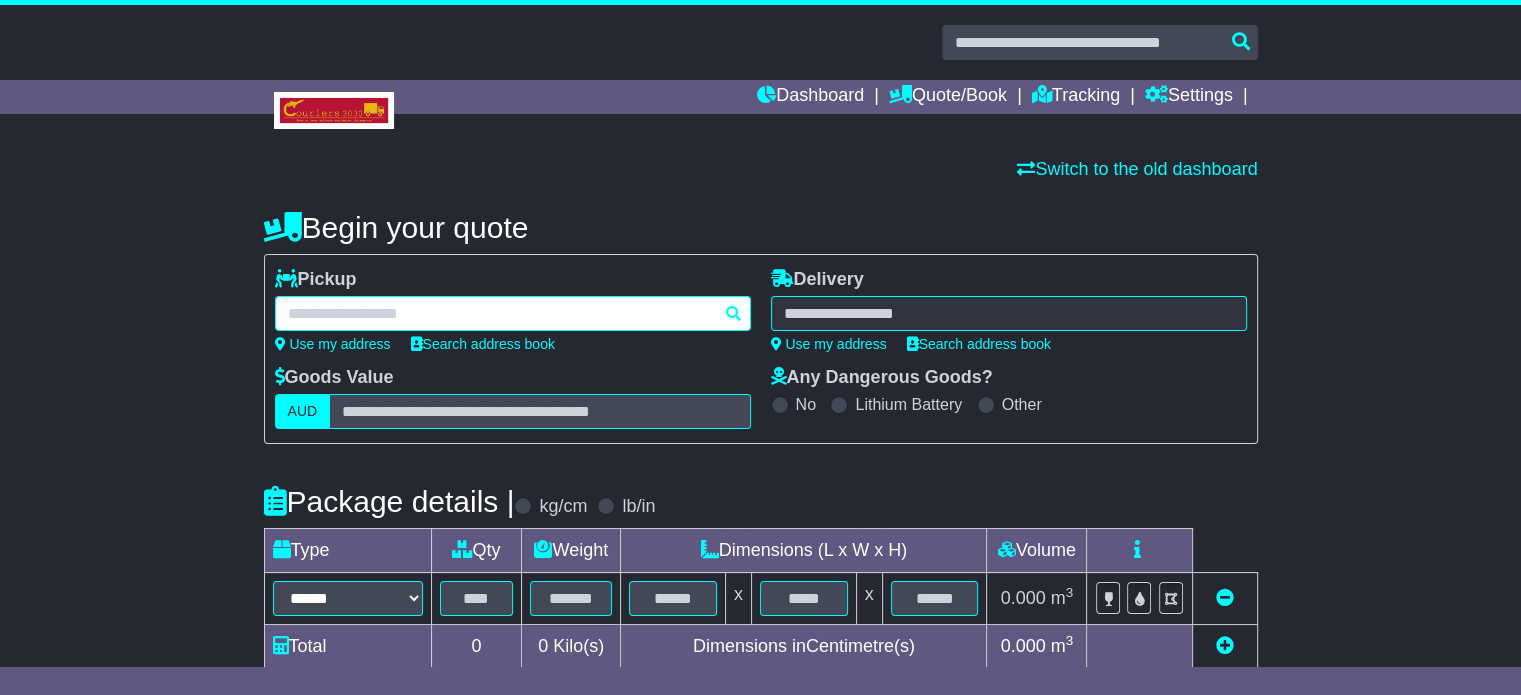 type on "**********" 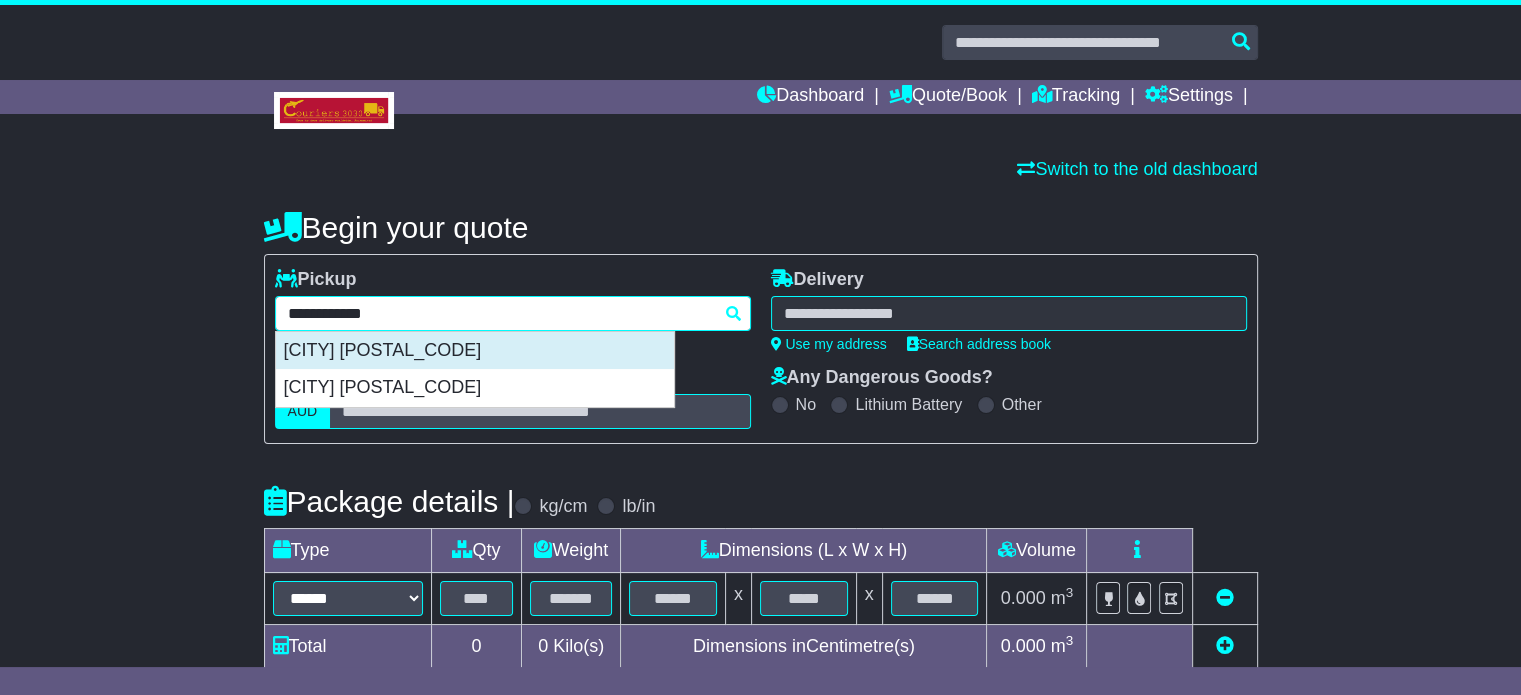click on "[CITY] [POSTAL_CODE]" at bounding box center [475, 351] 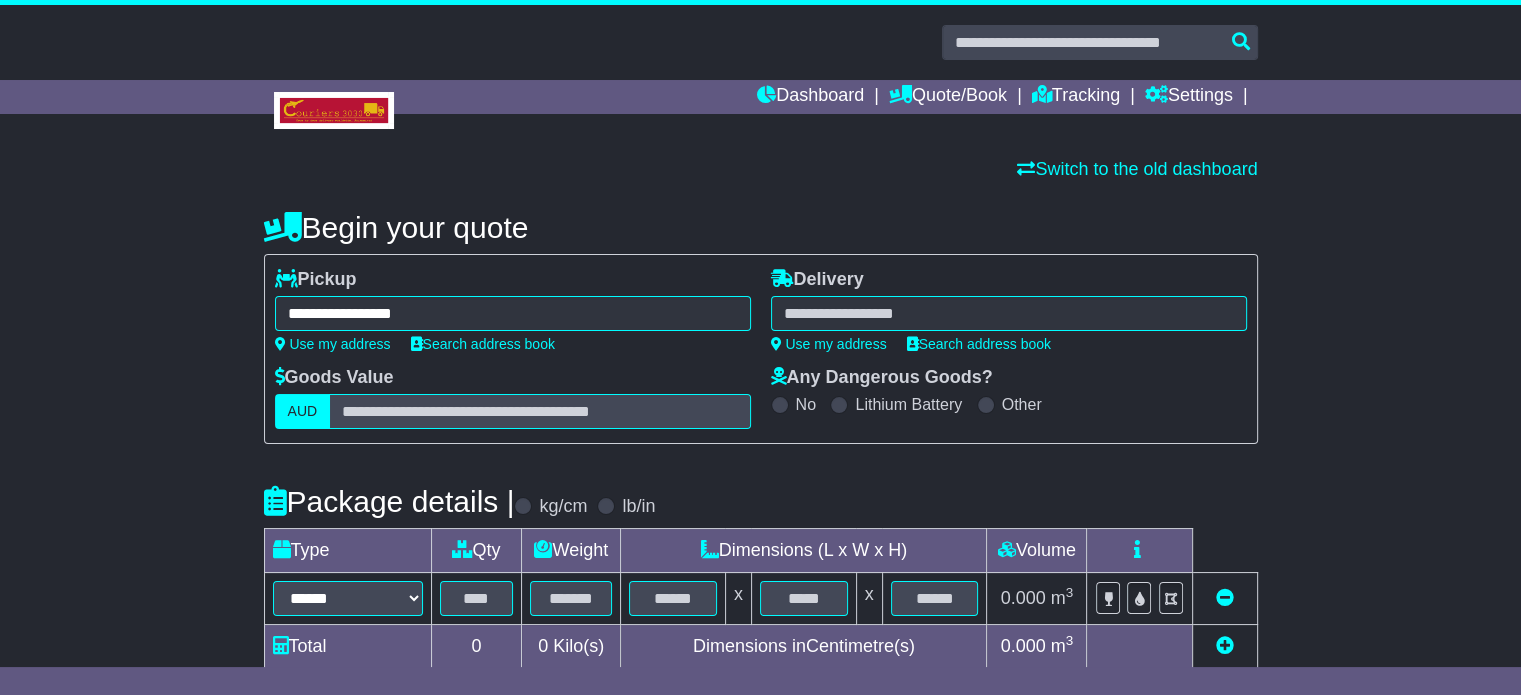 type on "**********" 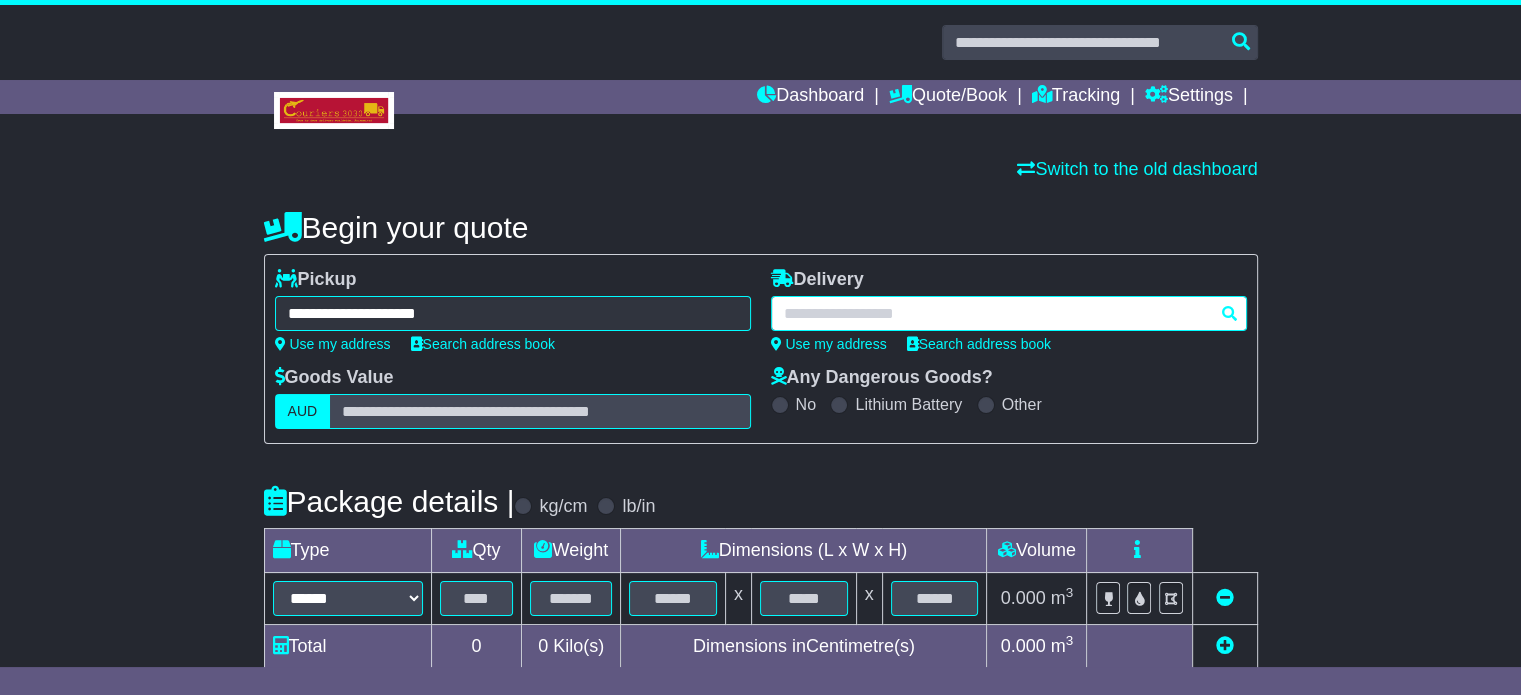 click at bounding box center (1009, 313) 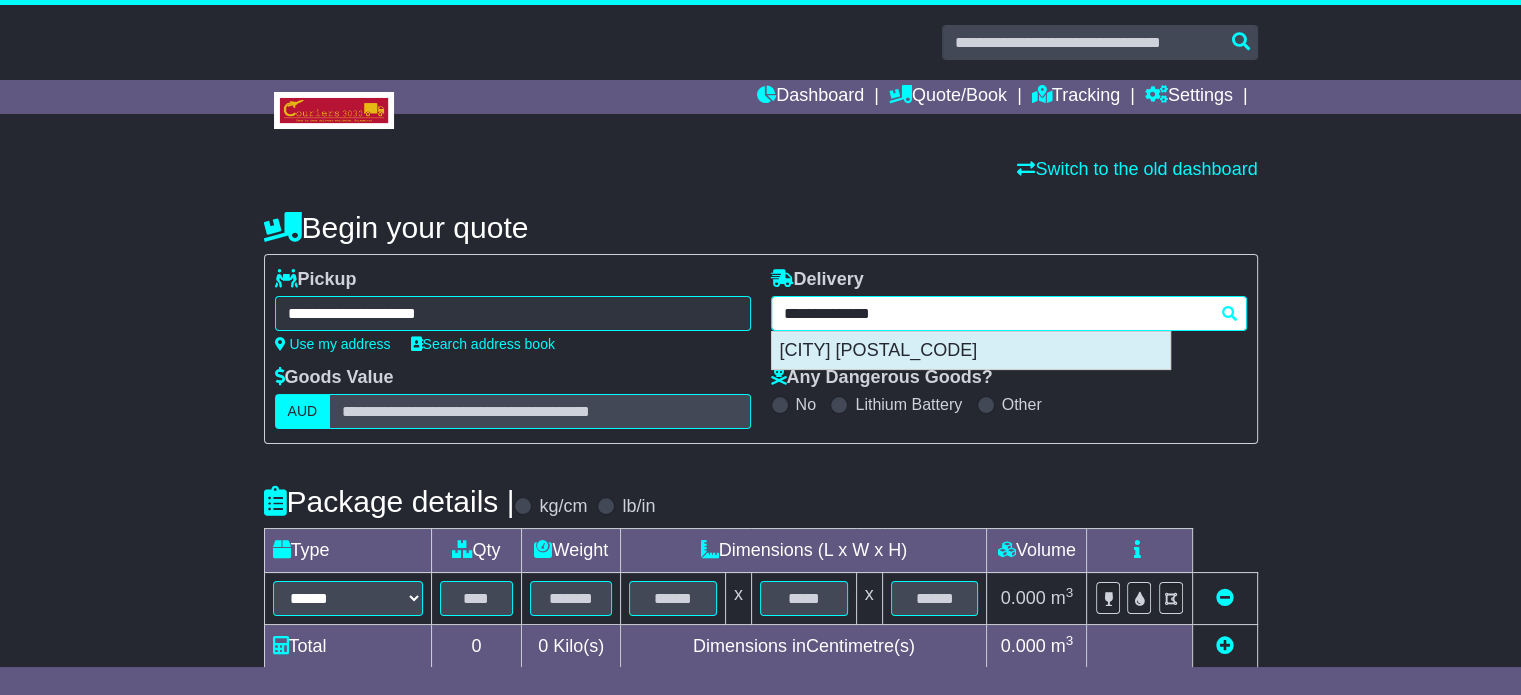 click on "[CITY] [POSTAL_CODE]" at bounding box center [971, 351] 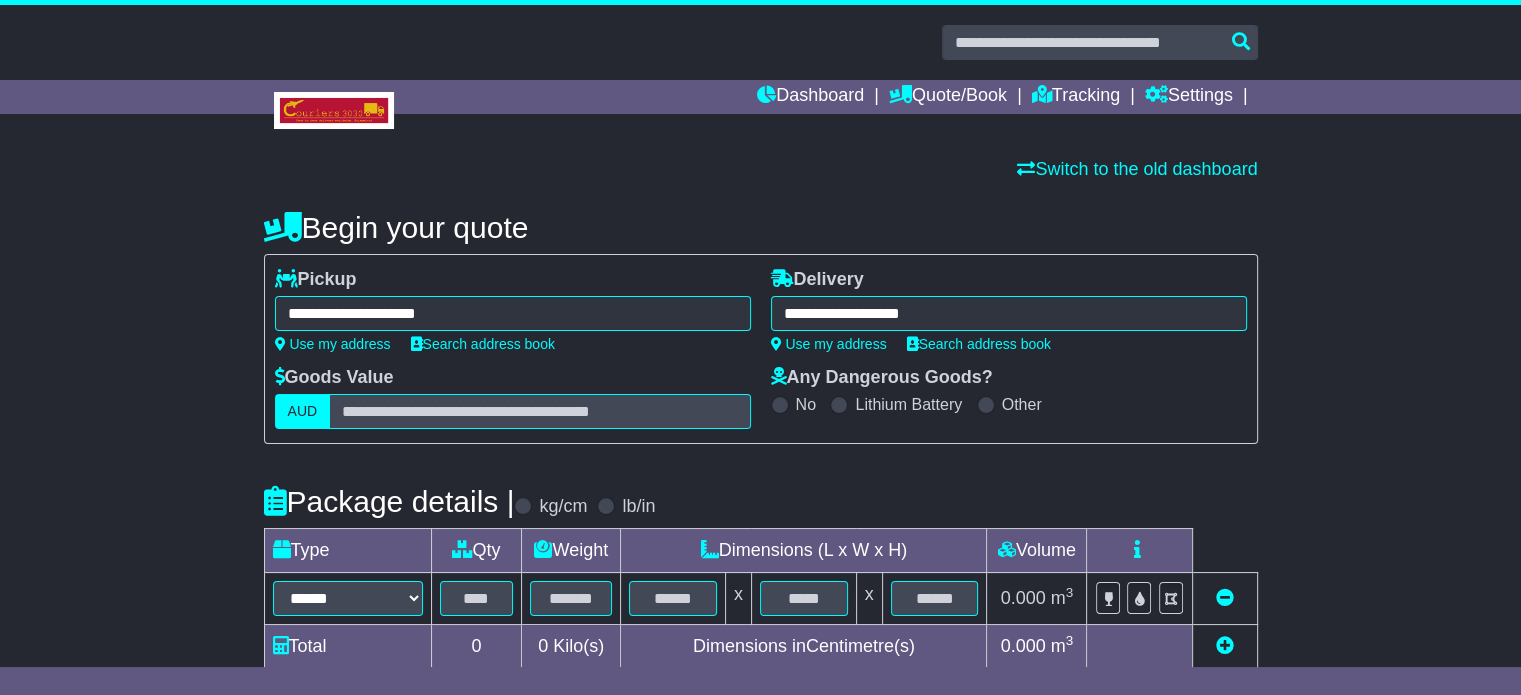 type on "**********" 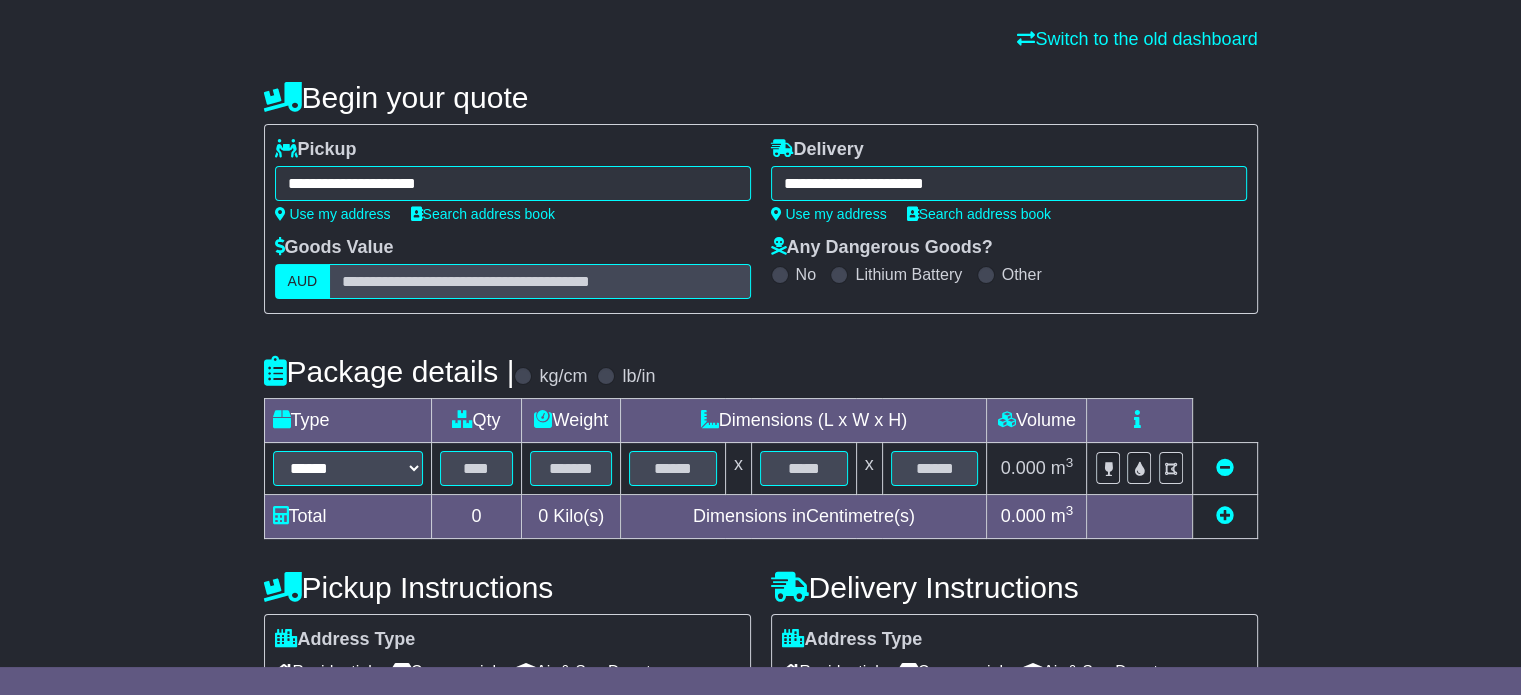 scroll, scrollTop: 360, scrollLeft: 0, axis: vertical 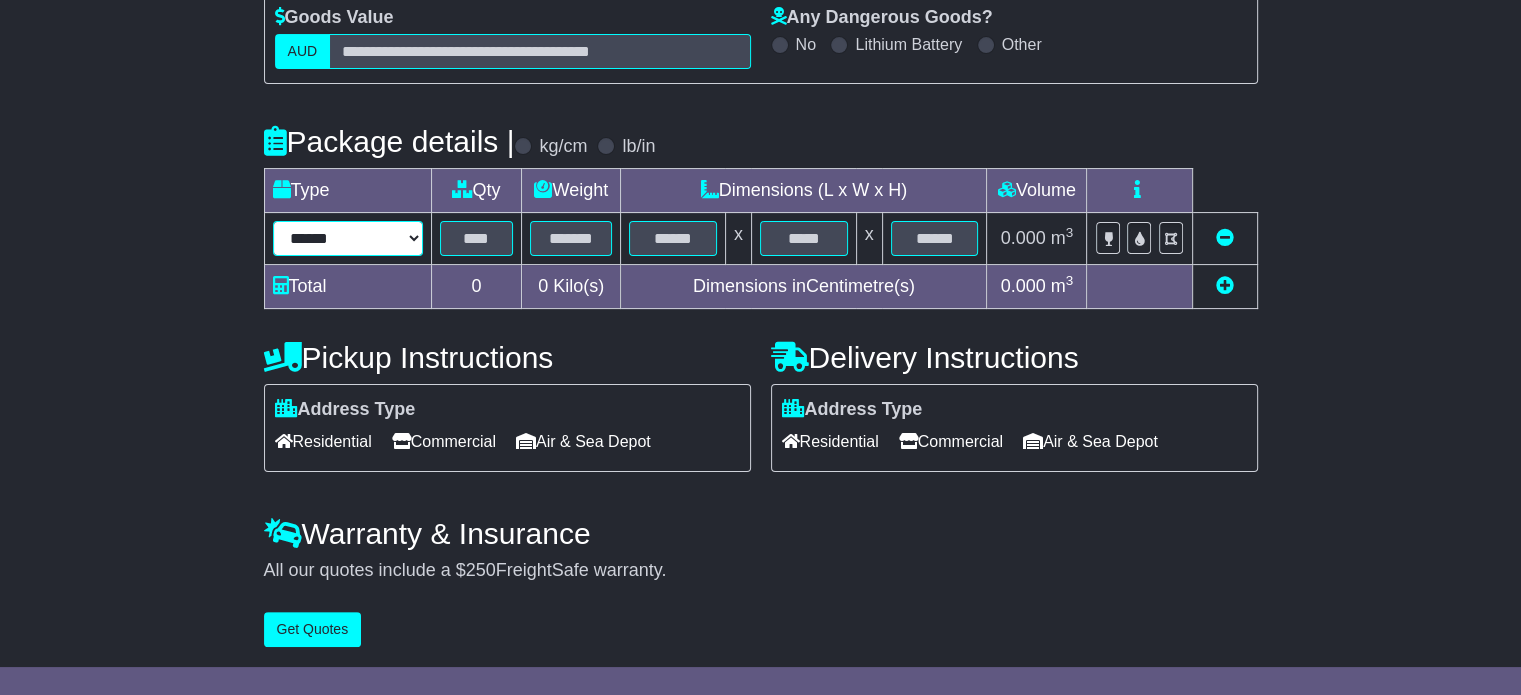 click on "****** ****** *** ******** ***** **** **** ****** *** *******" at bounding box center [348, 238] 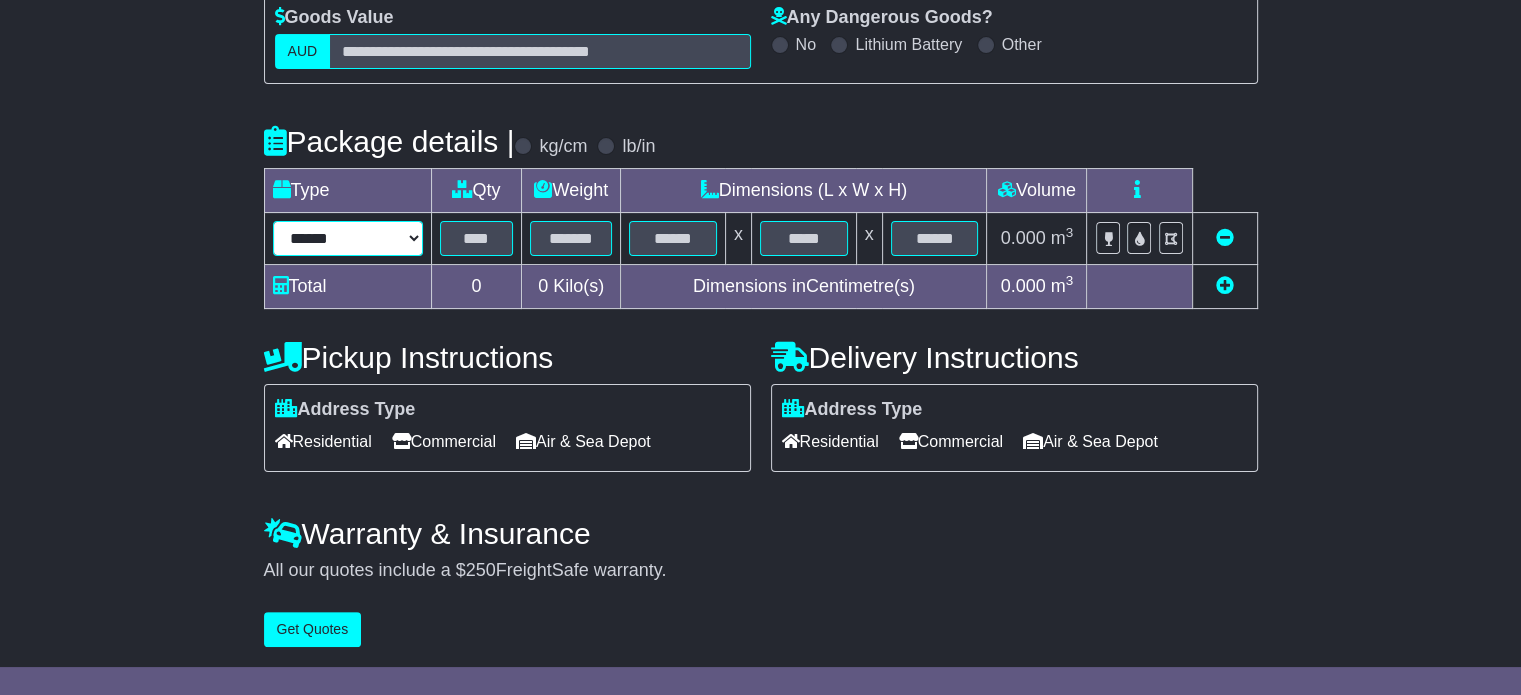 select on "*****" 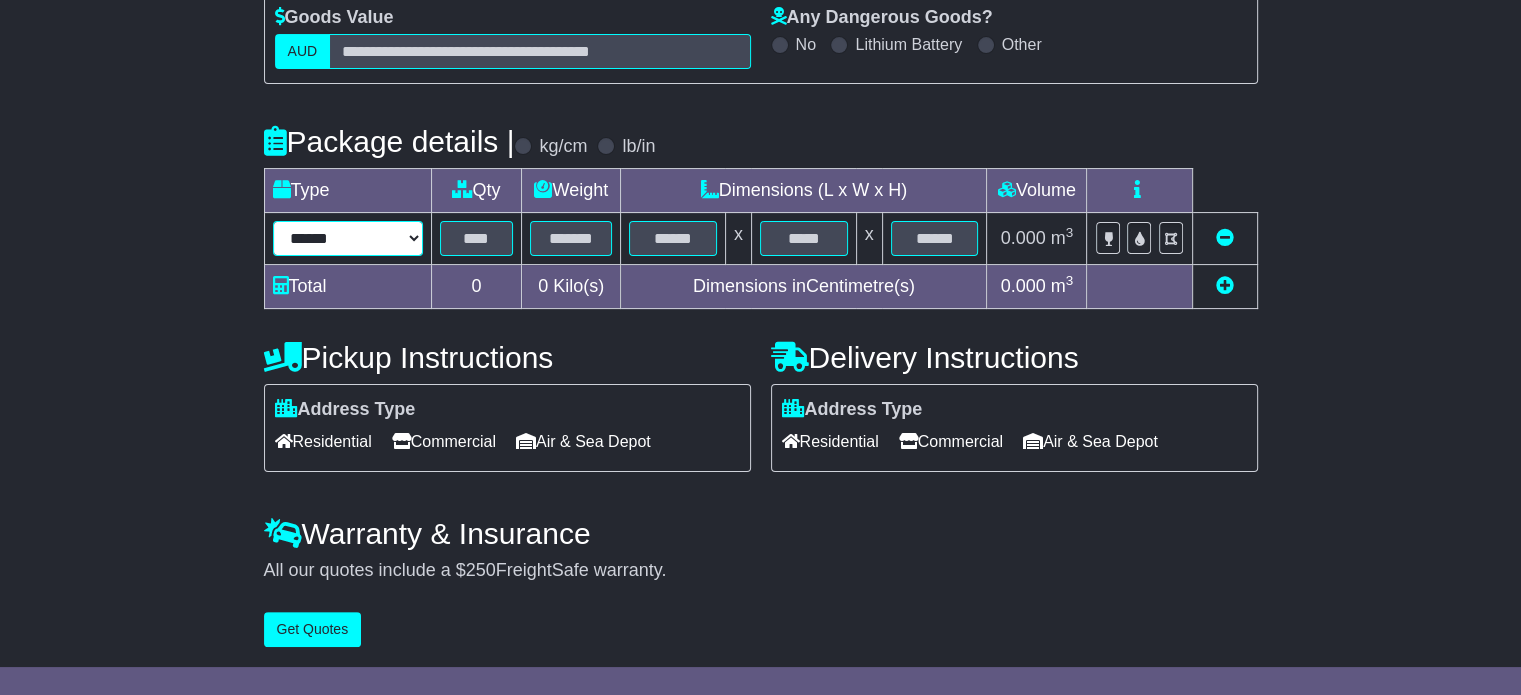 click on "****** ****** *** ******** ***** **** **** ****** *** *******" at bounding box center (348, 238) 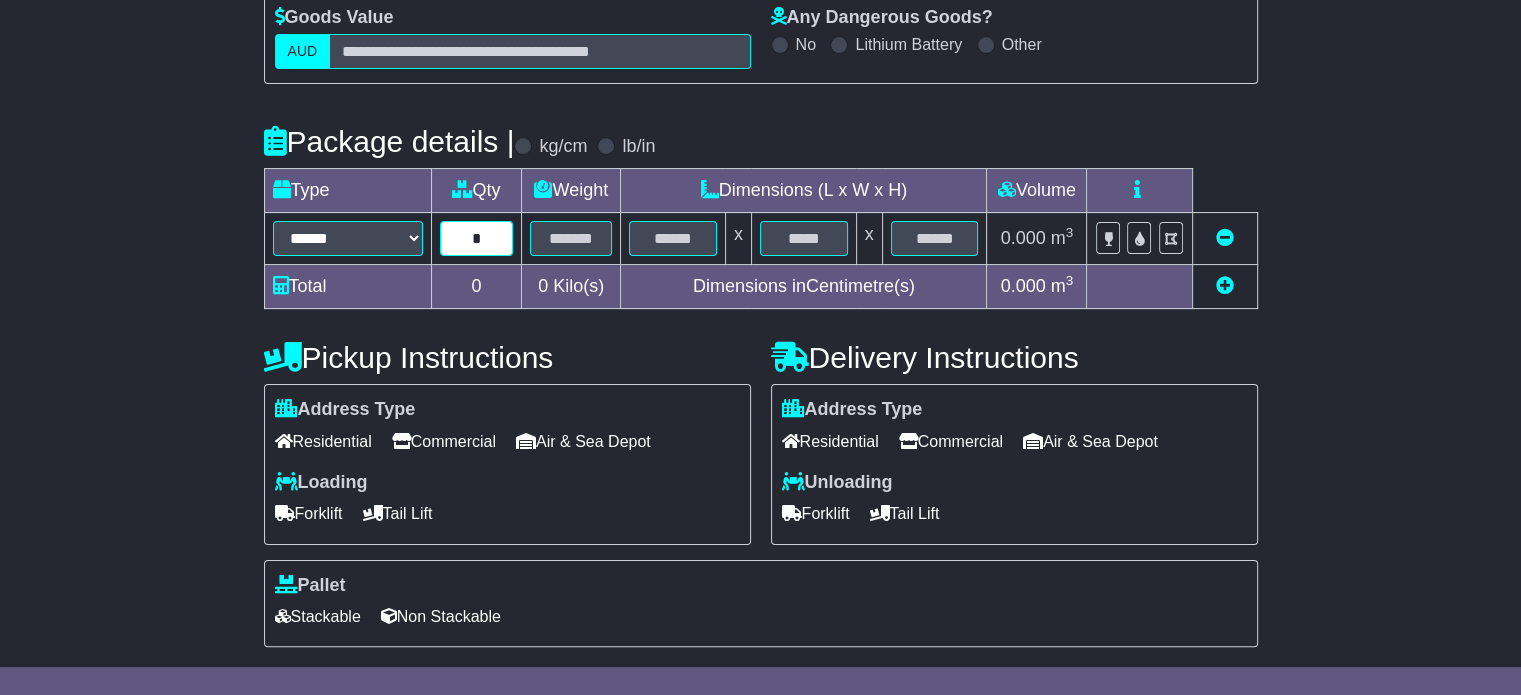 type on "*" 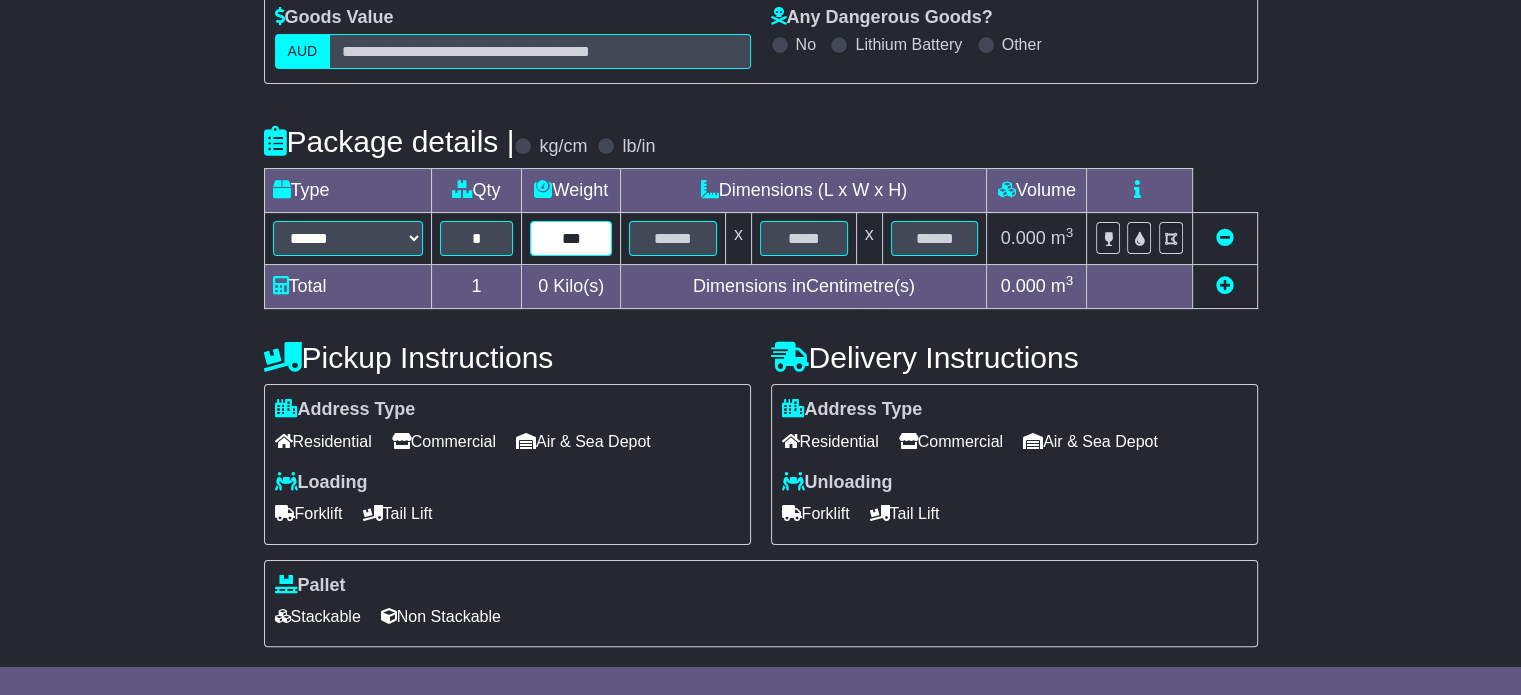 type on "***" 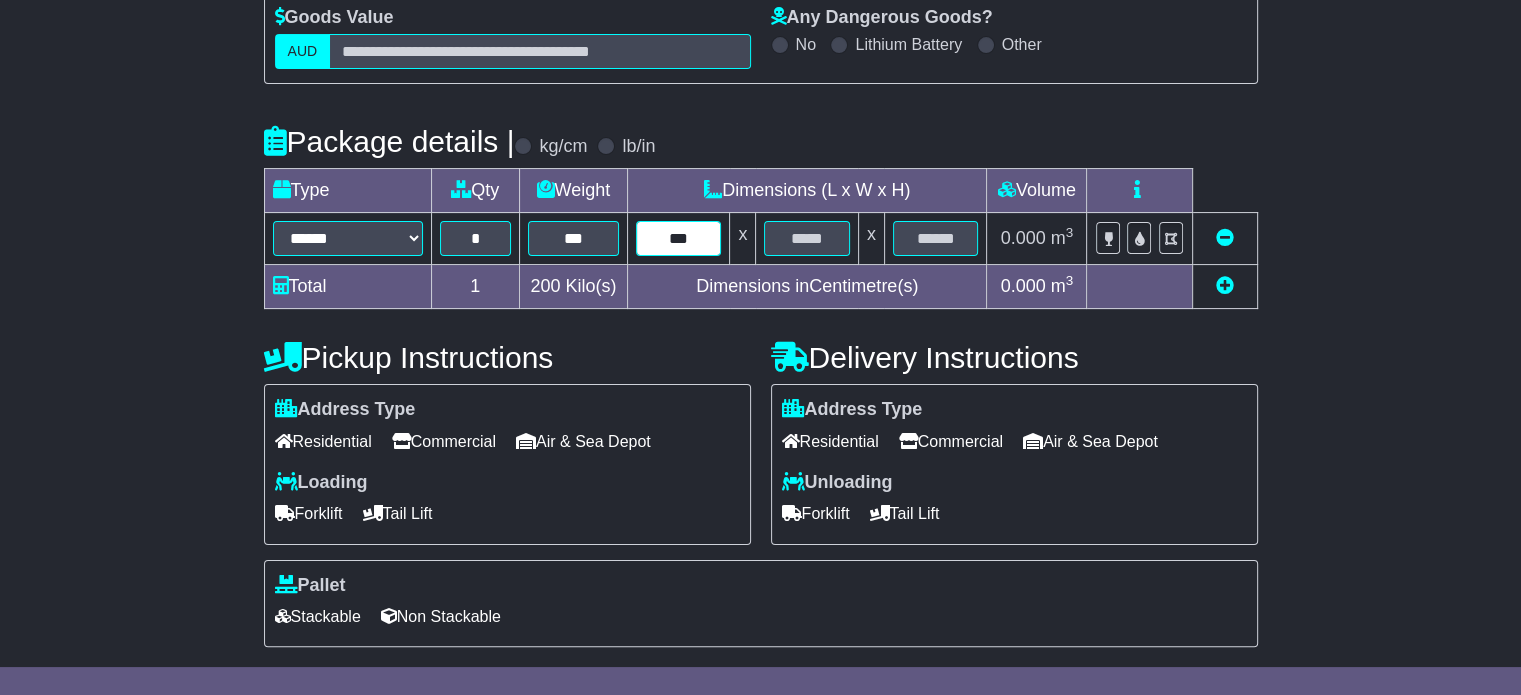 type on "***" 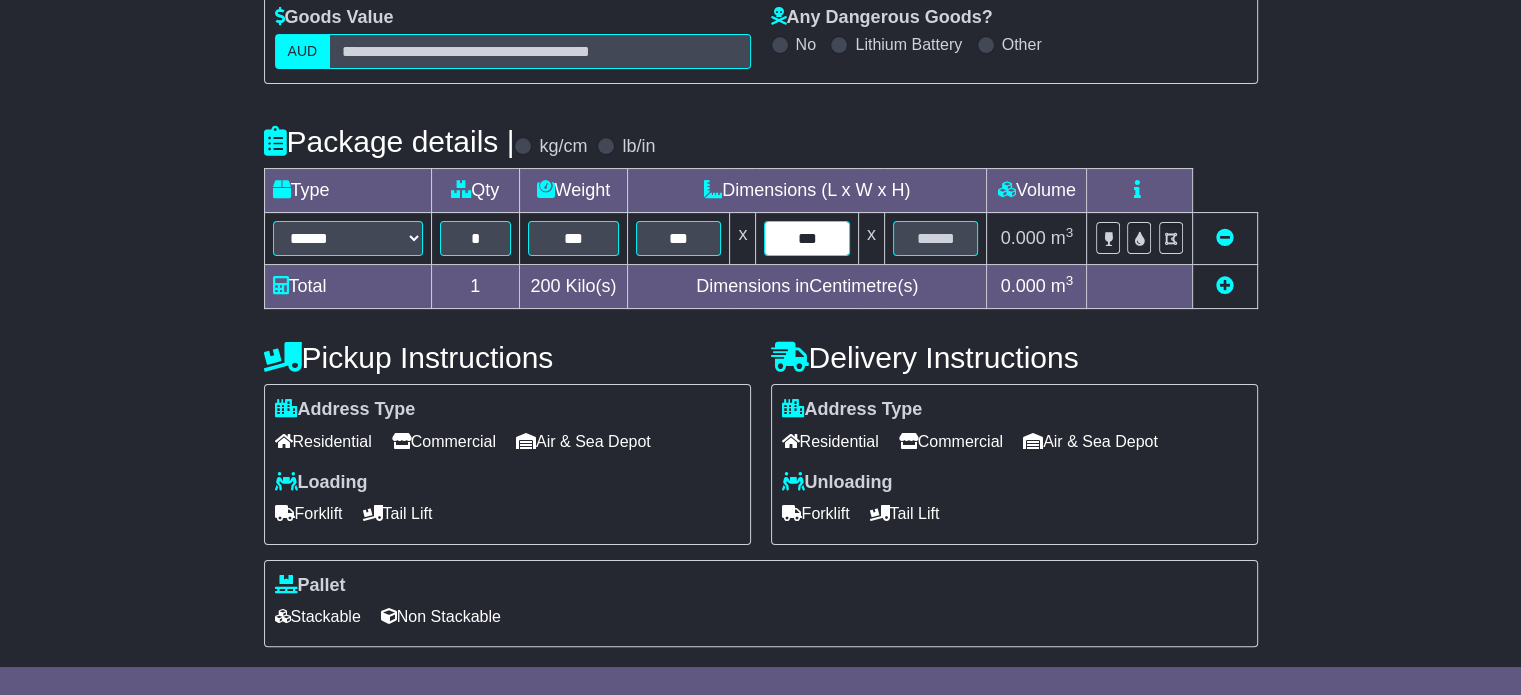 type on "***" 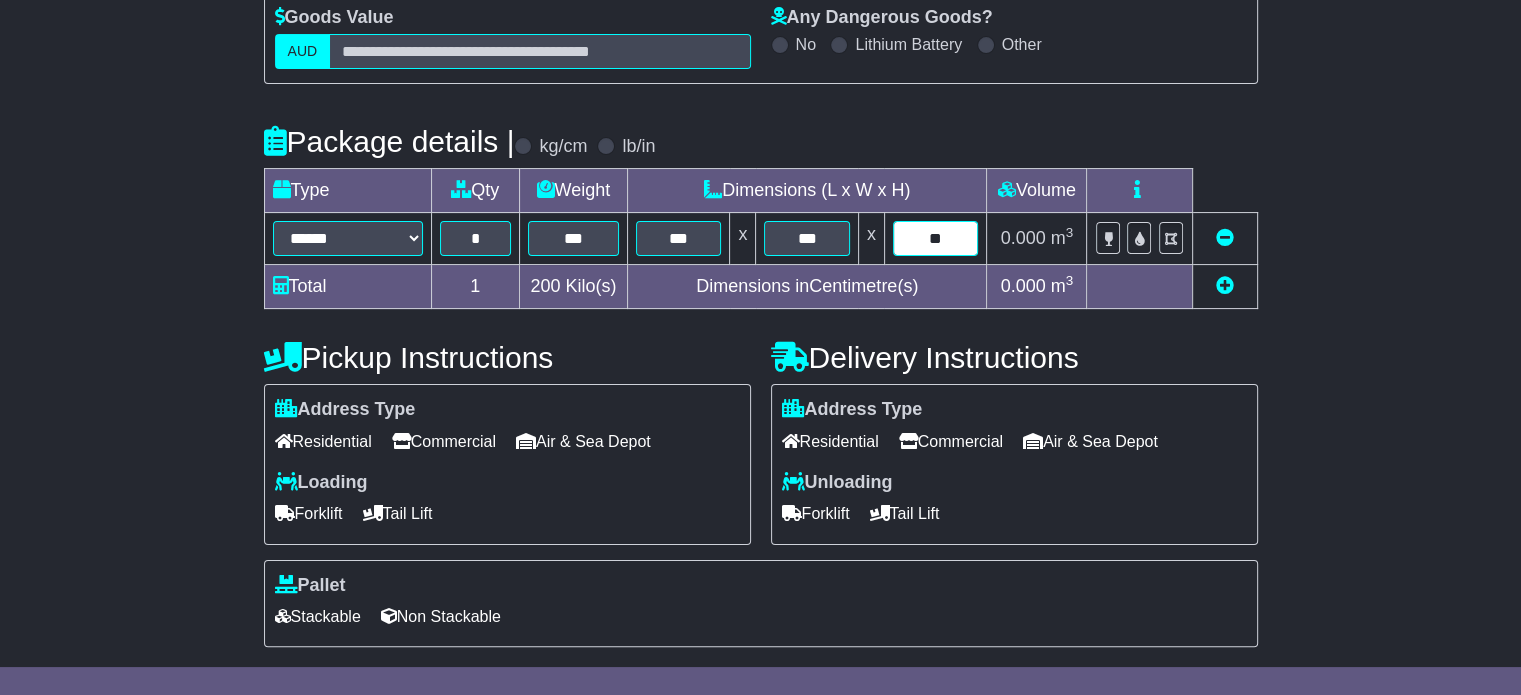type on "**" 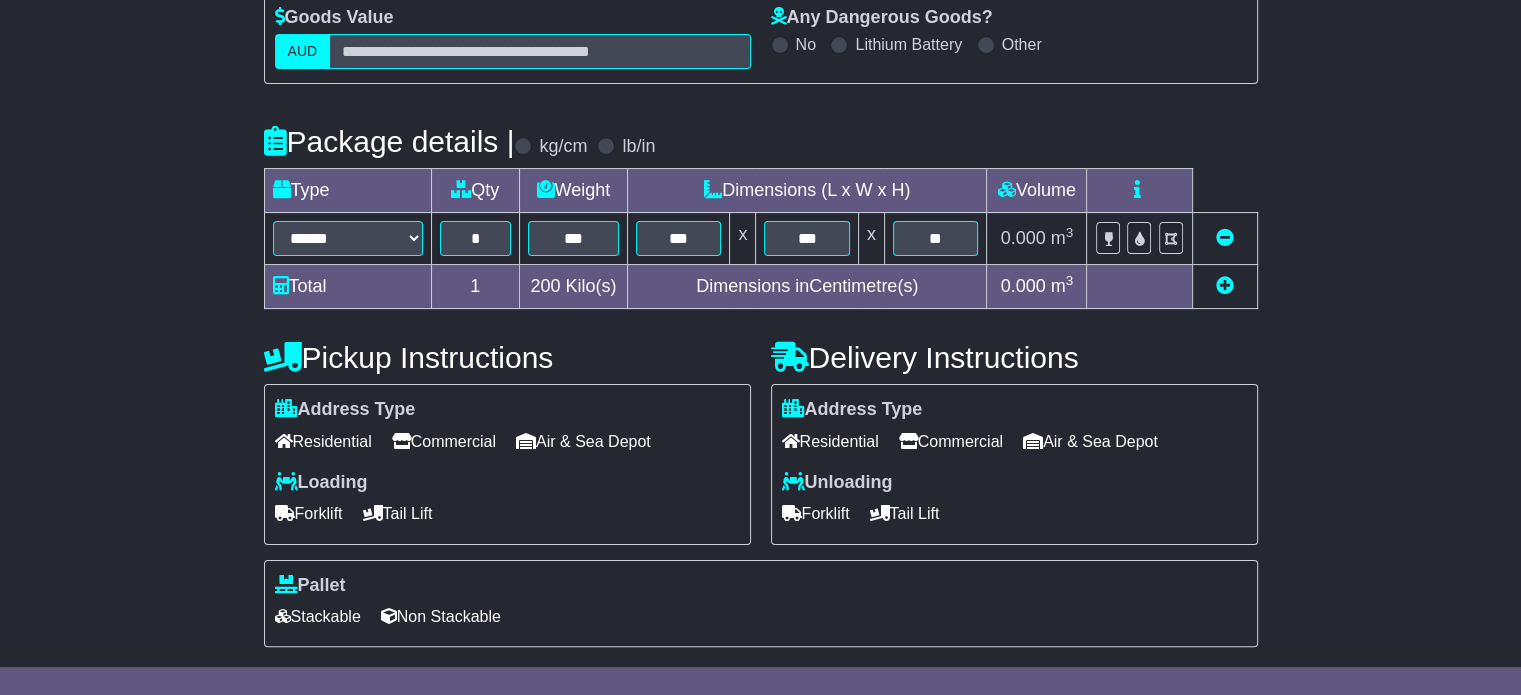 type 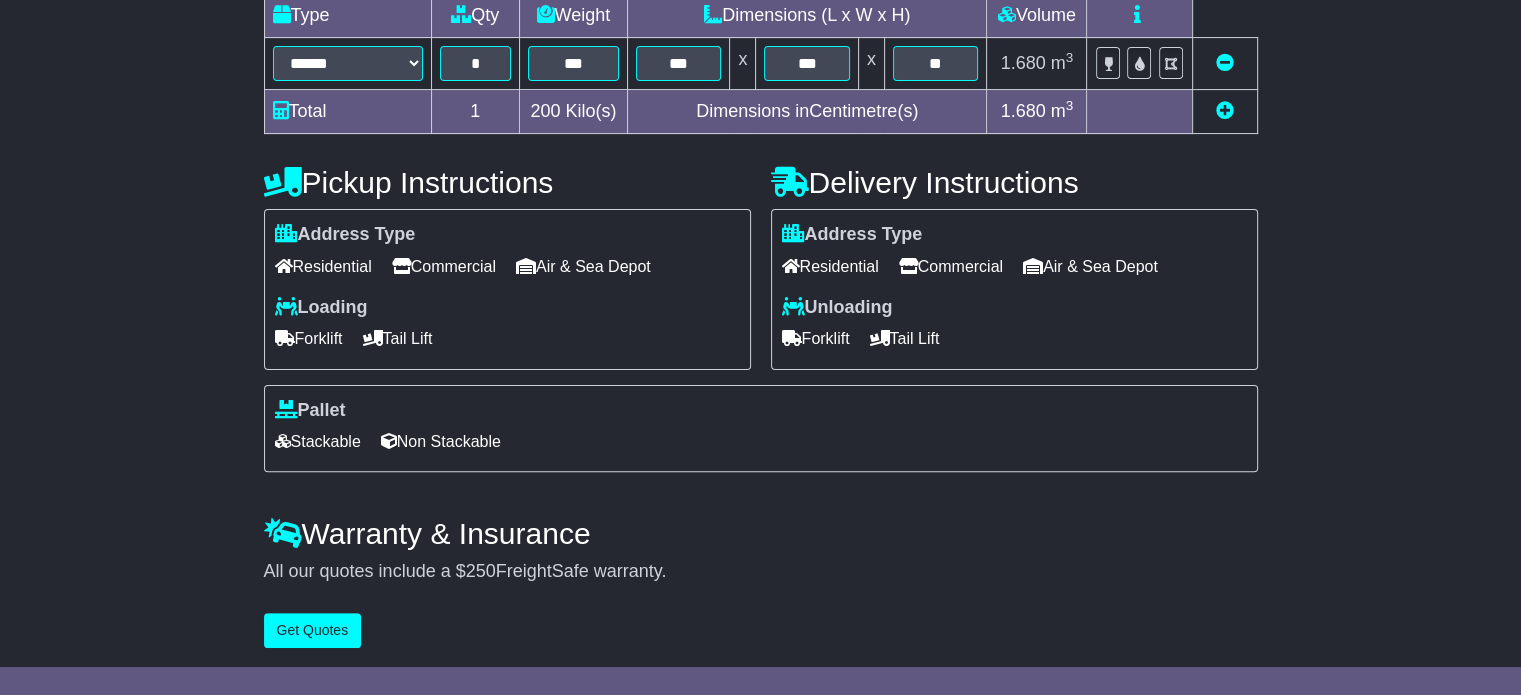 click on "Commercial" at bounding box center (444, 266) 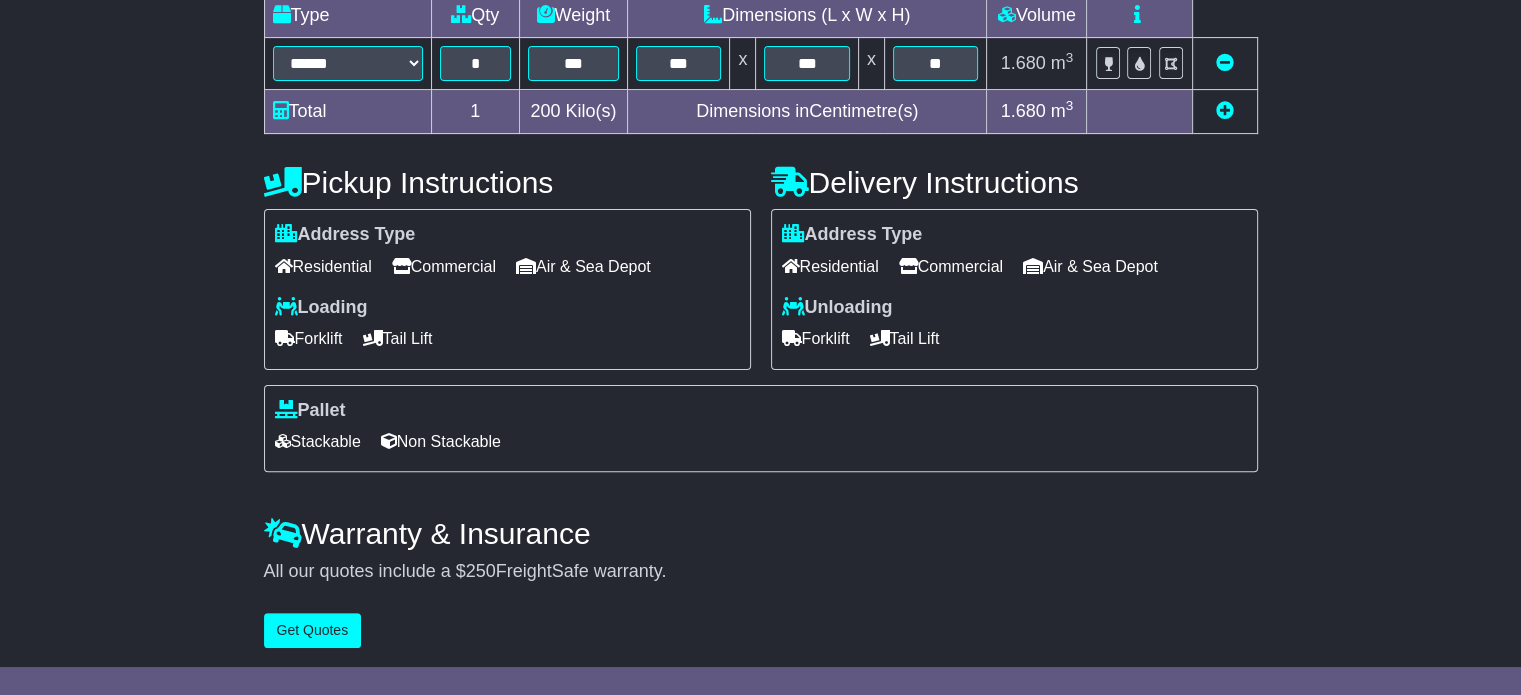 click on "Forklift" at bounding box center (816, 338) 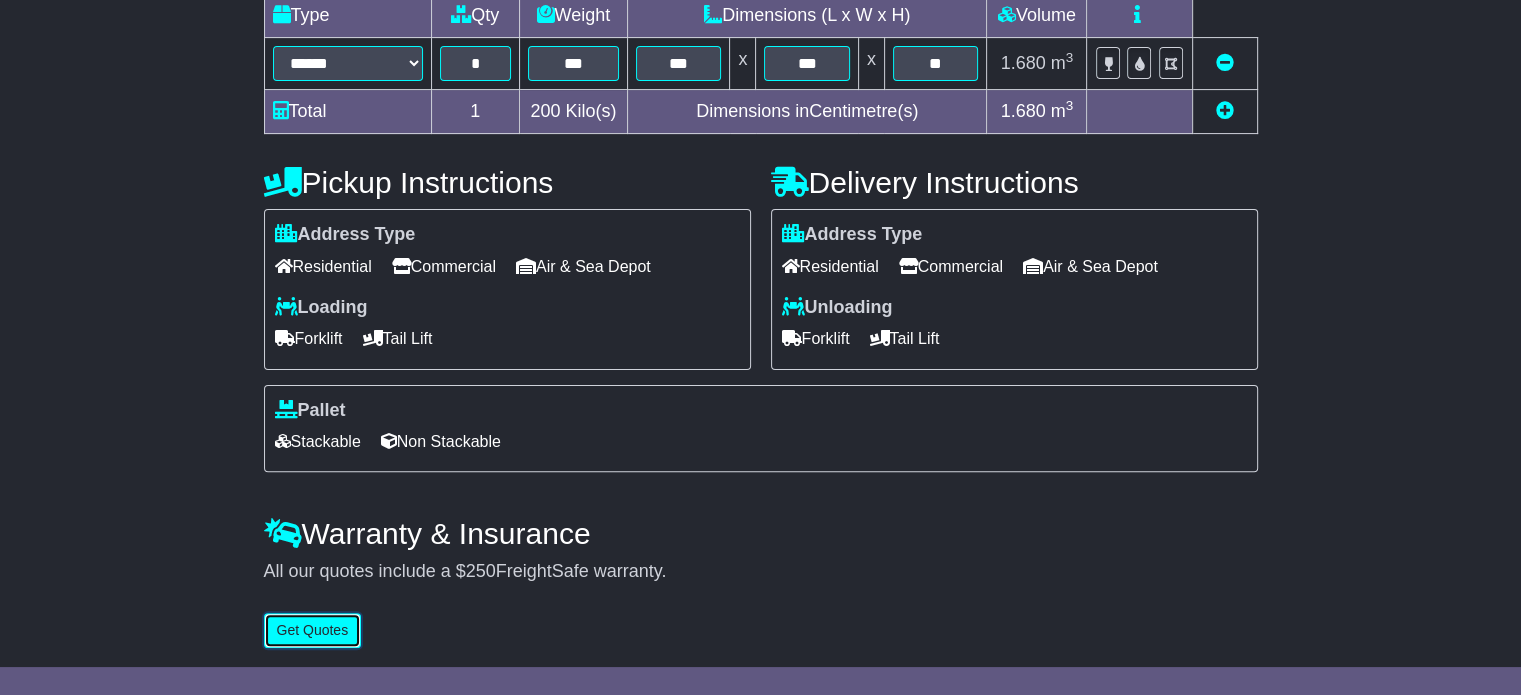 click on "Get Quotes" at bounding box center [313, 630] 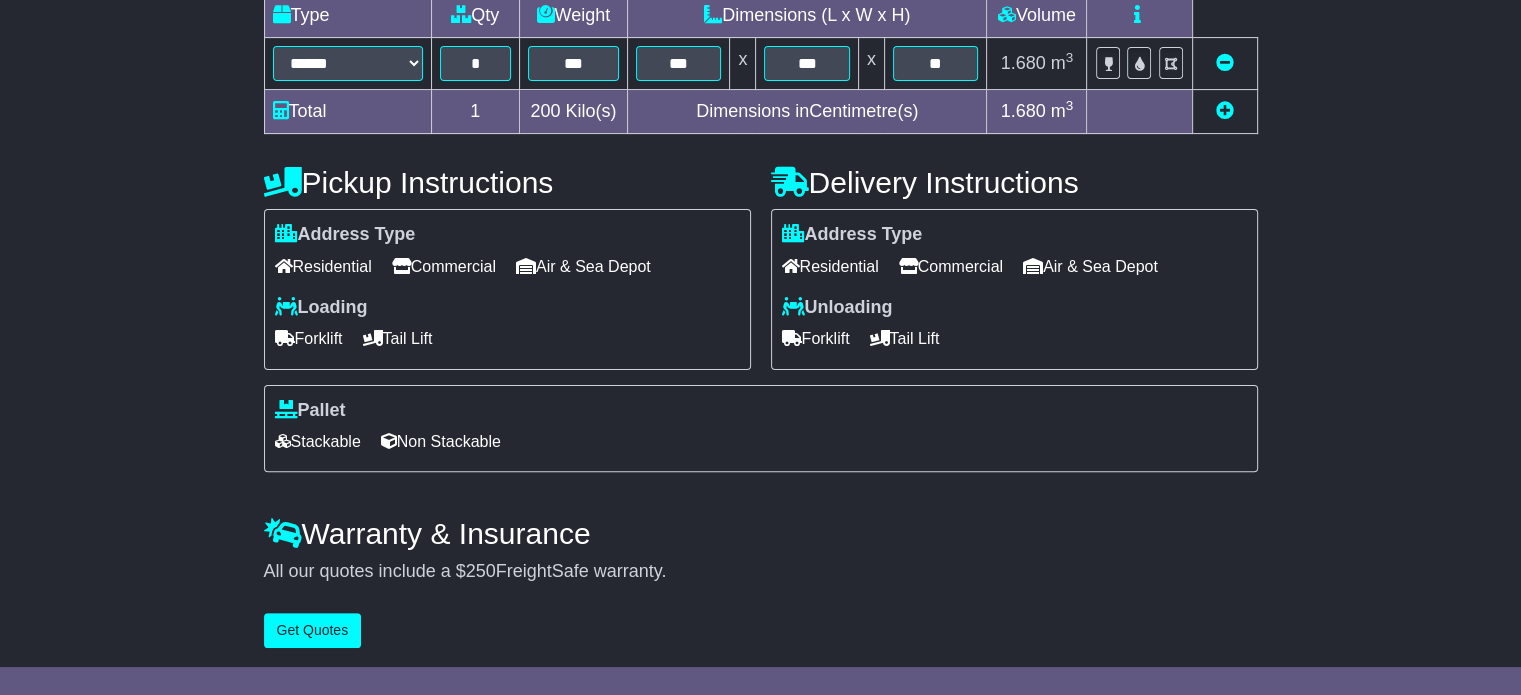 scroll, scrollTop: 0, scrollLeft: 0, axis: both 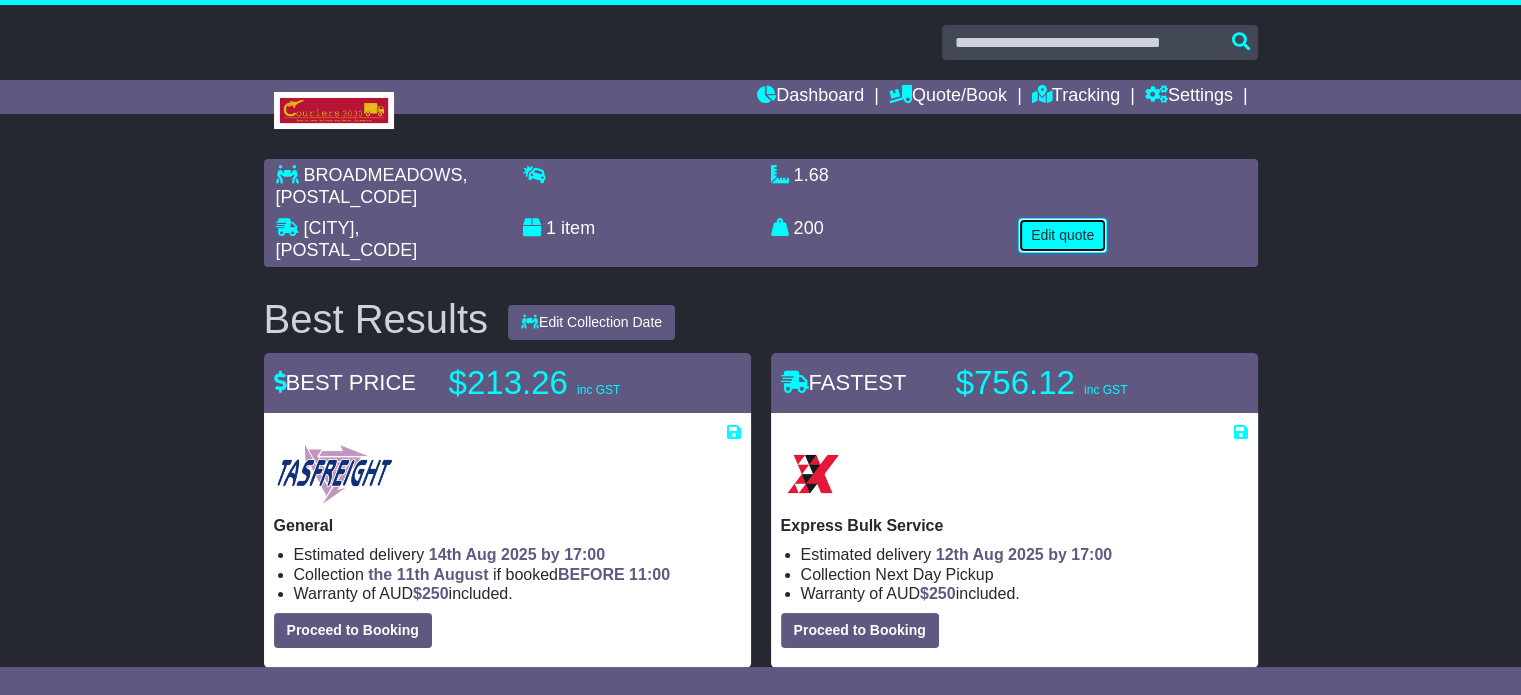 click on "Edit quote" at bounding box center (1062, 235) 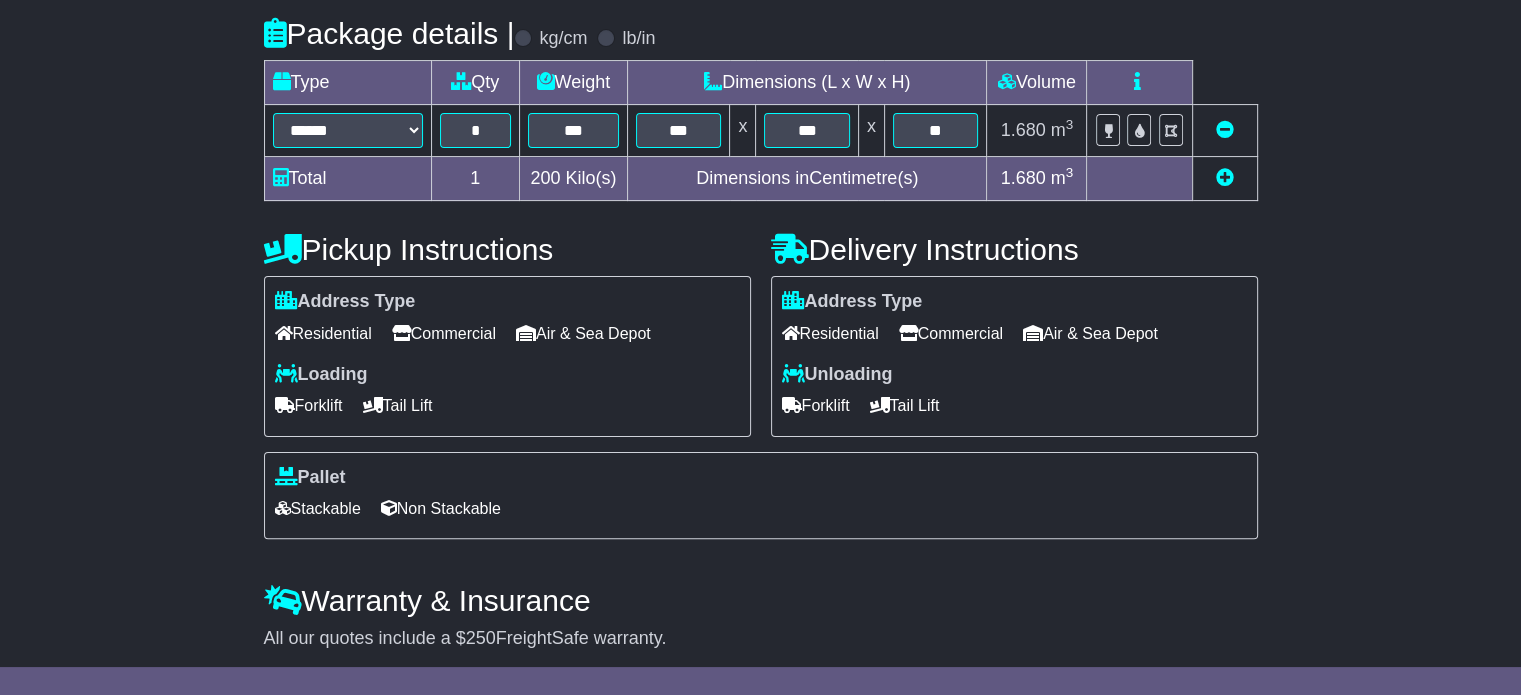 scroll, scrollTop: 540, scrollLeft: 0, axis: vertical 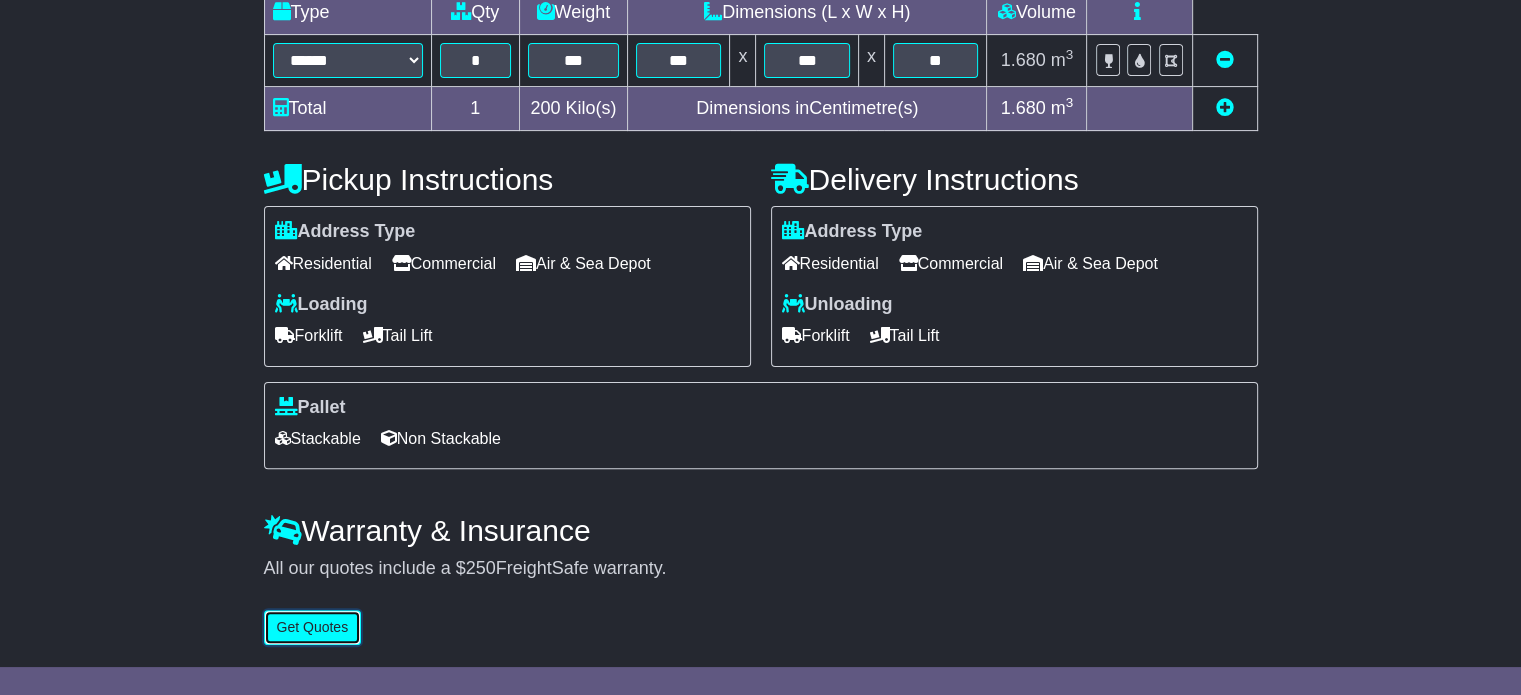 click on "Get Quotes" at bounding box center (313, 627) 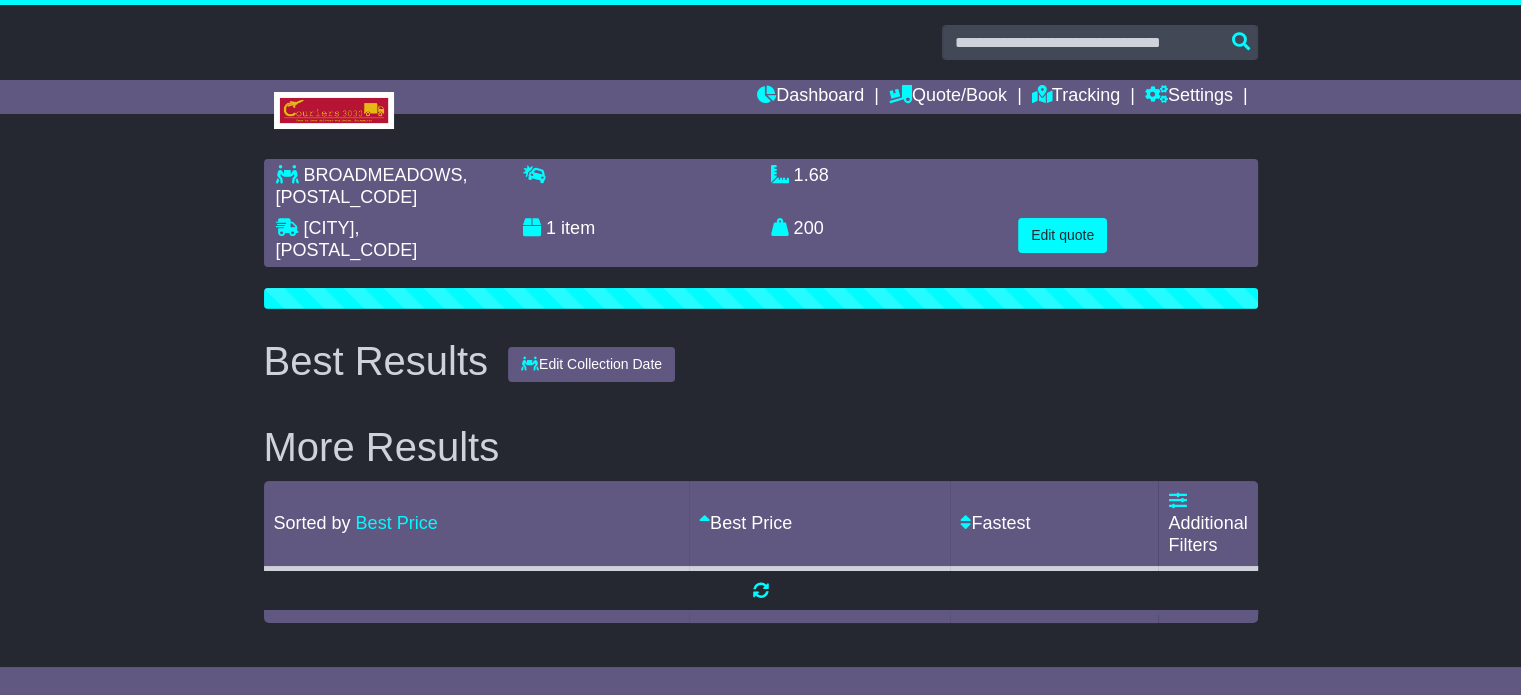 scroll, scrollTop: 0, scrollLeft: 0, axis: both 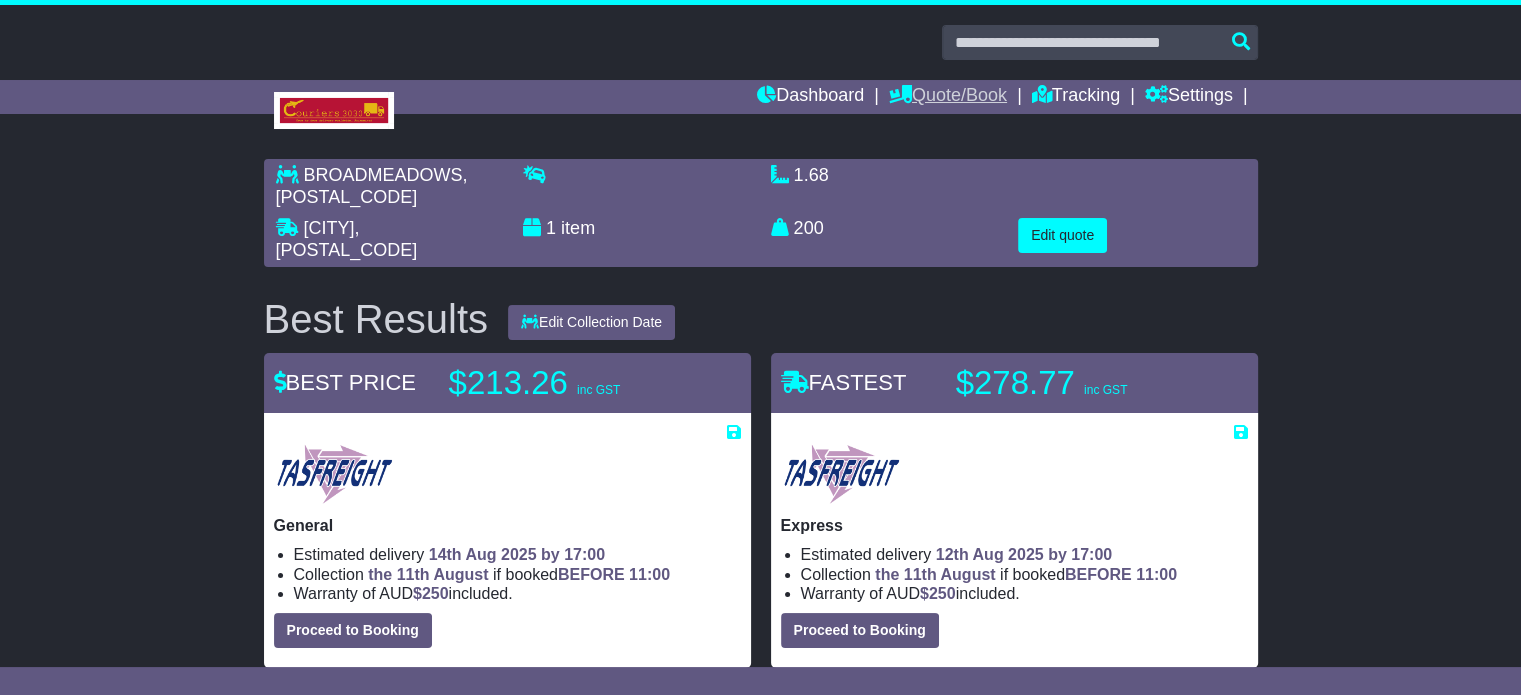 click on "Quote/Book" at bounding box center [948, 97] 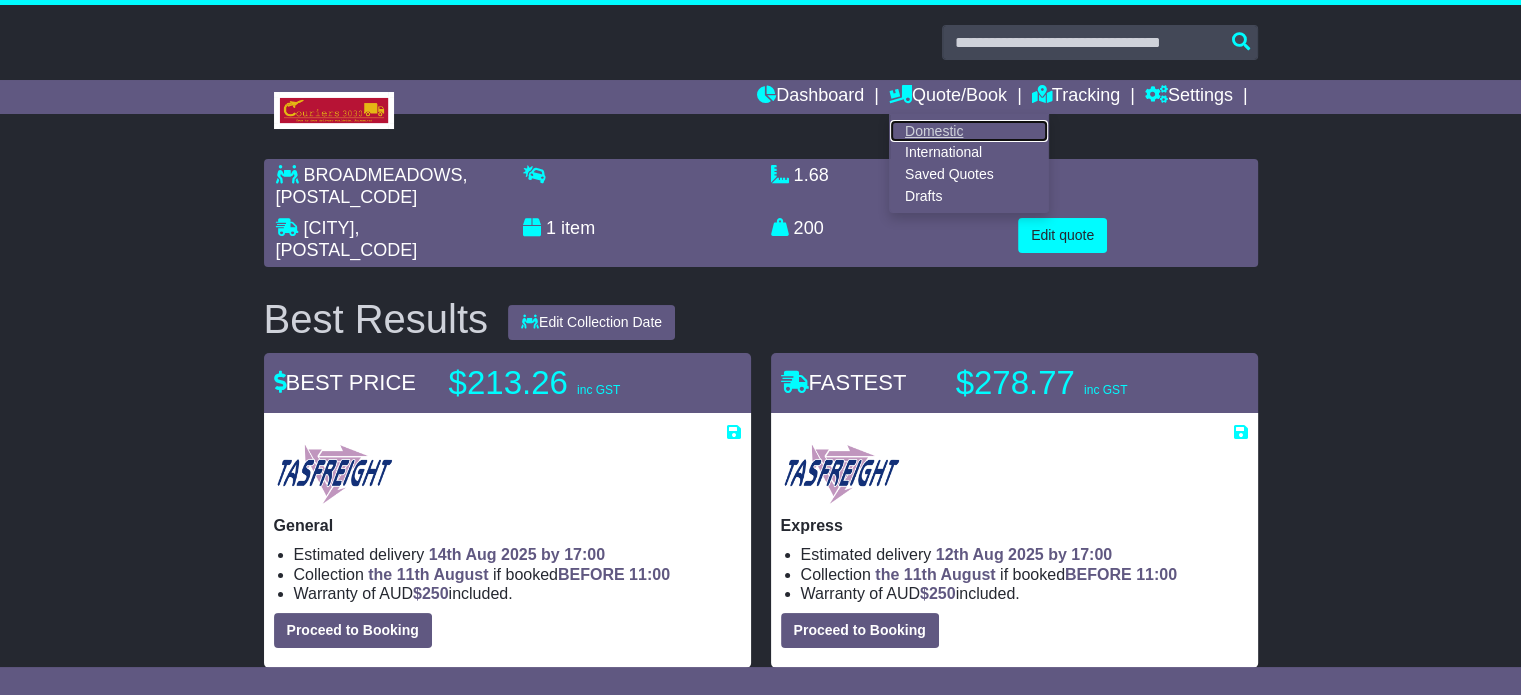 click on "Domestic" at bounding box center [969, 131] 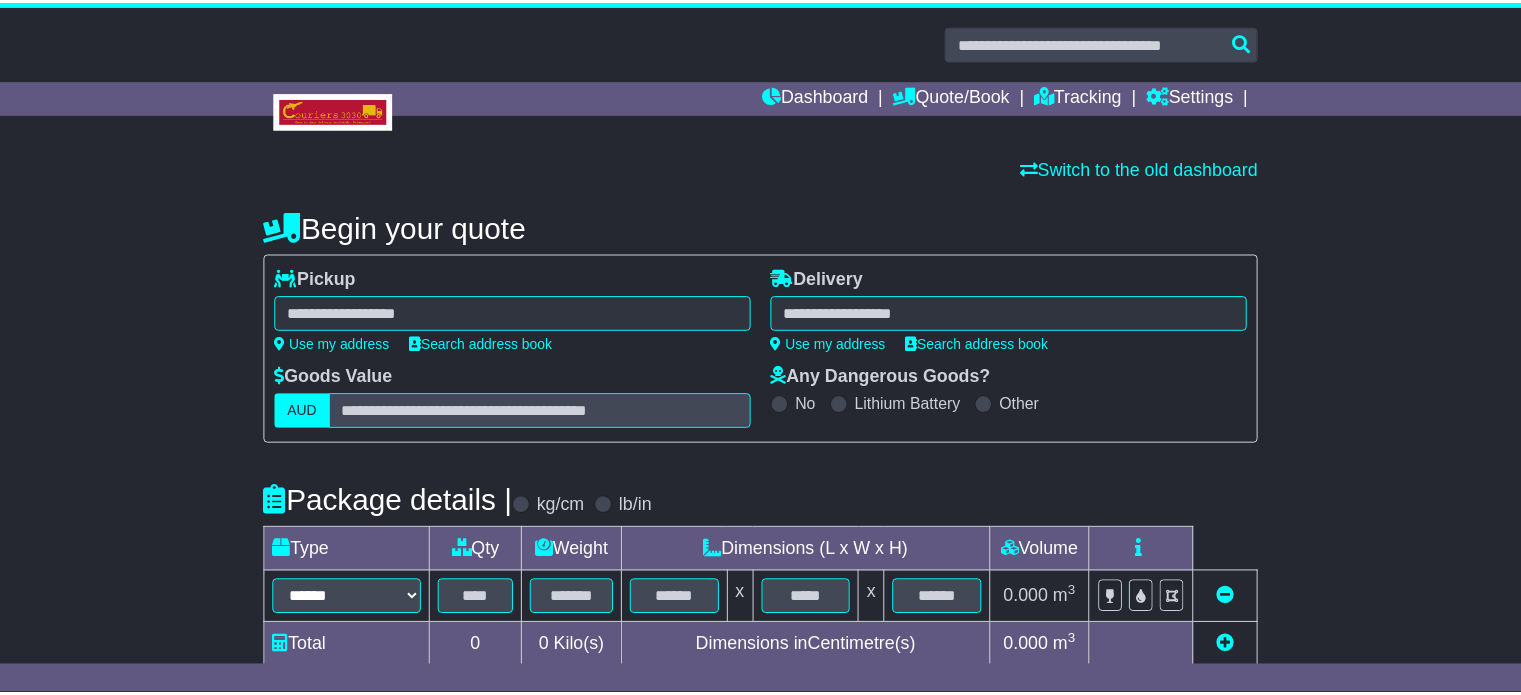 scroll, scrollTop: 0, scrollLeft: 0, axis: both 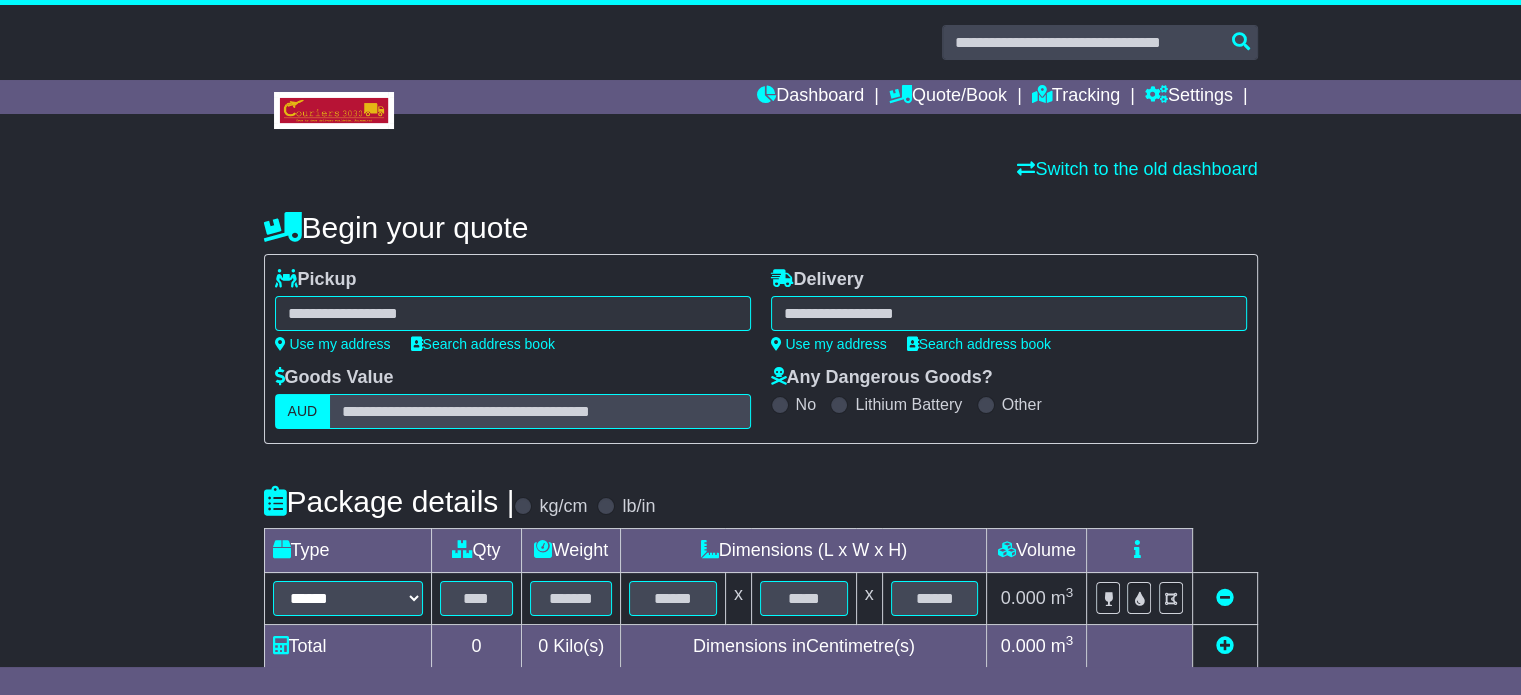 click at bounding box center (1009, 313) 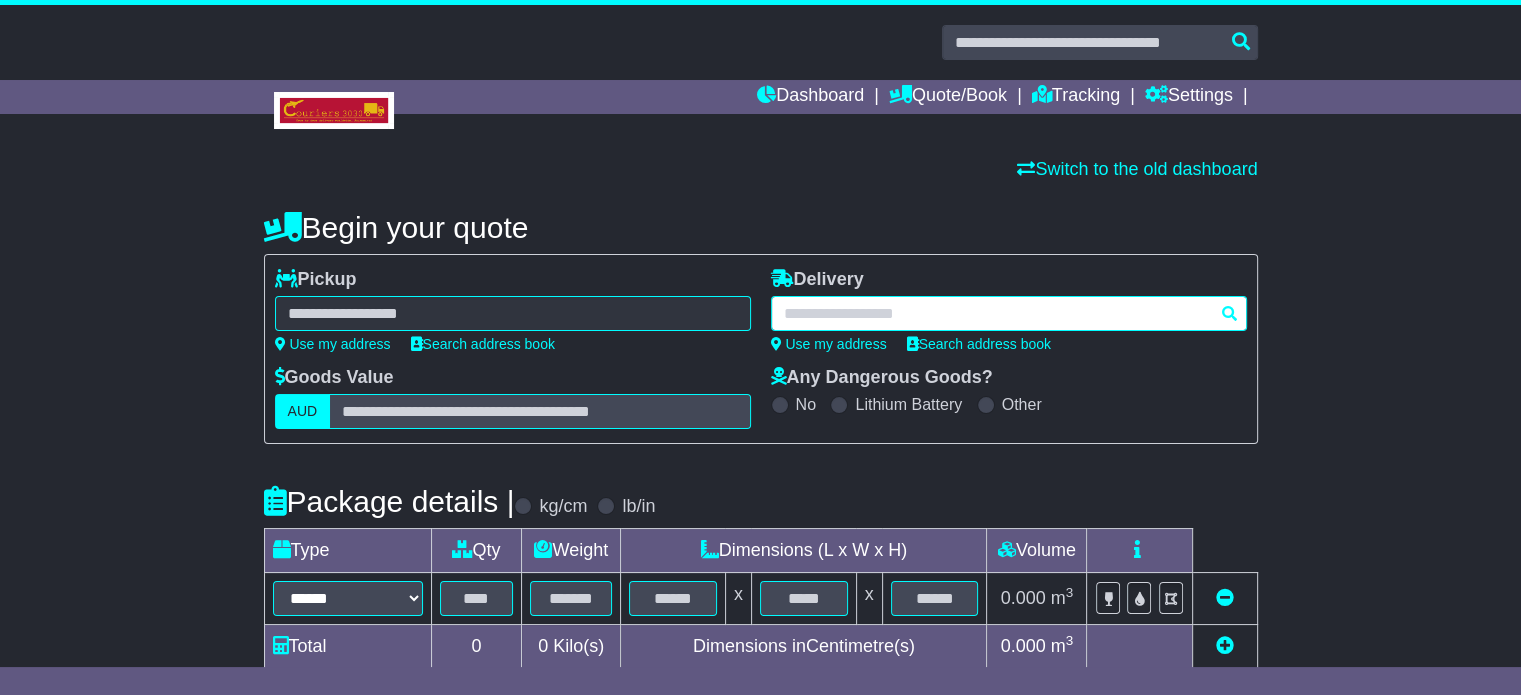 paste on "**********" 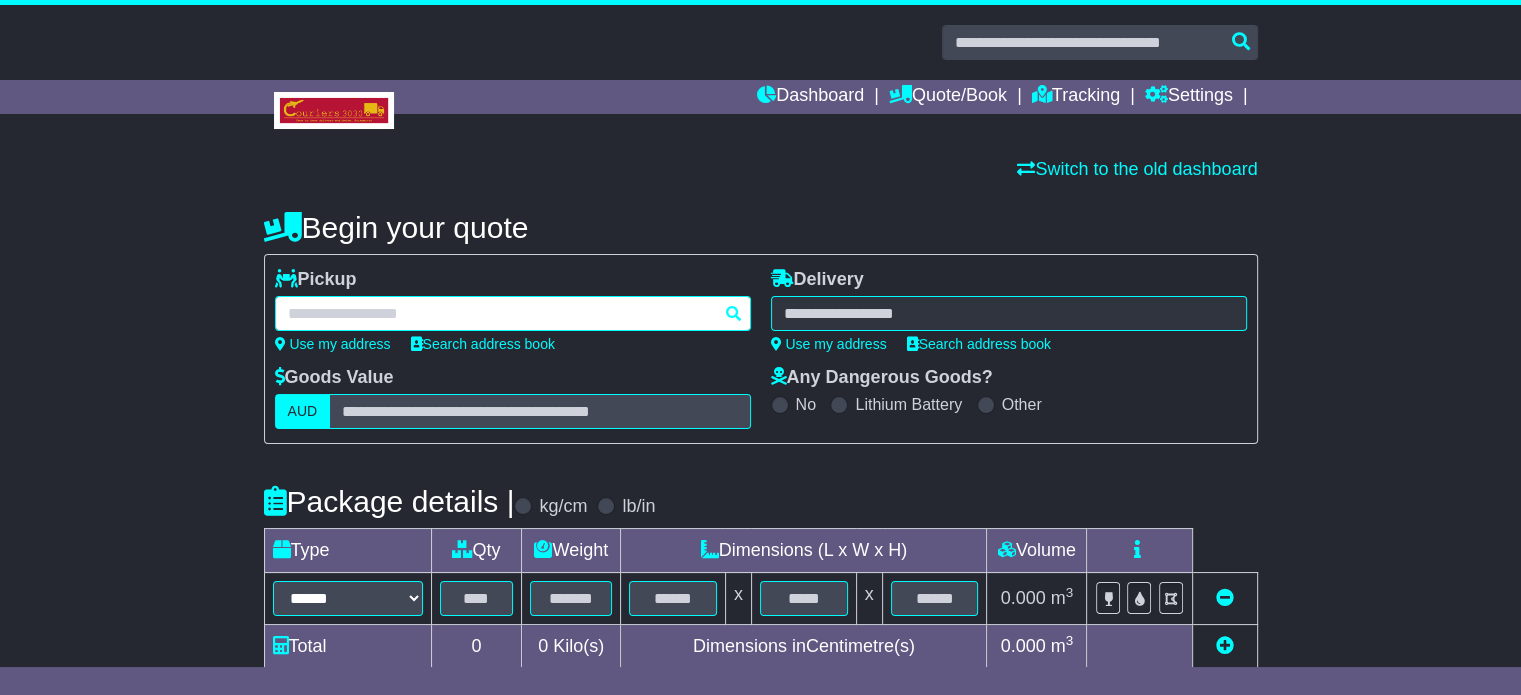 click at bounding box center [513, 313] 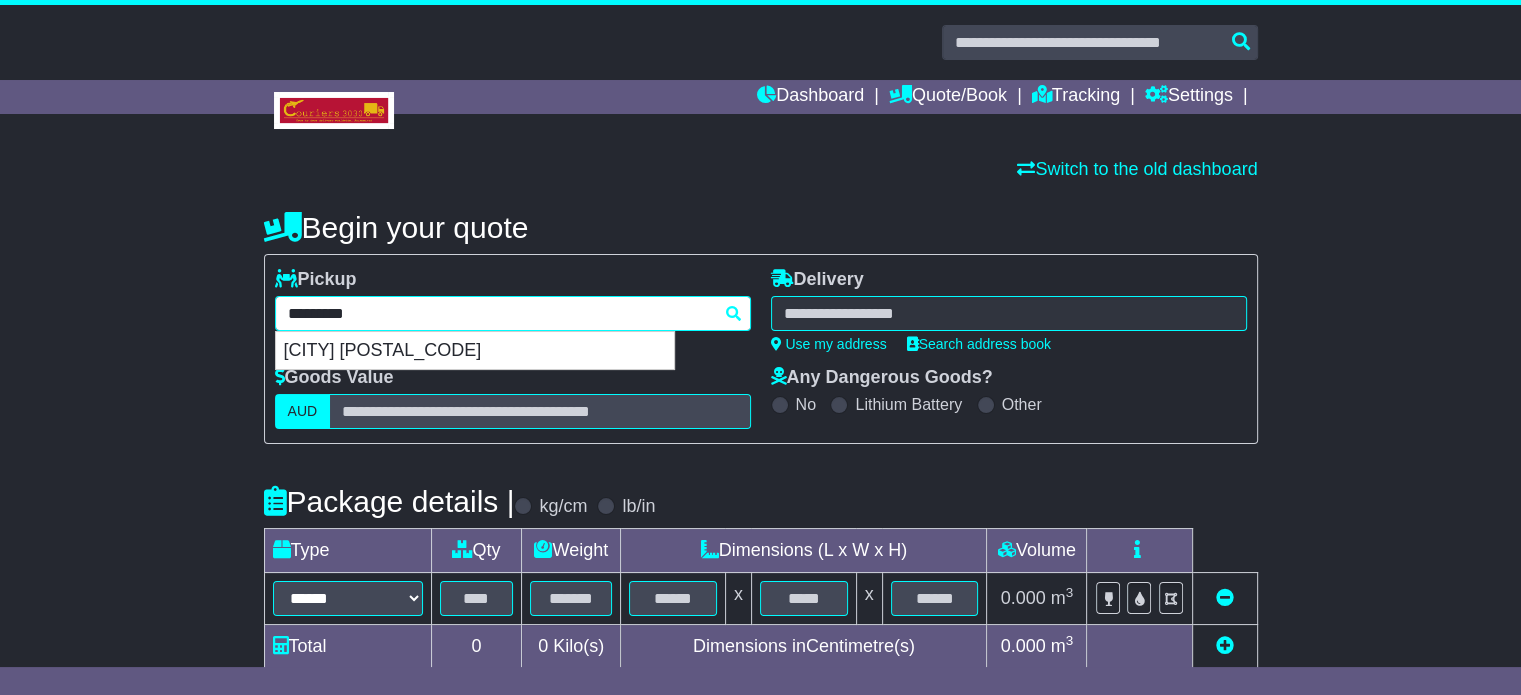 drag, startPoint x: 462, startPoint y: 347, endPoint x: 793, endPoint y: 327, distance: 331.60367 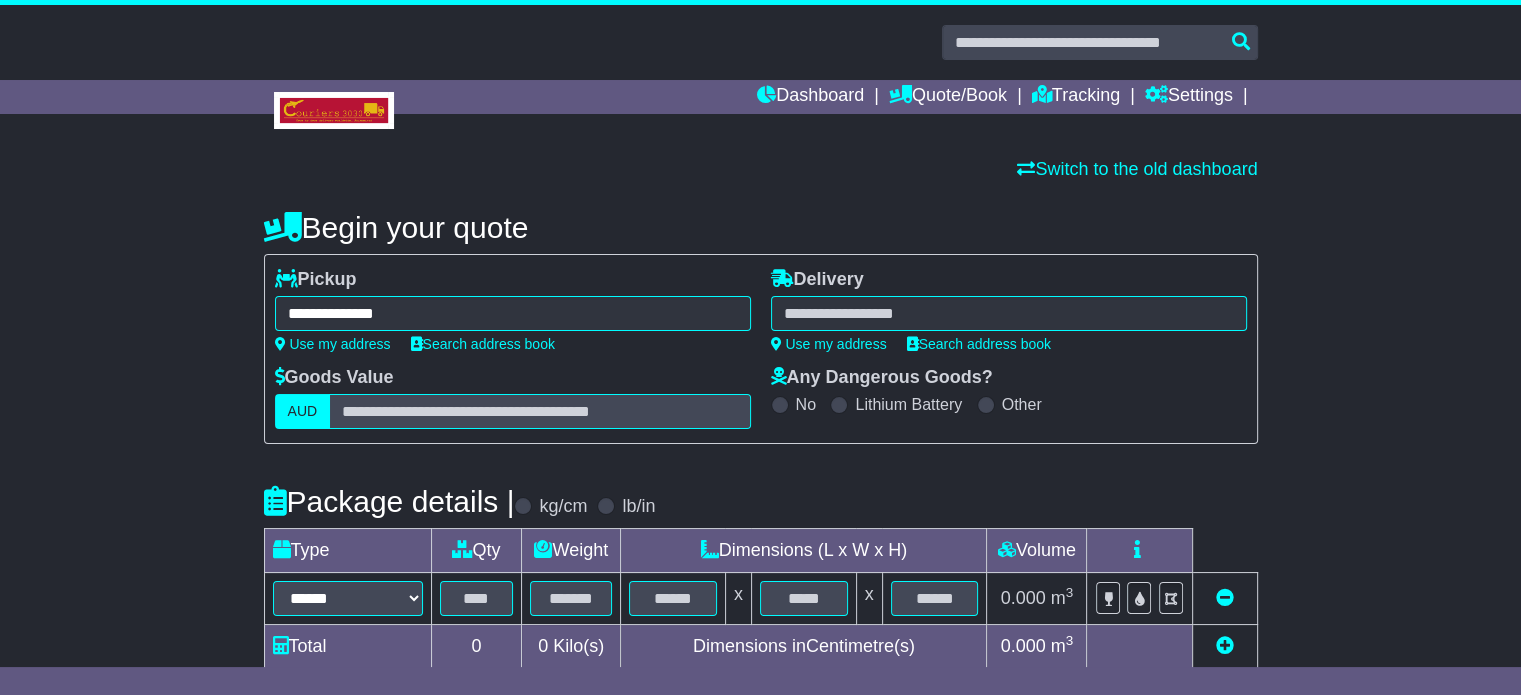click on "**********" at bounding box center (1009, 313) 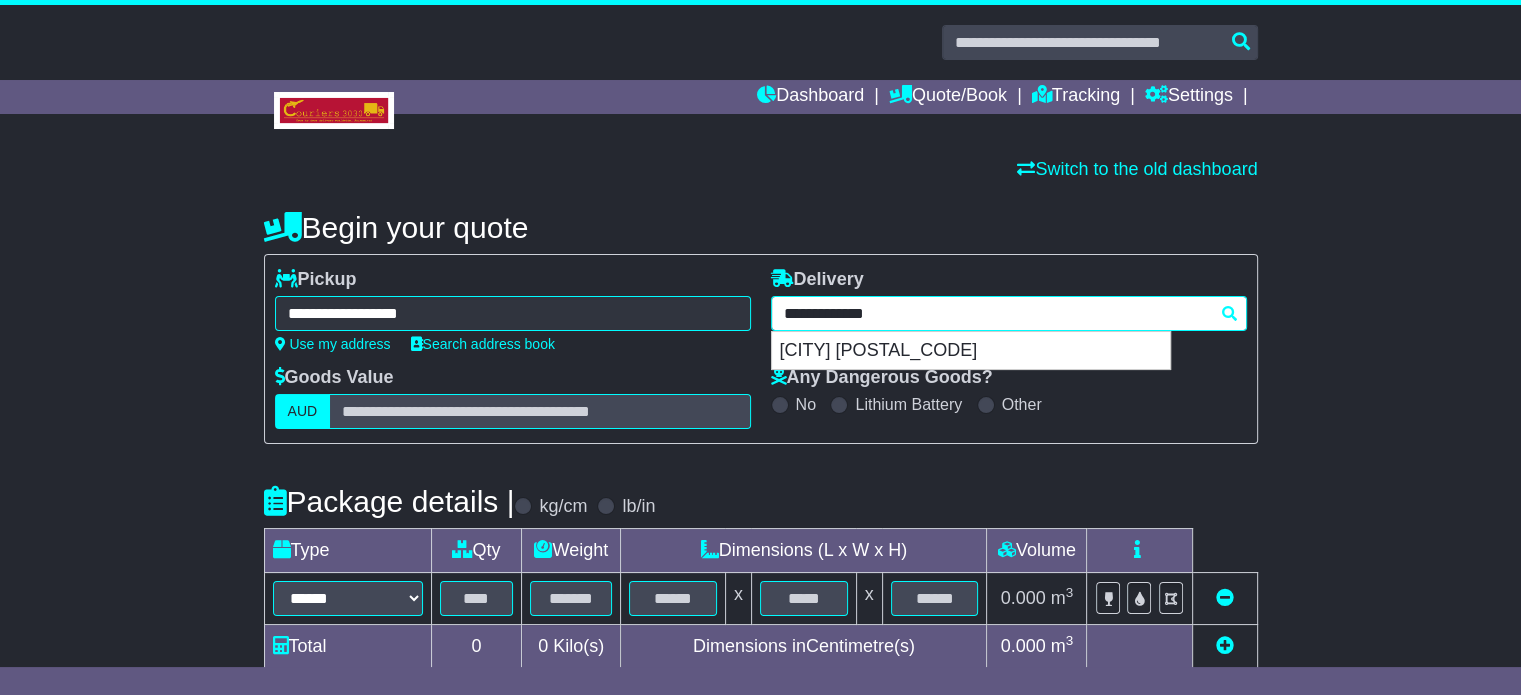 click on "[CITY] [POSTAL_CODE]" at bounding box center (971, 351) 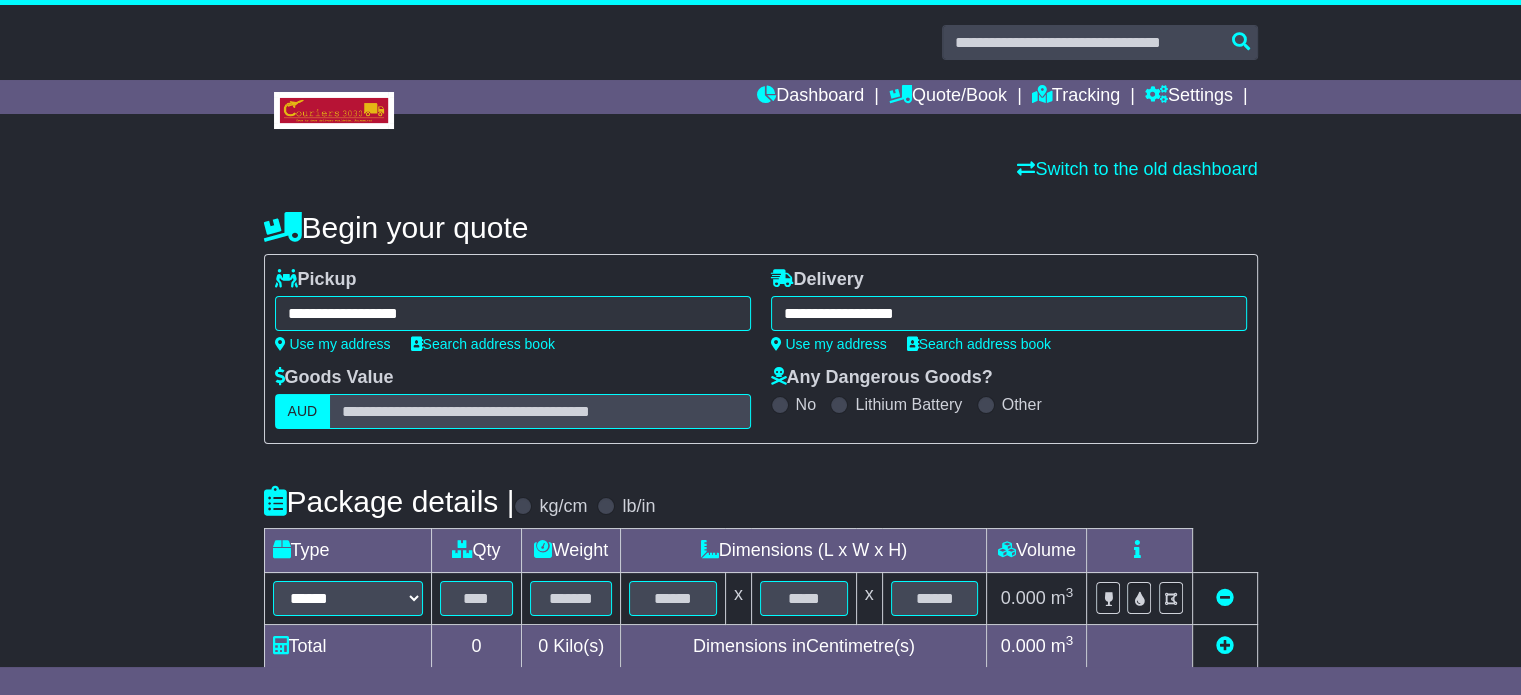 scroll, scrollTop: 360, scrollLeft: 0, axis: vertical 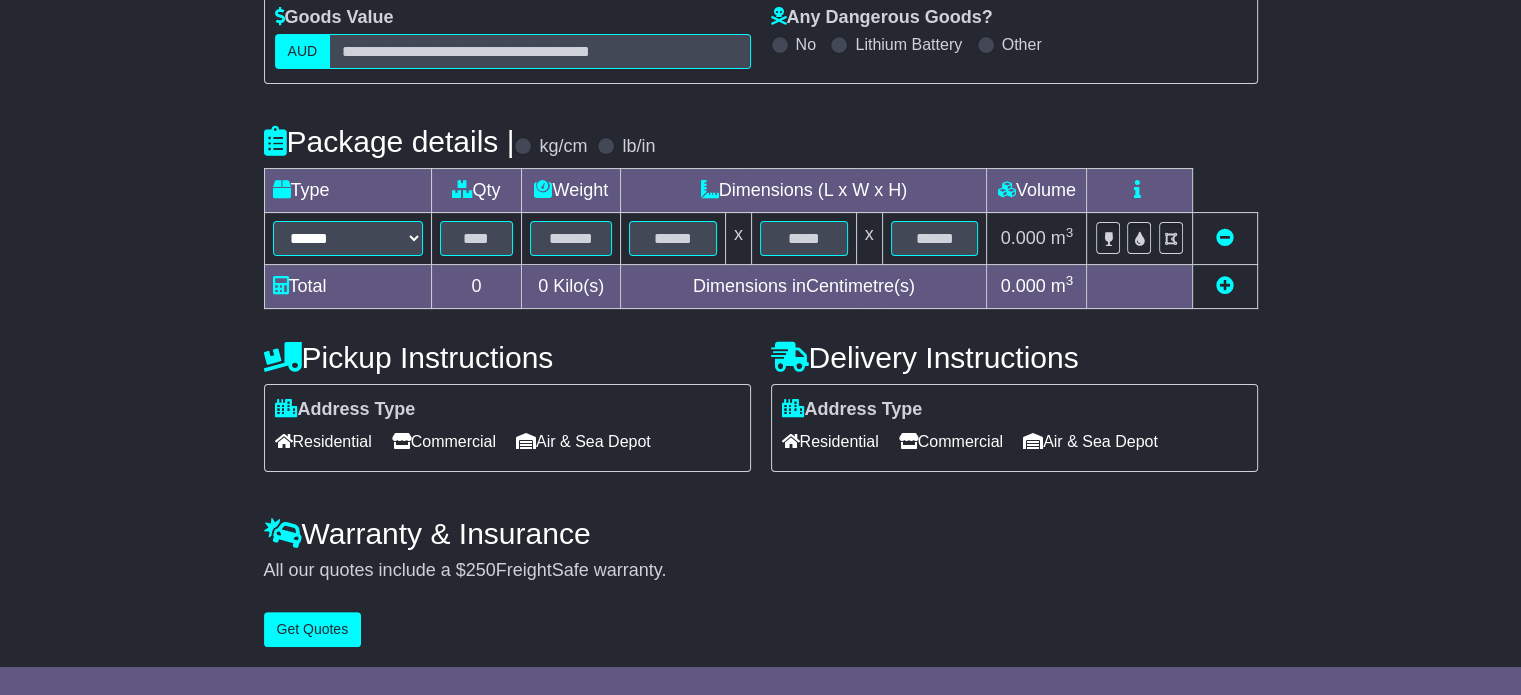 type on "**********" 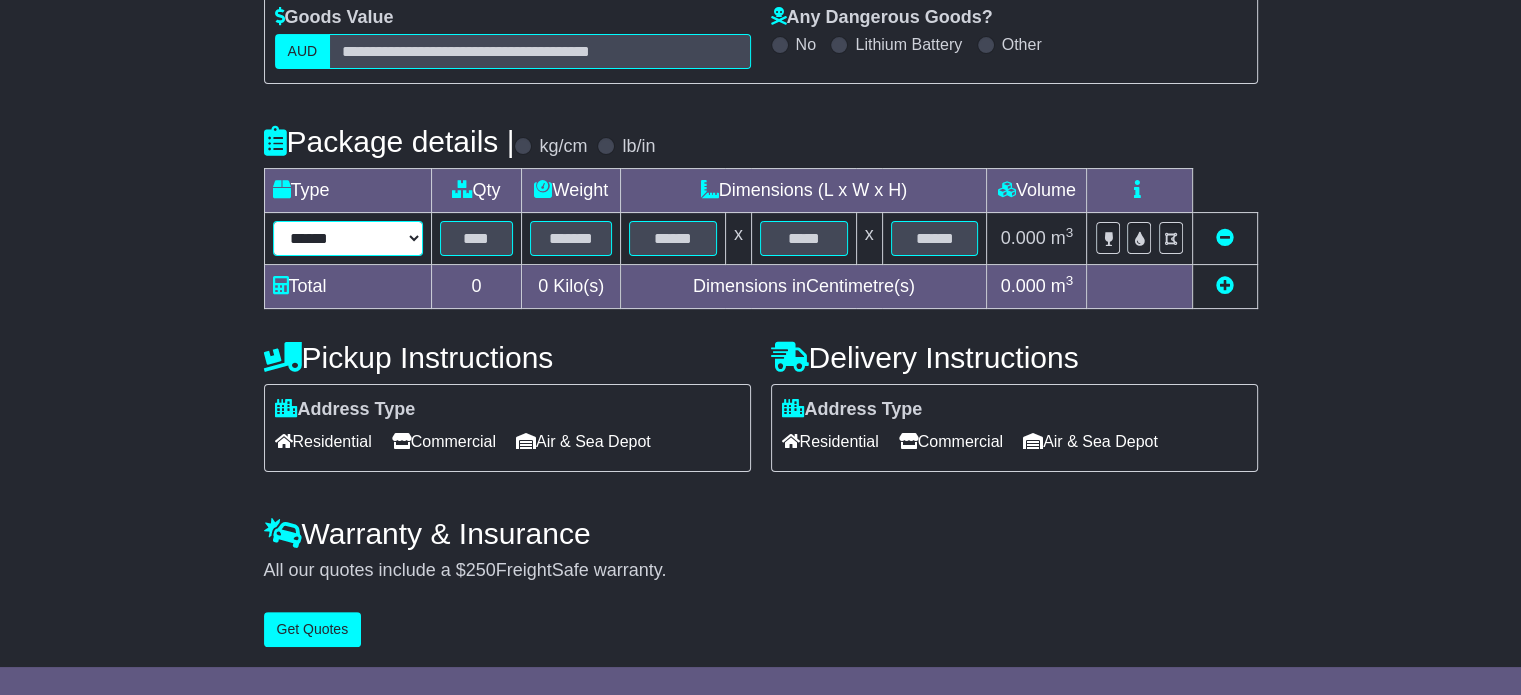 click on "****** ****** *** ******** ***** **** **** ****** *** *******" at bounding box center (348, 238) 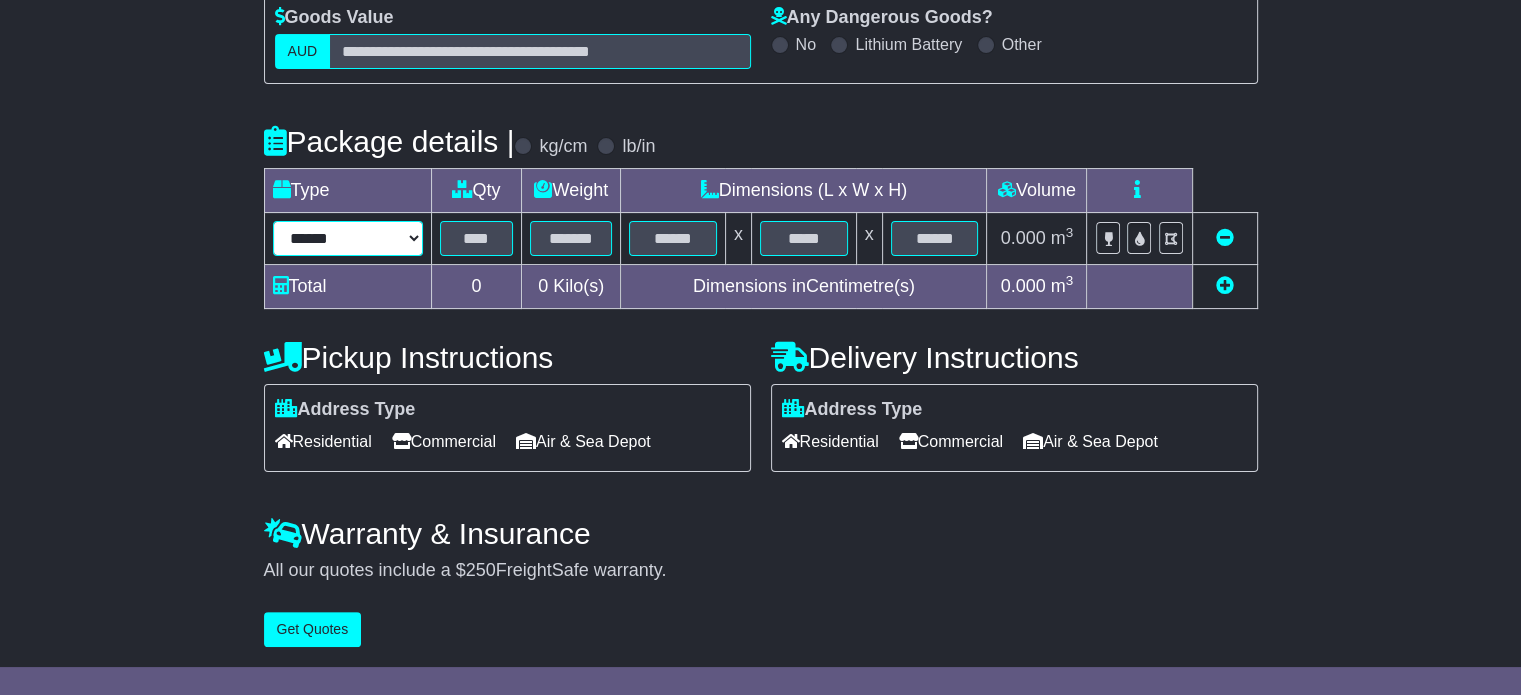 select on "*****" 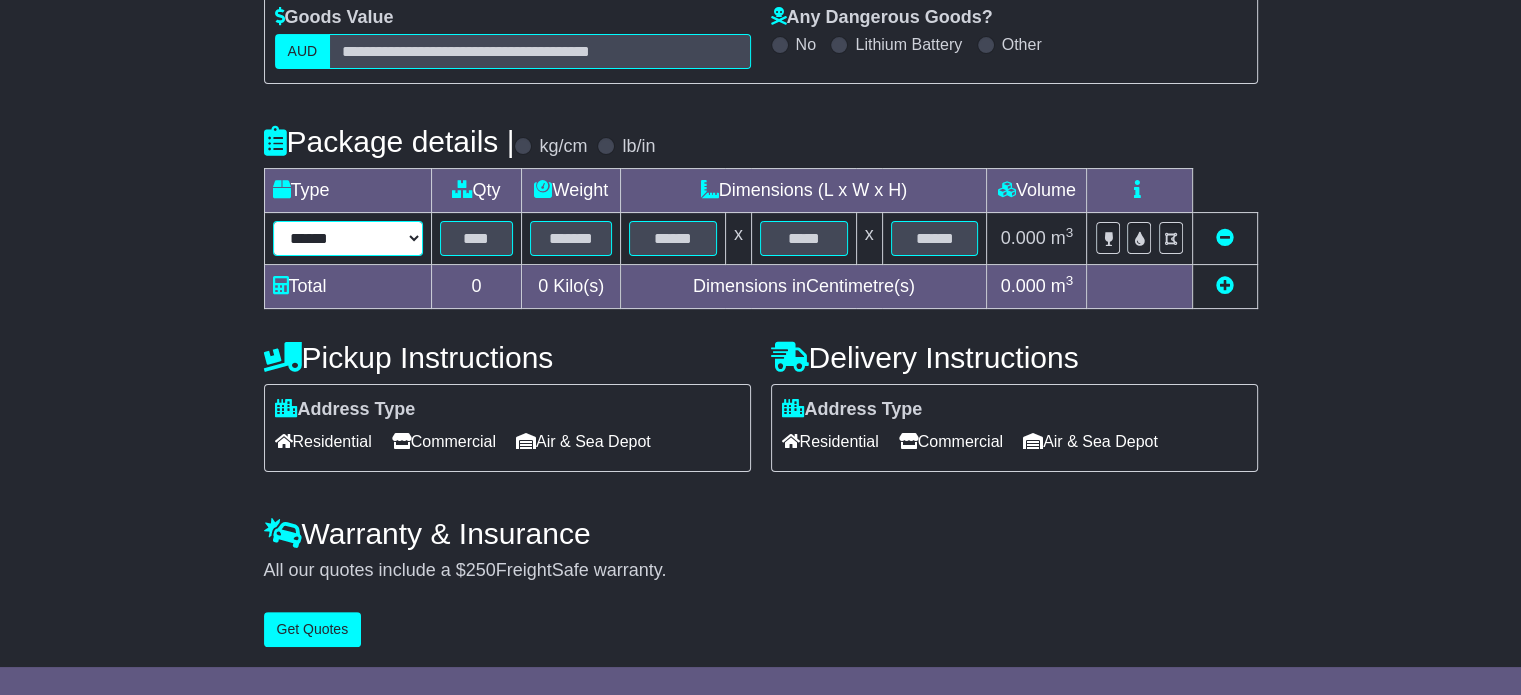 click on "****** ****** *** ******** ***** **** **** ****** *** *******" at bounding box center [348, 238] 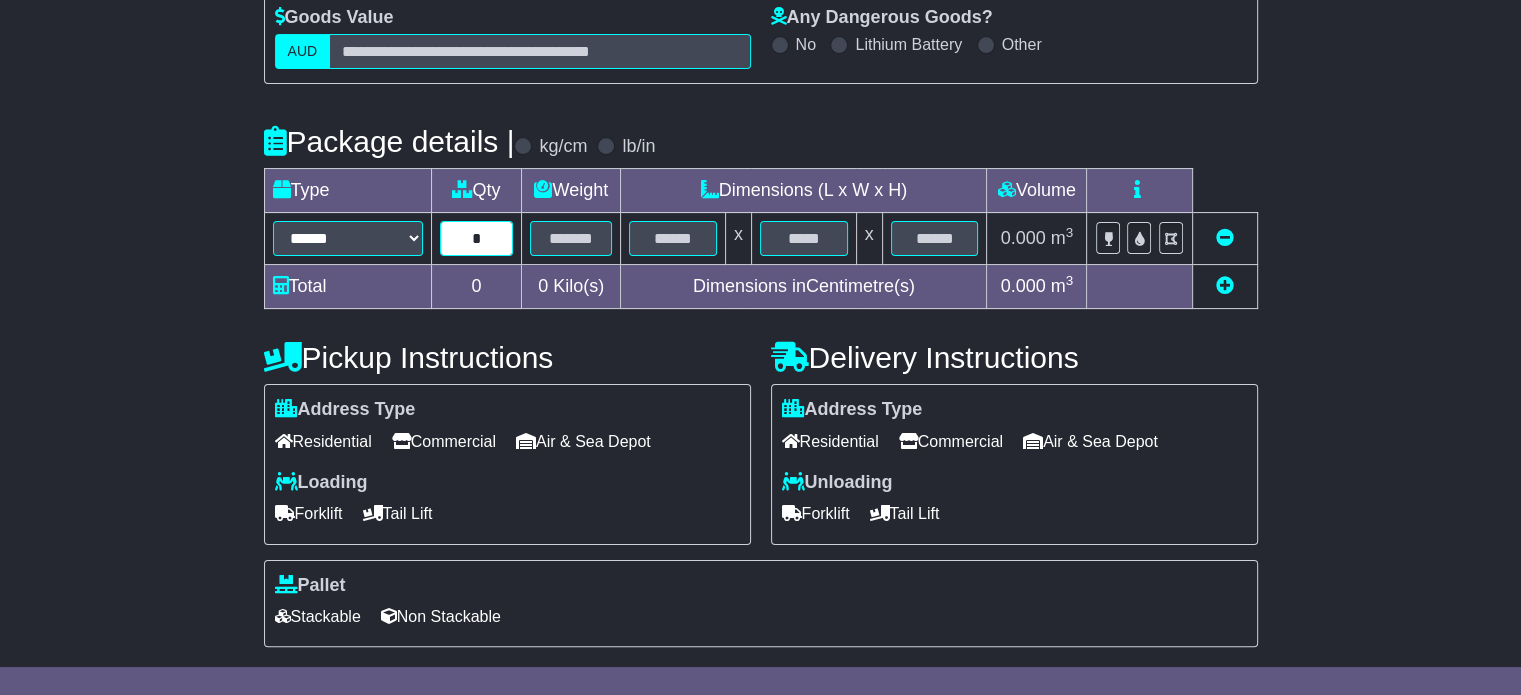 type on "*" 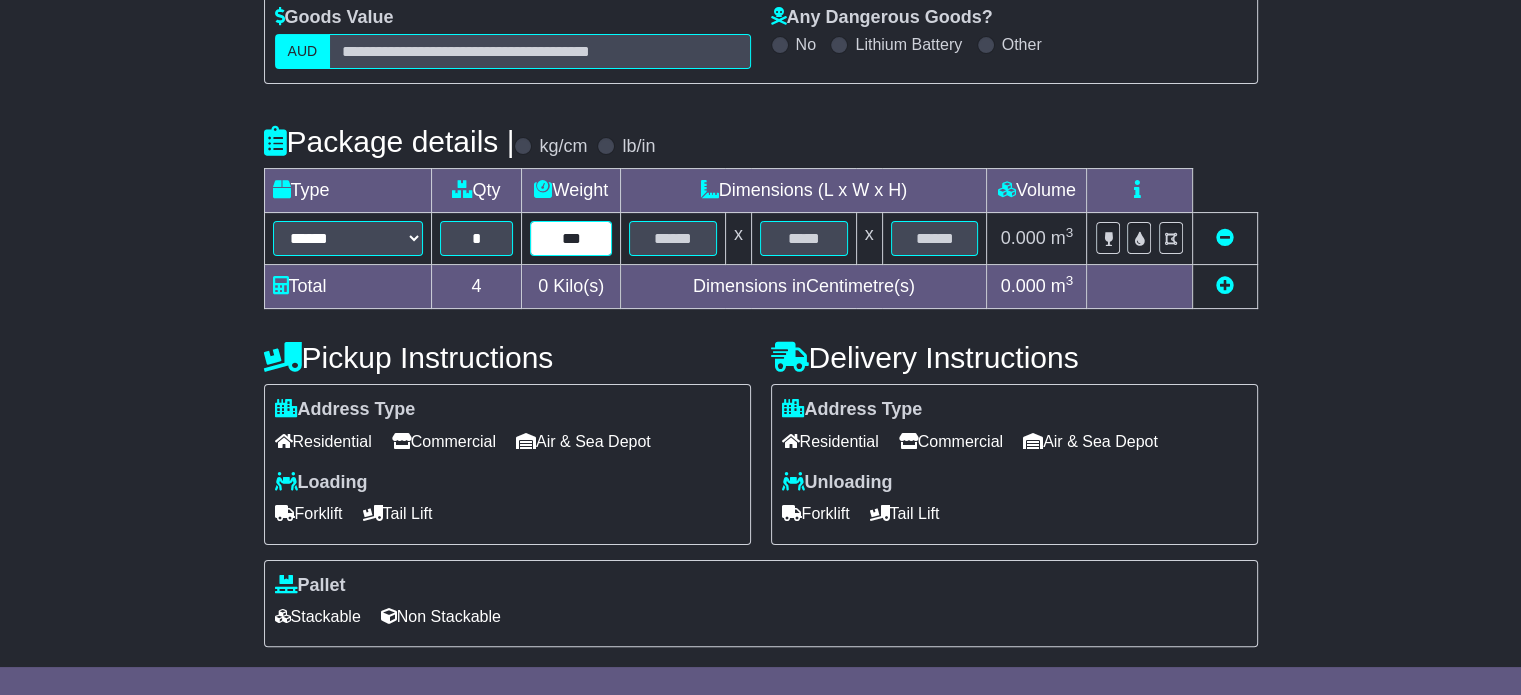 type on "***" 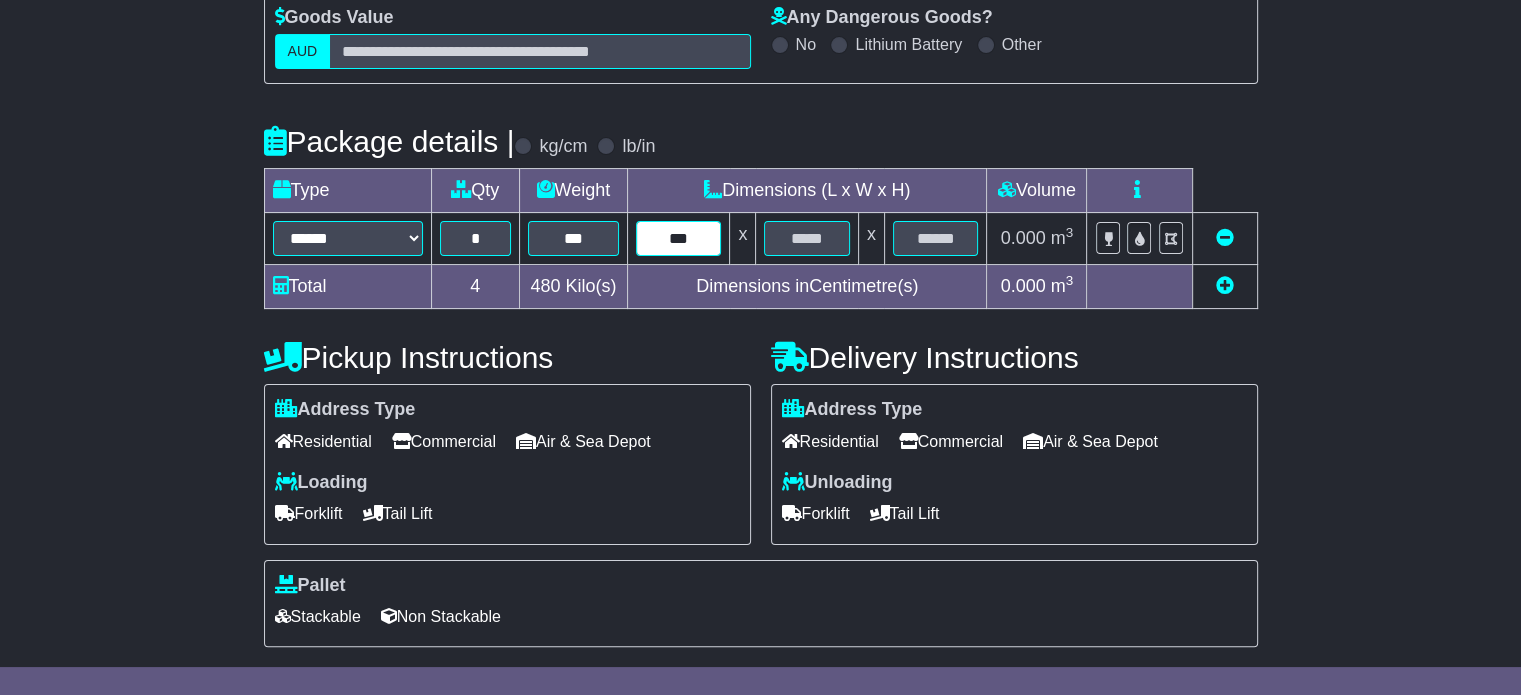 type on "***" 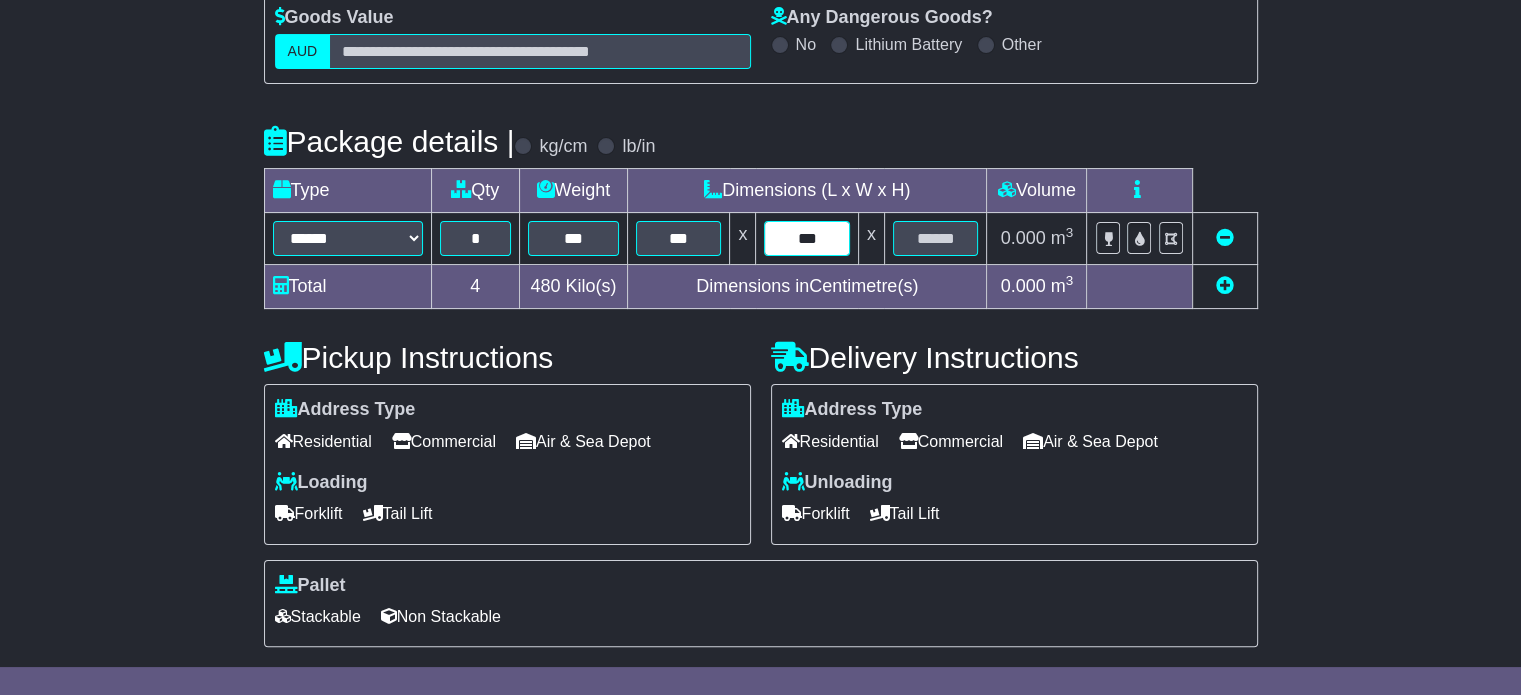 type on "***" 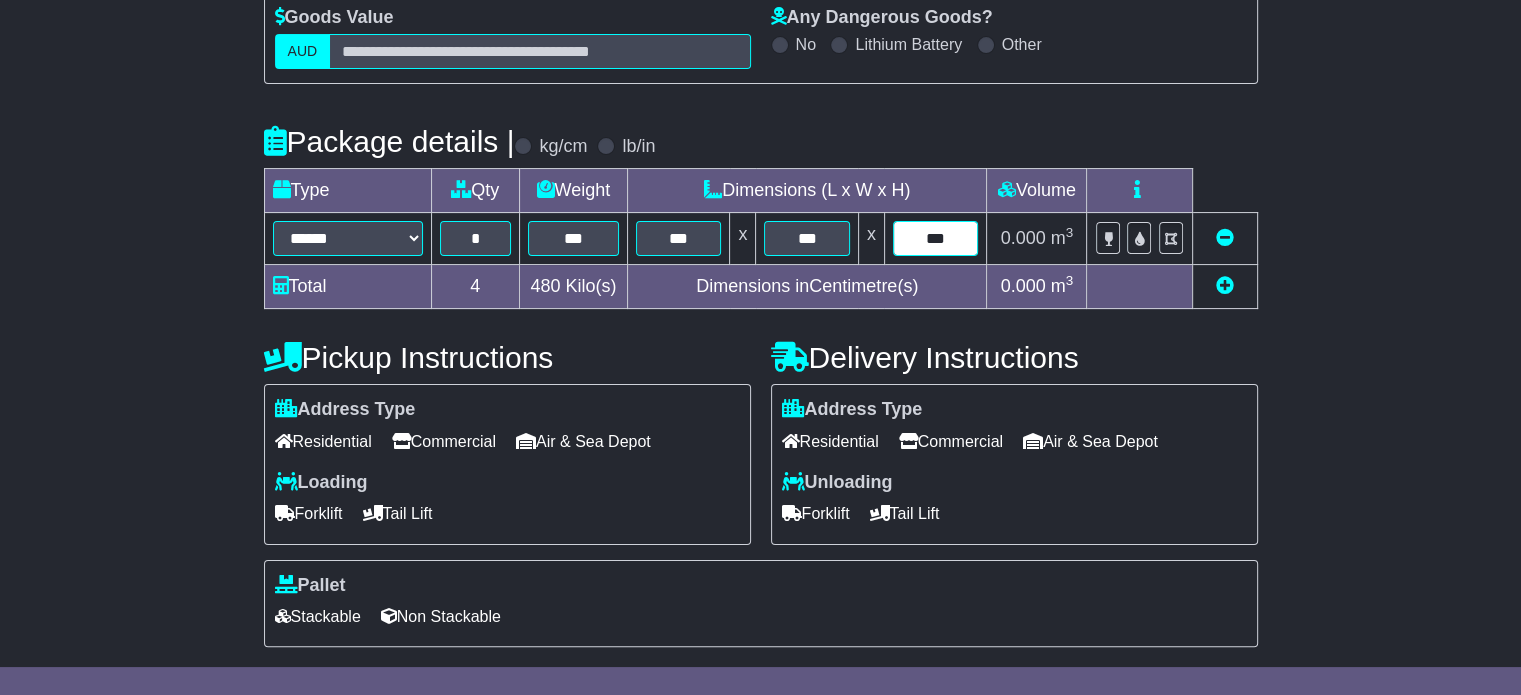 type on "***" 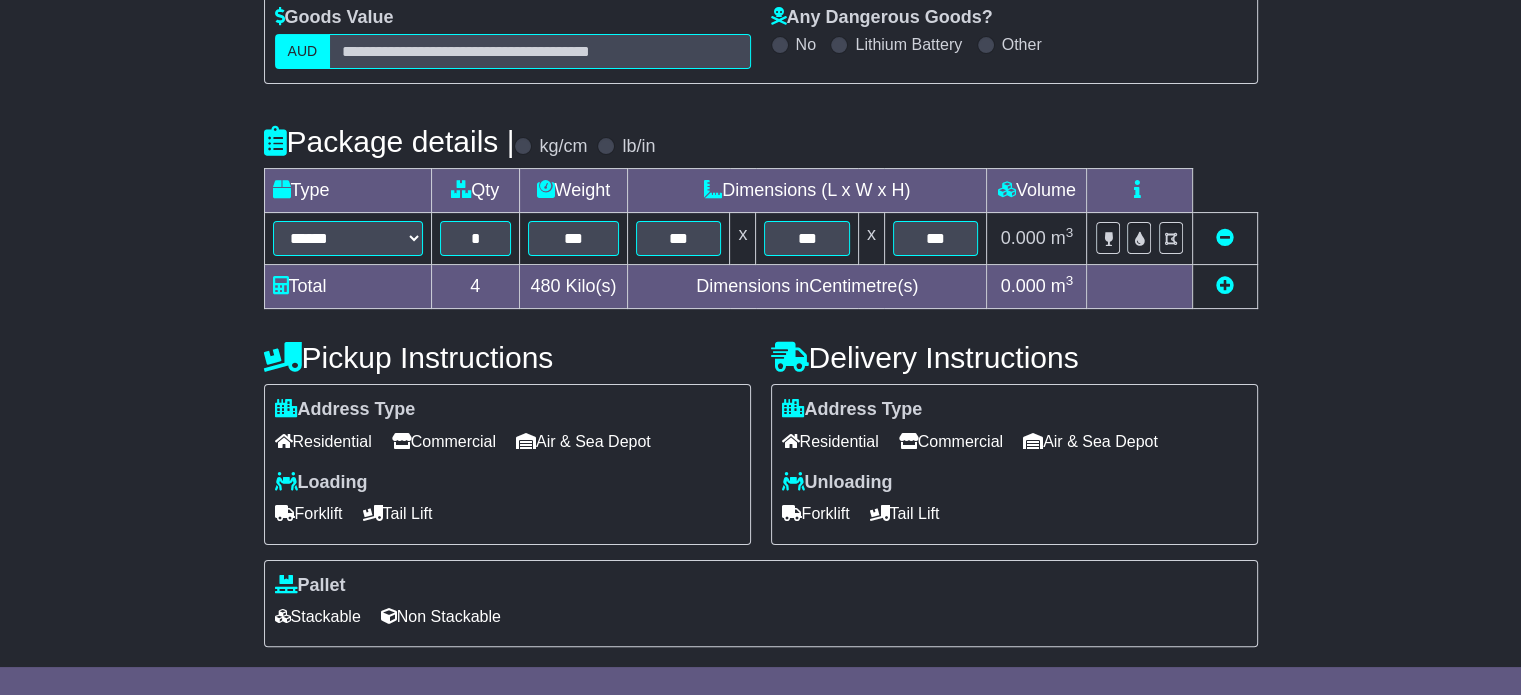 scroll, scrollTop: 535, scrollLeft: 0, axis: vertical 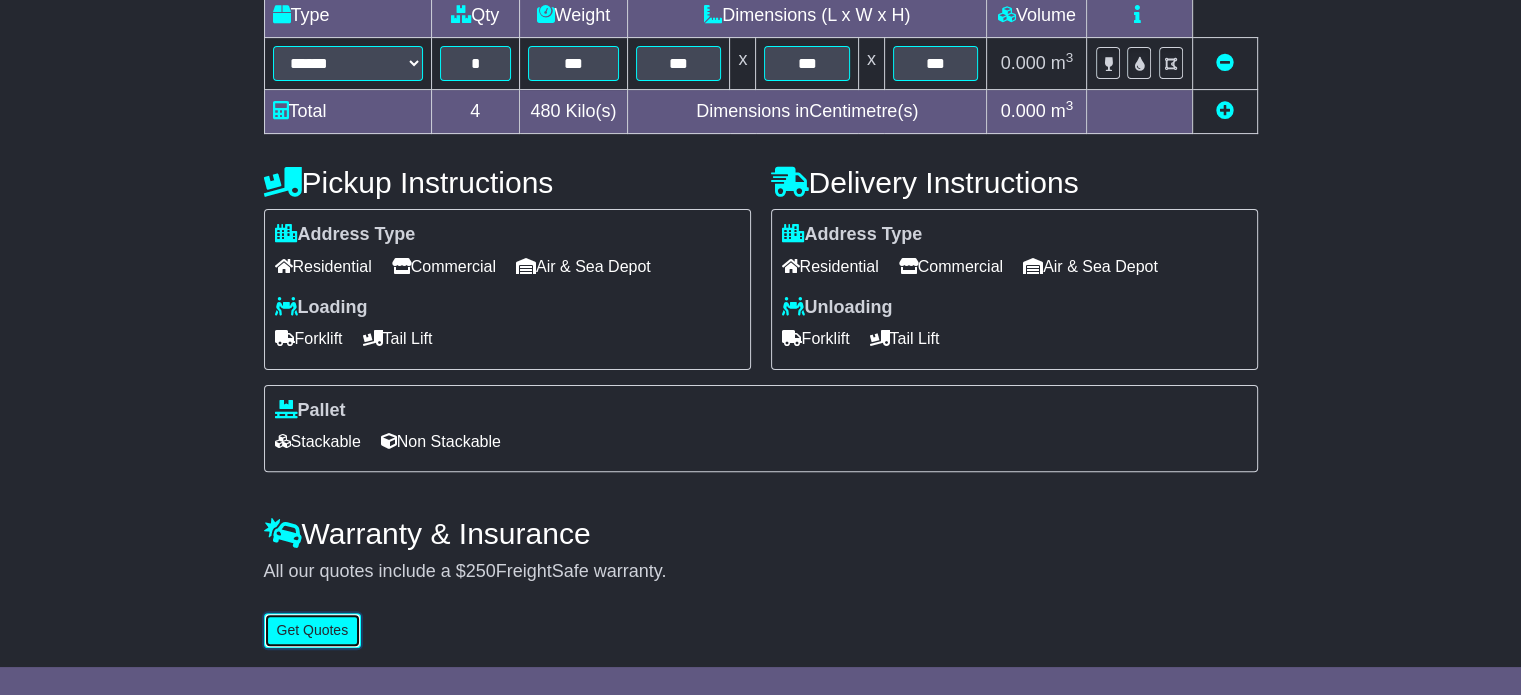 type 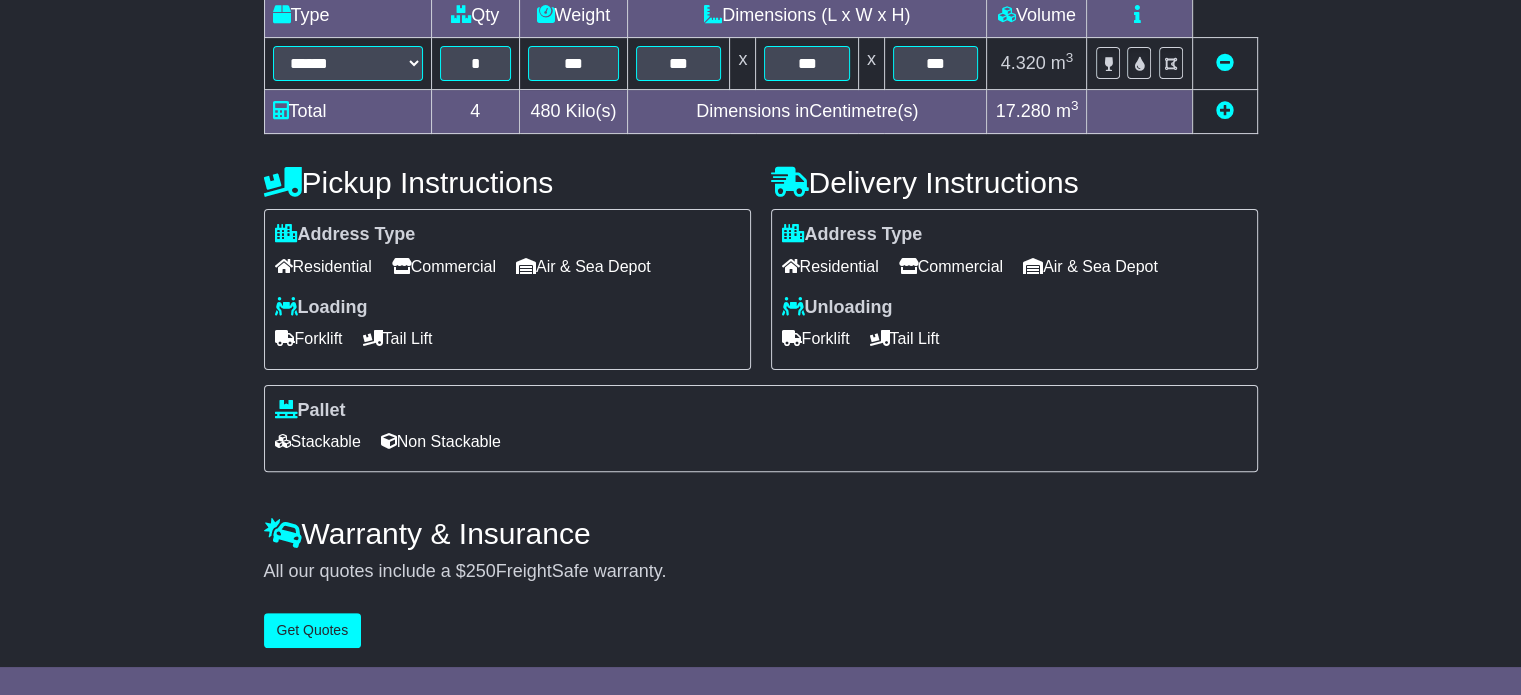 click on "Commercial" at bounding box center [444, 266] 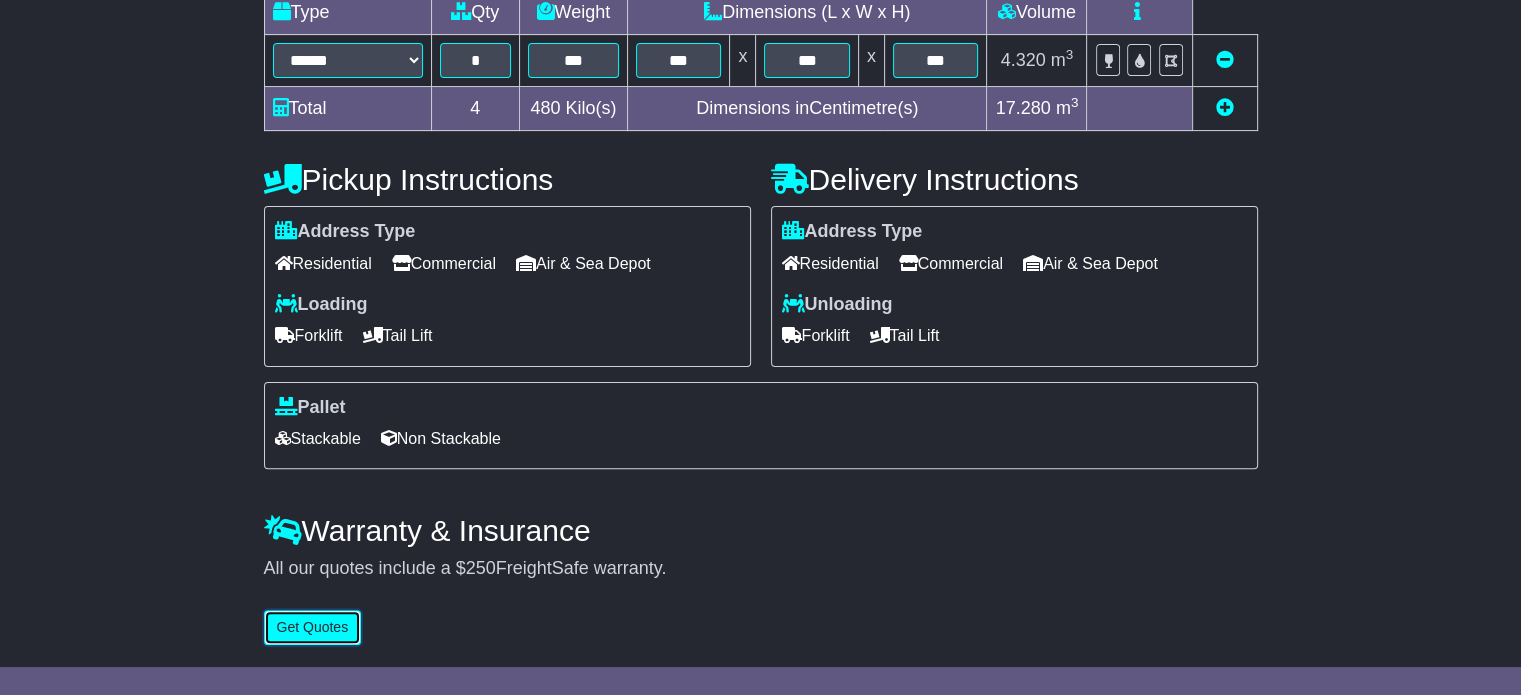 click on "Get Quotes" at bounding box center [313, 627] 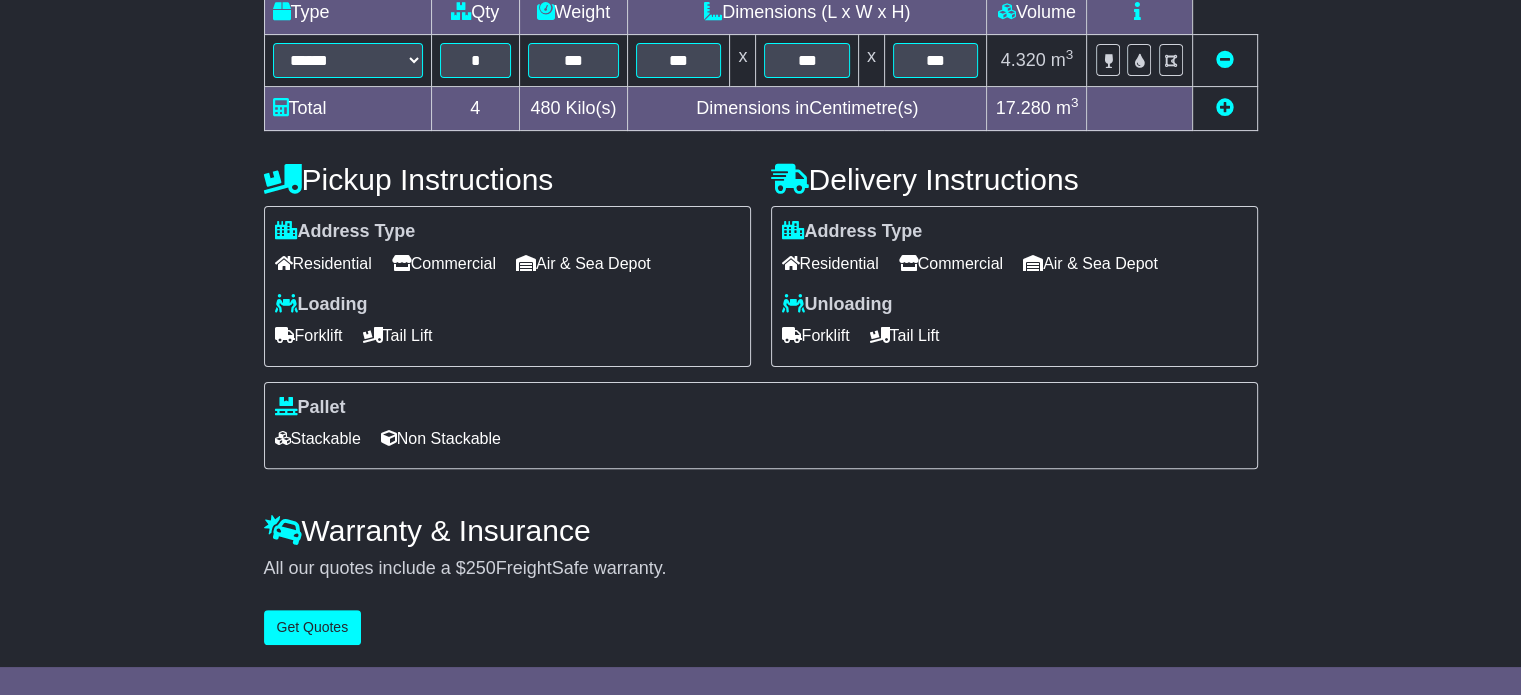 scroll, scrollTop: 0, scrollLeft: 0, axis: both 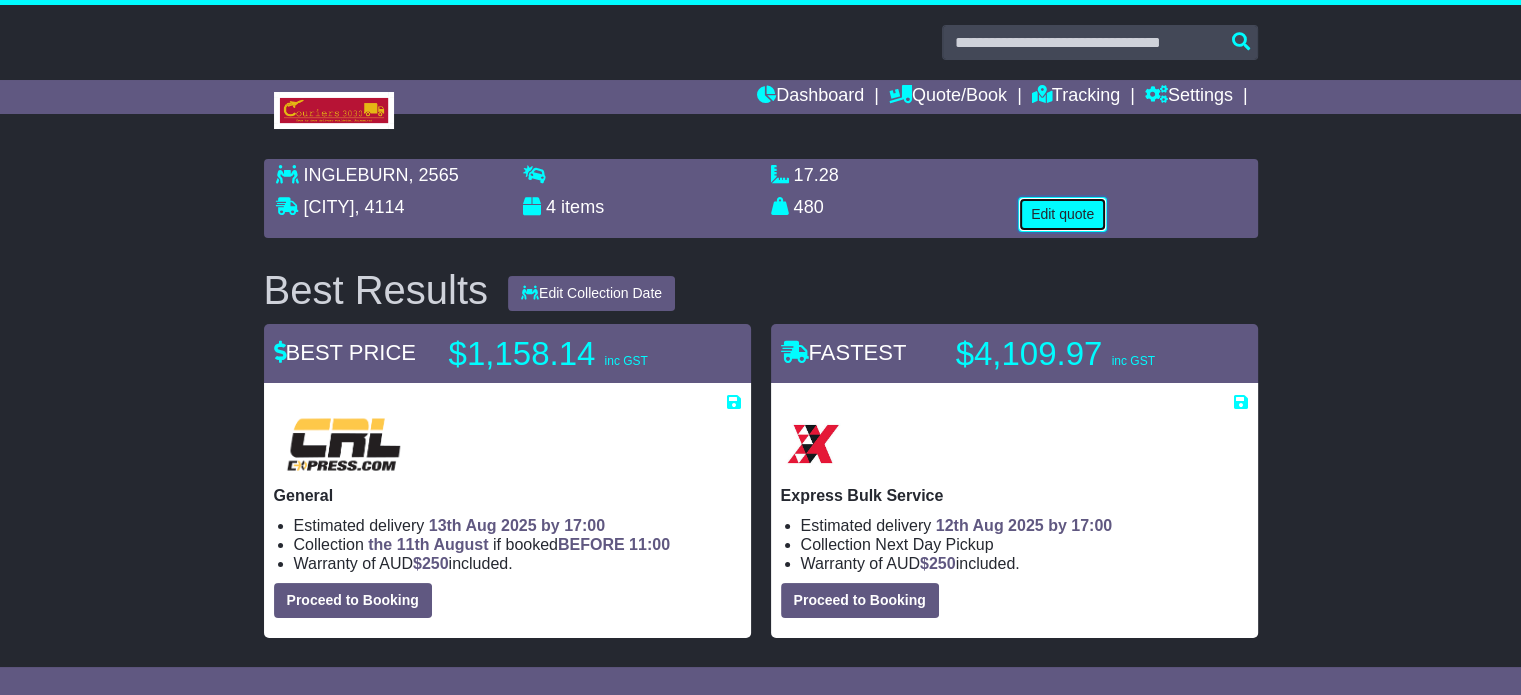 click on "Edit quote" at bounding box center [1062, 214] 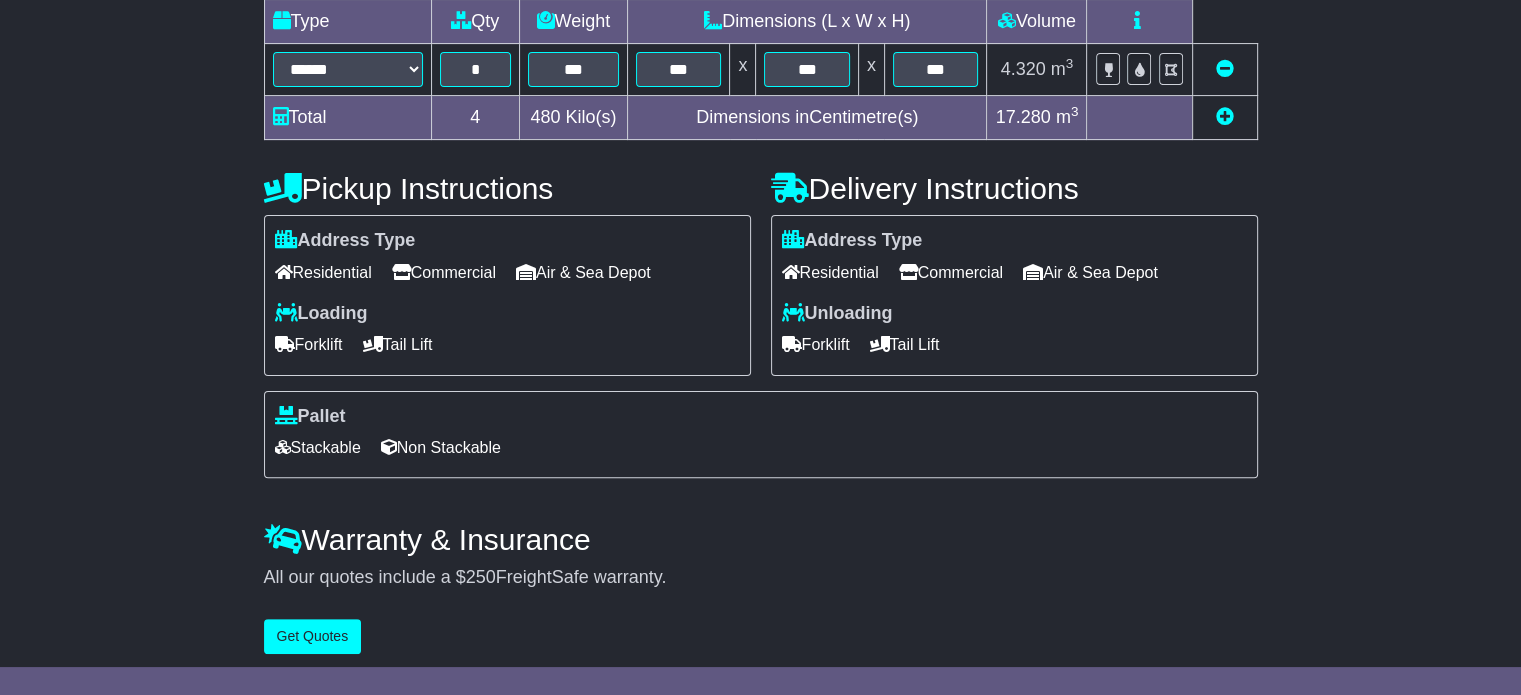 scroll, scrollTop: 540, scrollLeft: 0, axis: vertical 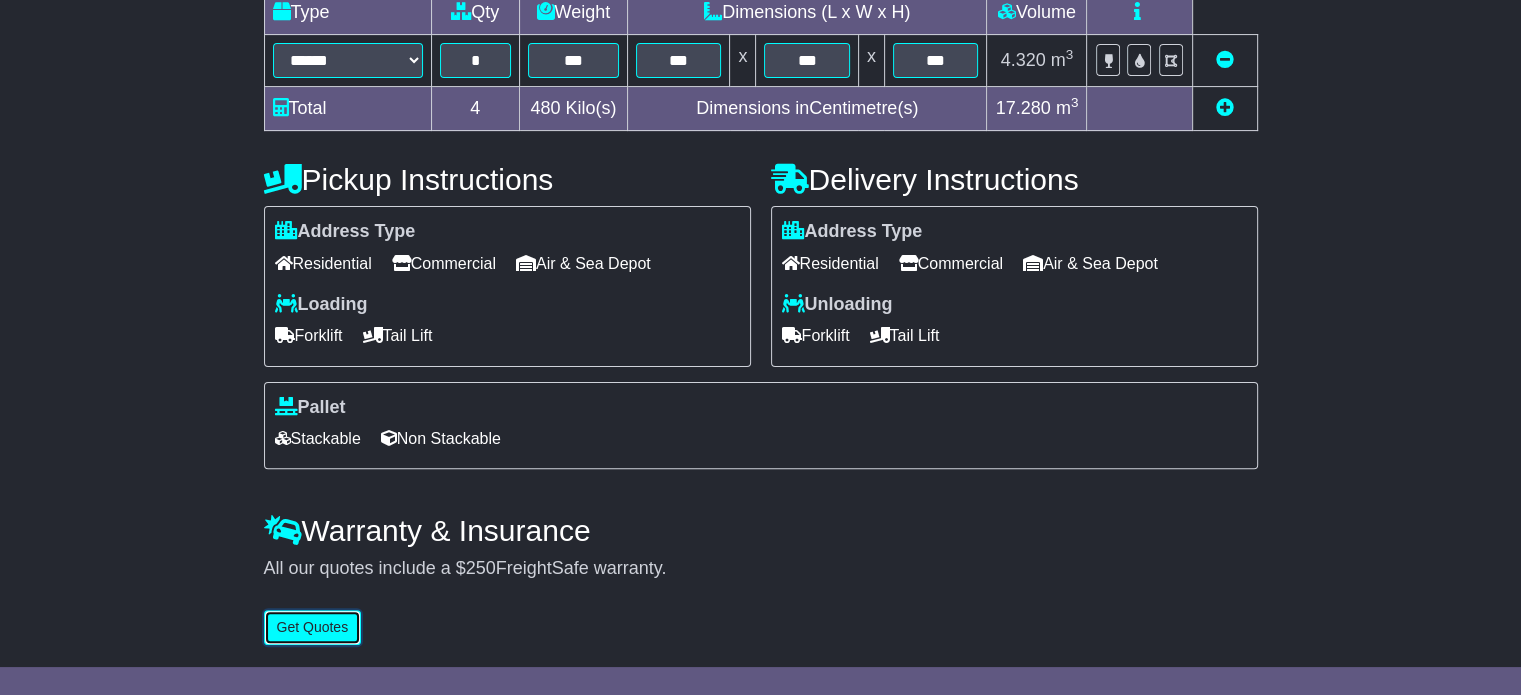 click on "Get Quotes" at bounding box center [313, 627] 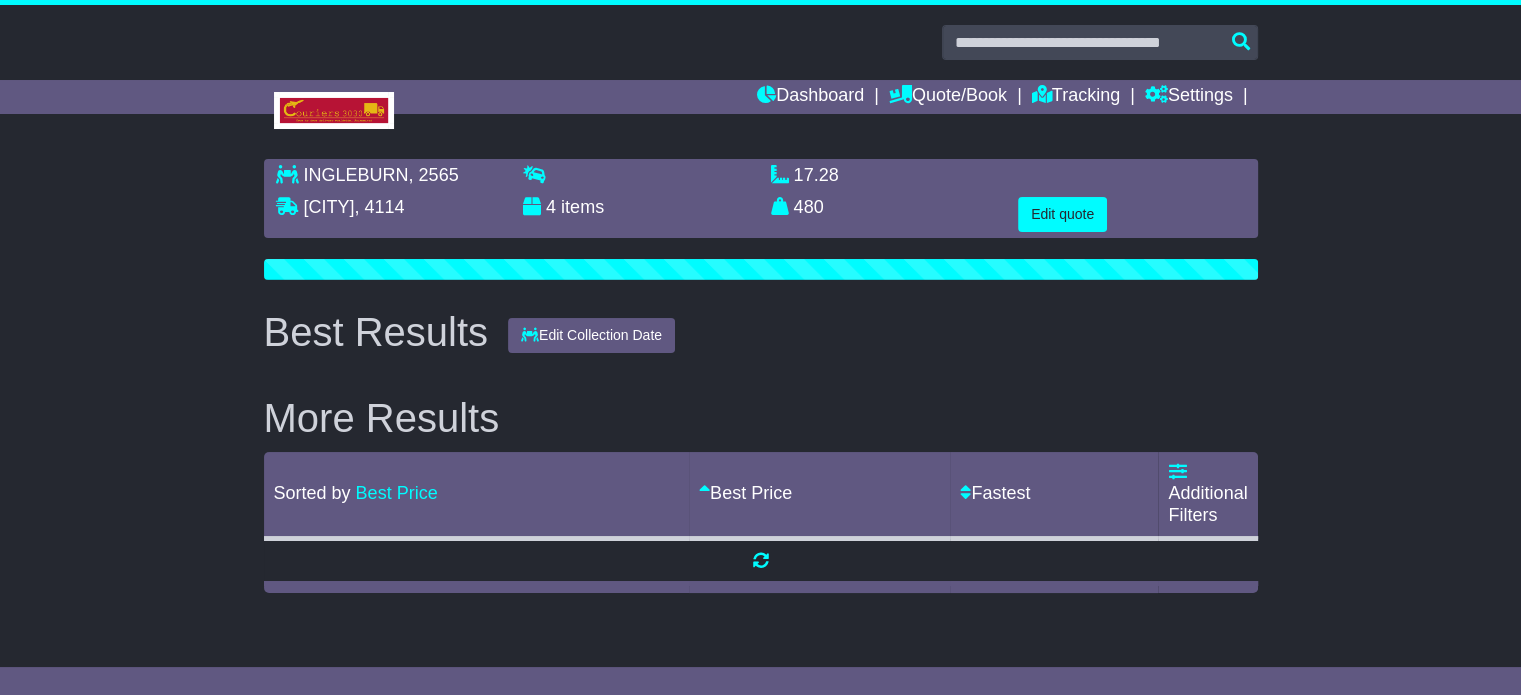 scroll, scrollTop: 0, scrollLeft: 0, axis: both 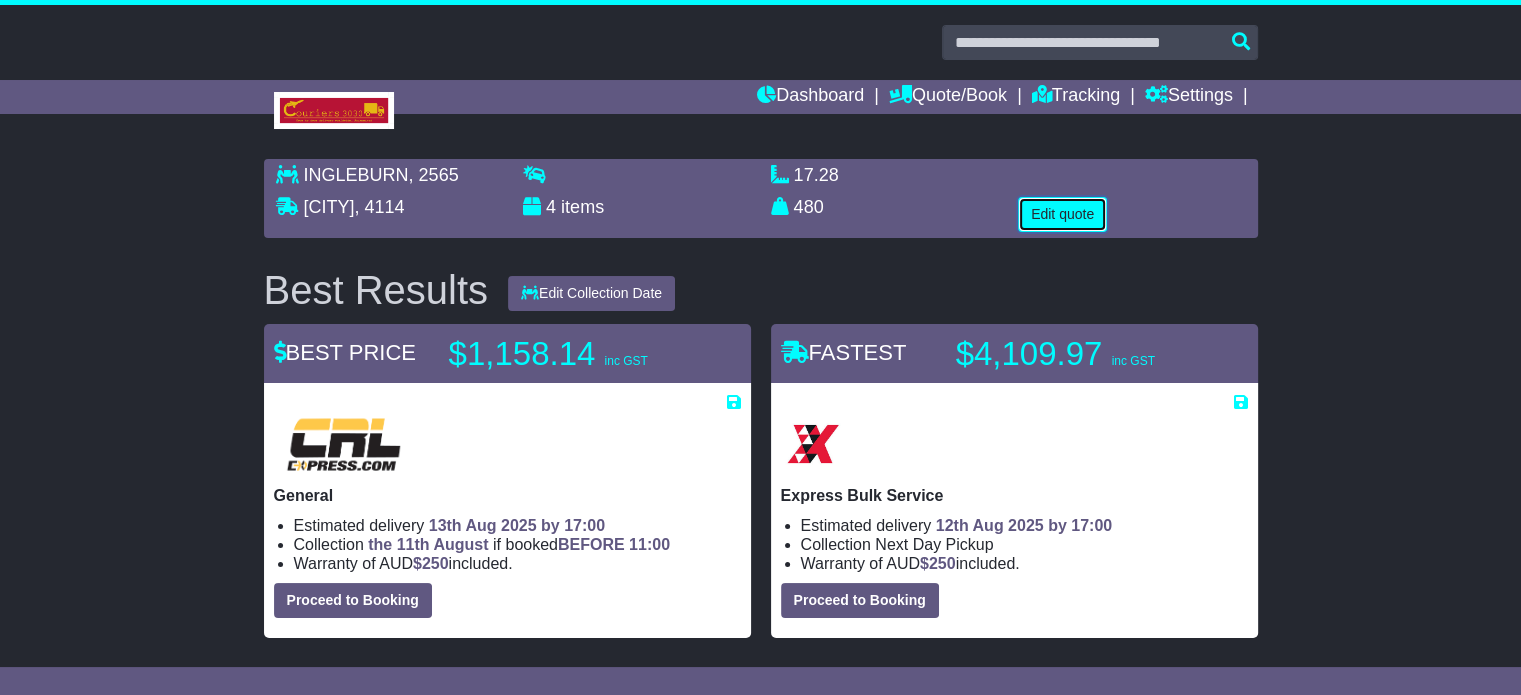 click on "Edit quote" at bounding box center [1062, 214] 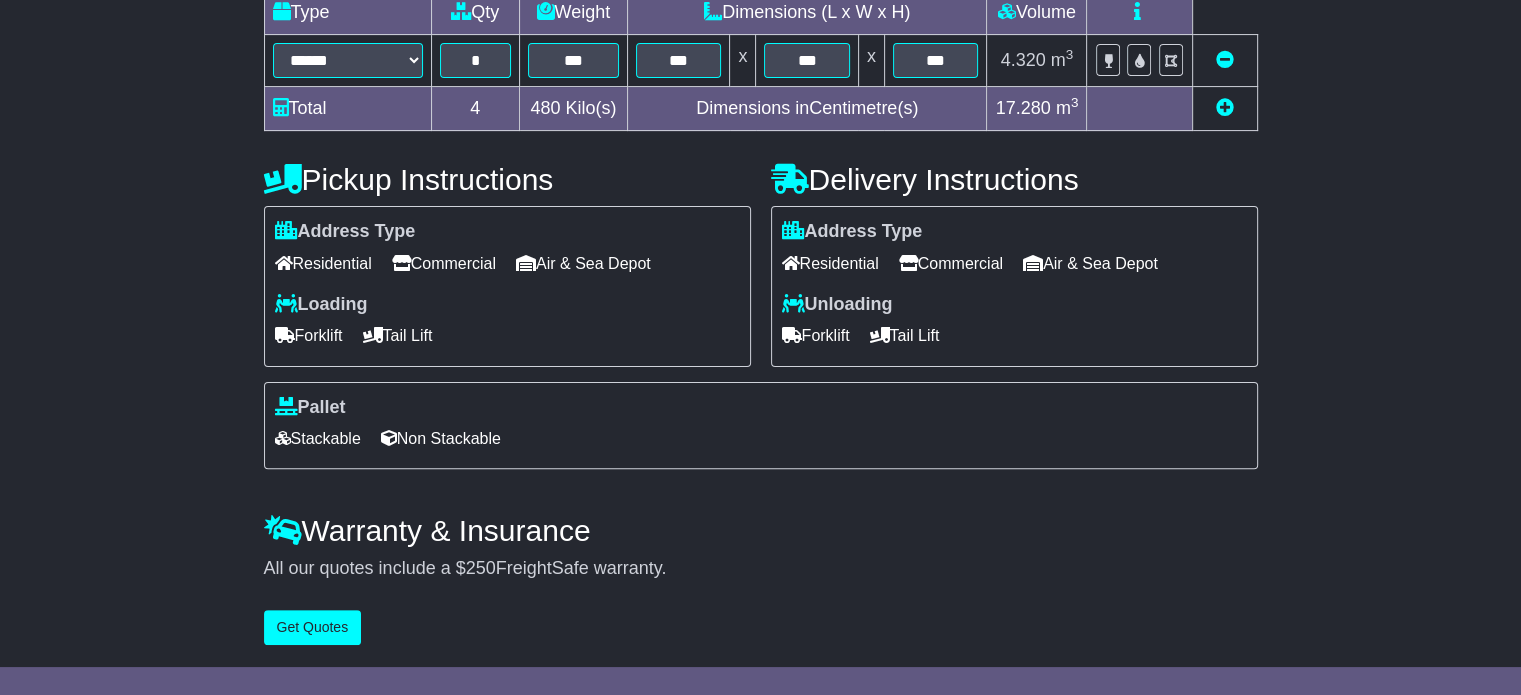 scroll, scrollTop: 540, scrollLeft: 0, axis: vertical 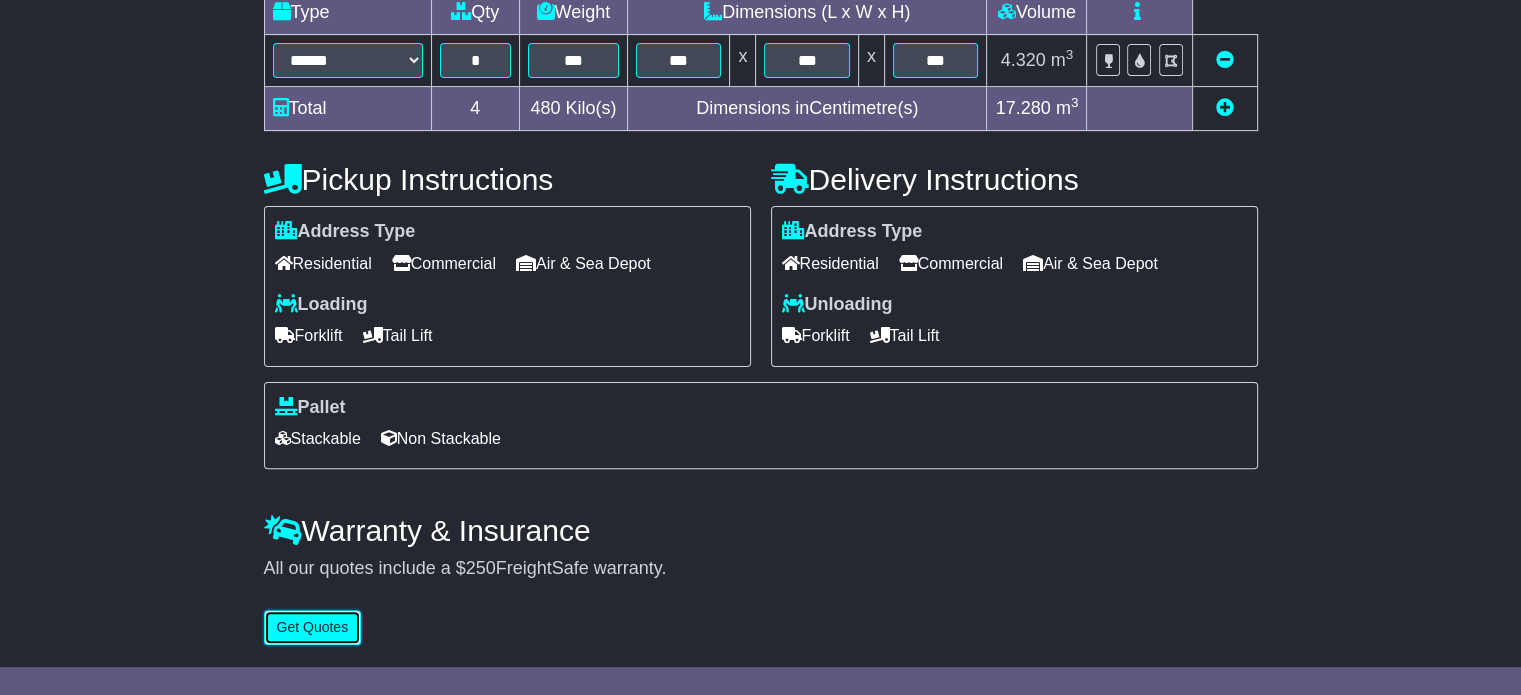 click on "Get Quotes" at bounding box center [313, 627] 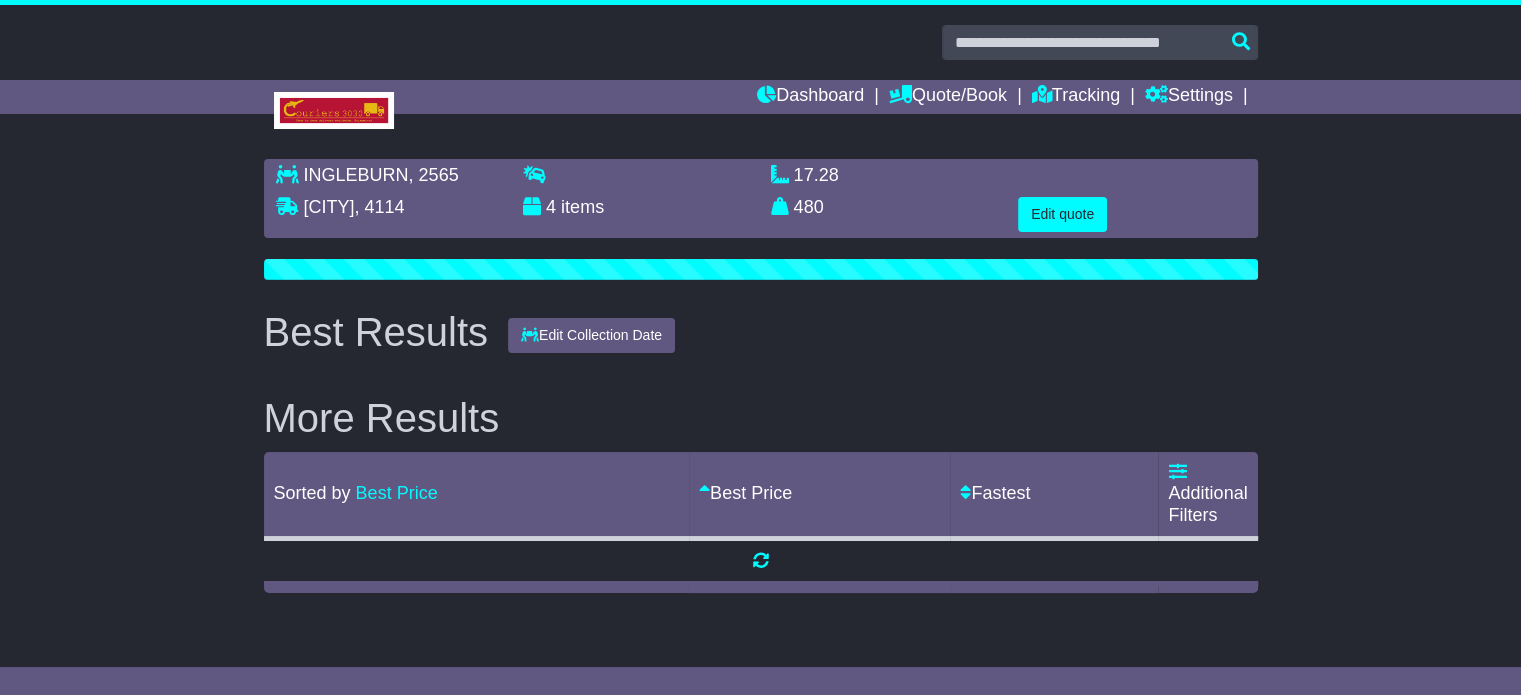scroll, scrollTop: 0, scrollLeft: 0, axis: both 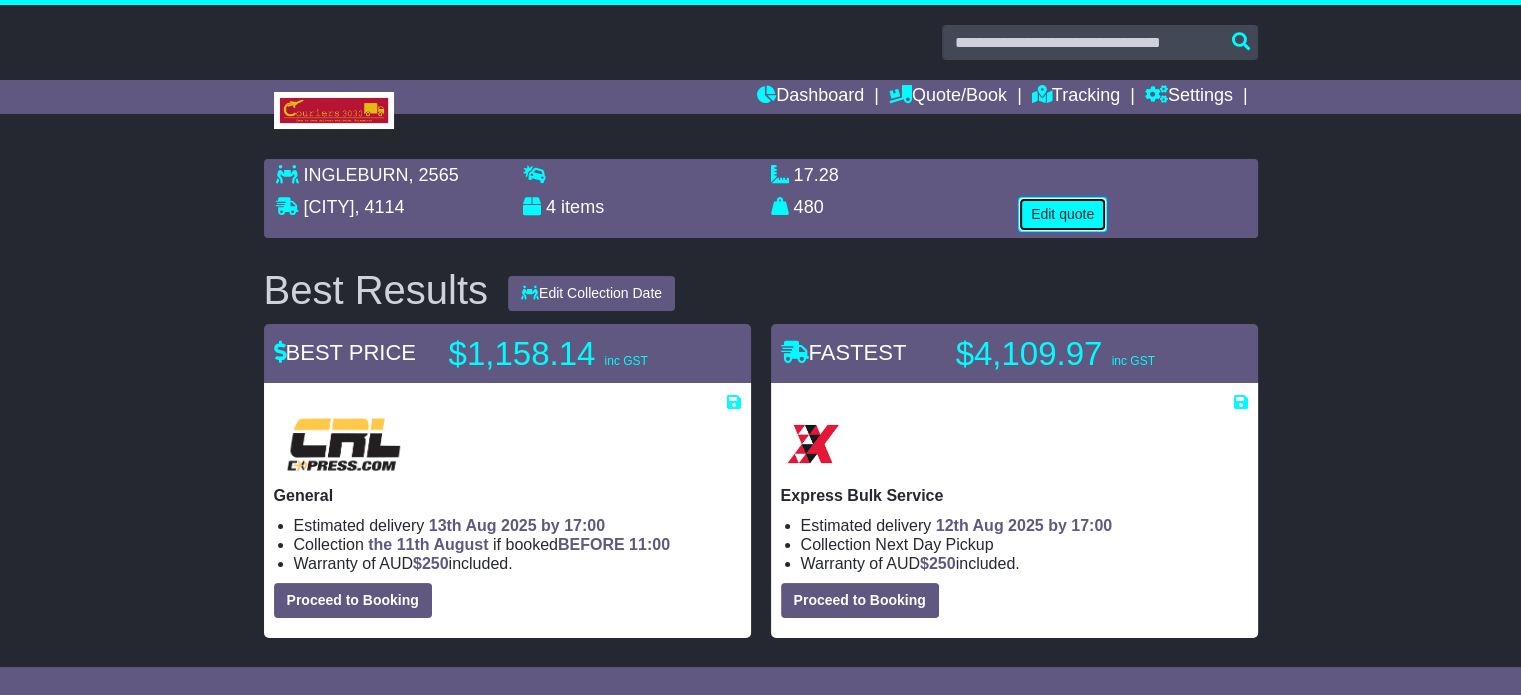 click on "Edit quote" at bounding box center (1062, 214) 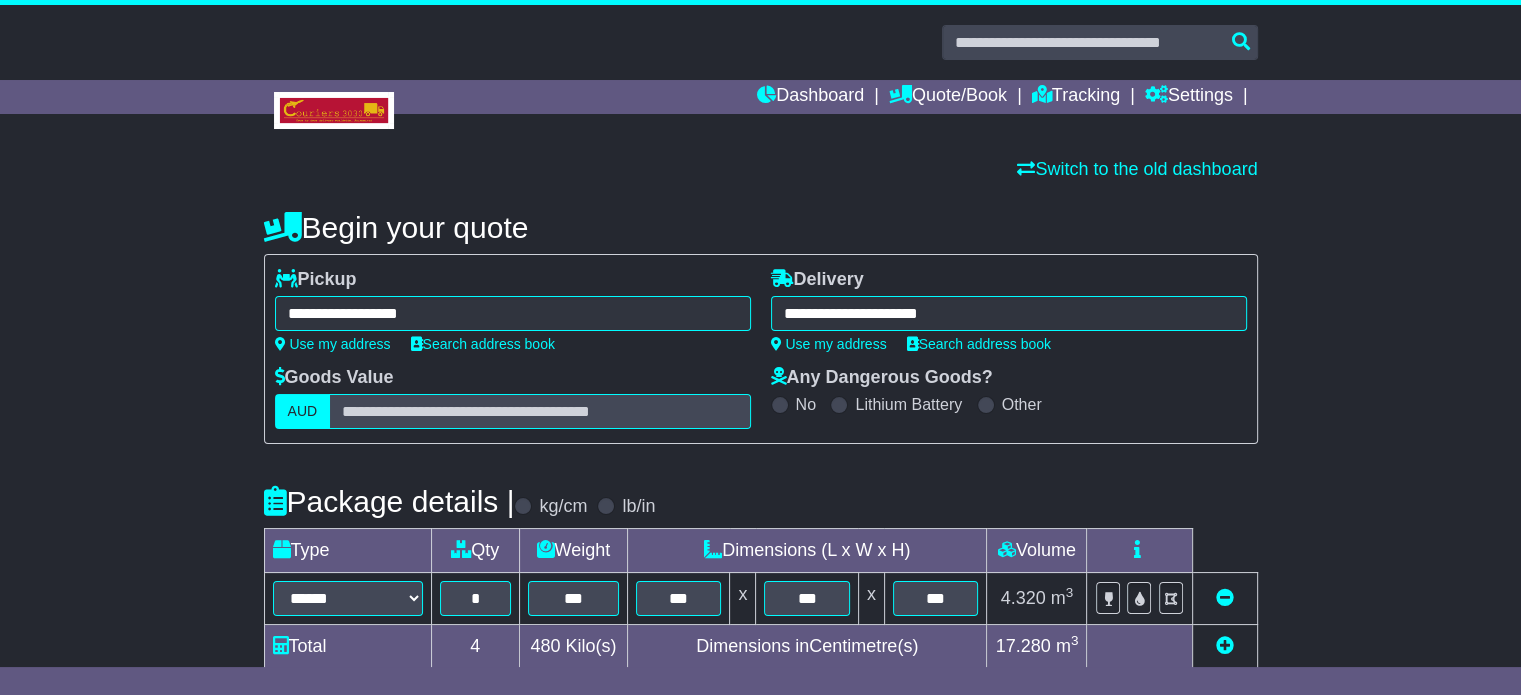 scroll, scrollTop: 500, scrollLeft: 0, axis: vertical 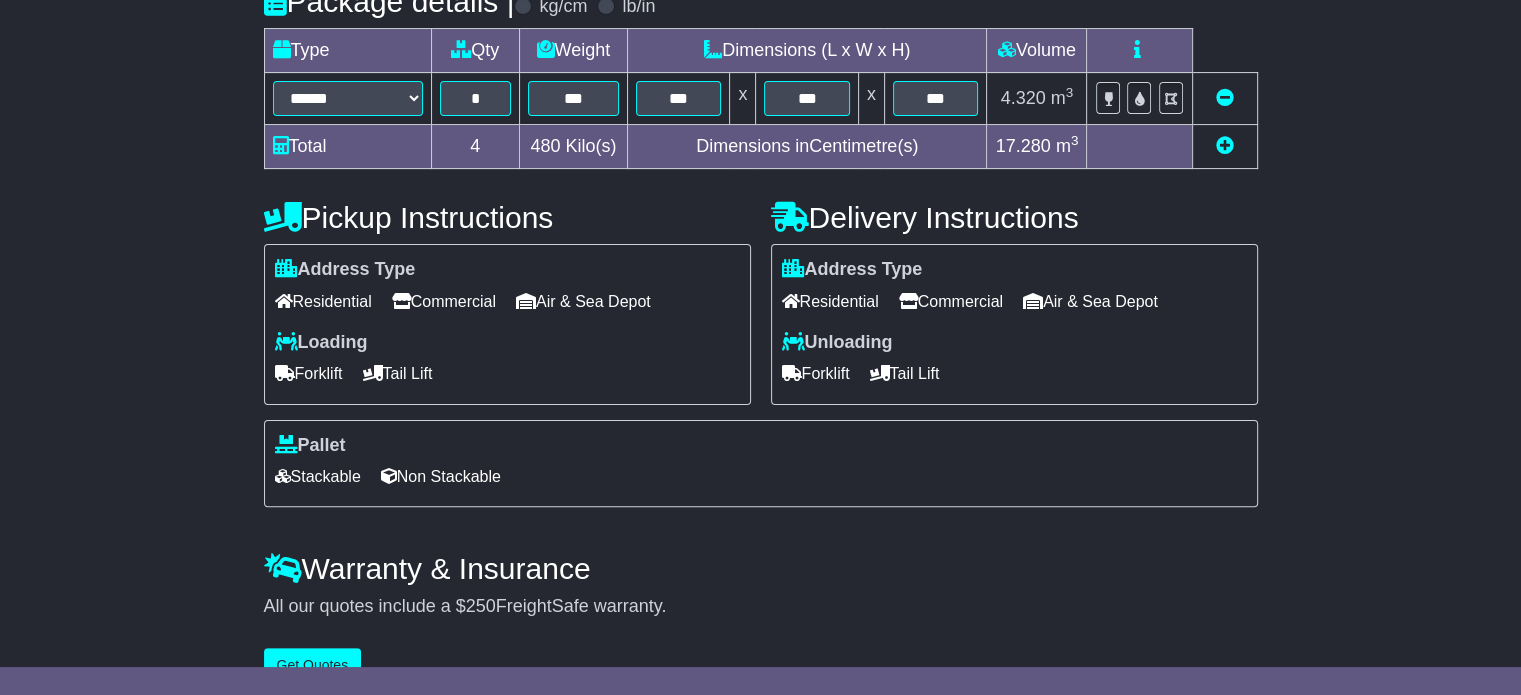 click on "Tail Lift" at bounding box center (905, 373) 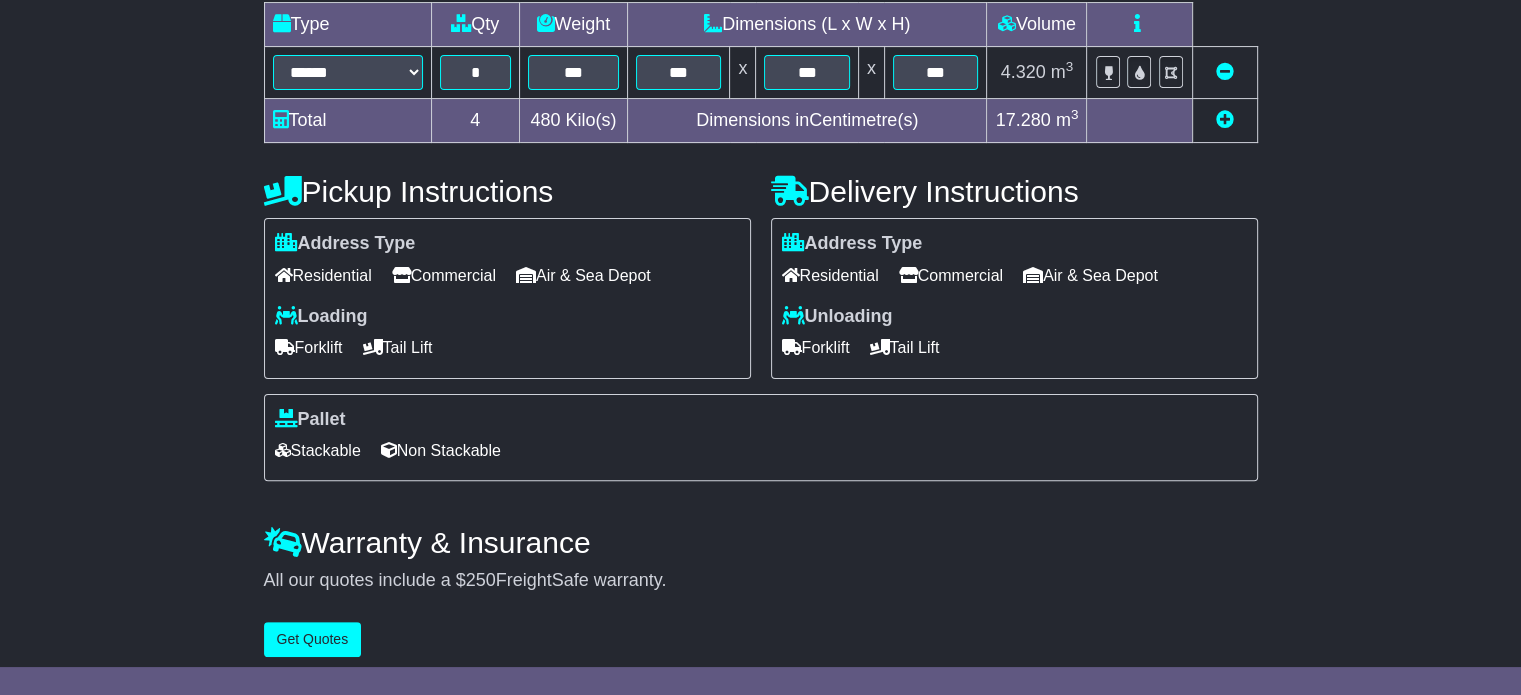 scroll, scrollTop: 540, scrollLeft: 0, axis: vertical 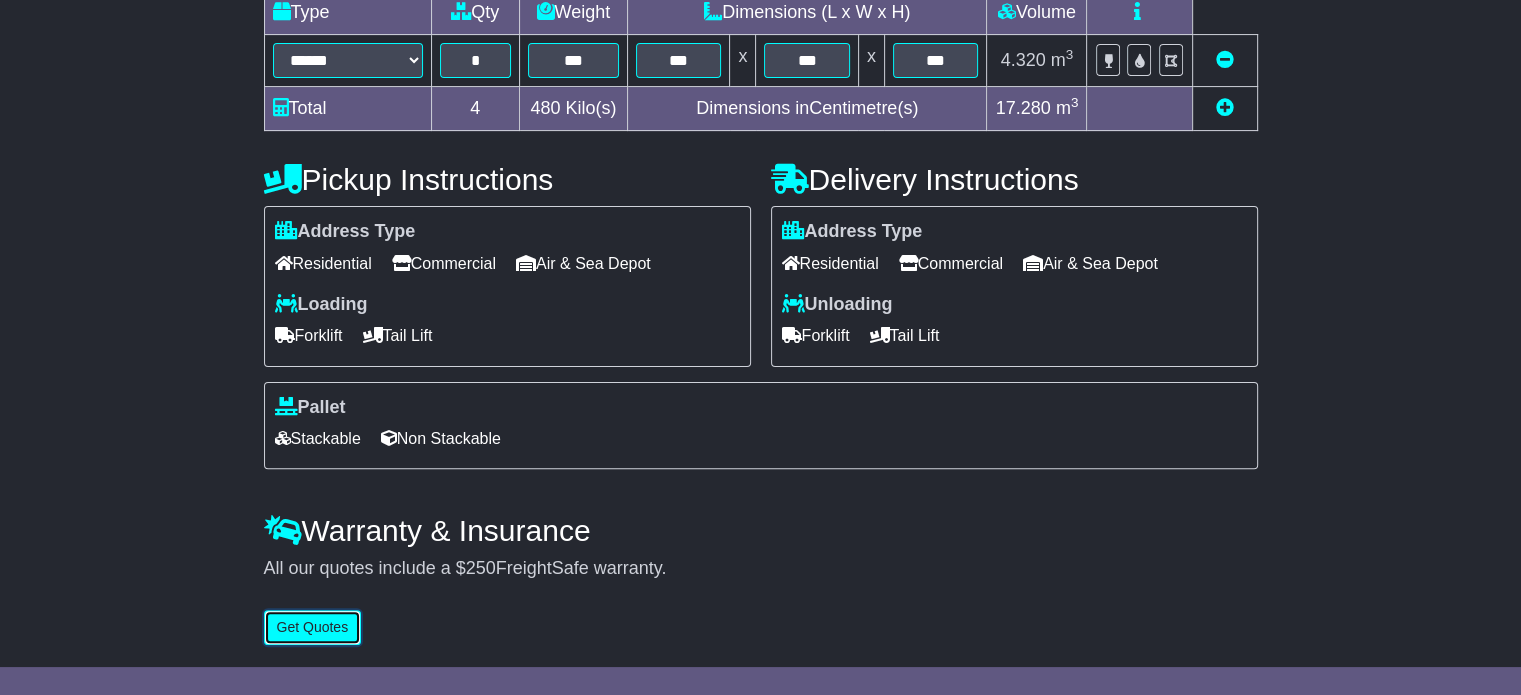 click on "Get Quotes" at bounding box center [313, 627] 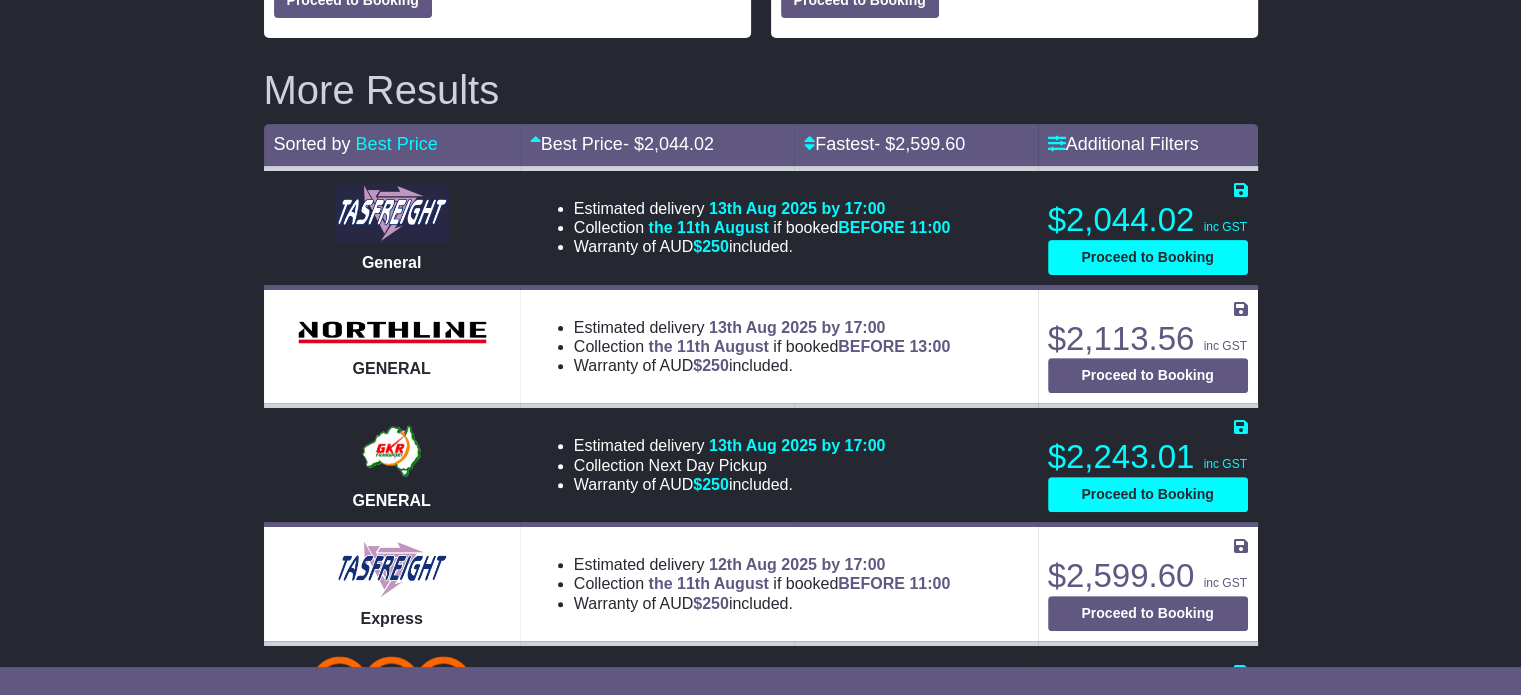 scroll, scrollTop: 0, scrollLeft: 0, axis: both 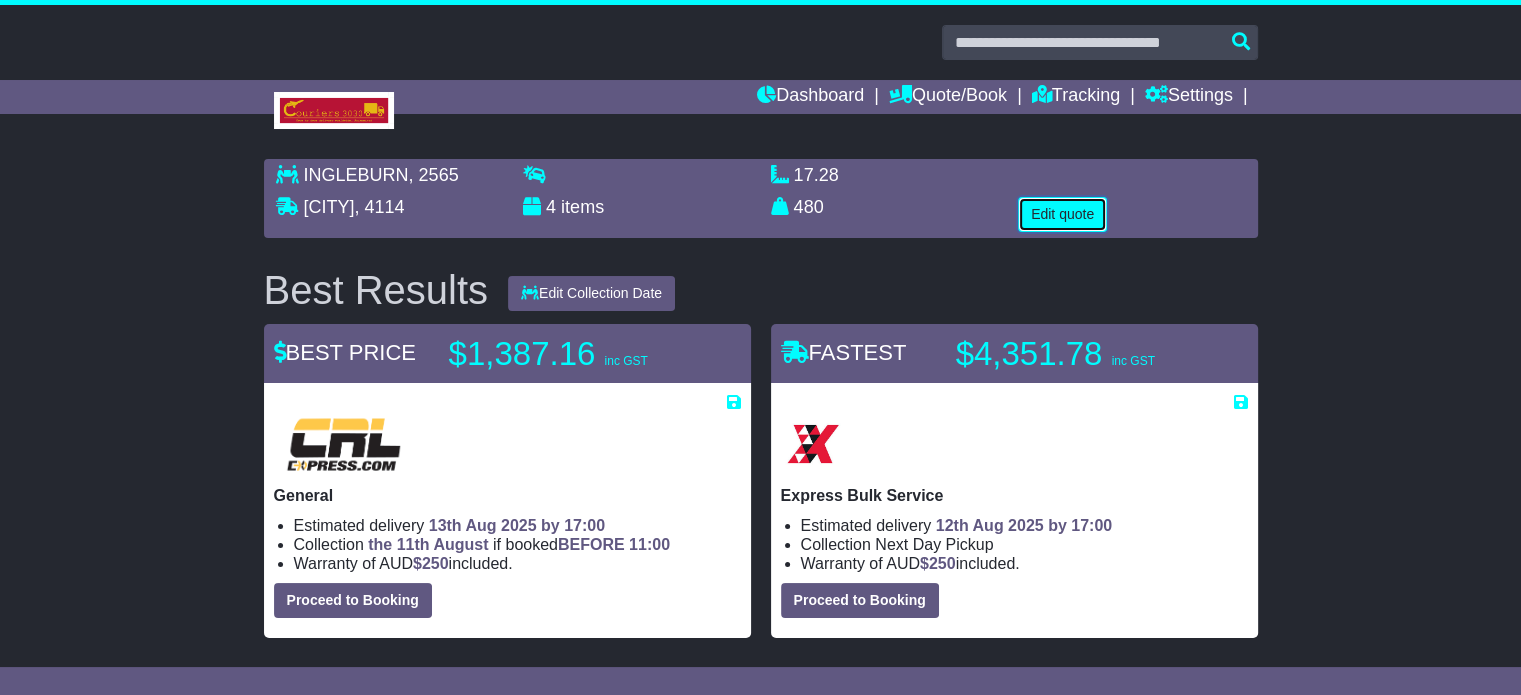 click on "Edit quote" at bounding box center (1062, 214) 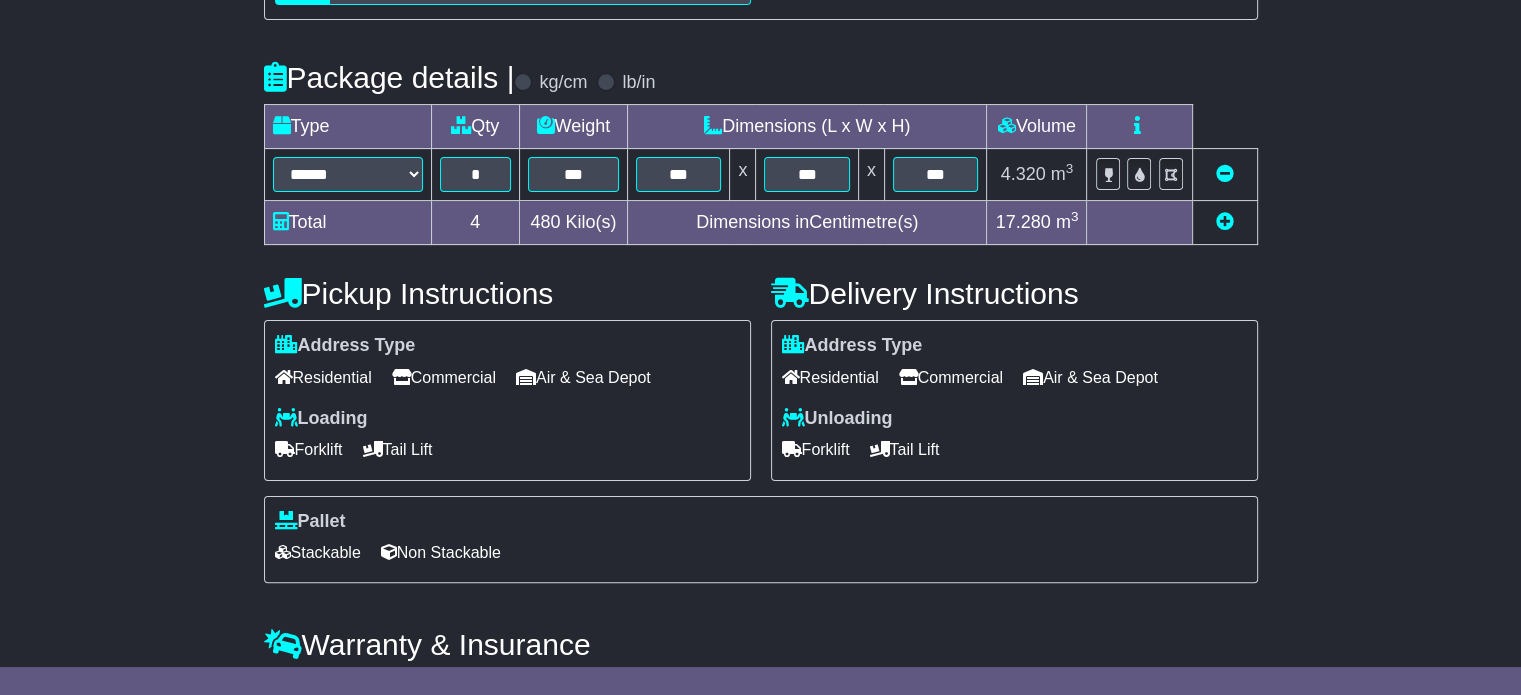scroll, scrollTop: 540, scrollLeft: 0, axis: vertical 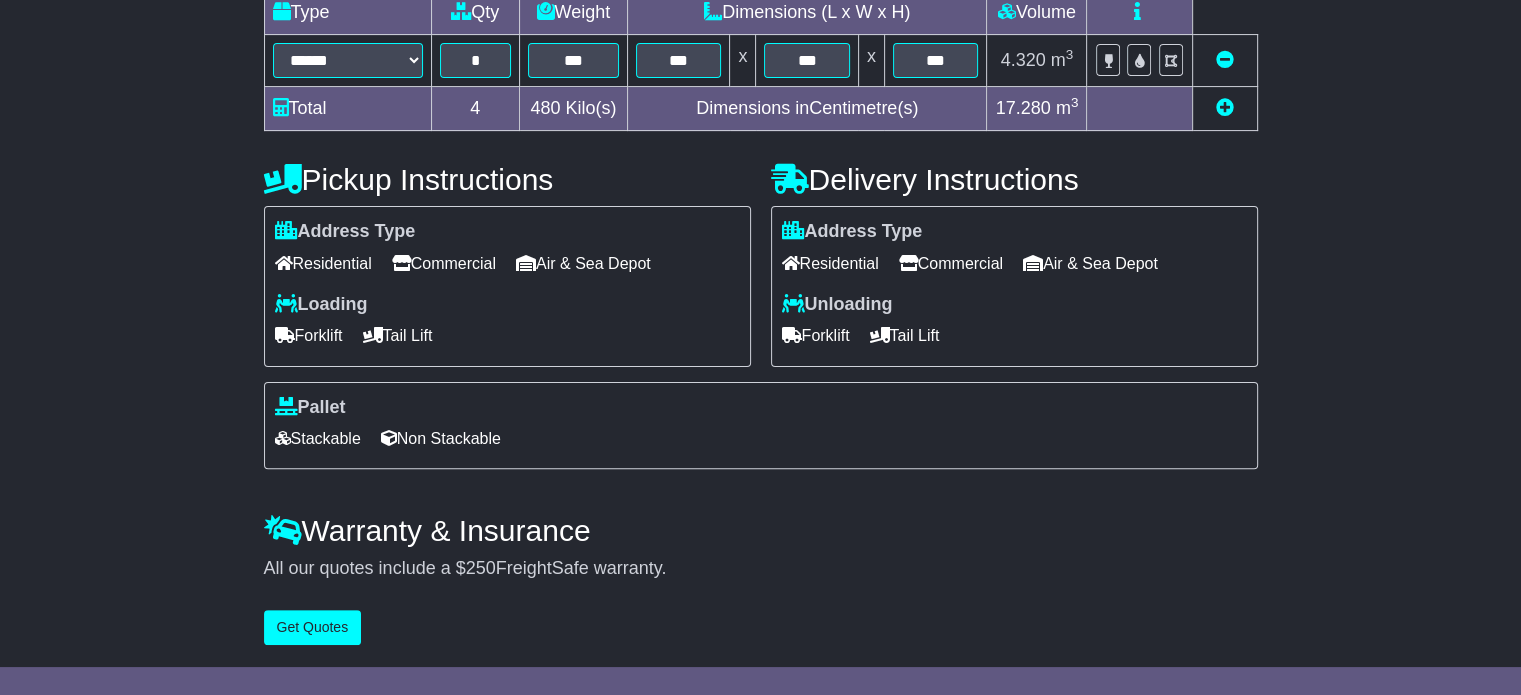 click on "Forklift" at bounding box center [816, 335] 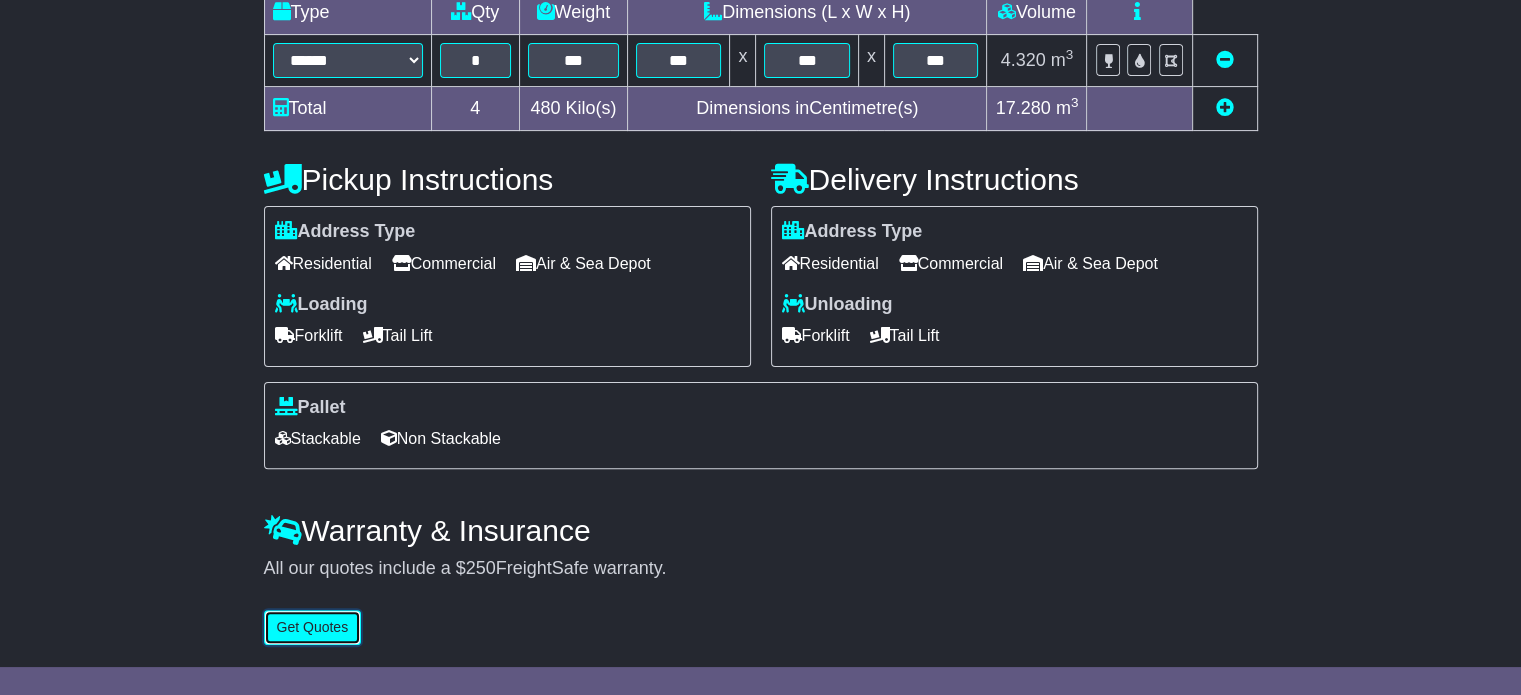 click on "Get Quotes" at bounding box center [313, 627] 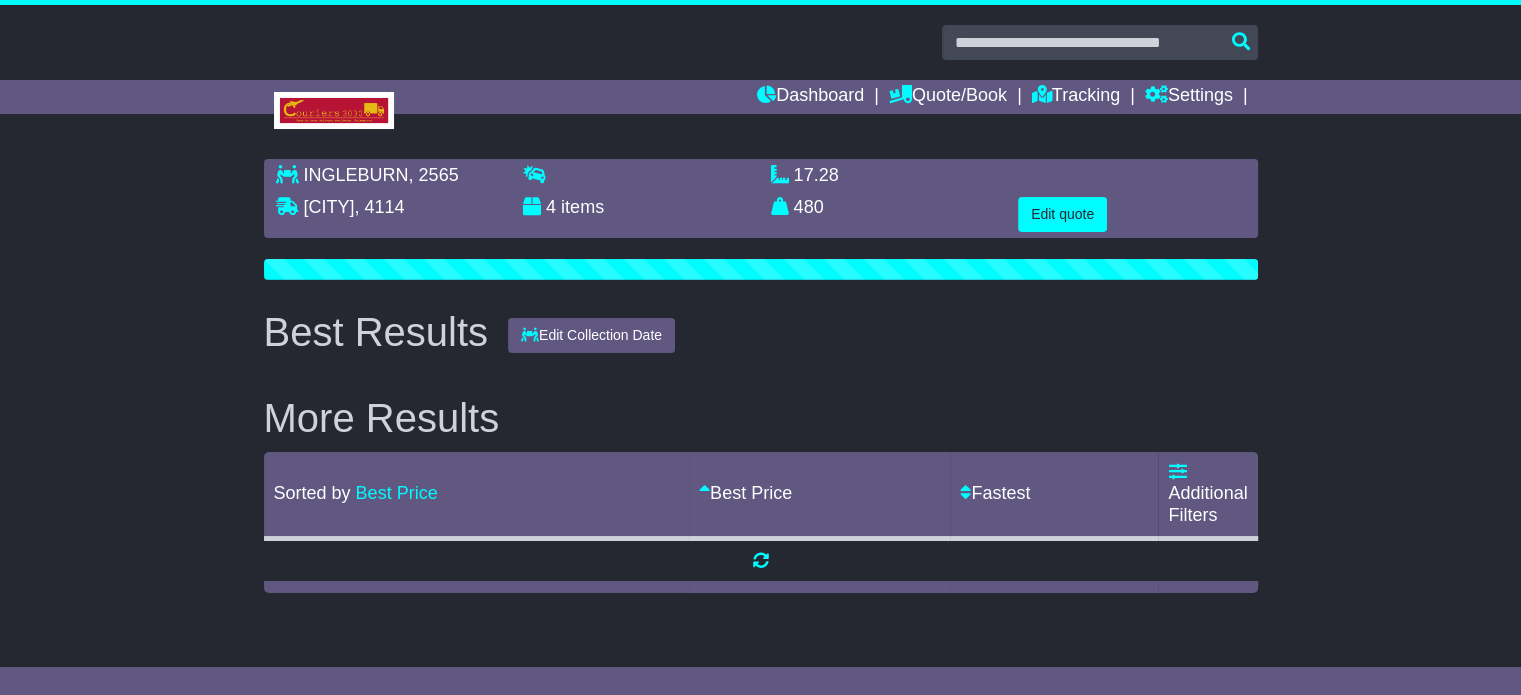 scroll, scrollTop: 0, scrollLeft: 0, axis: both 